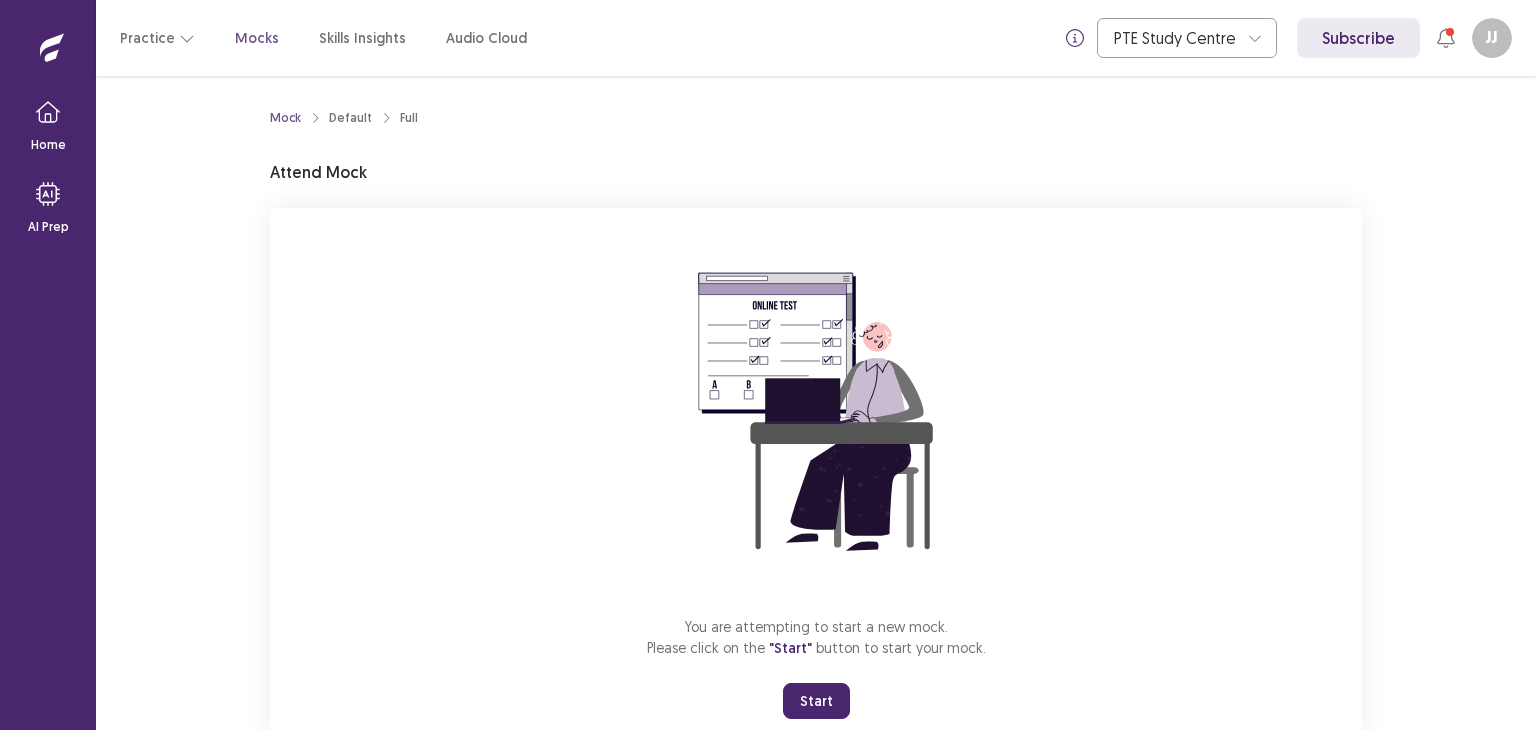 scroll, scrollTop: 0, scrollLeft: 0, axis: both 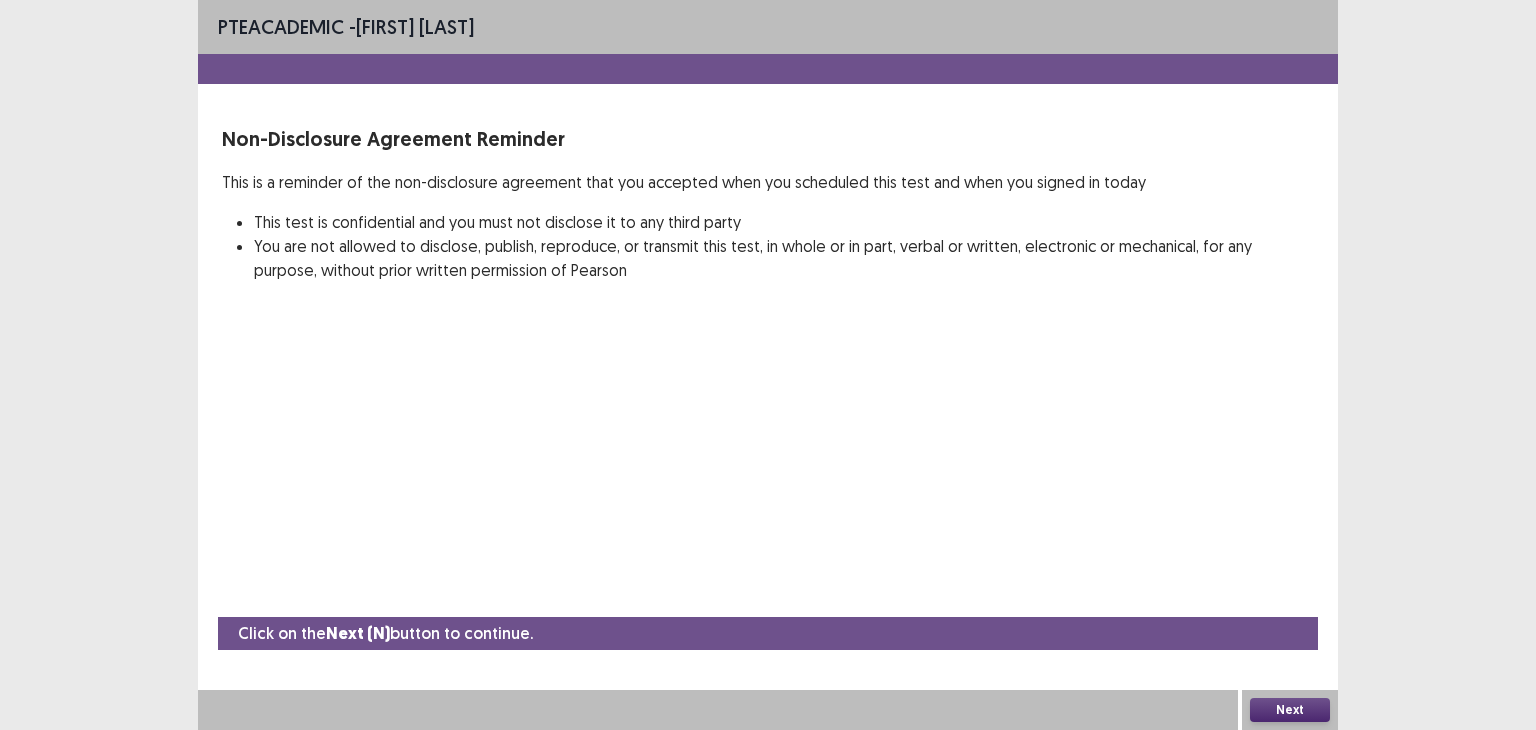 click on "Next" at bounding box center [1290, 710] 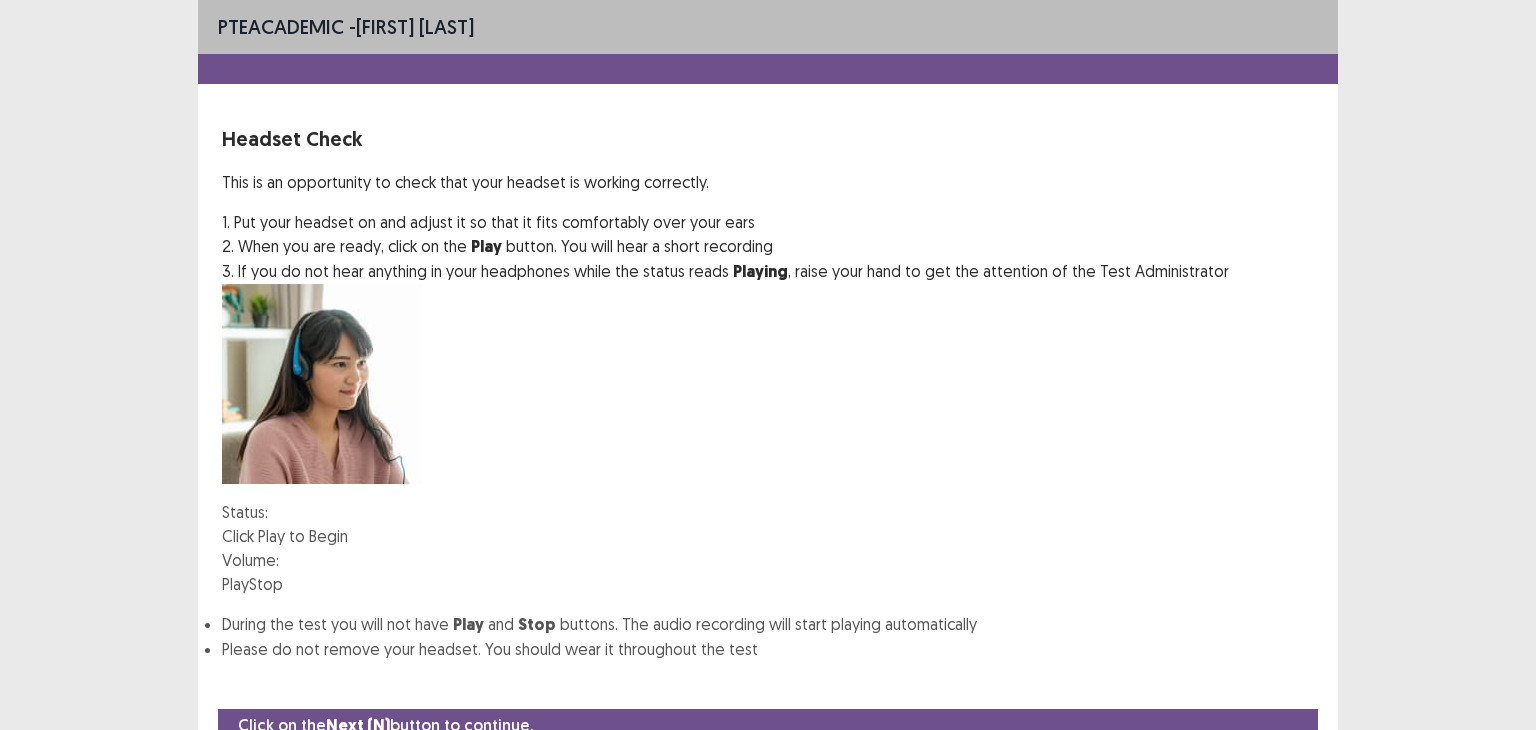 scroll, scrollTop: 62, scrollLeft: 0, axis: vertical 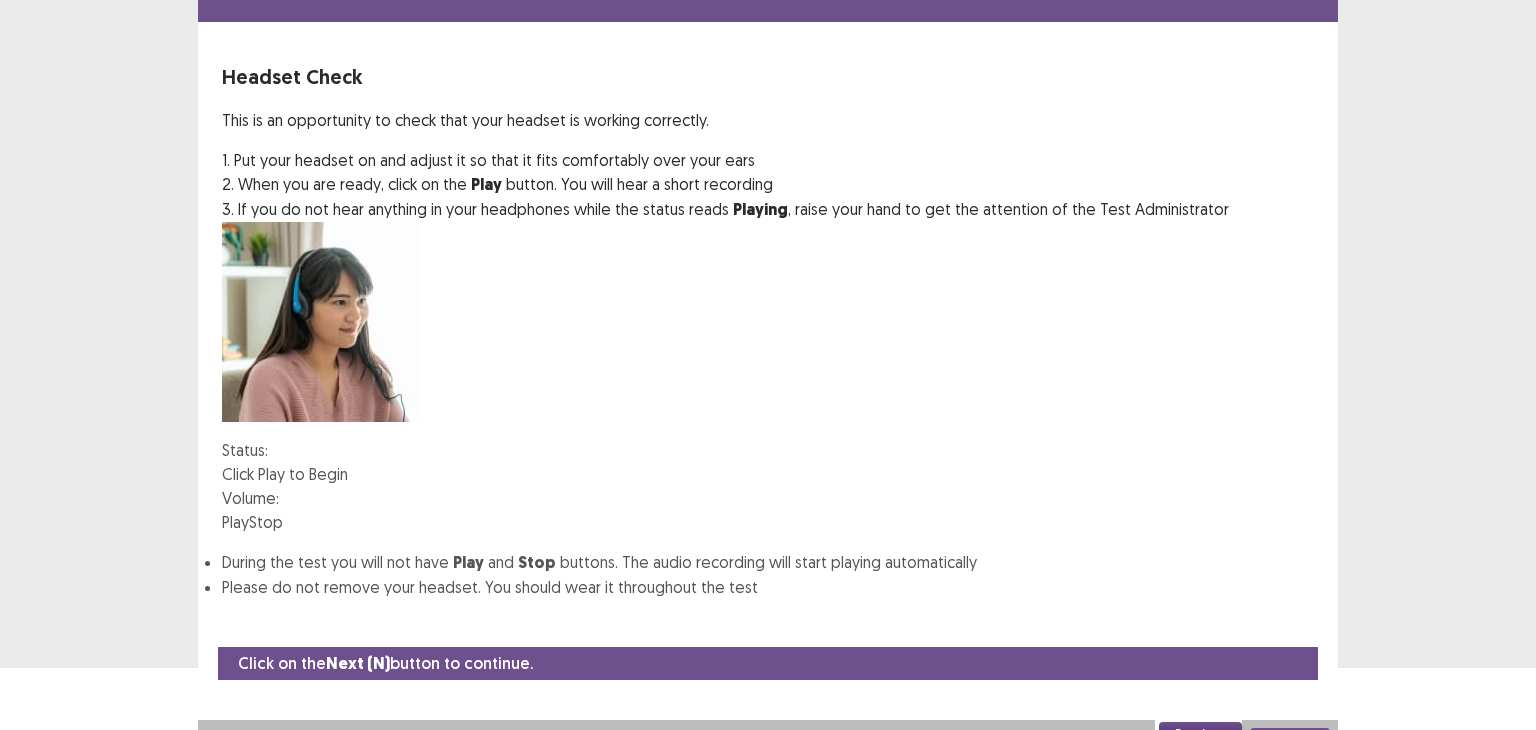 click on "Play" at bounding box center [235, 522] 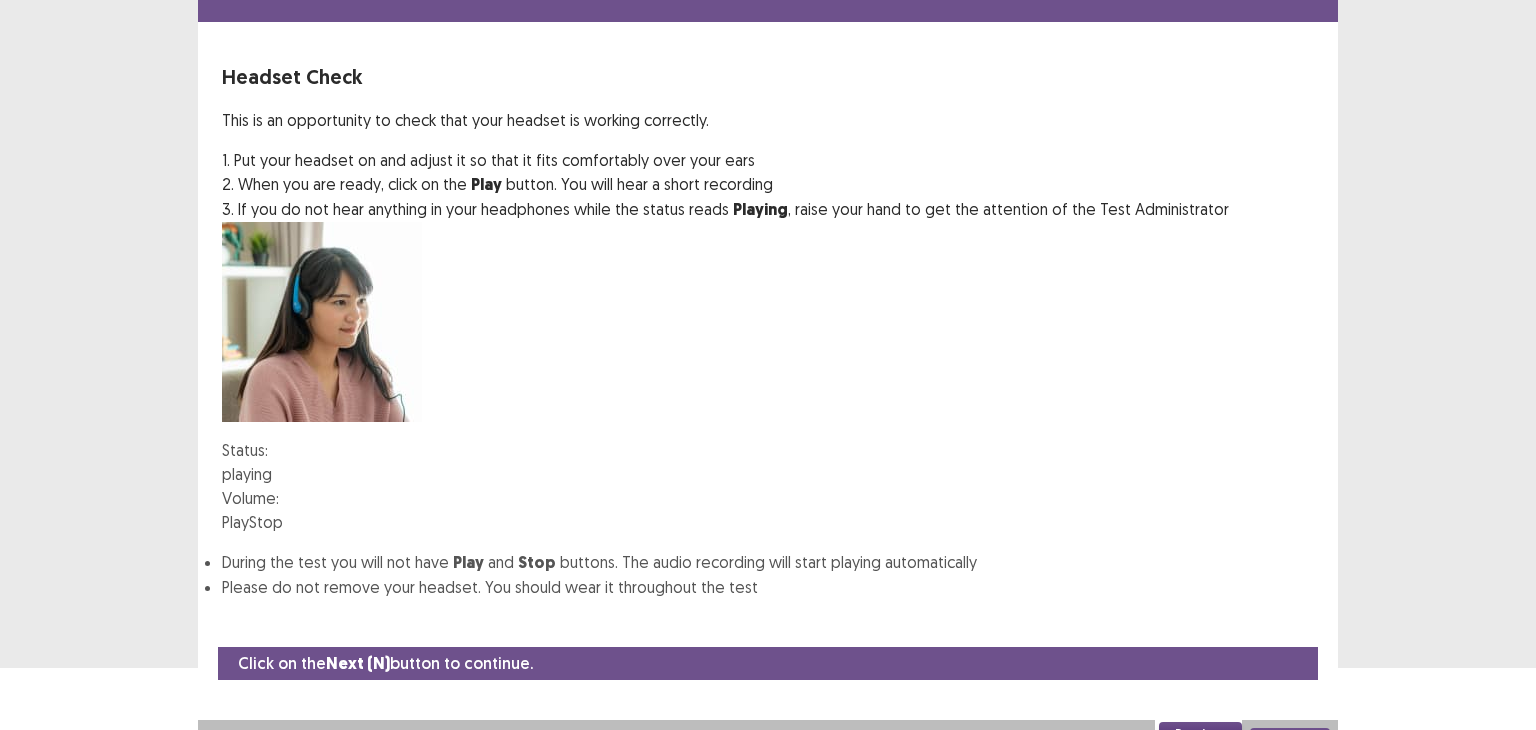 click at bounding box center (279, 498) 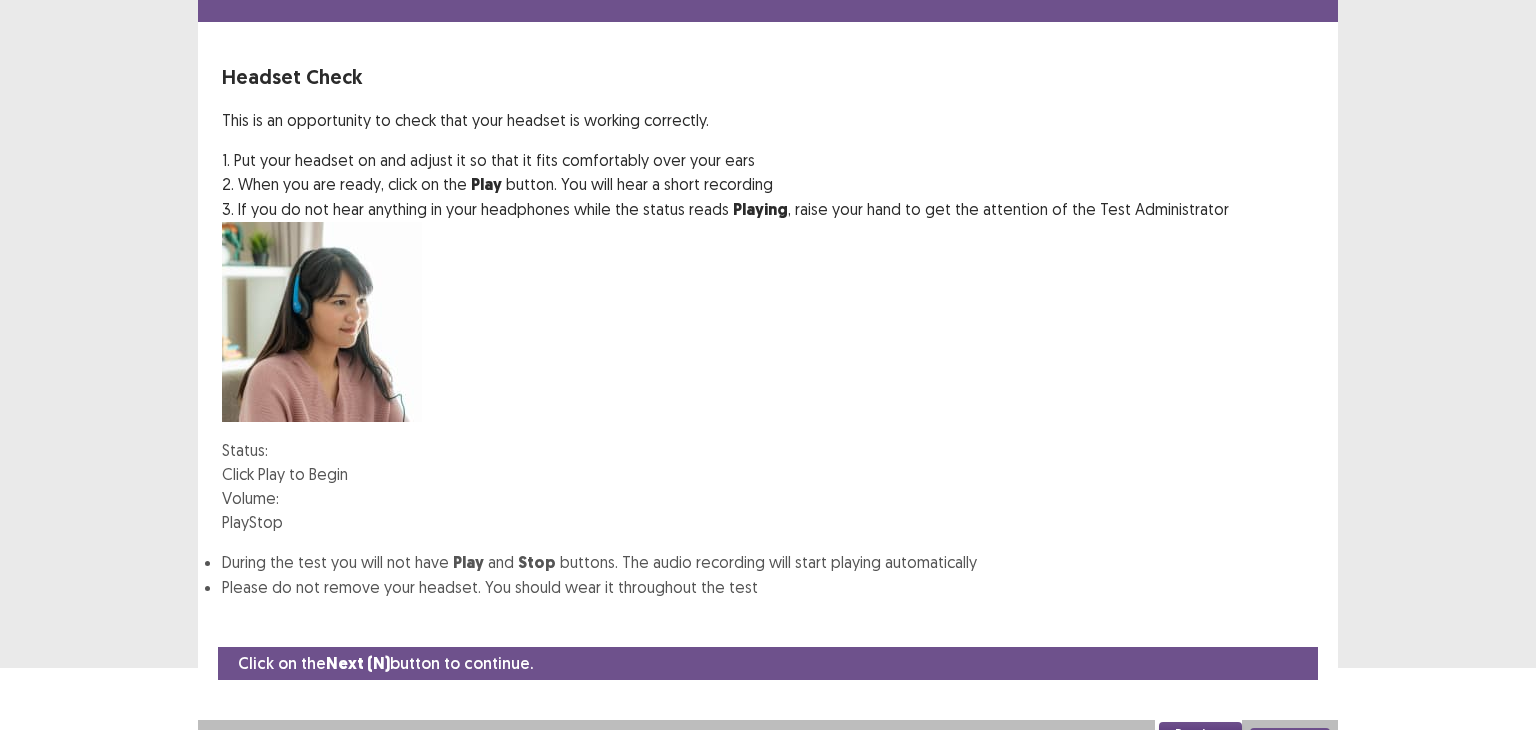 click on "Play" at bounding box center (235, 522) 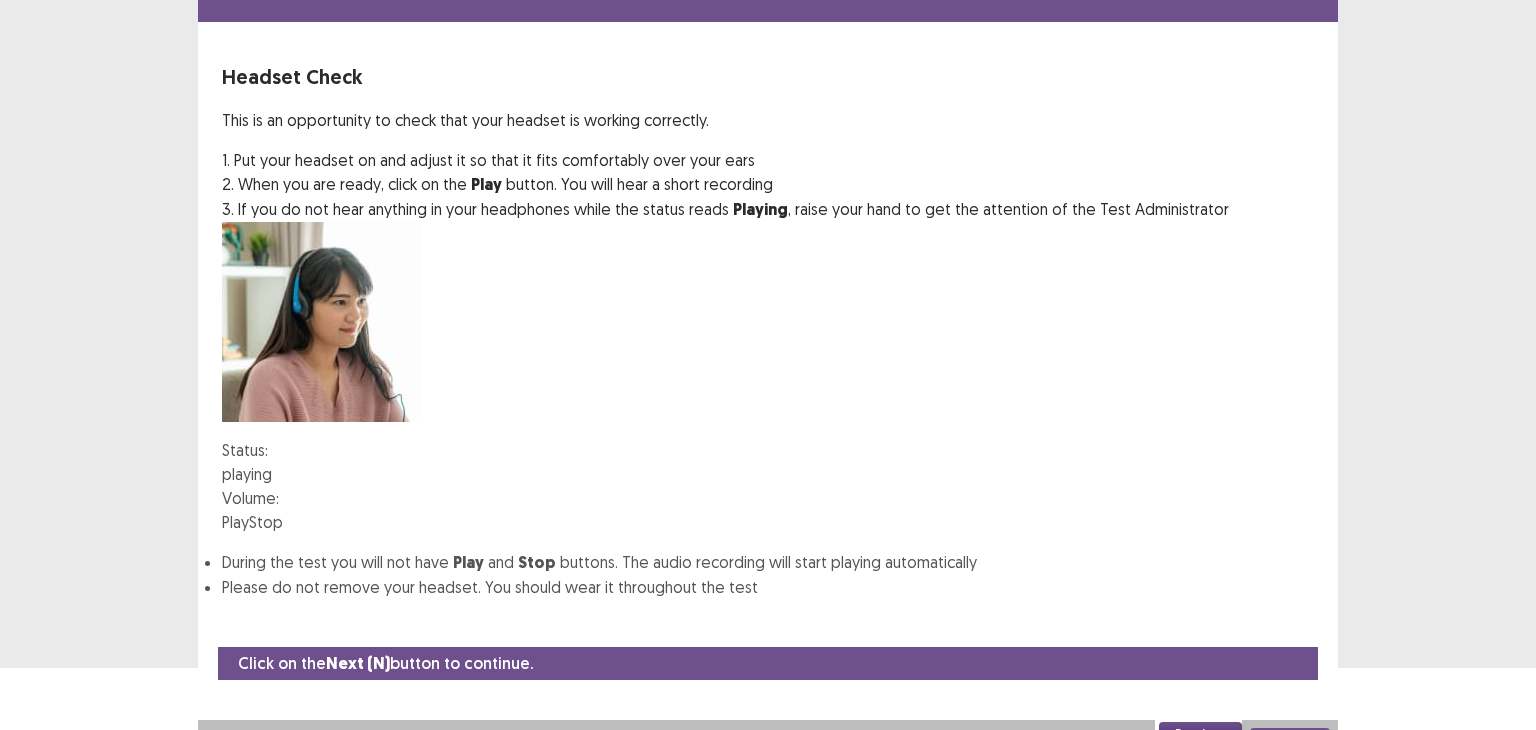 click at bounding box center [271, 498] 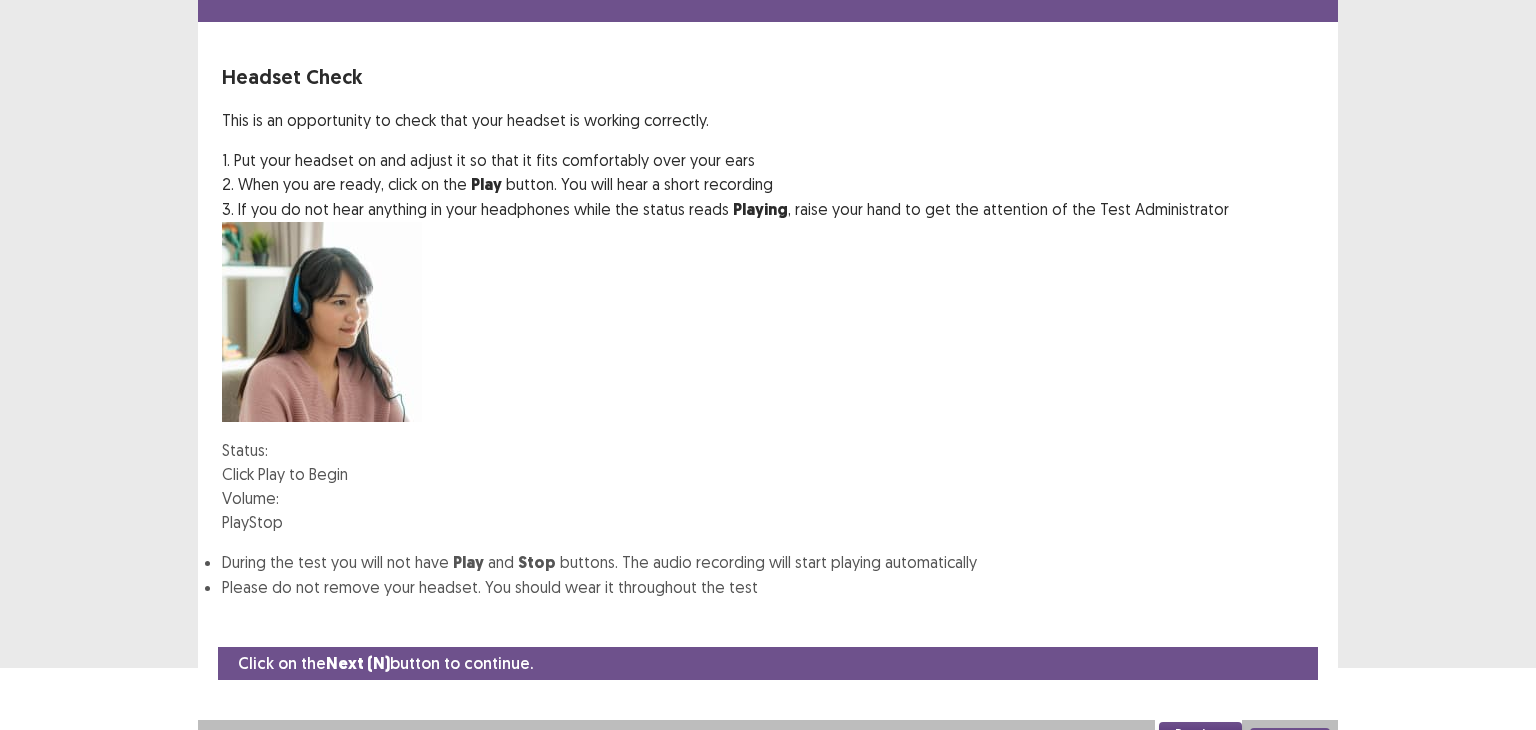 click at bounding box center [271, 498] 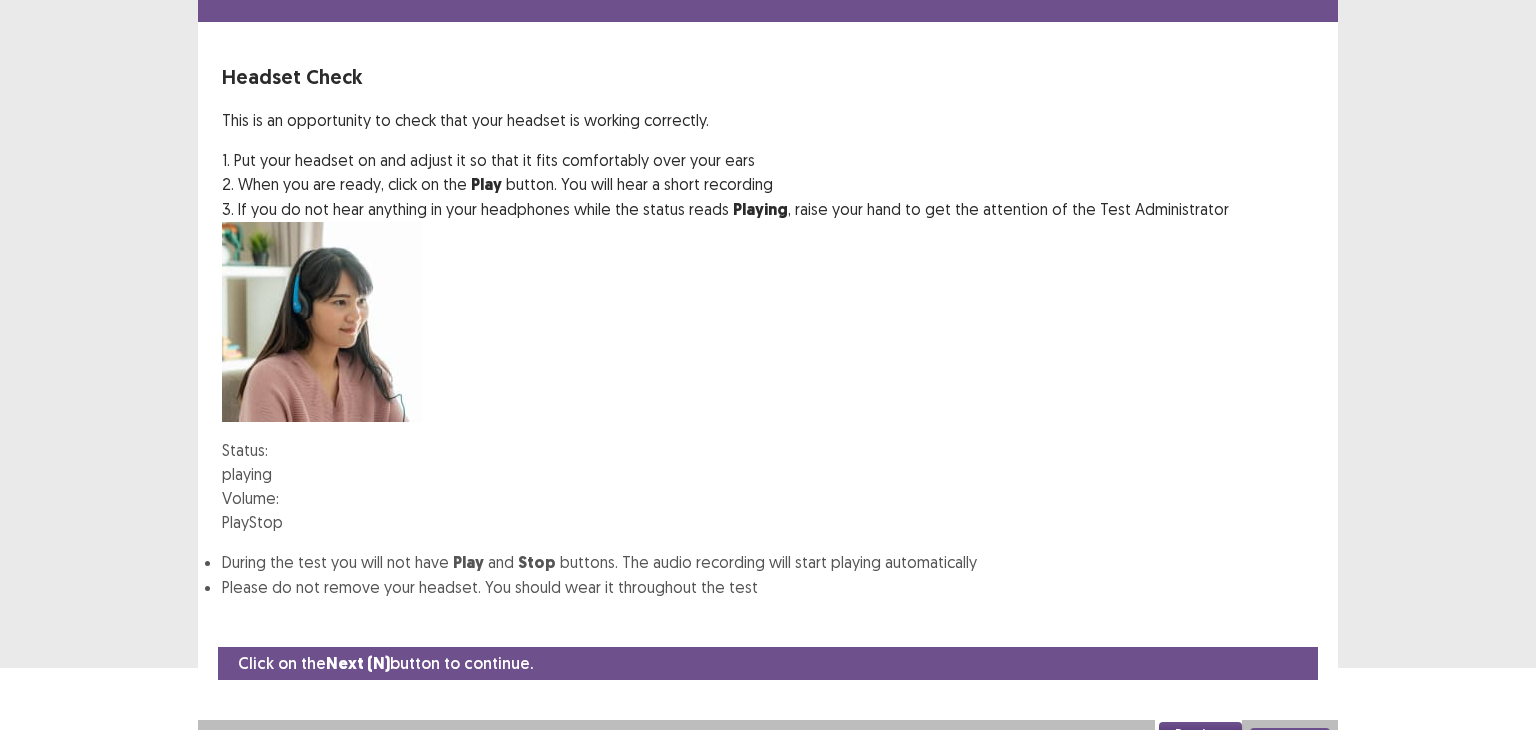 click on "Next" at bounding box center (1290, 740) 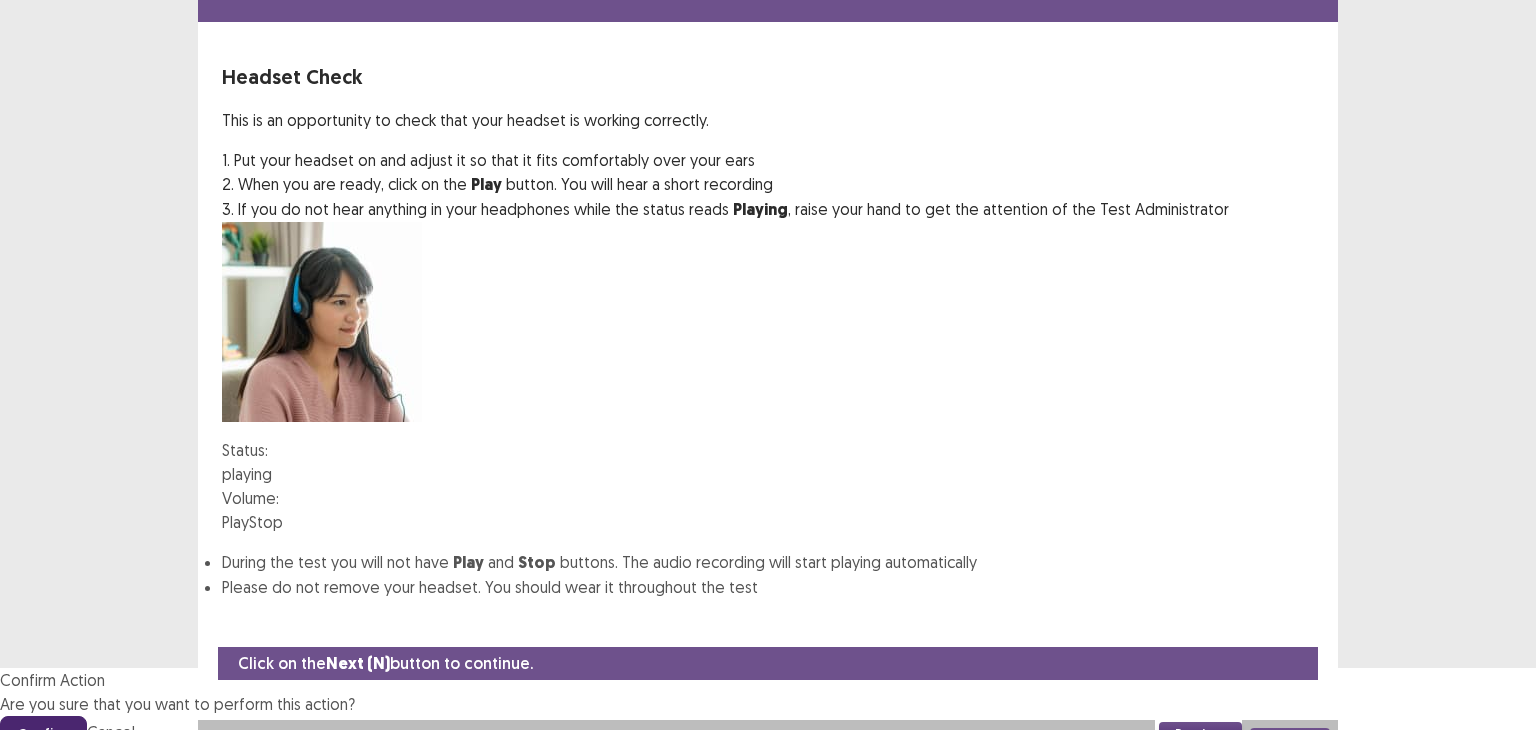 click on "Confirm" at bounding box center [43, 734] 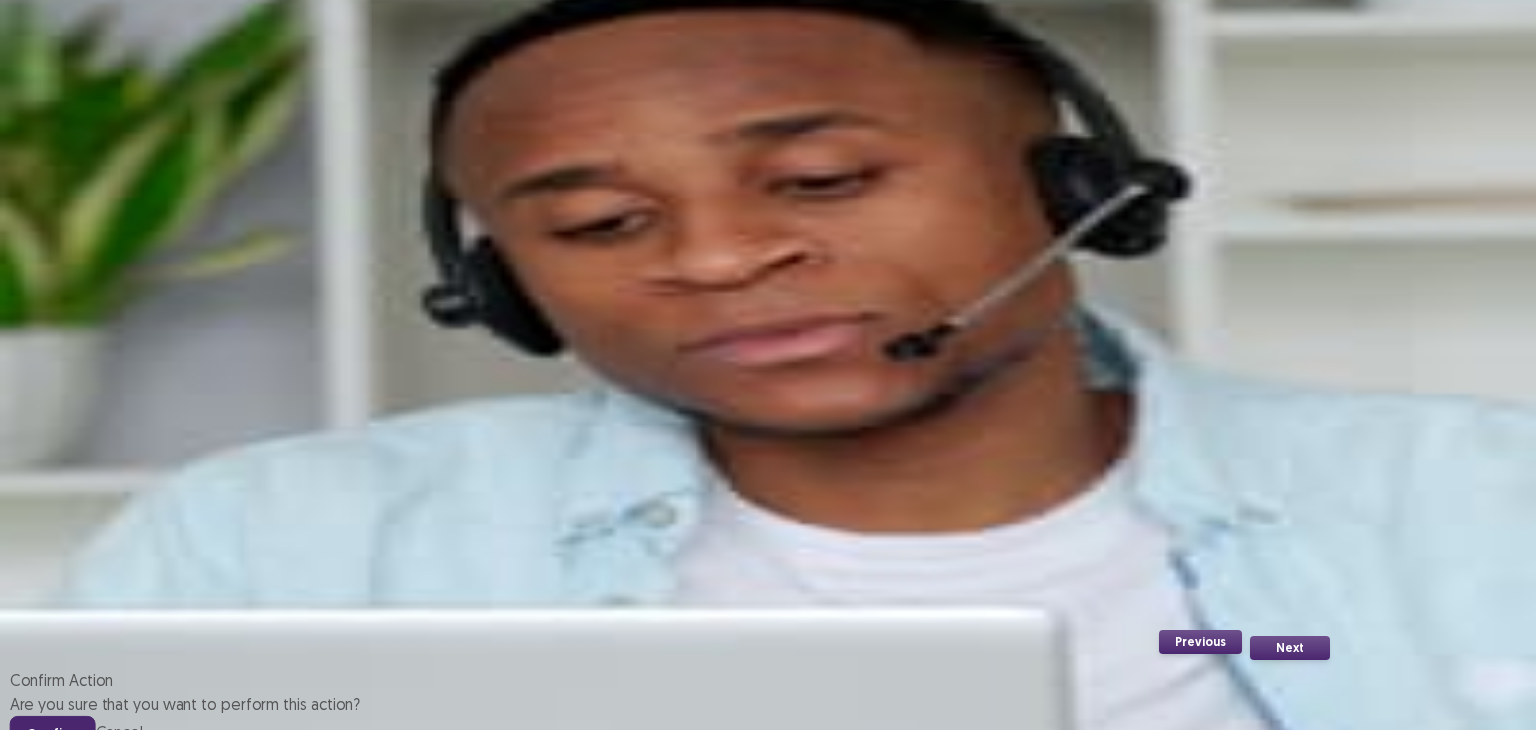 scroll, scrollTop: 98, scrollLeft: 0, axis: vertical 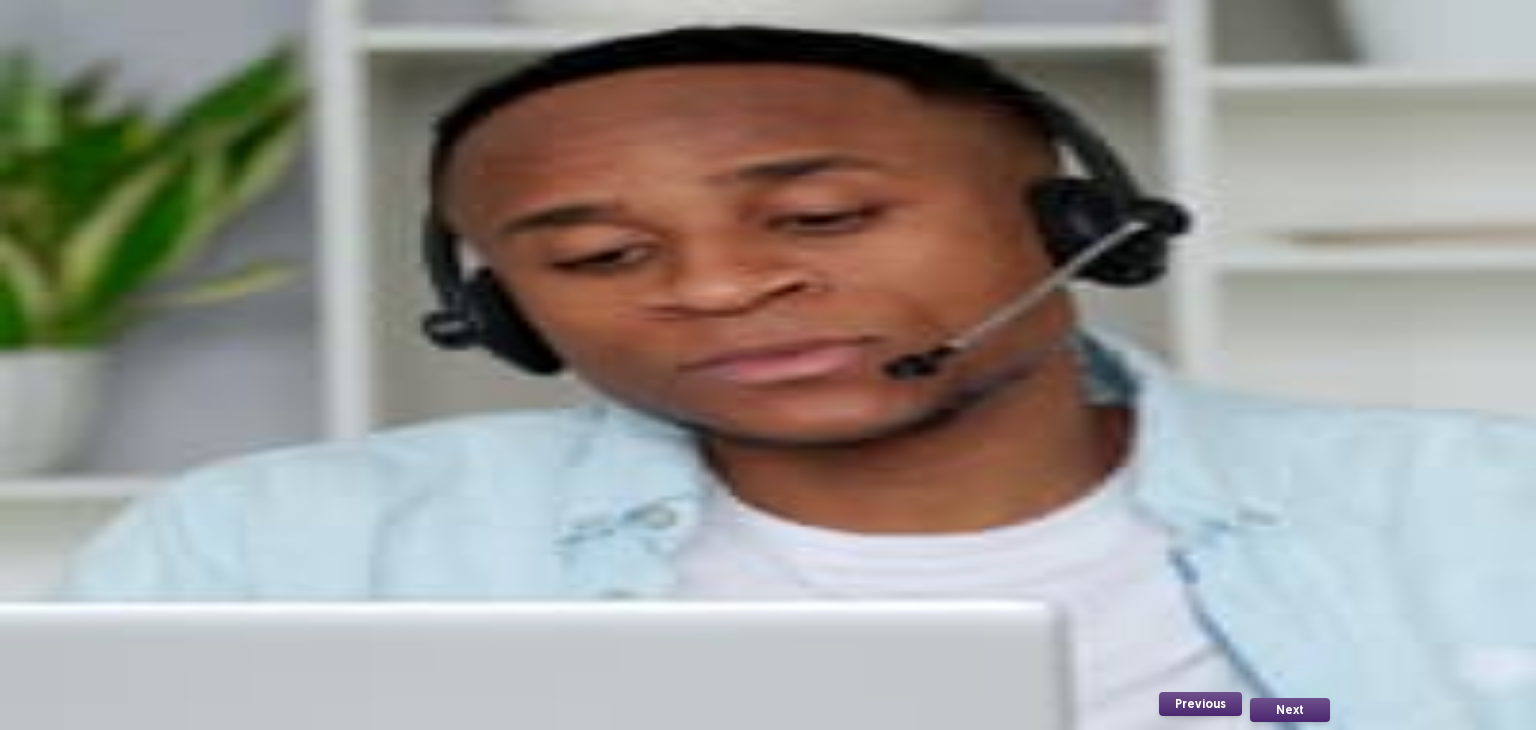 click on "Record" at bounding box center [247, 433] 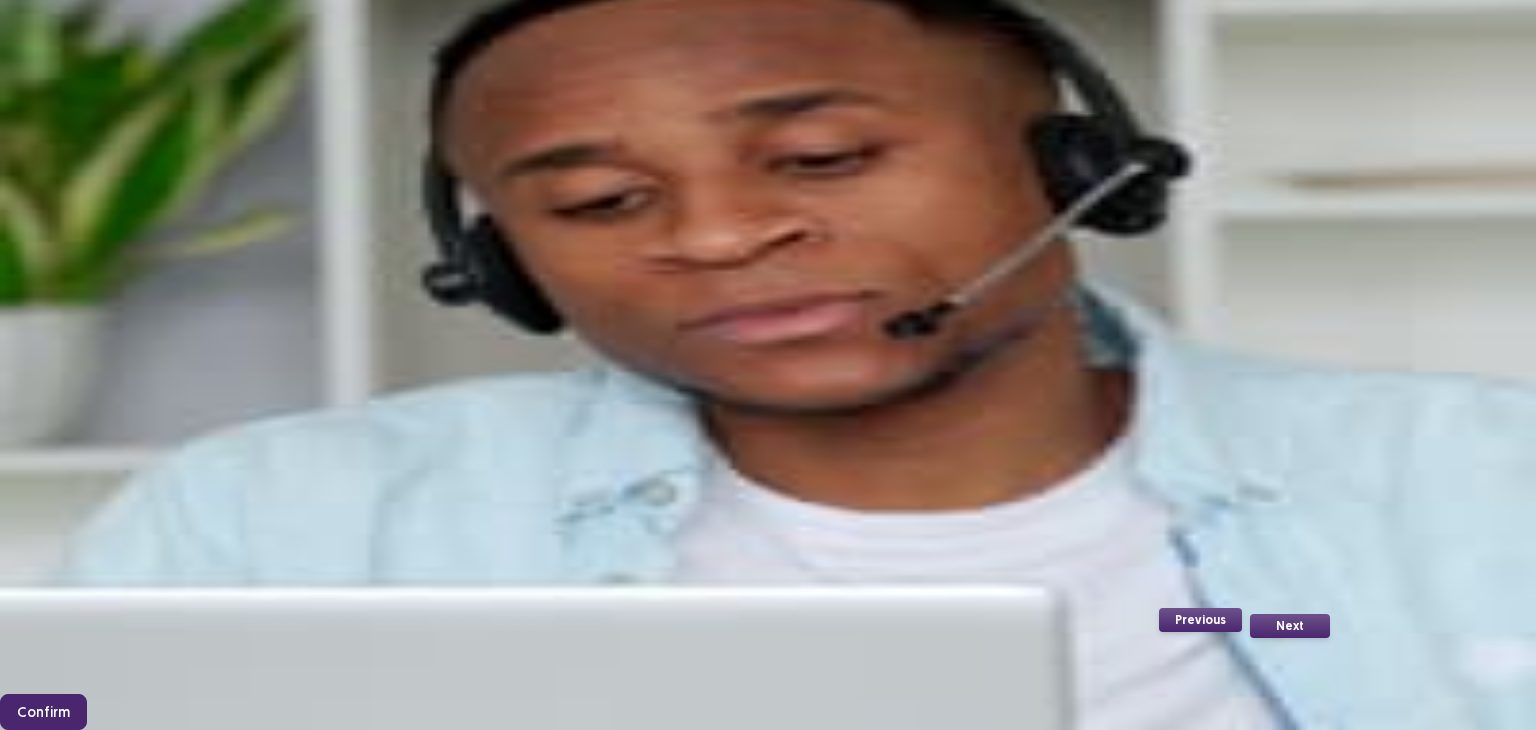 click on "Confirm" at bounding box center [43, 712] 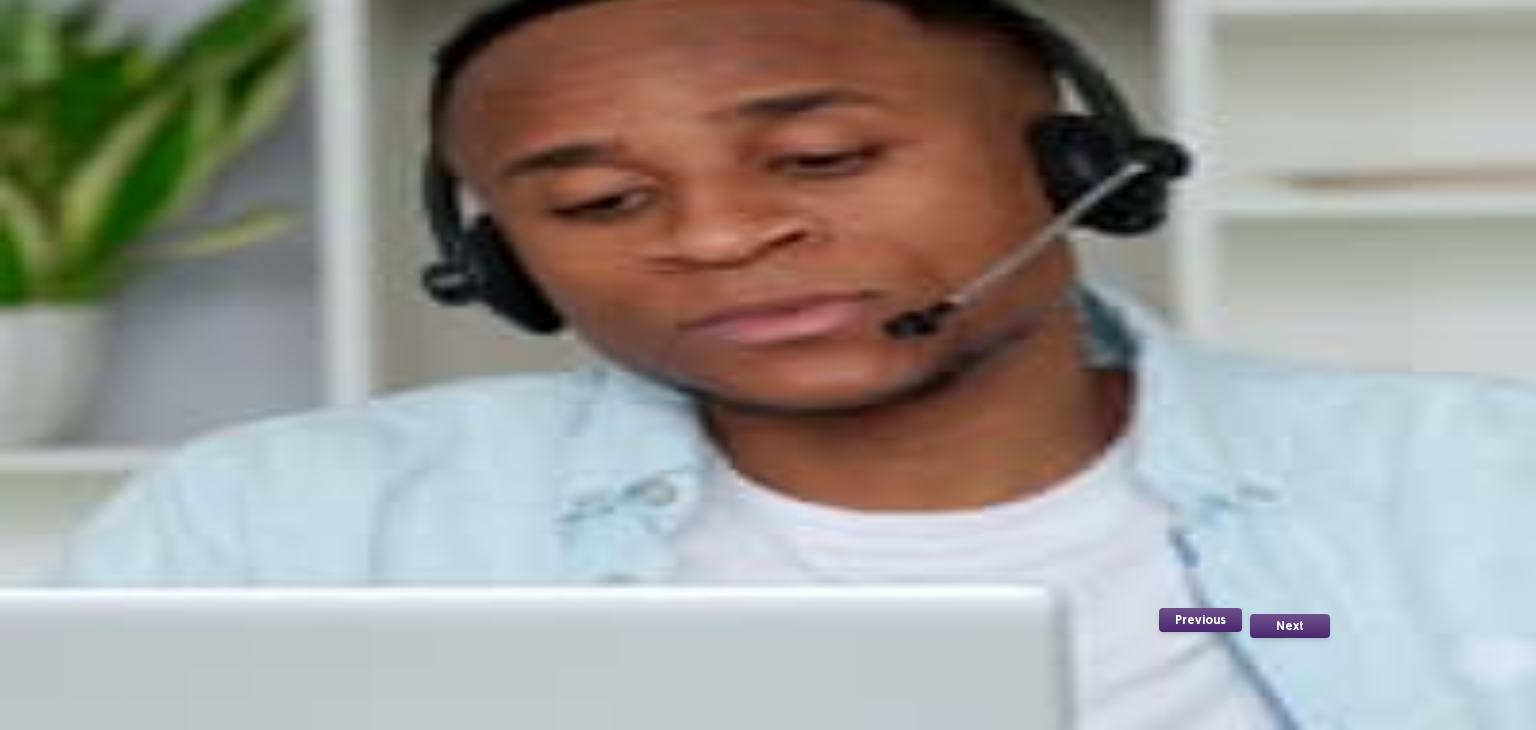 scroll, scrollTop: 43, scrollLeft: 0, axis: vertical 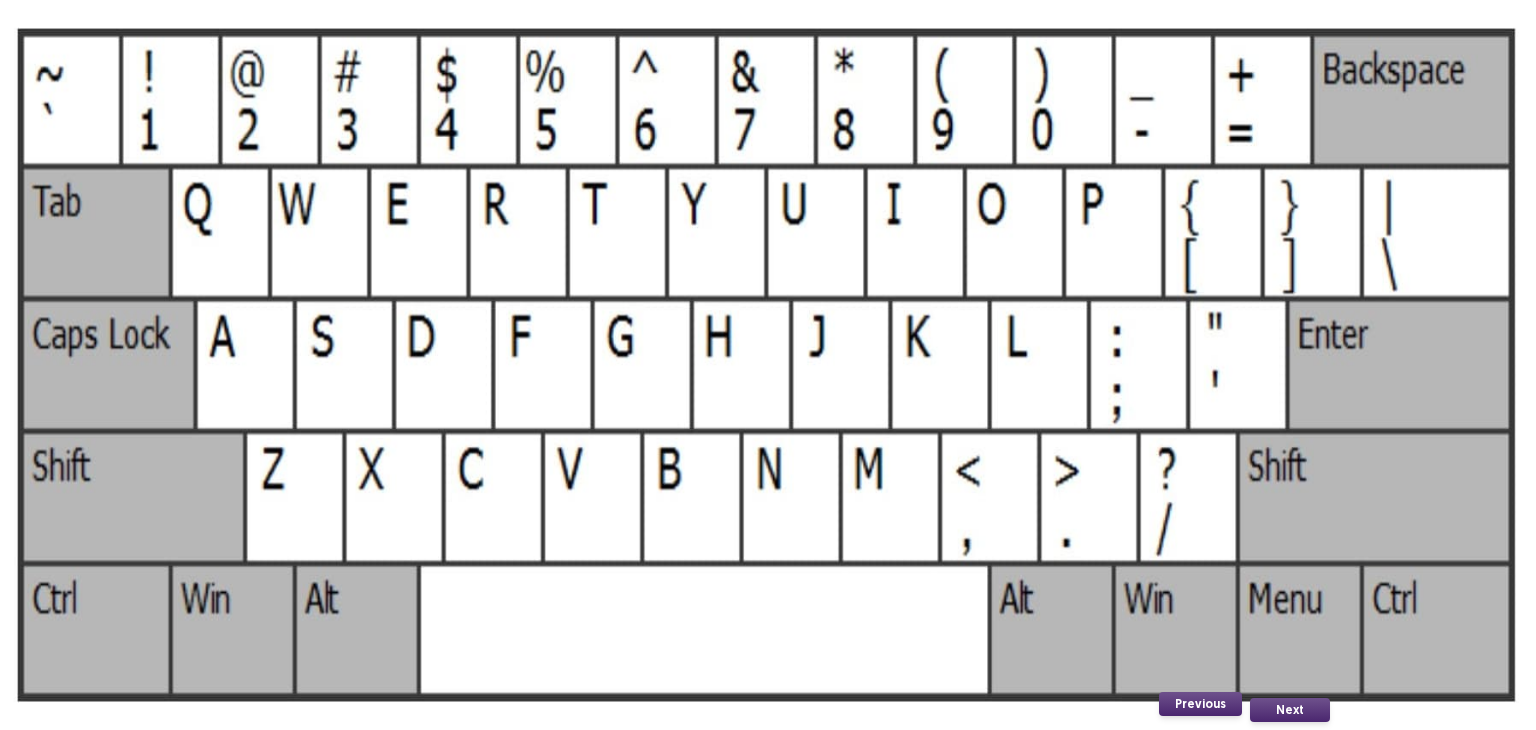 click on "Next" at bounding box center [1290, 710] 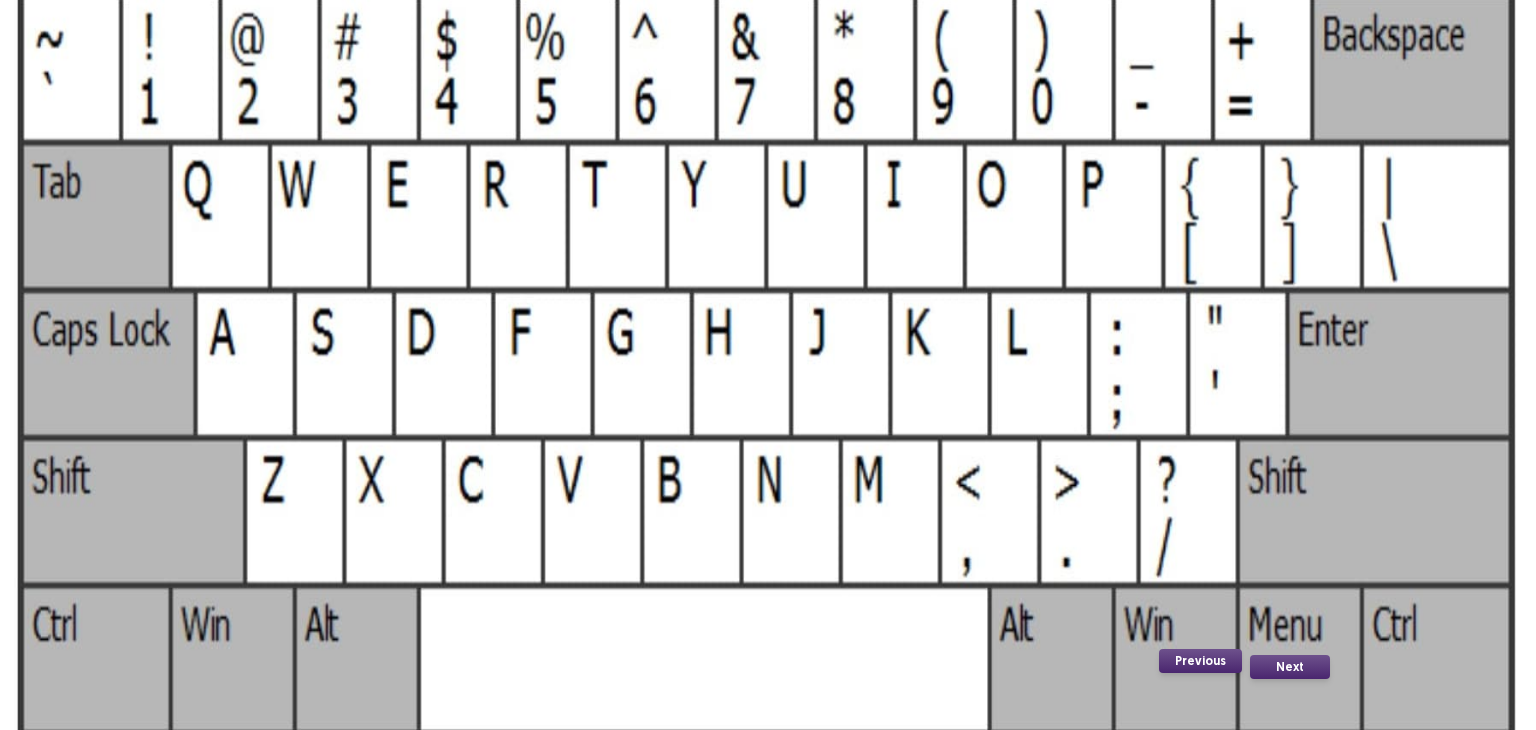 click on "Confirm" at bounding box center [43, 753] 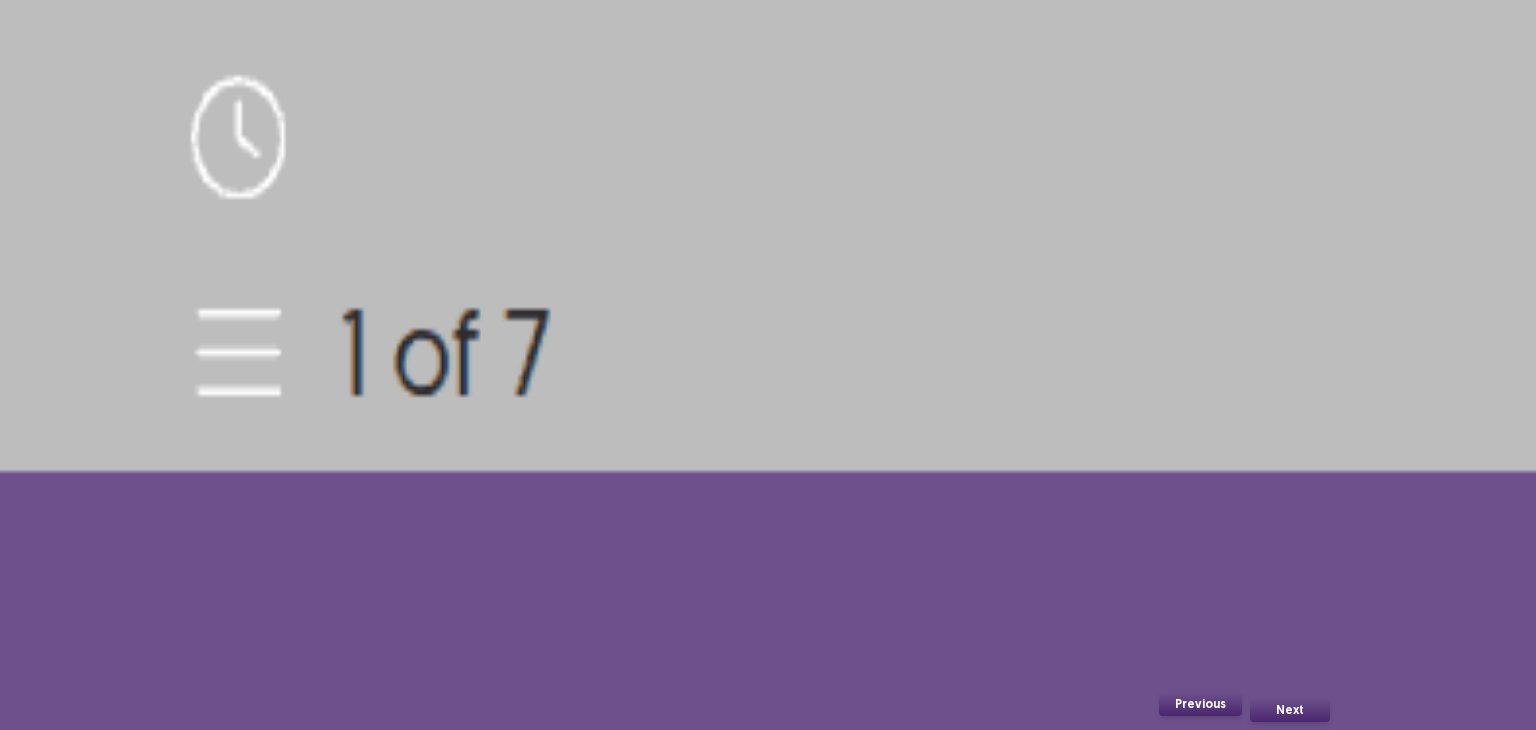 scroll, scrollTop: 144, scrollLeft: 0, axis: vertical 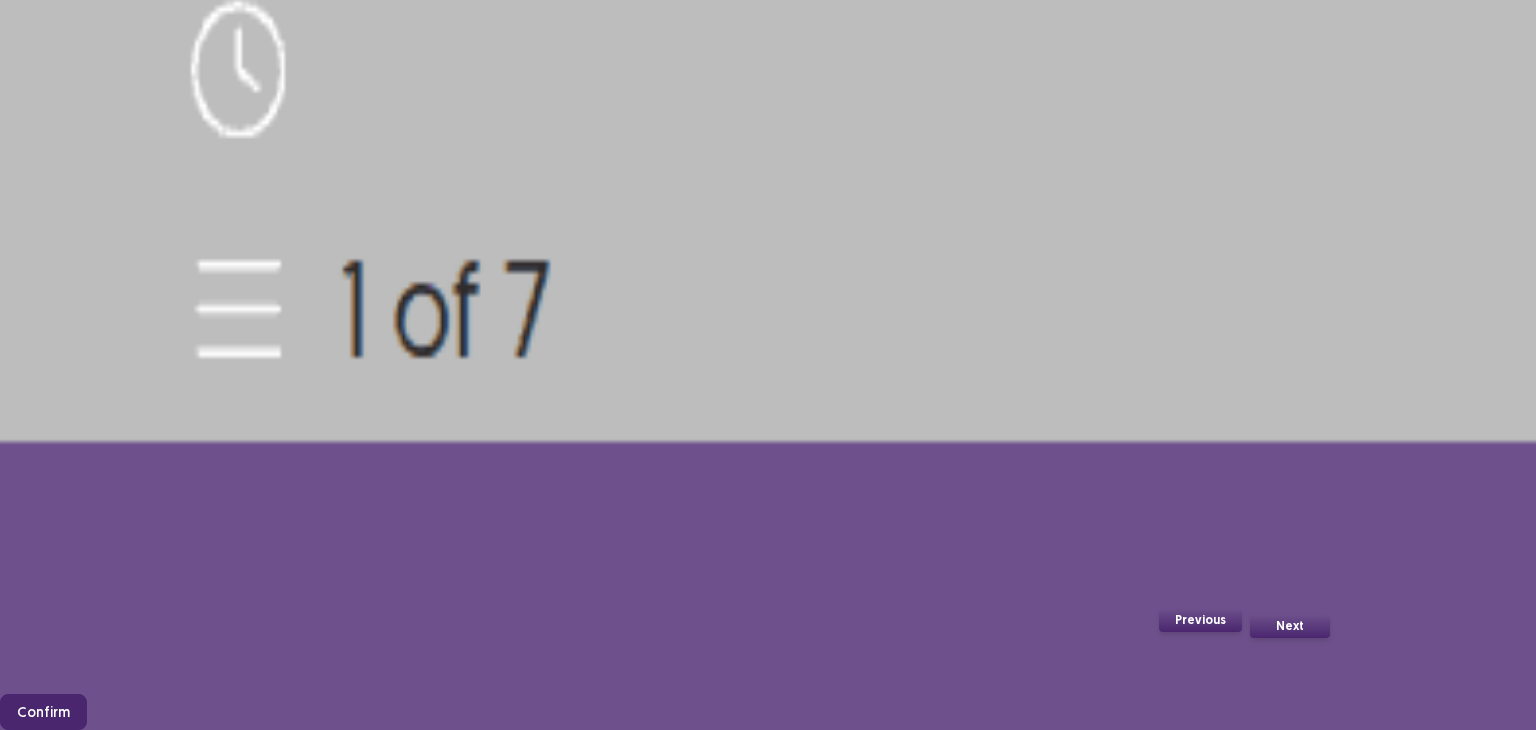 click on "Confirm" at bounding box center (43, 712) 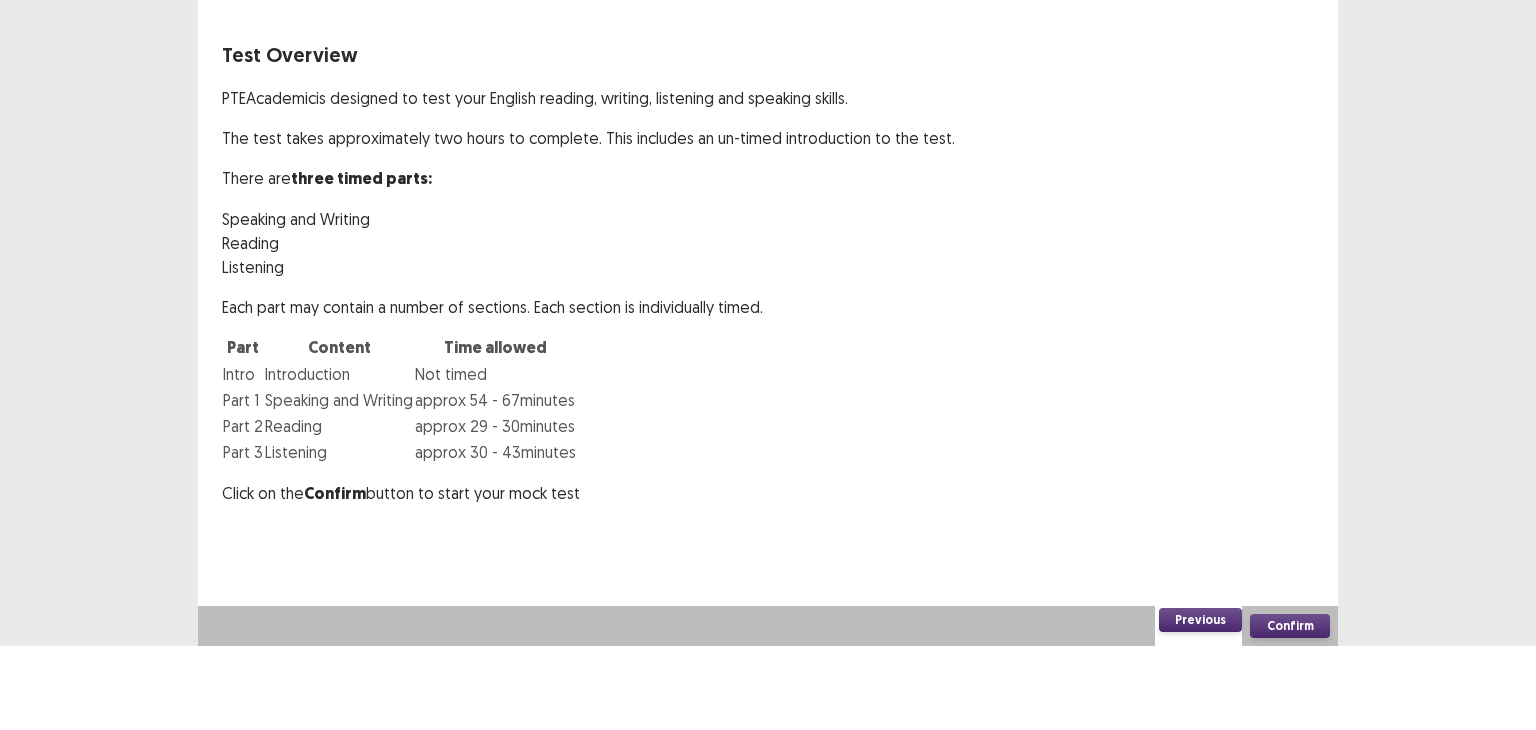 scroll, scrollTop: 0, scrollLeft: 0, axis: both 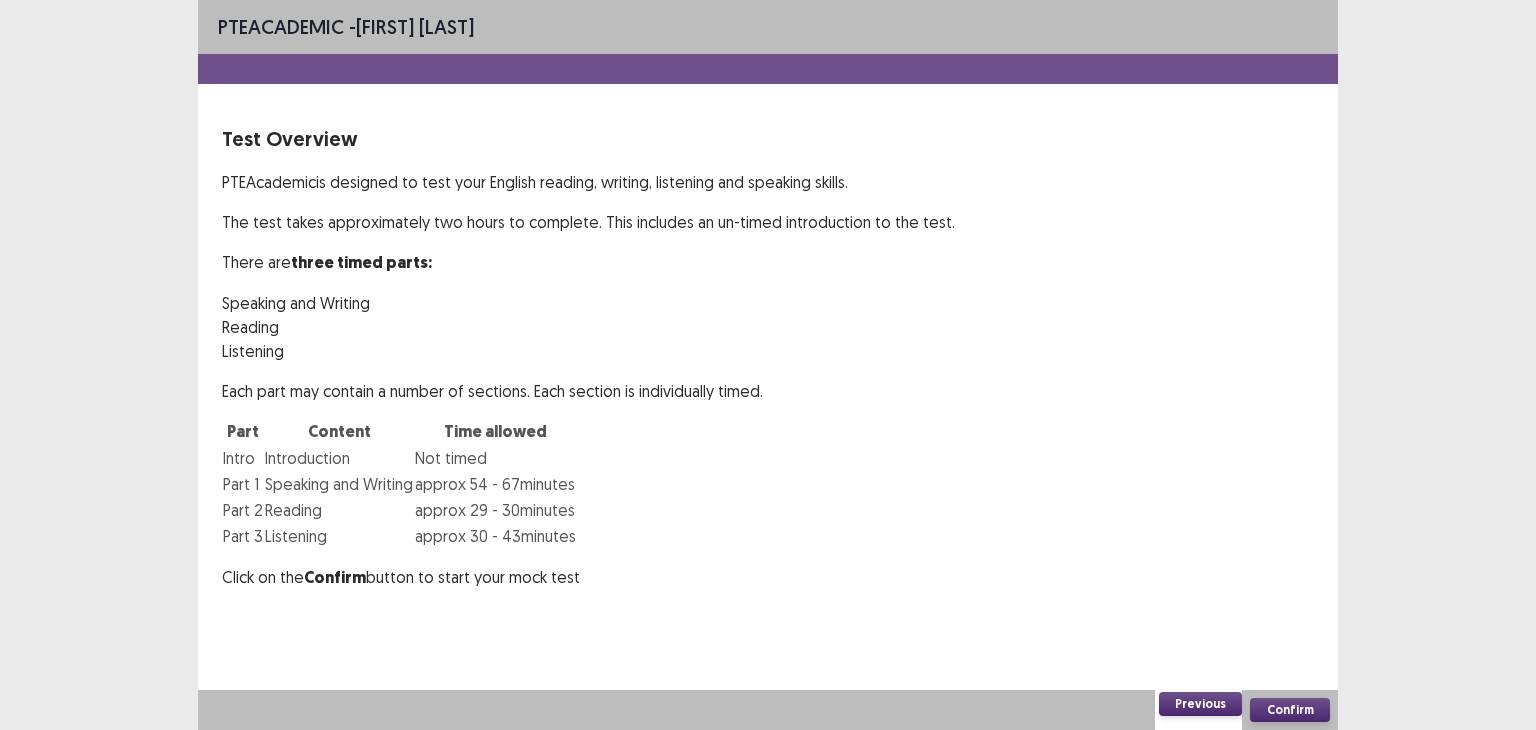 click on "Confirm" at bounding box center (1290, 710) 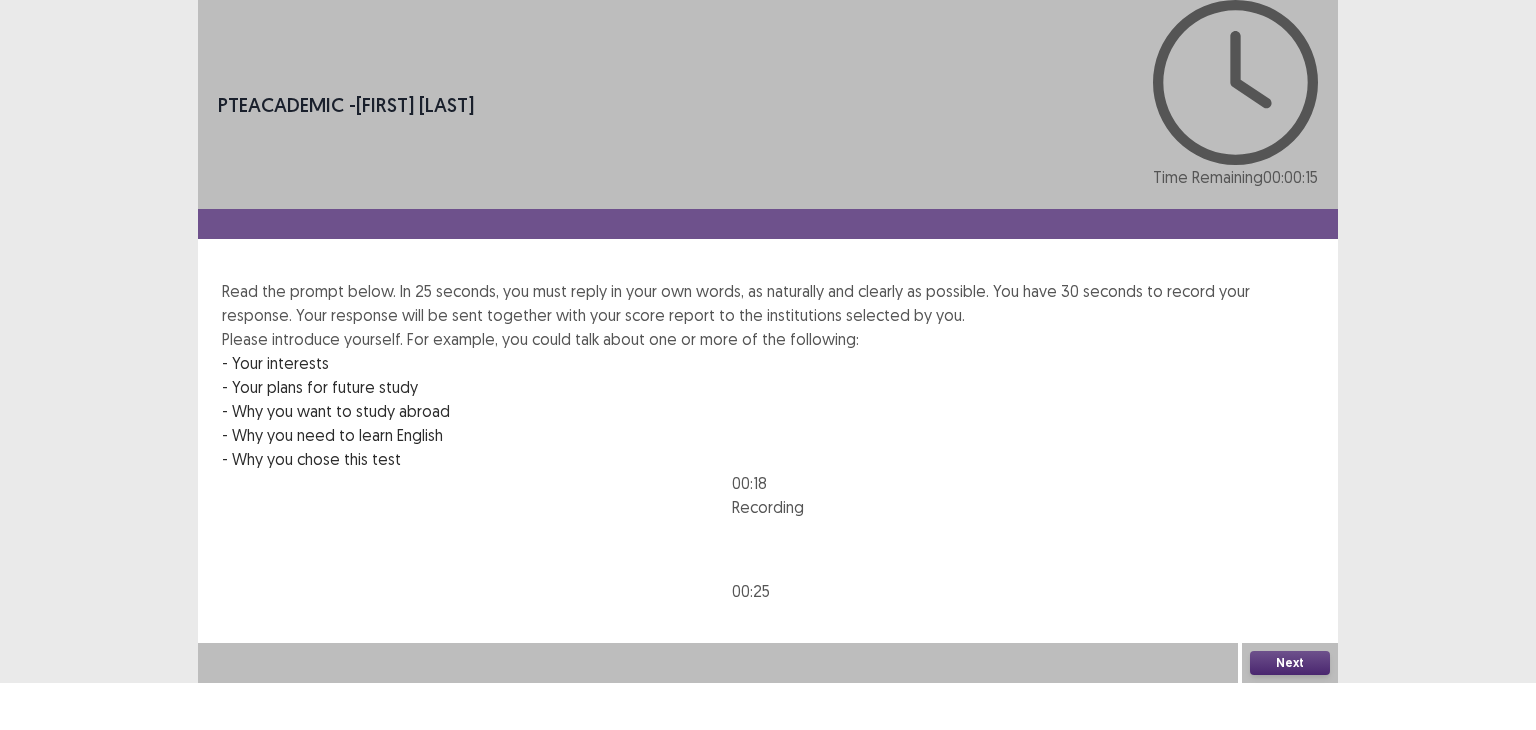 click on "Next" at bounding box center [1290, 663] 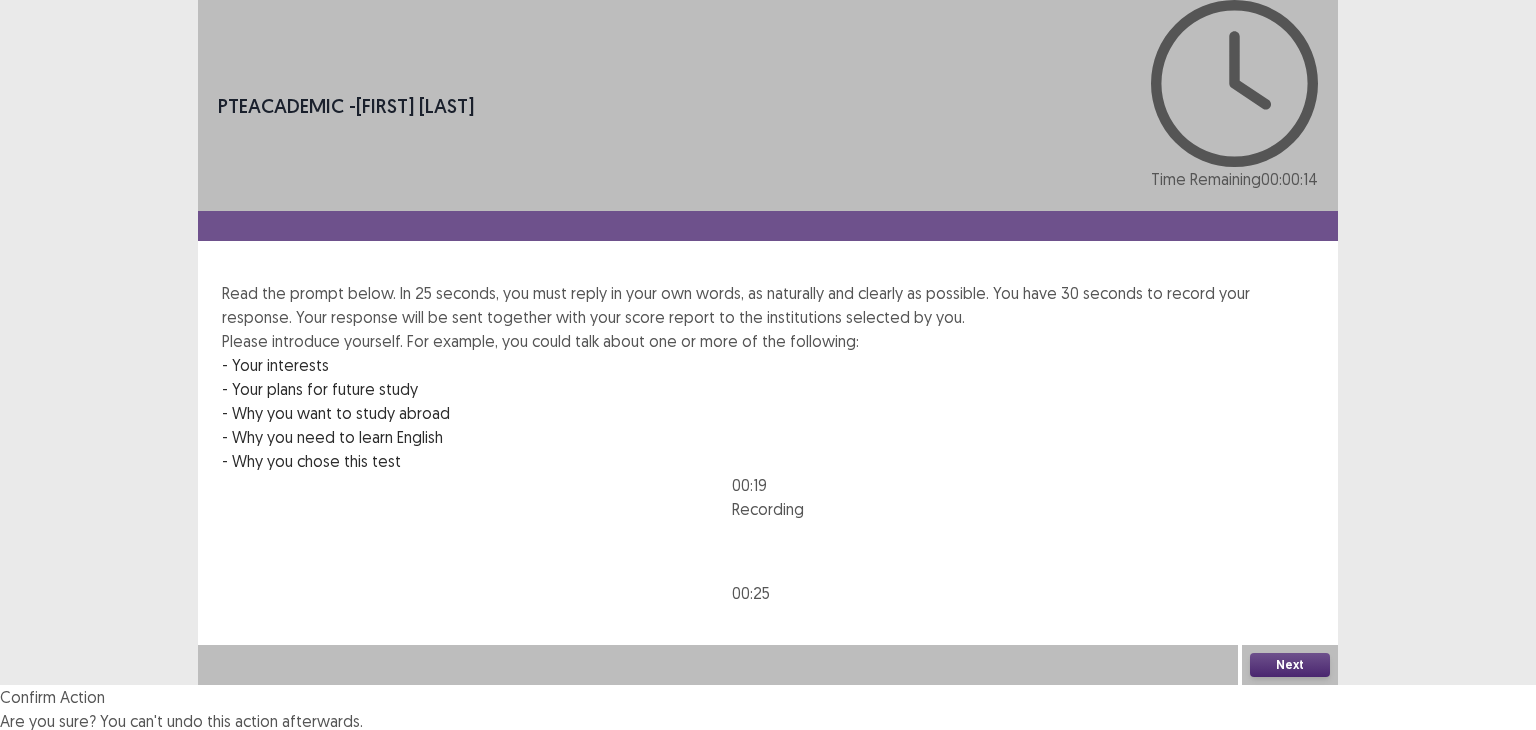 click on "Confirm" at bounding box center (43, 751) 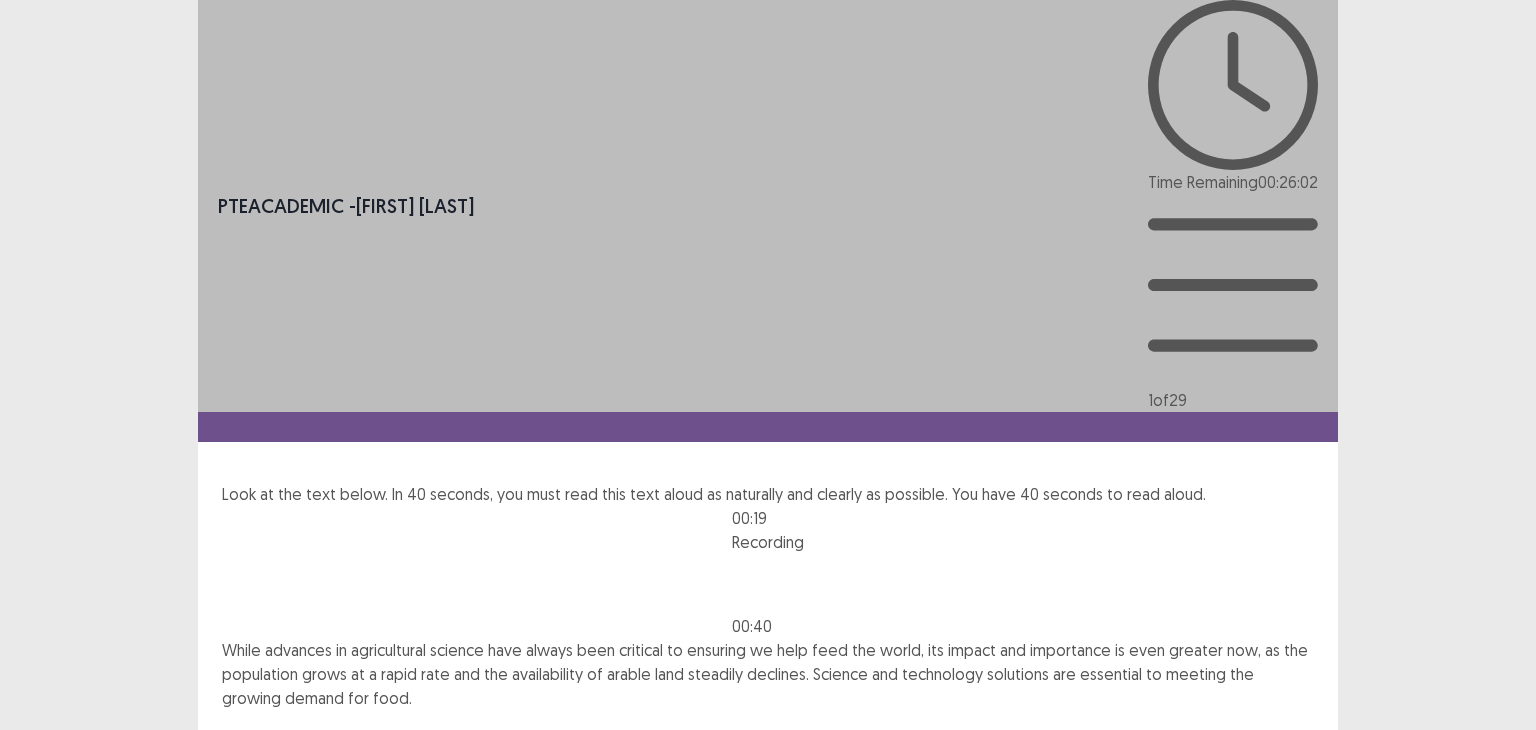 click on "Next" at bounding box center [1290, 770] 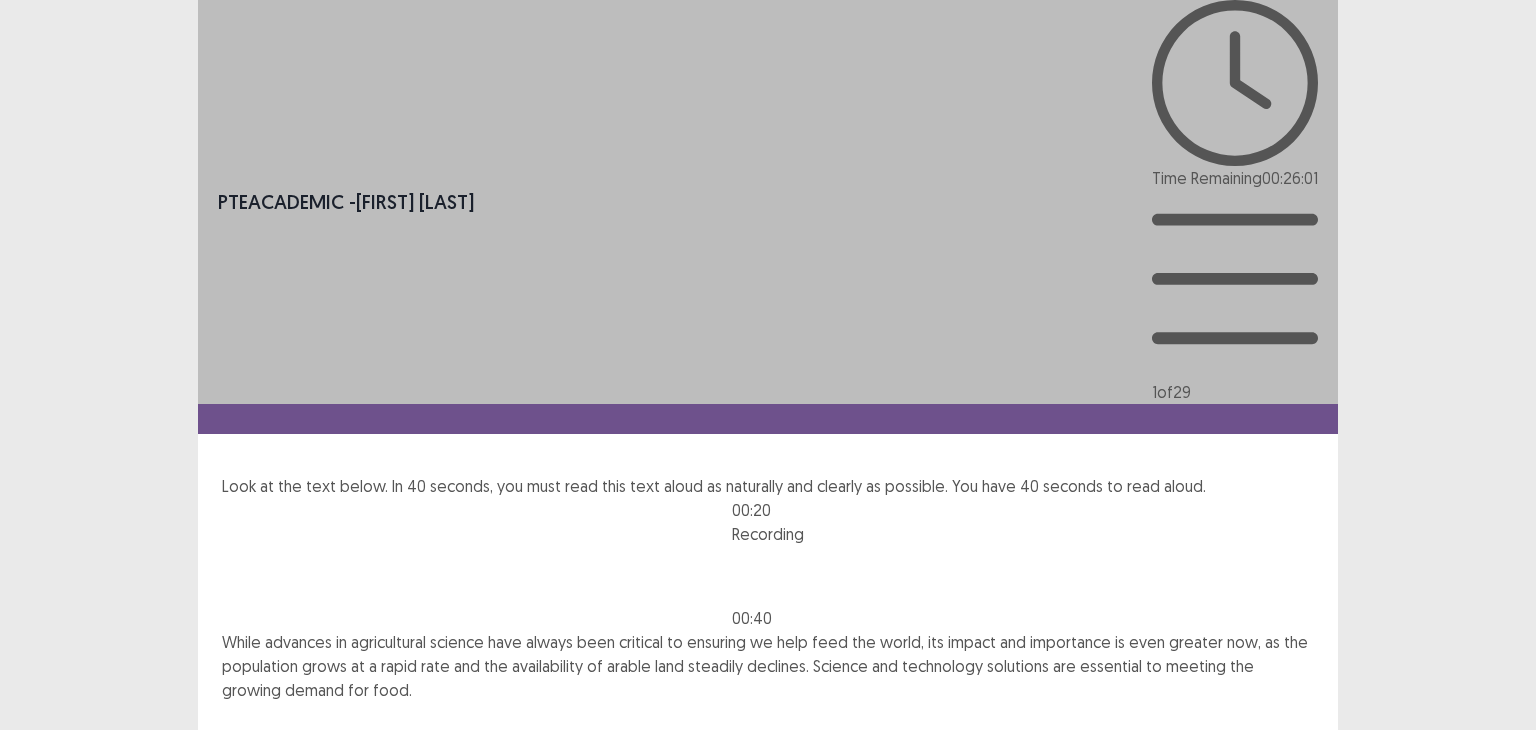 click on "Confirm" at bounding box center [43, 848] 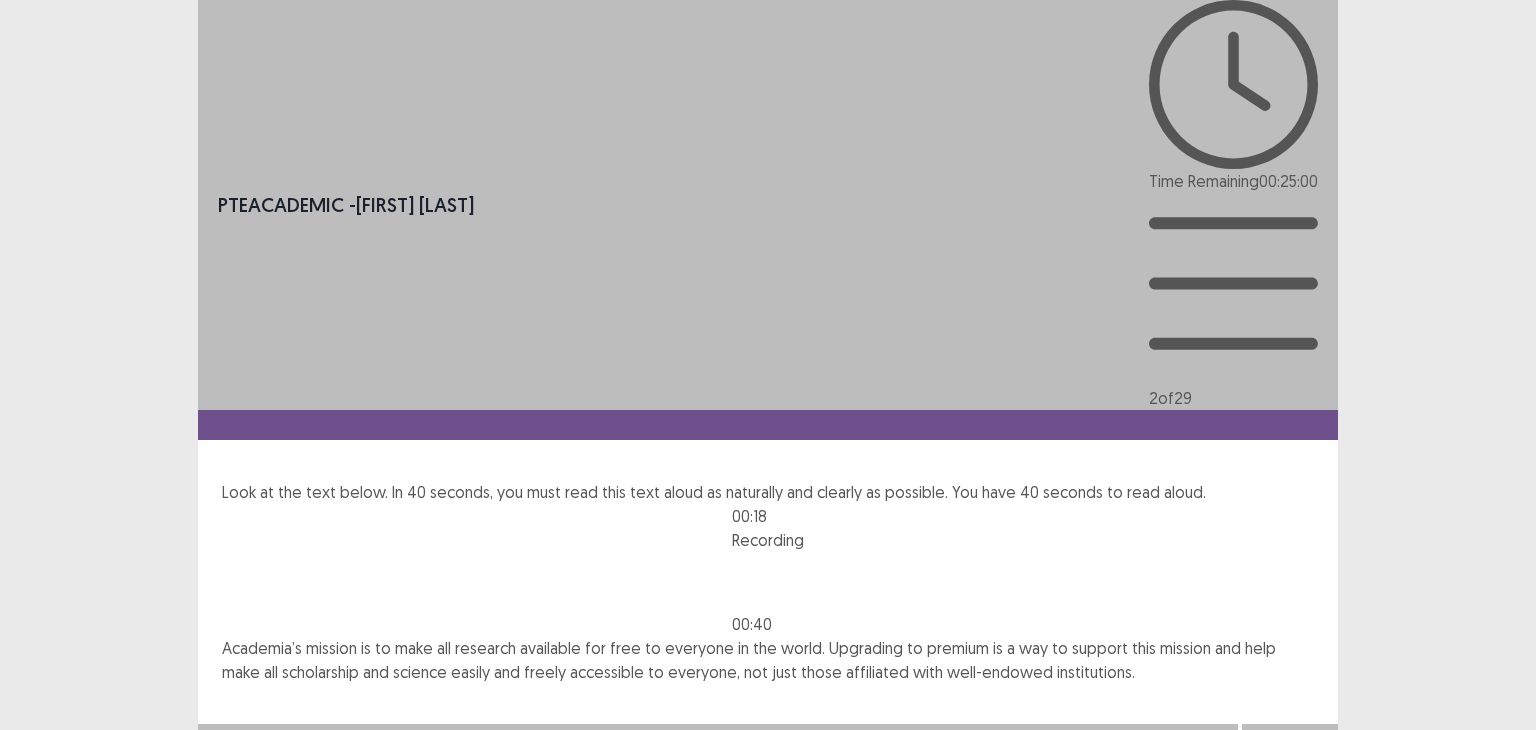click on "Next" at bounding box center (1290, 744) 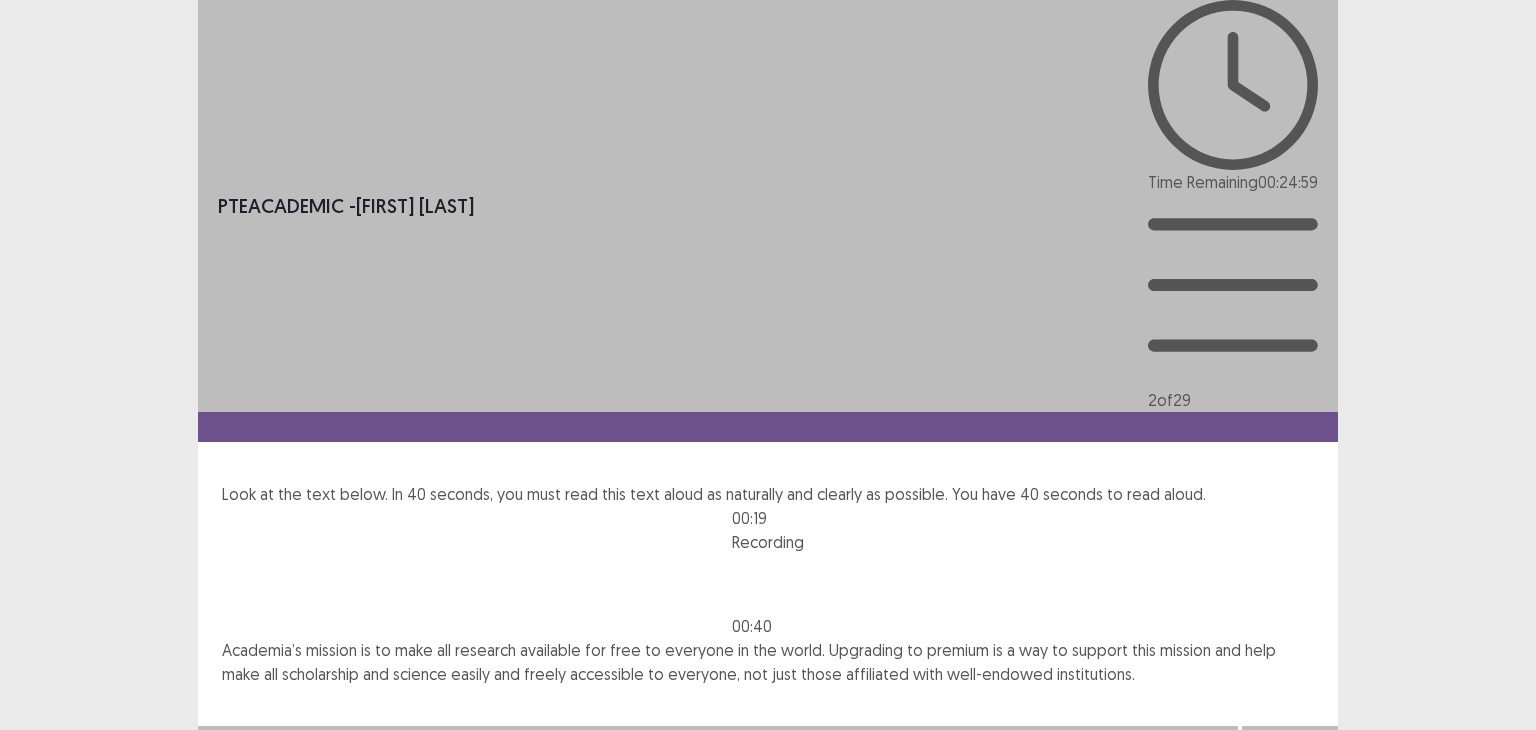 drag, startPoint x: 859, startPoint y: 411, endPoint x: 860, endPoint y: 377, distance: 34.0147 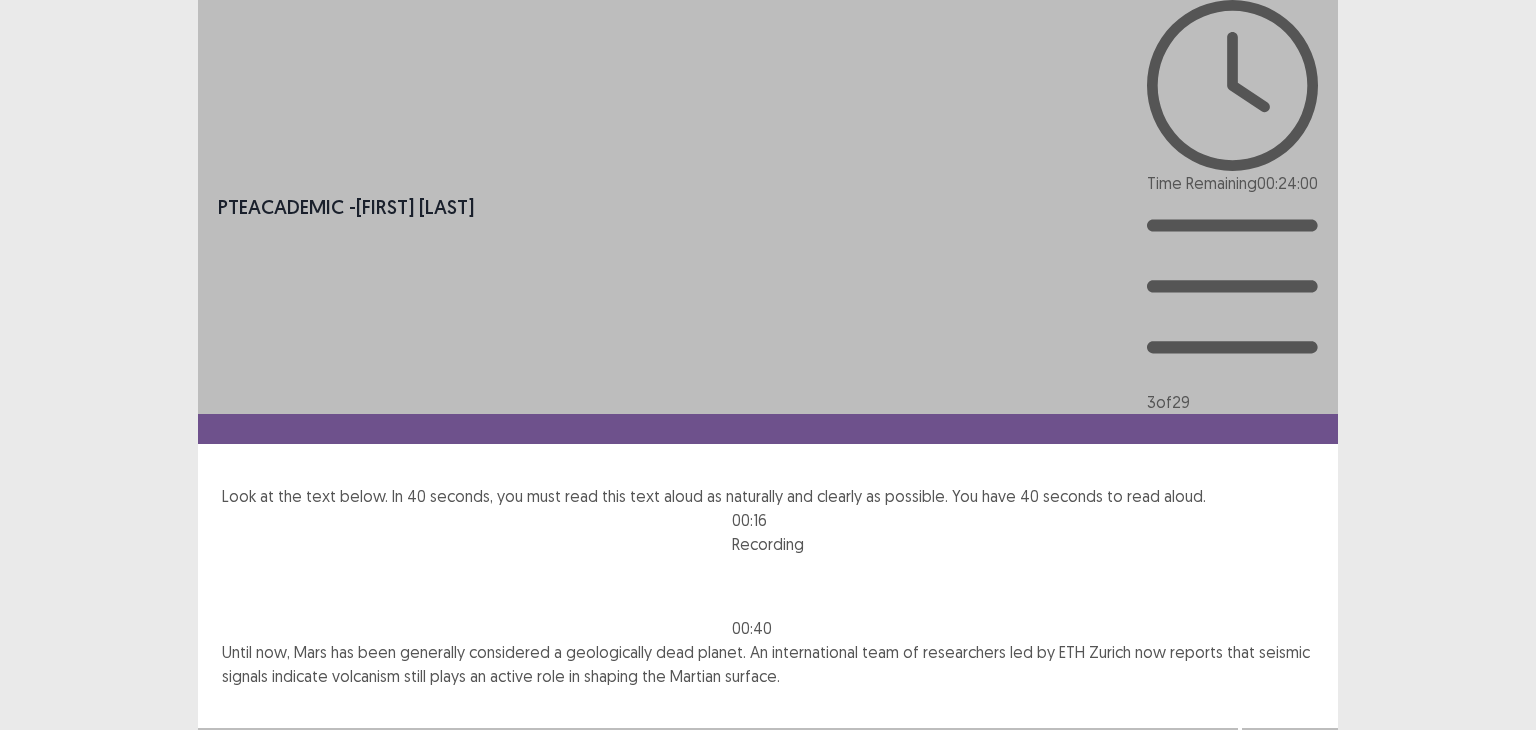 drag, startPoint x: 1330, startPoint y: 712, endPoint x: 1320, endPoint y: 701, distance: 14.866069 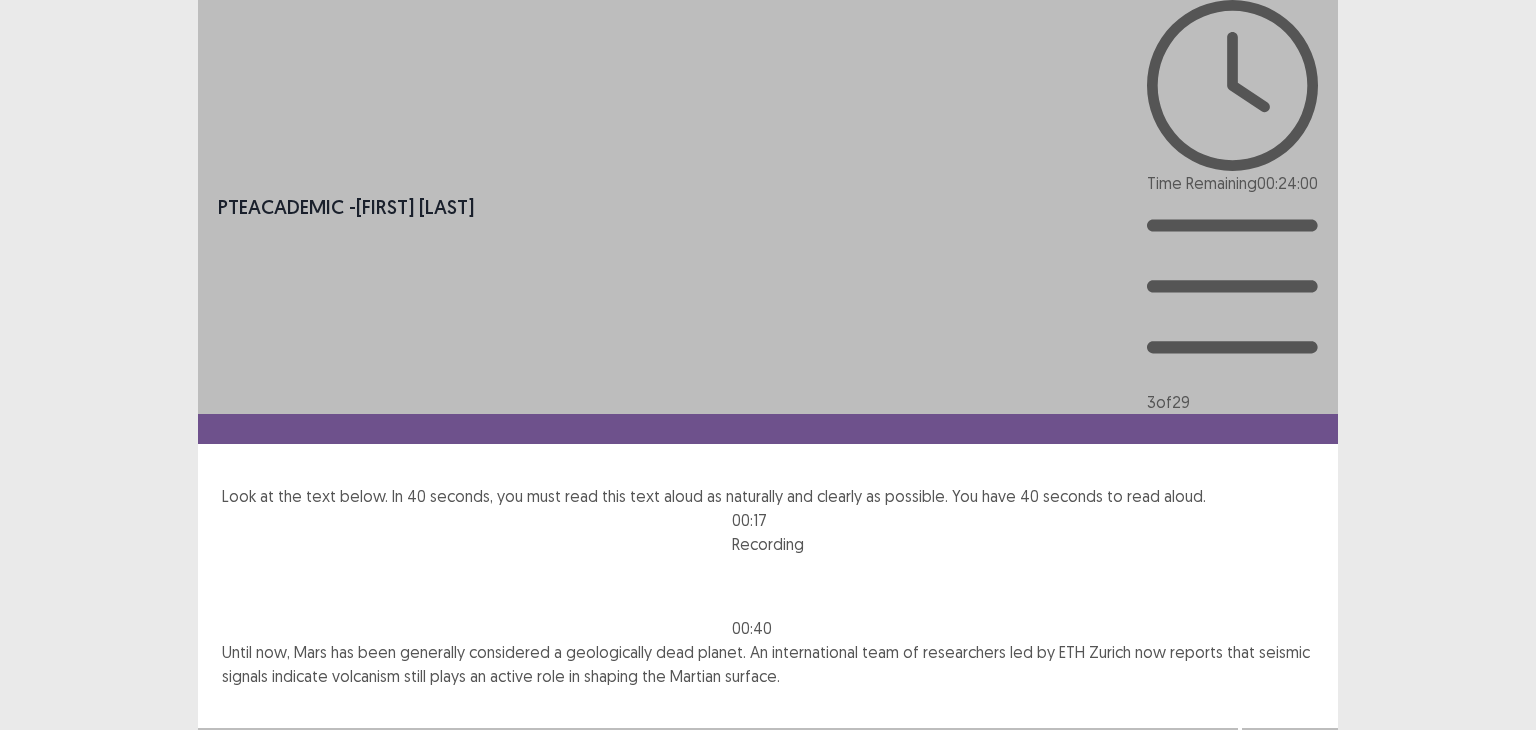 click on "Next" at bounding box center [1290, 748] 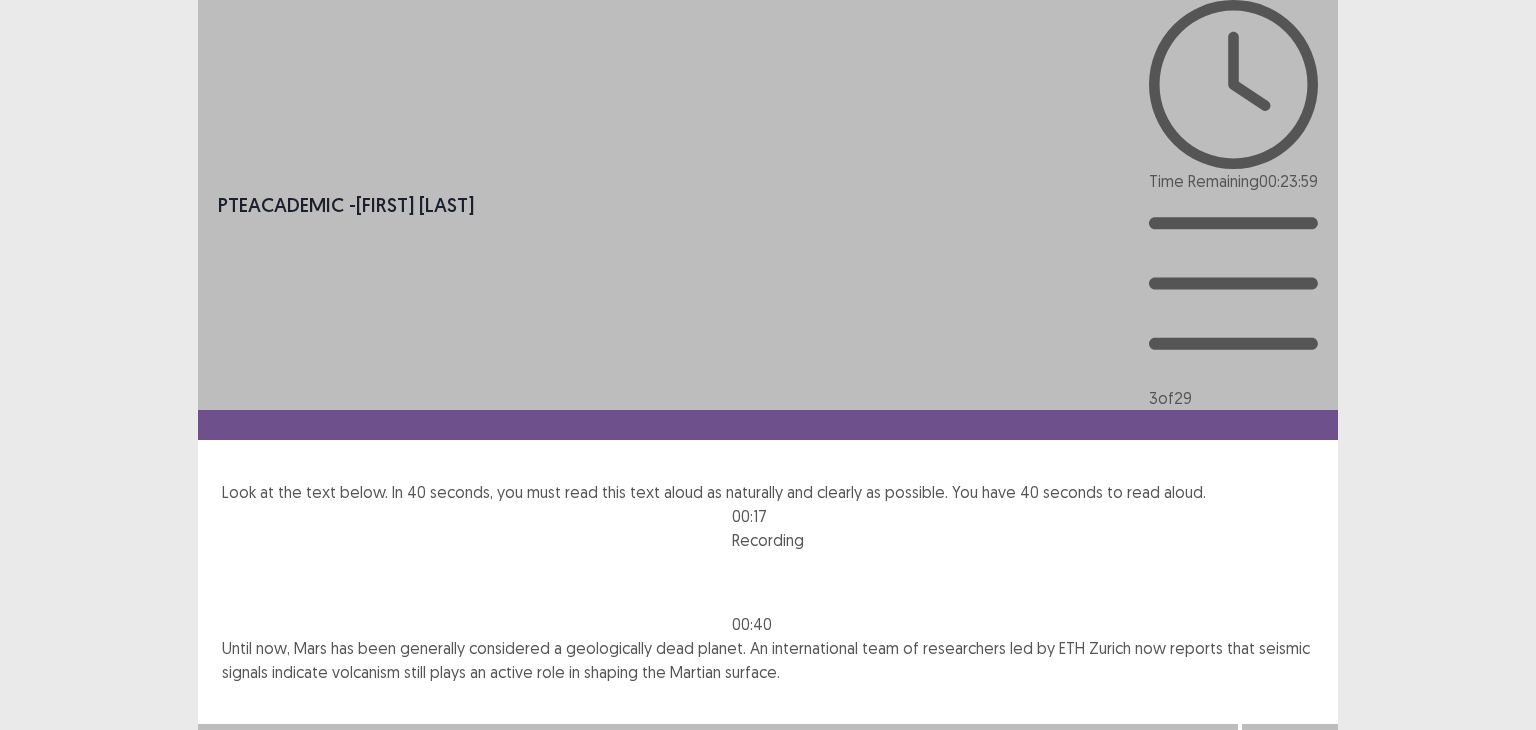 click on "Confirm" at bounding box center [43, 830] 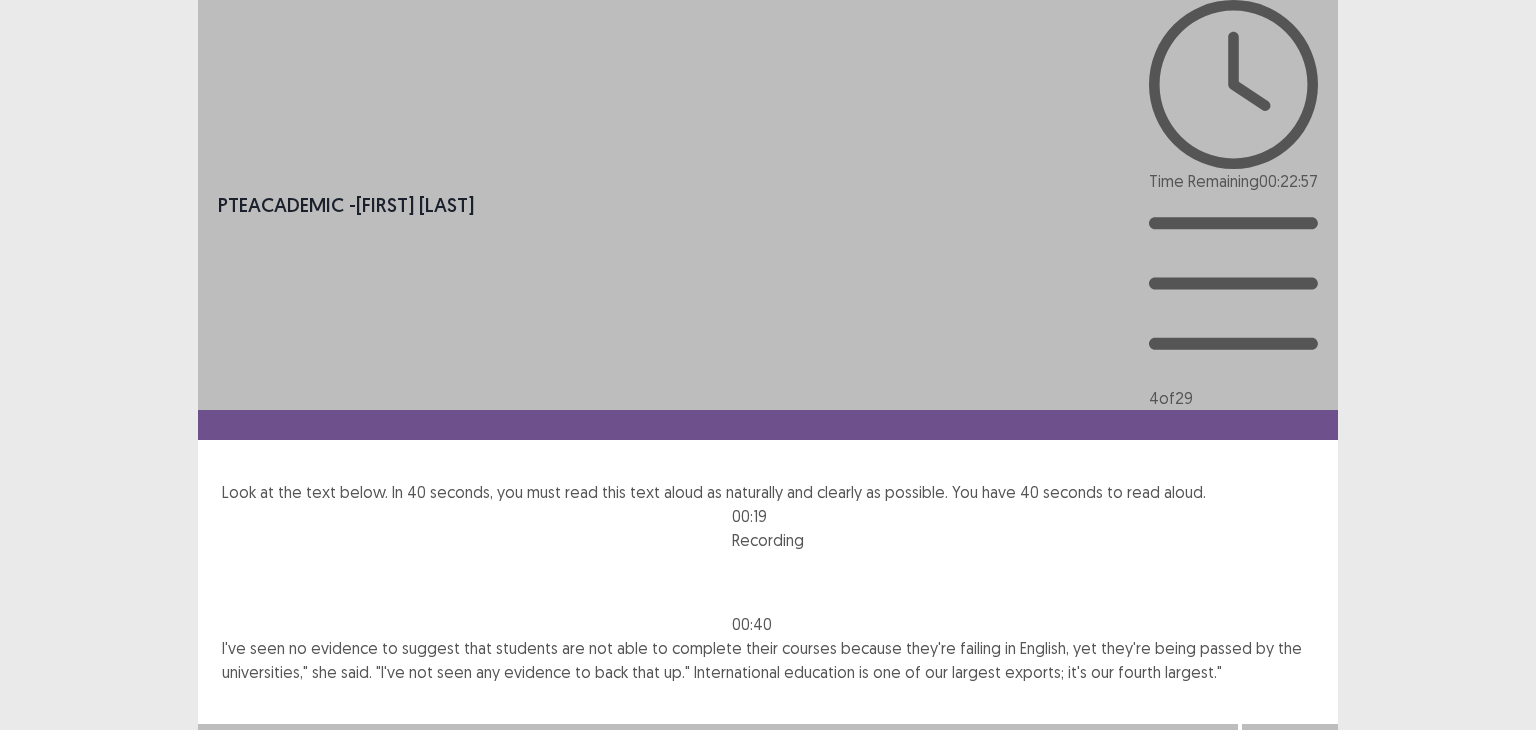 click on "Next" at bounding box center (1290, 744) 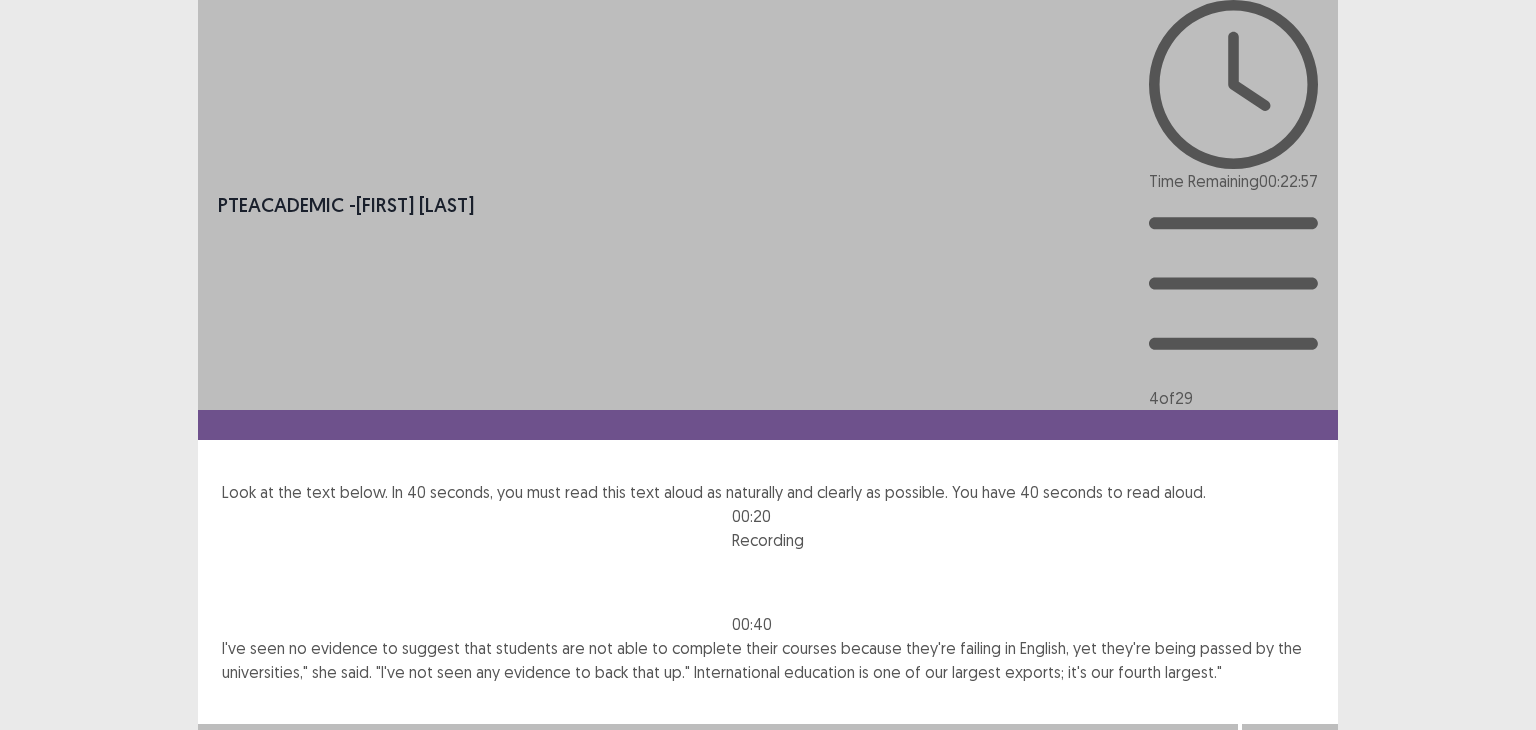 click on "Confirm" at bounding box center (43, 830) 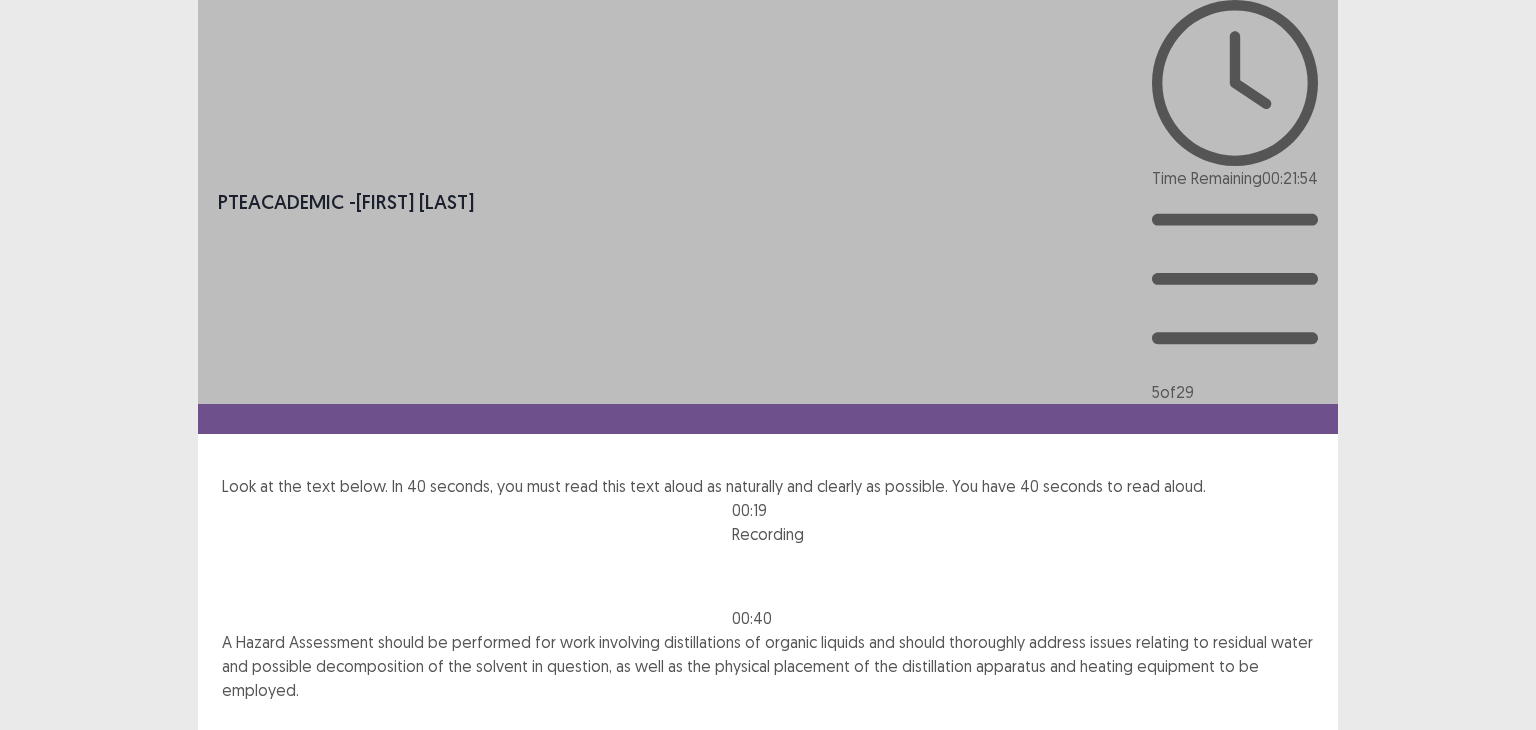click on "Next" at bounding box center (1290, 762) 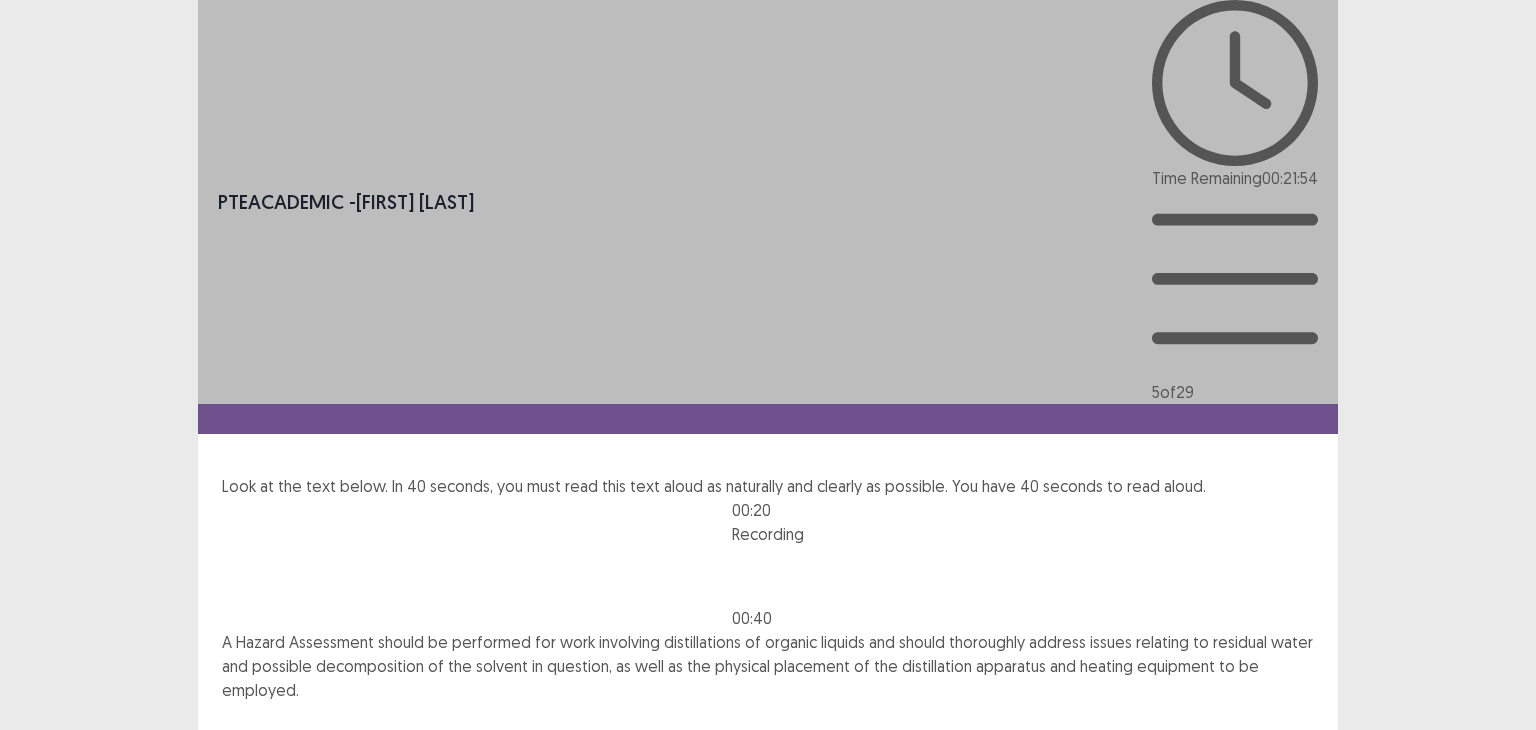 drag, startPoint x: 845, startPoint y: 403, endPoint x: 836, endPoint y: 393, distance: 13.453624 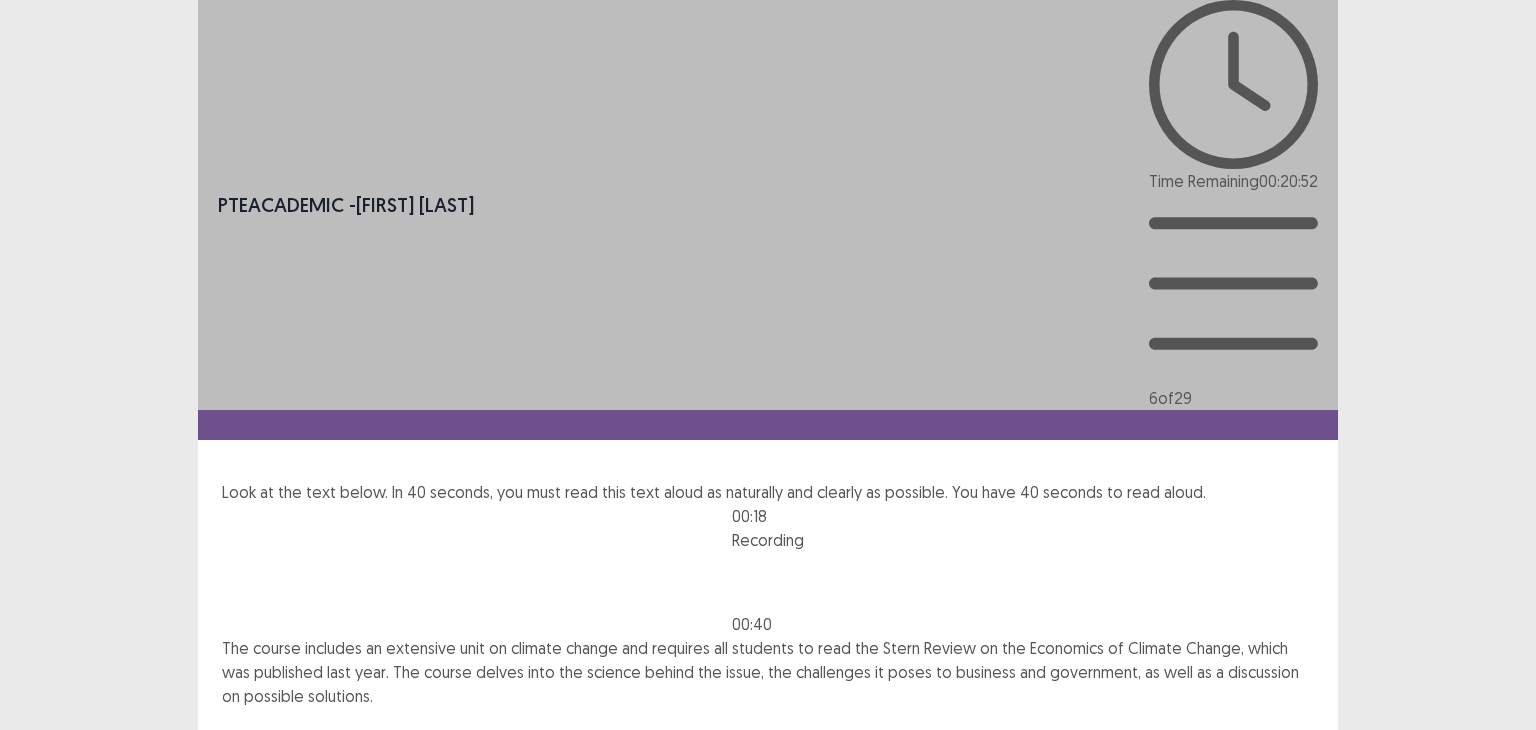 click on "Next" at bounding box center [1290, 768] 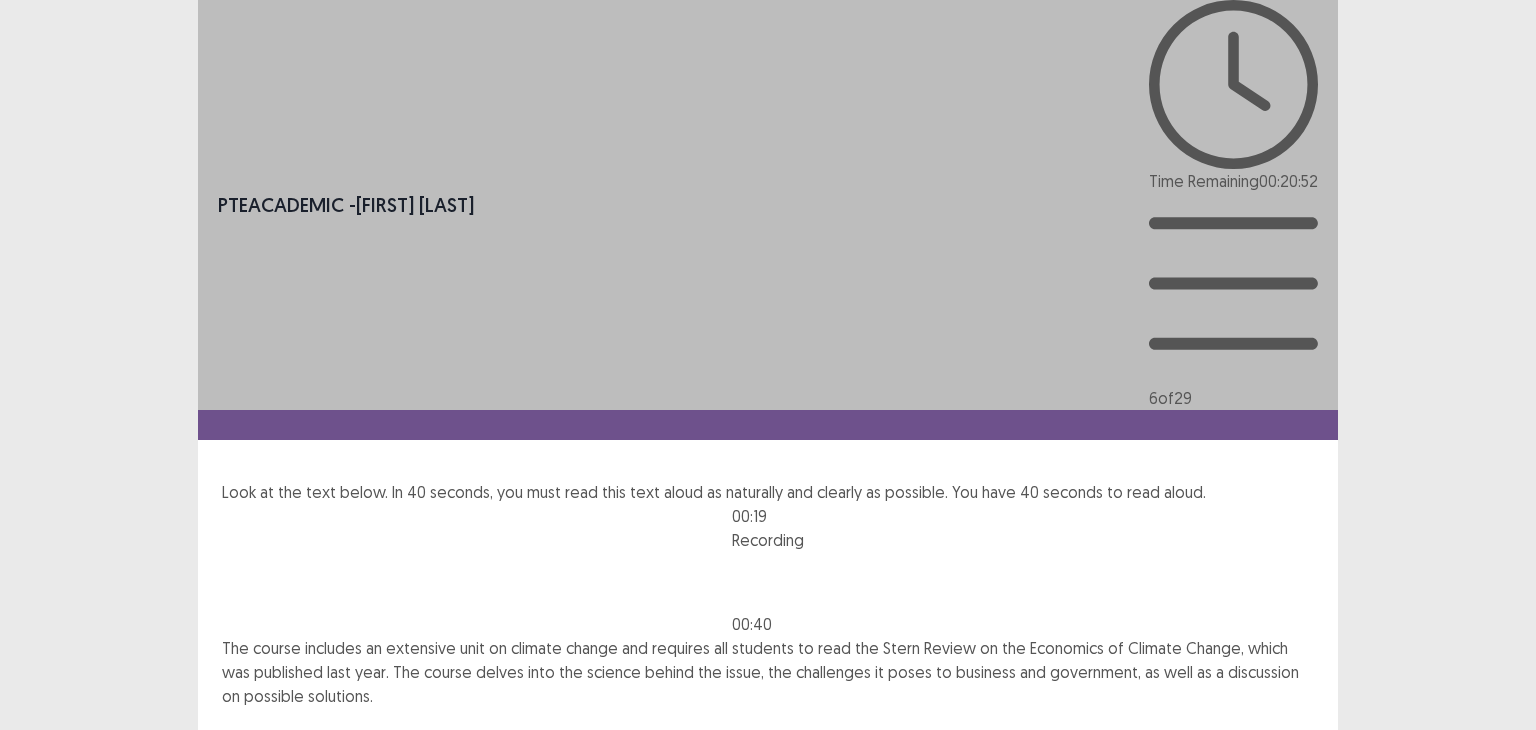 click on "Confirm" at bounding box center [43, 854] 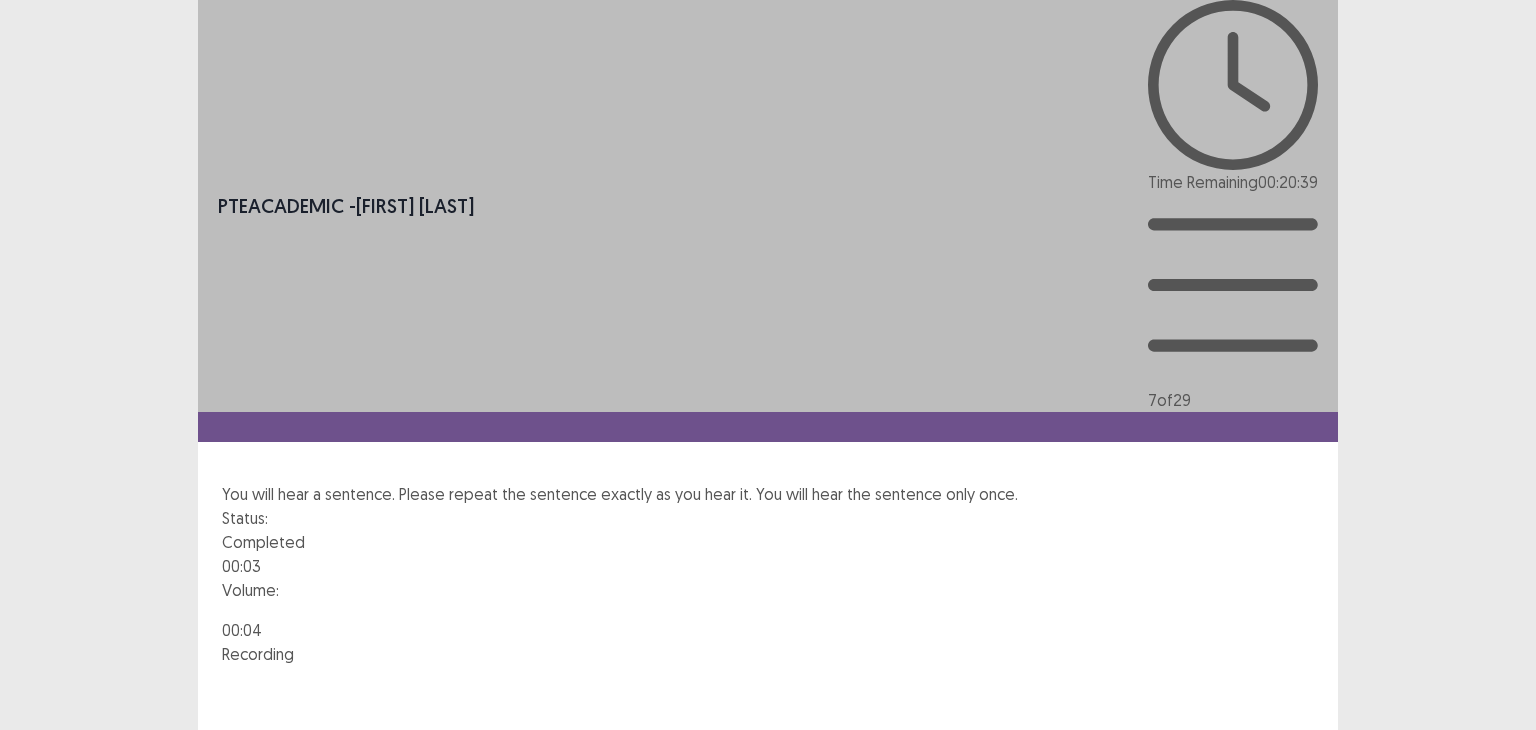 click on "Next" at bounding box center [1290, 810] 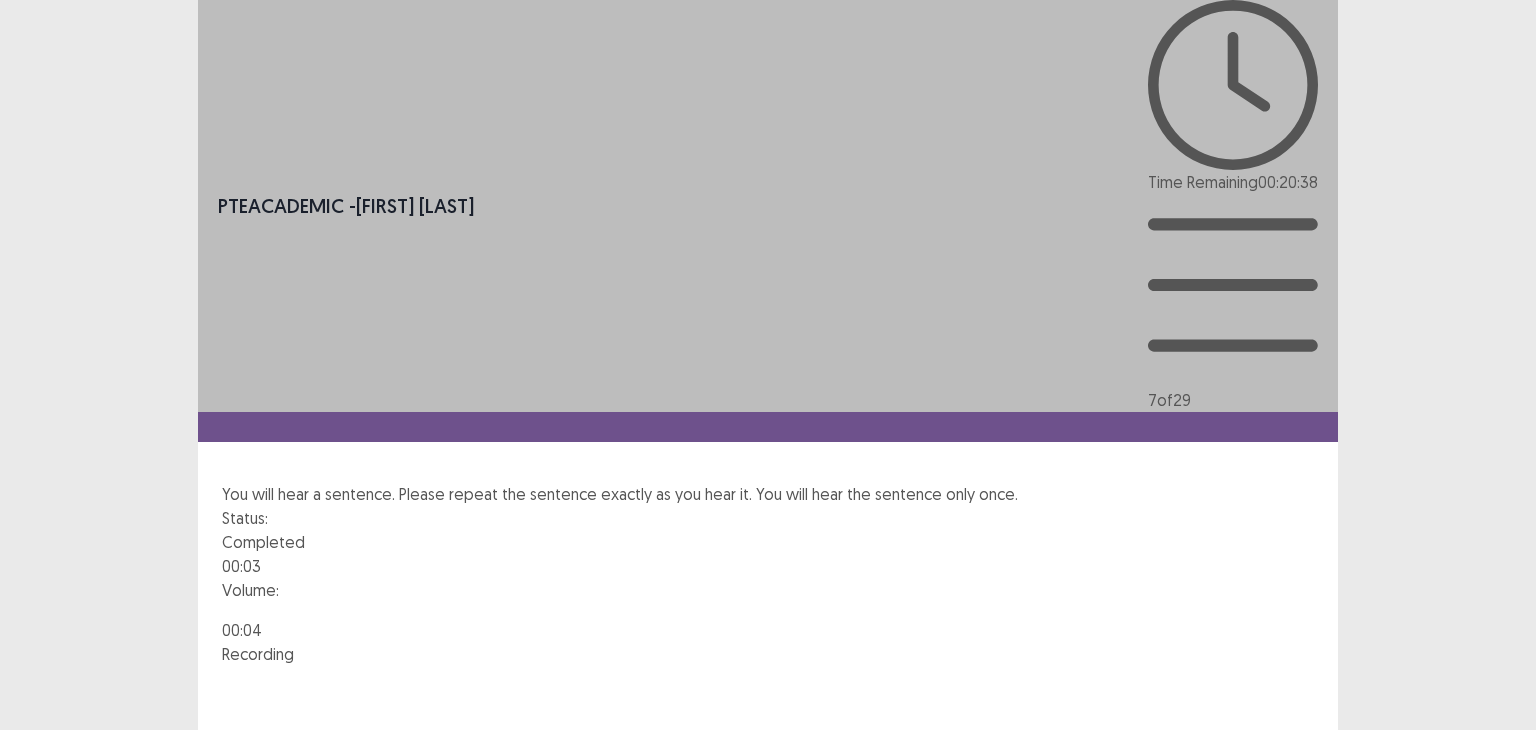 click on "Confirm Cancel" at bounding box center [768, 896] 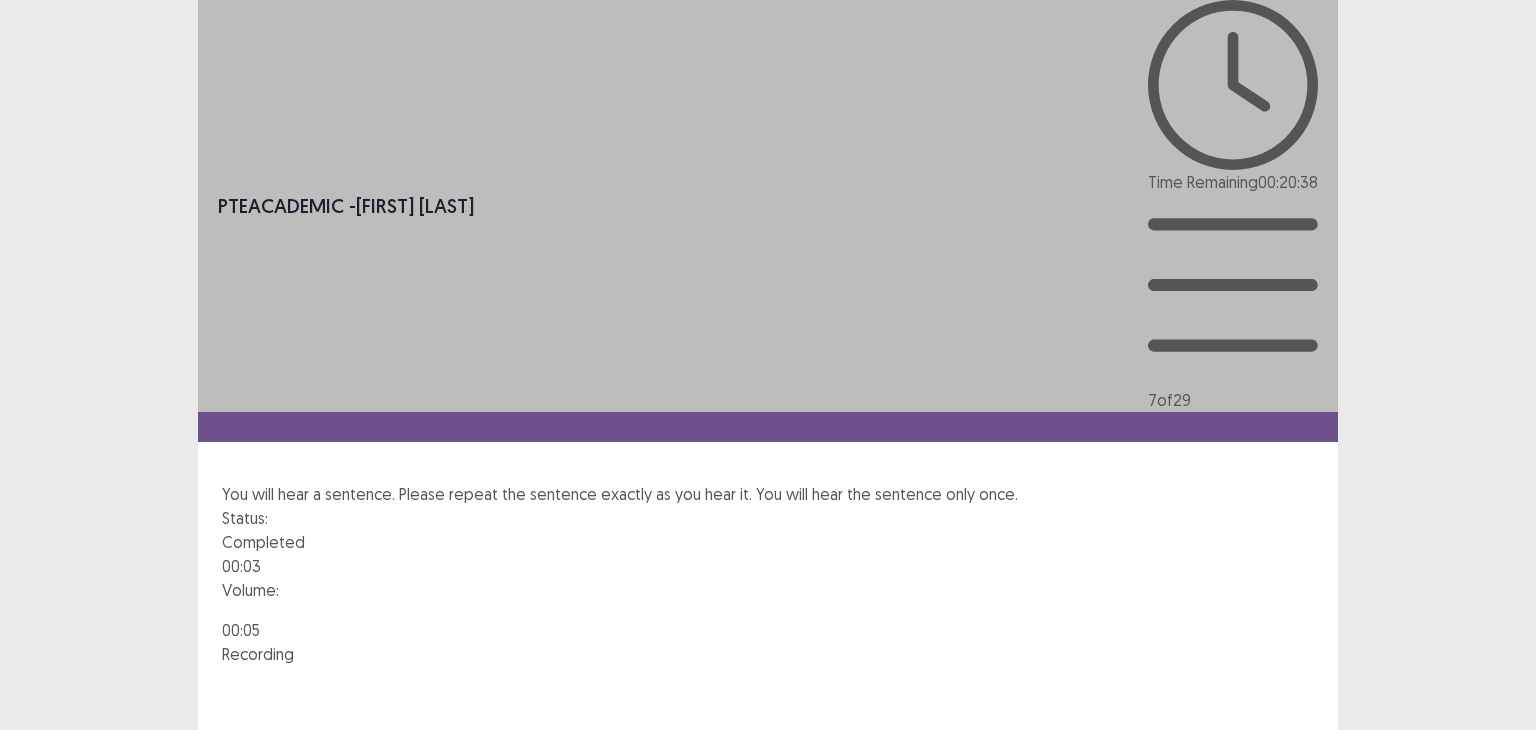 click on "Confirm" at bounding box center [43, 896] 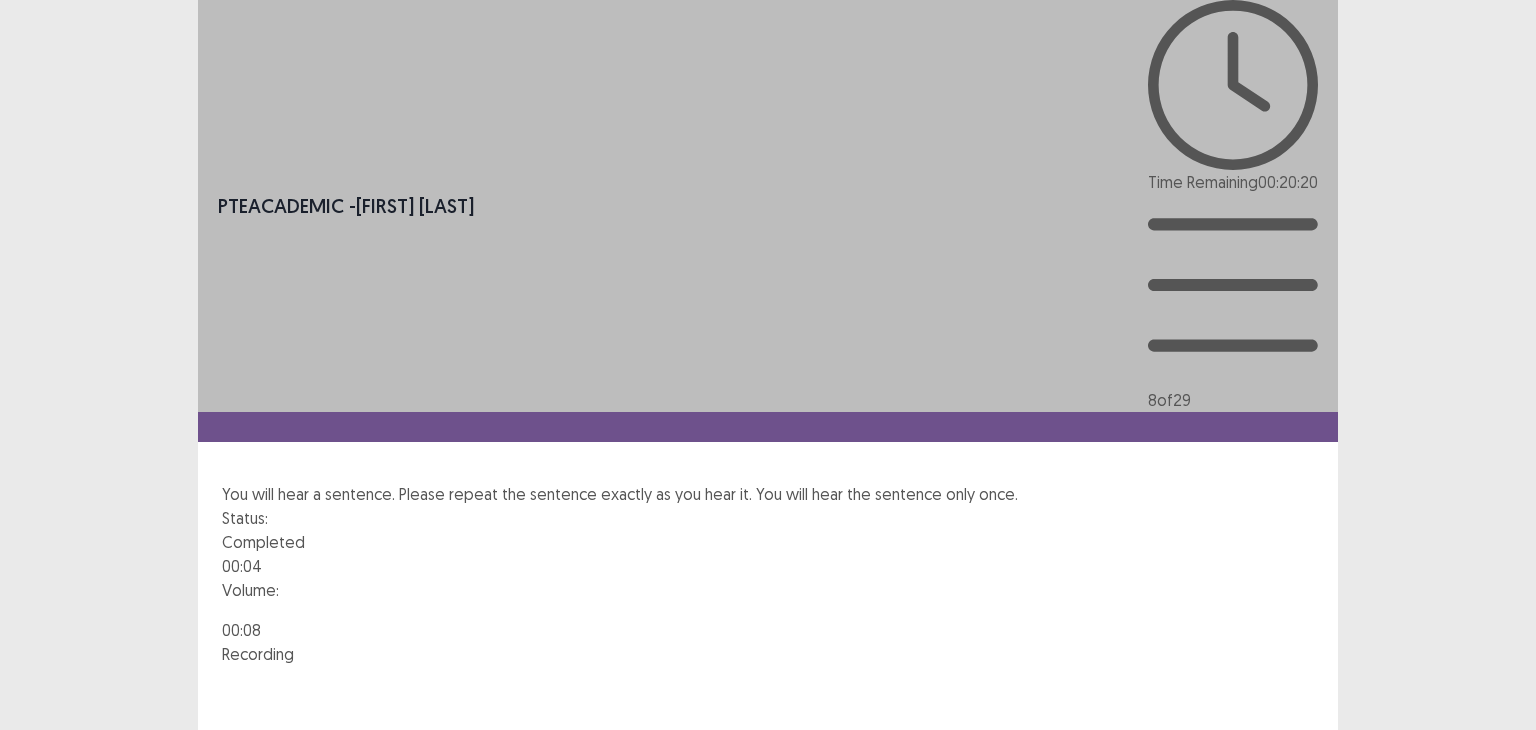 click on "Next" at bounding box center [1290, 810] 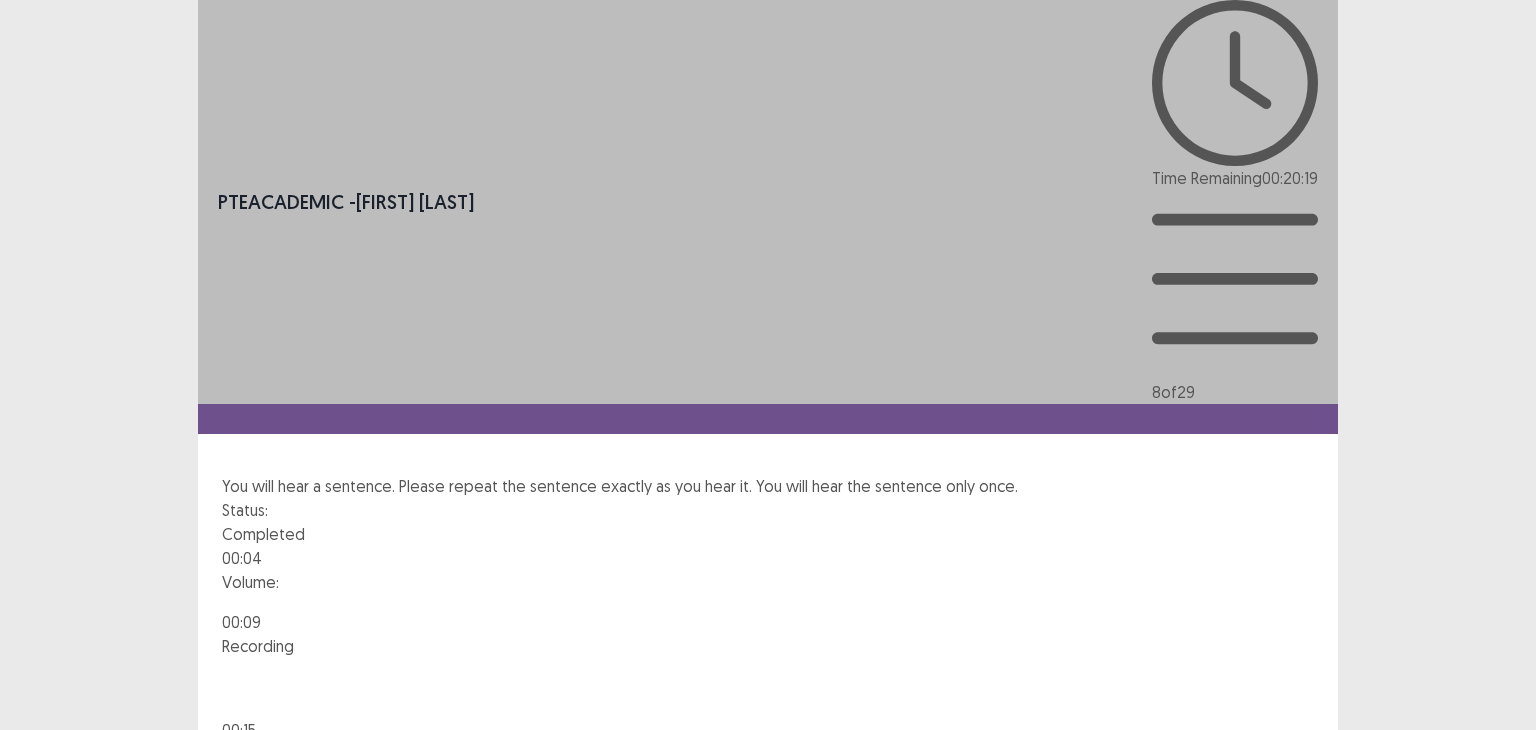 click on "Confirm" at bounding box center [43, 888] 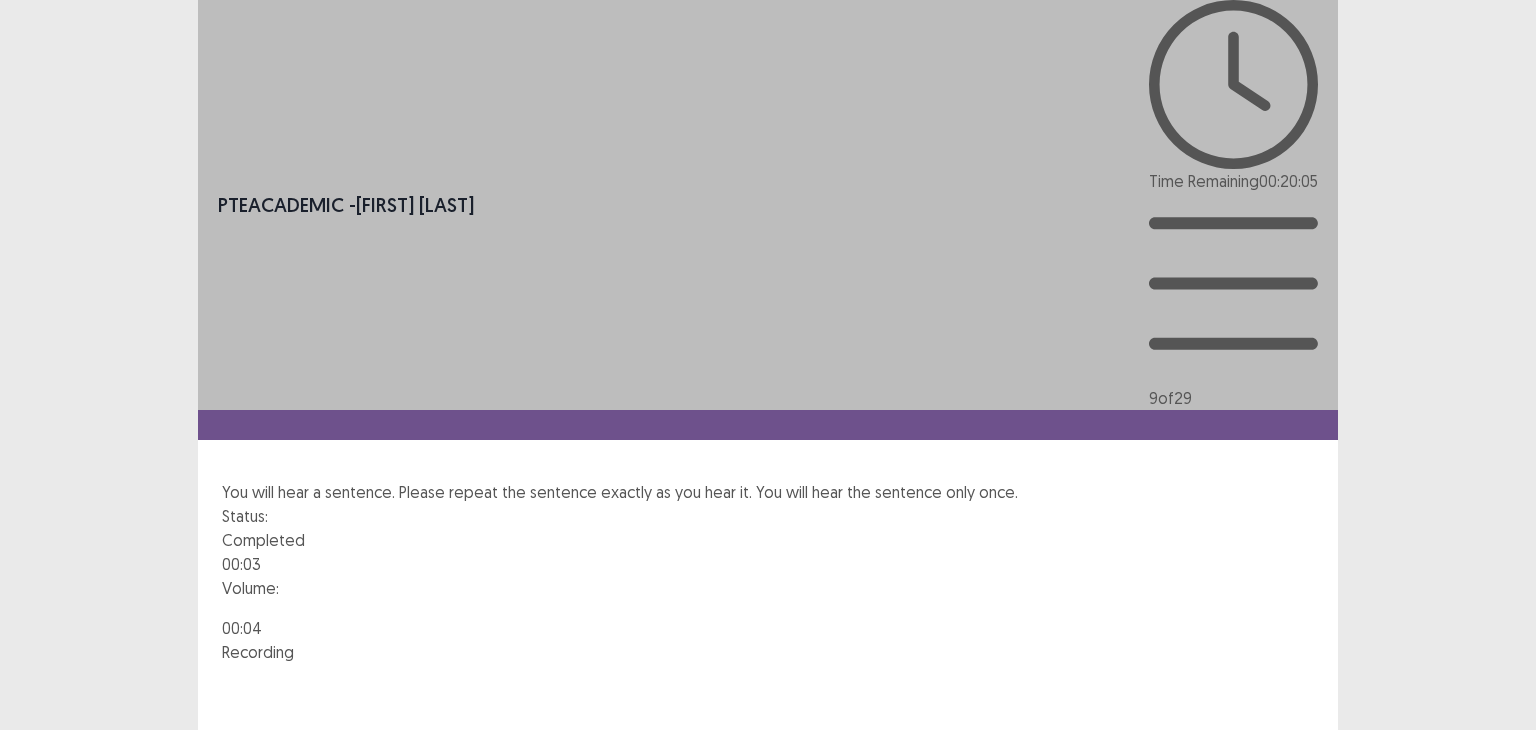 click on "Next" at bounding box center (1290, 808) 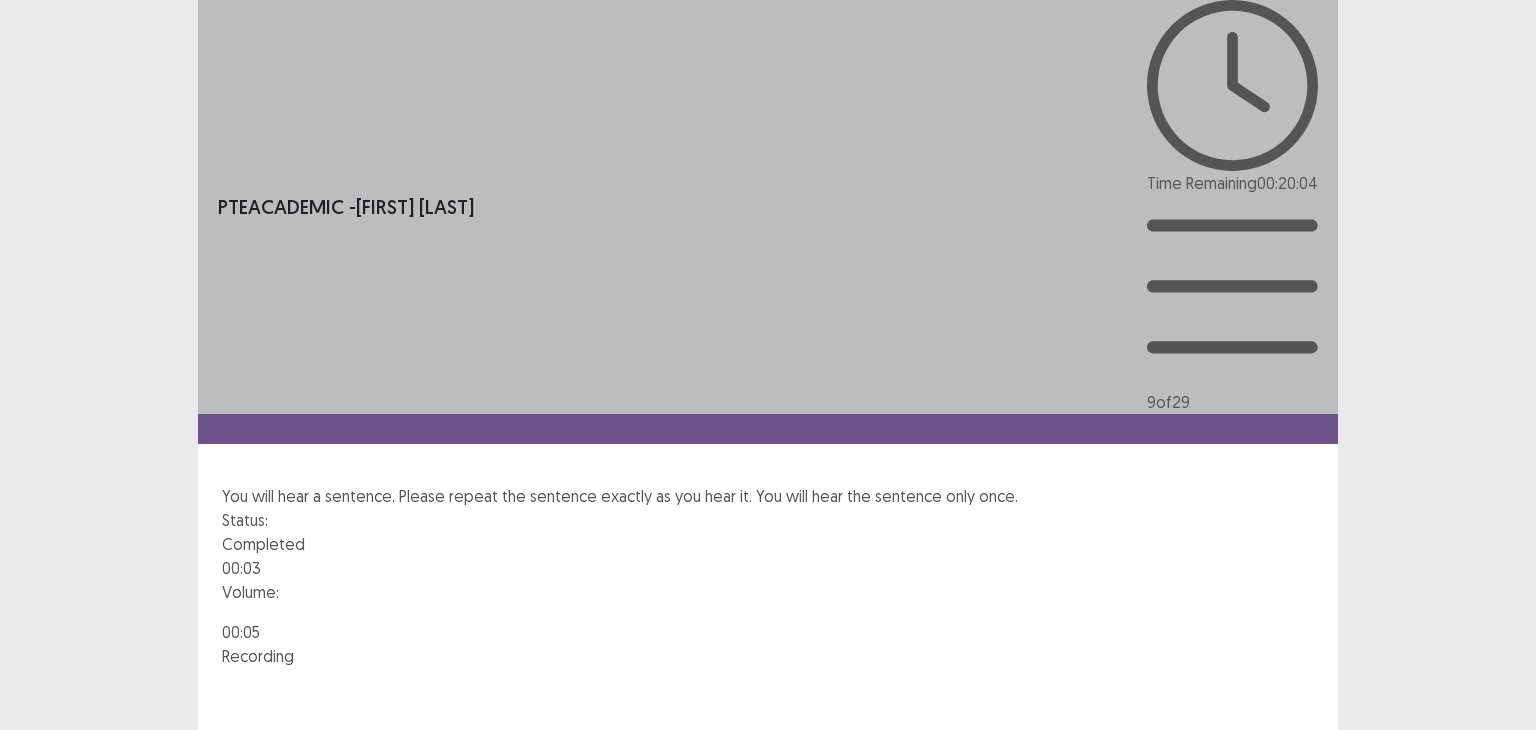click on "Confirm" at bounding box center (43, 898) 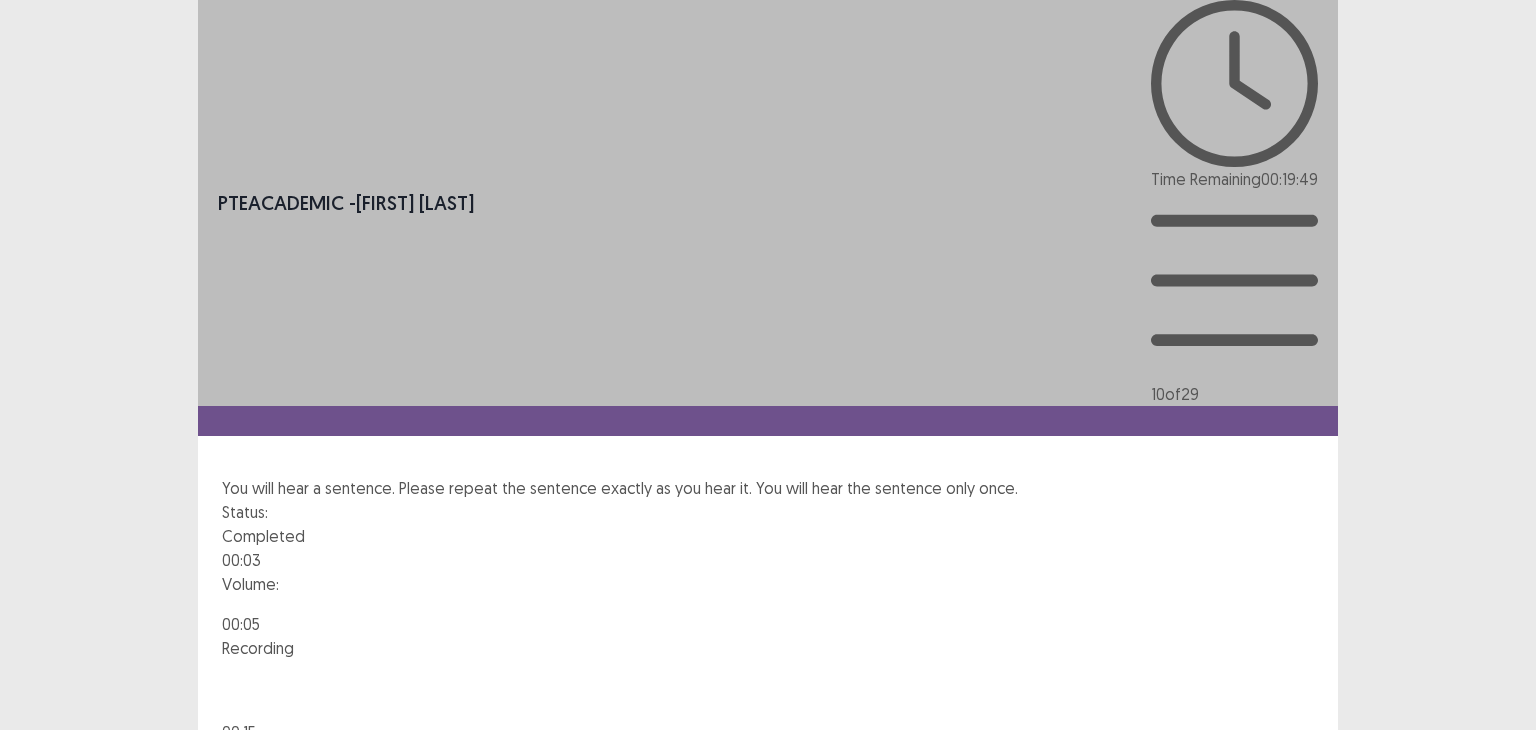 click on "Next" at bounding box center [1290, 804] 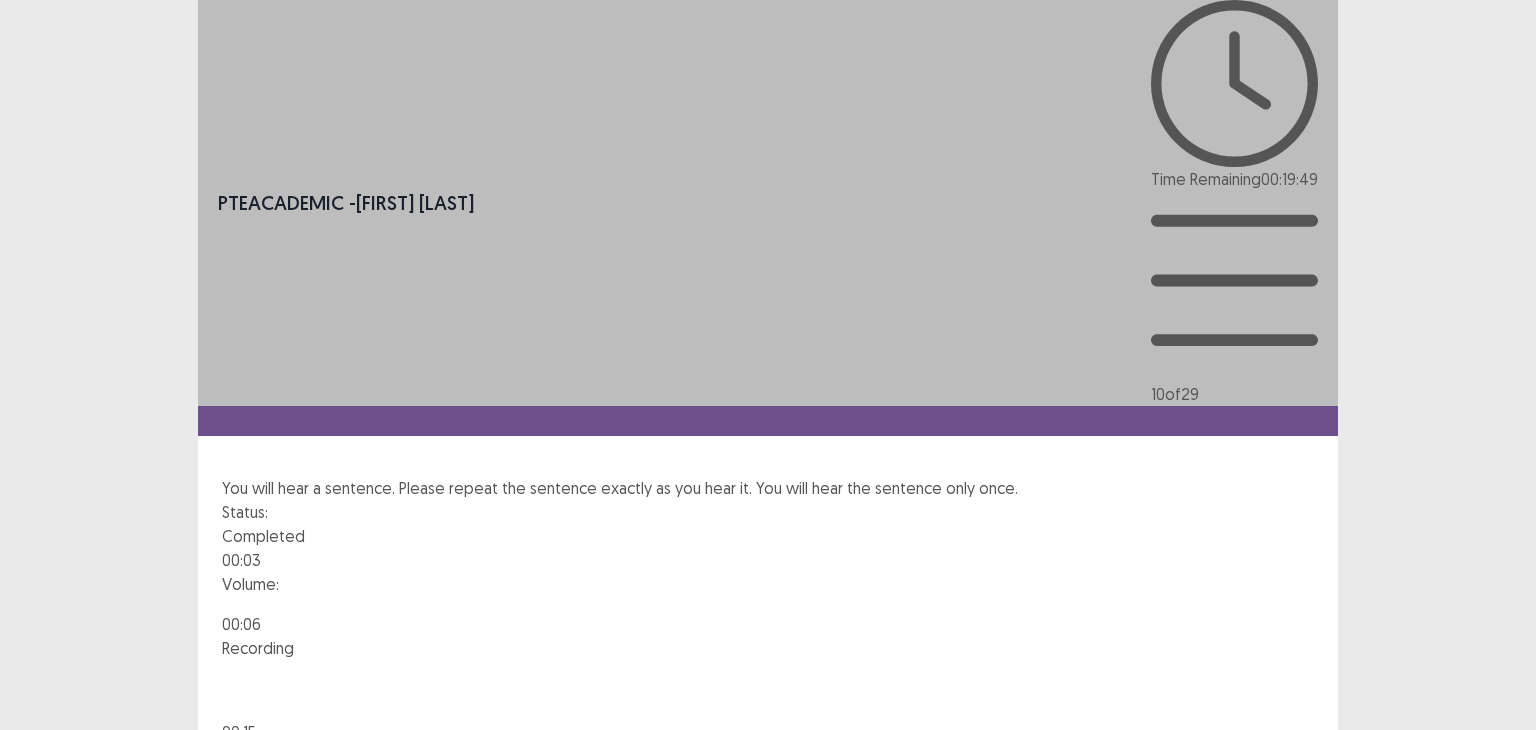 click on "Confirm" at bounding box center [43, 890] 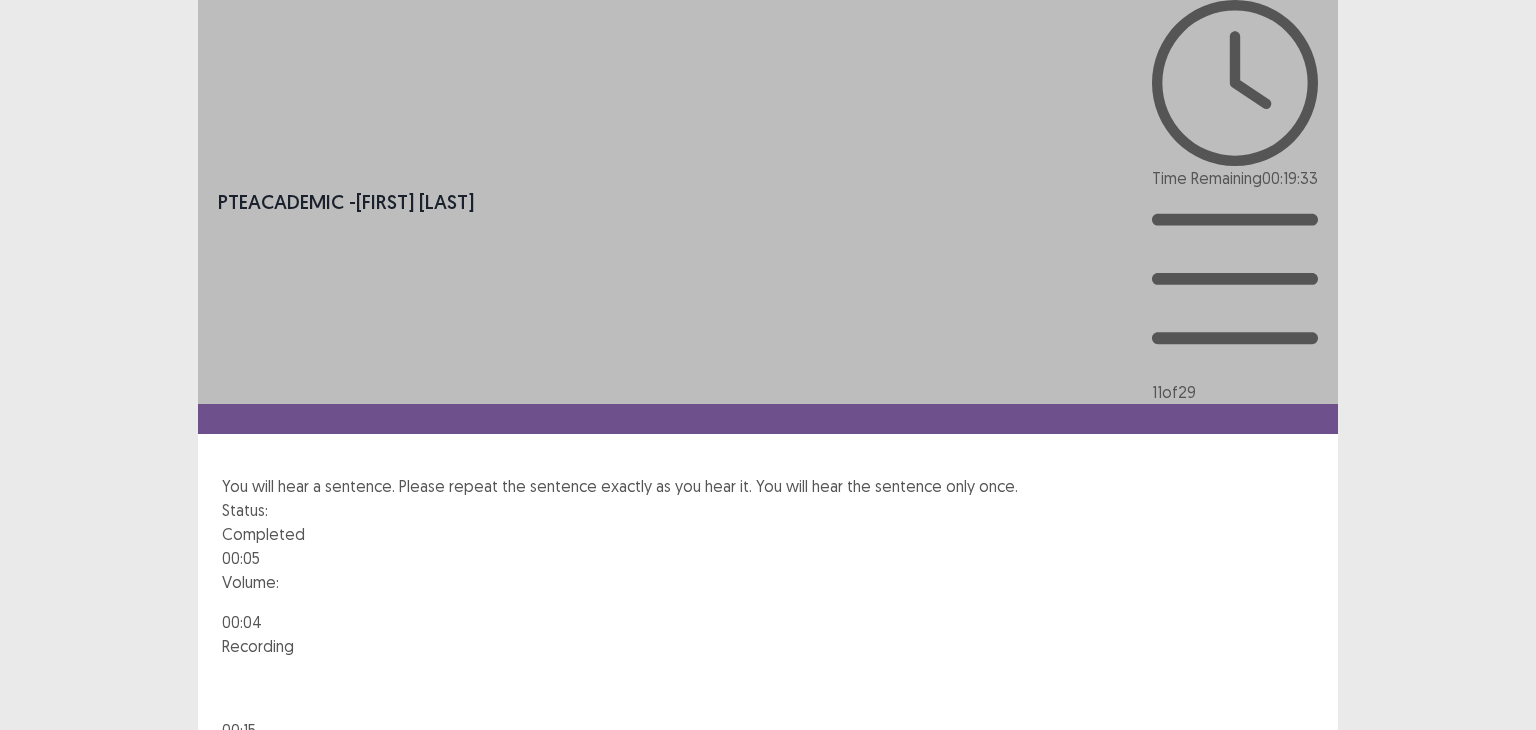 click on "Next" at bounding box center [1290, 802] 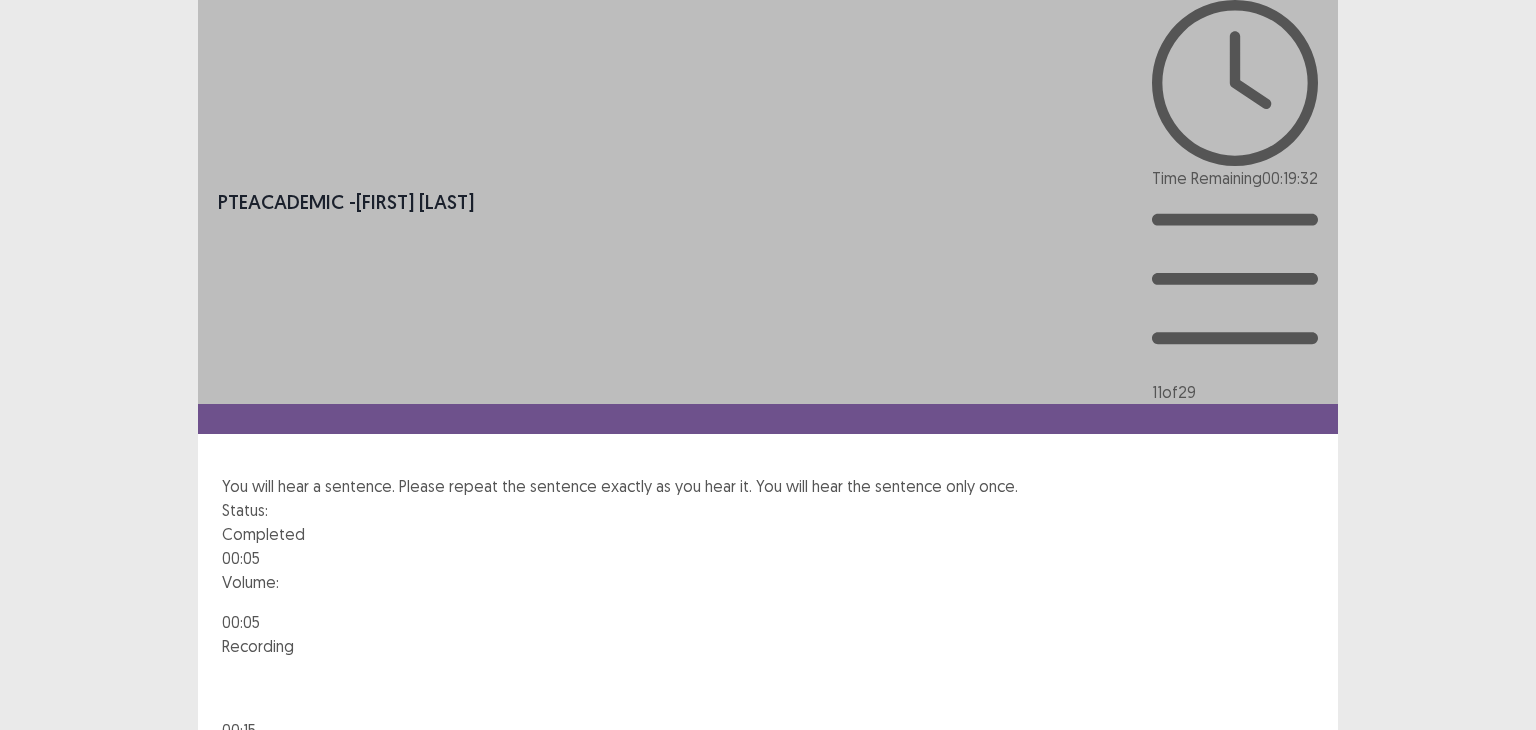 click on "Confirm Cancel" at bounding box center [768, 888] 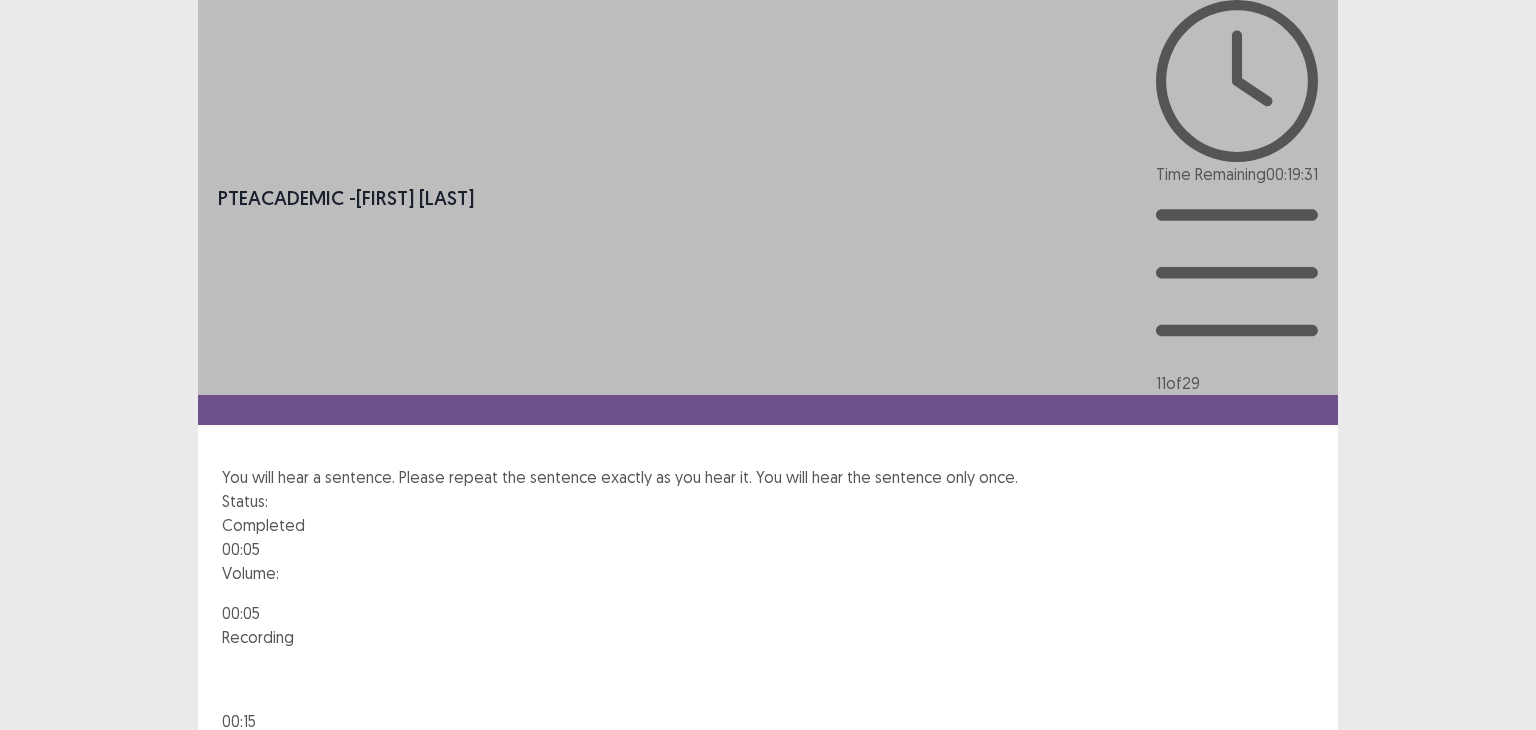 click on "Confirm" at bounding box center [43, 879] 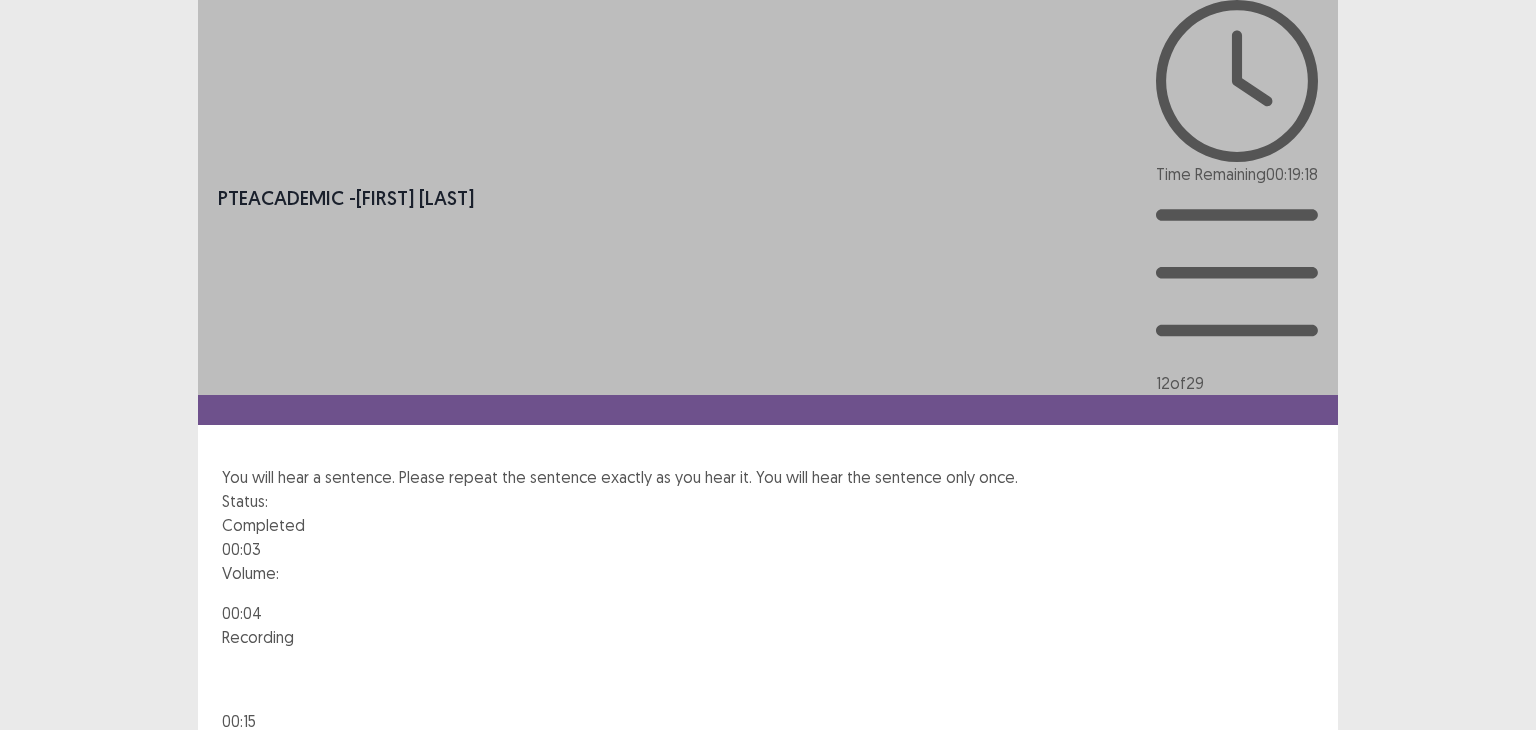 click on "Next" at bounding box center (1290, 793) 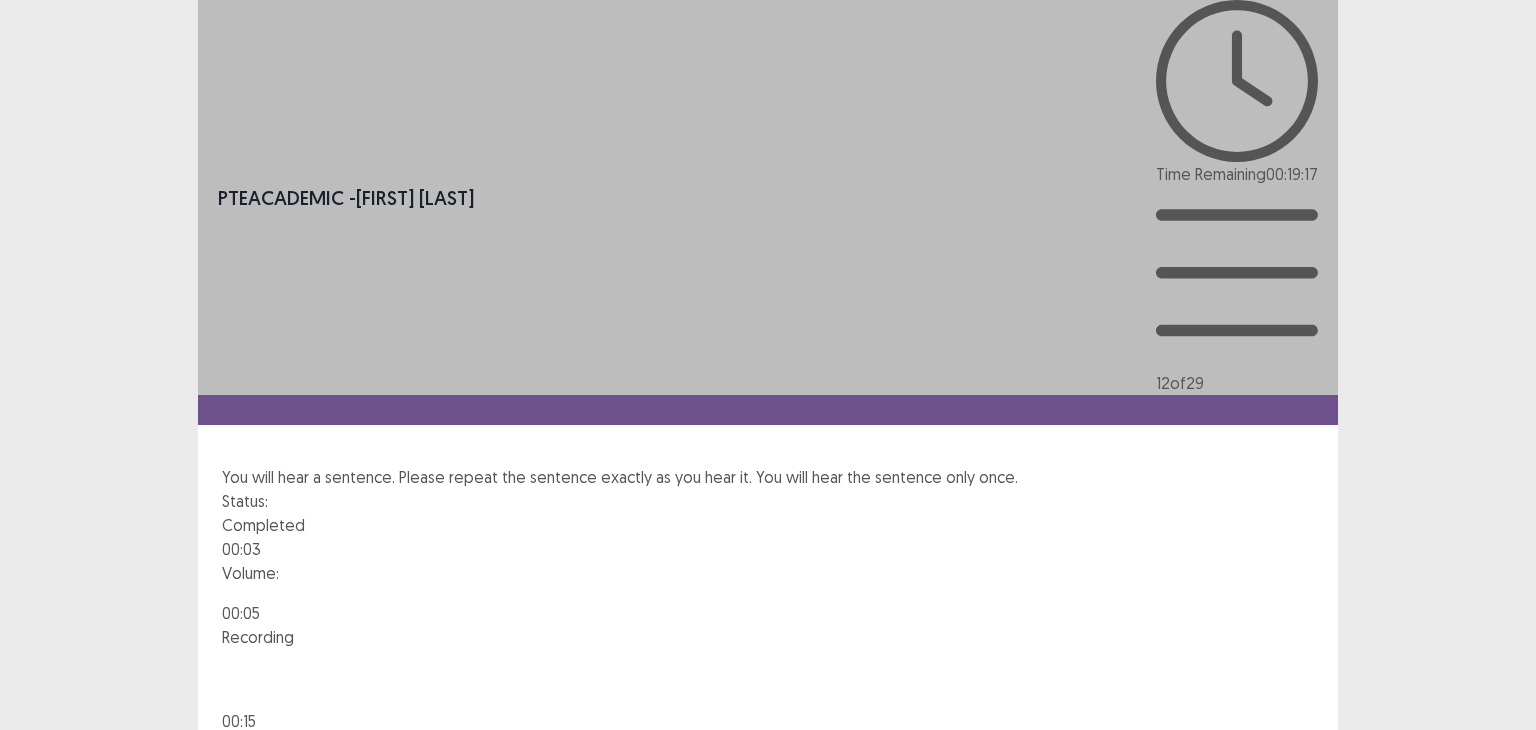 click on "Confirm" at bounding box center [43, 879] 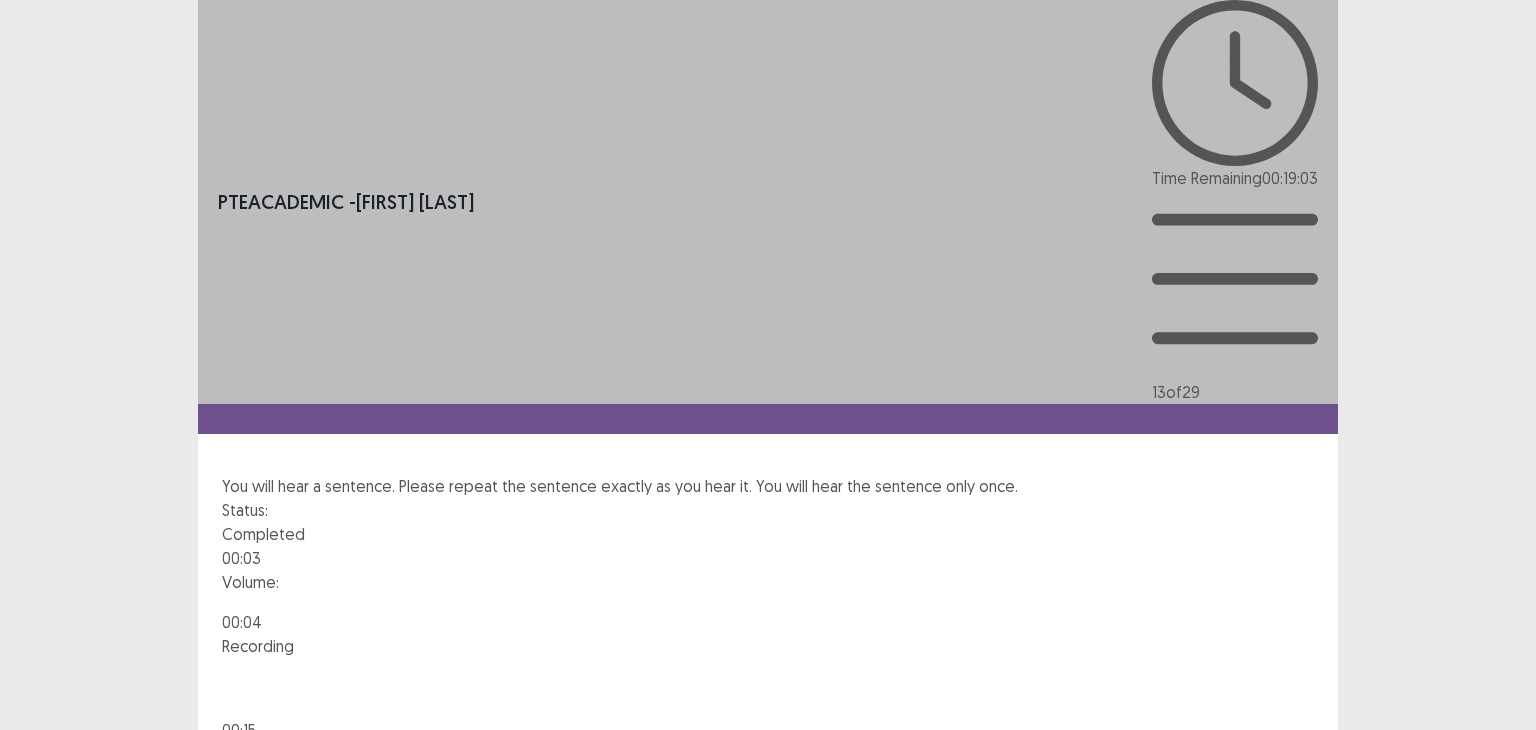 click on "Next" at bounding box center [1290, 802] 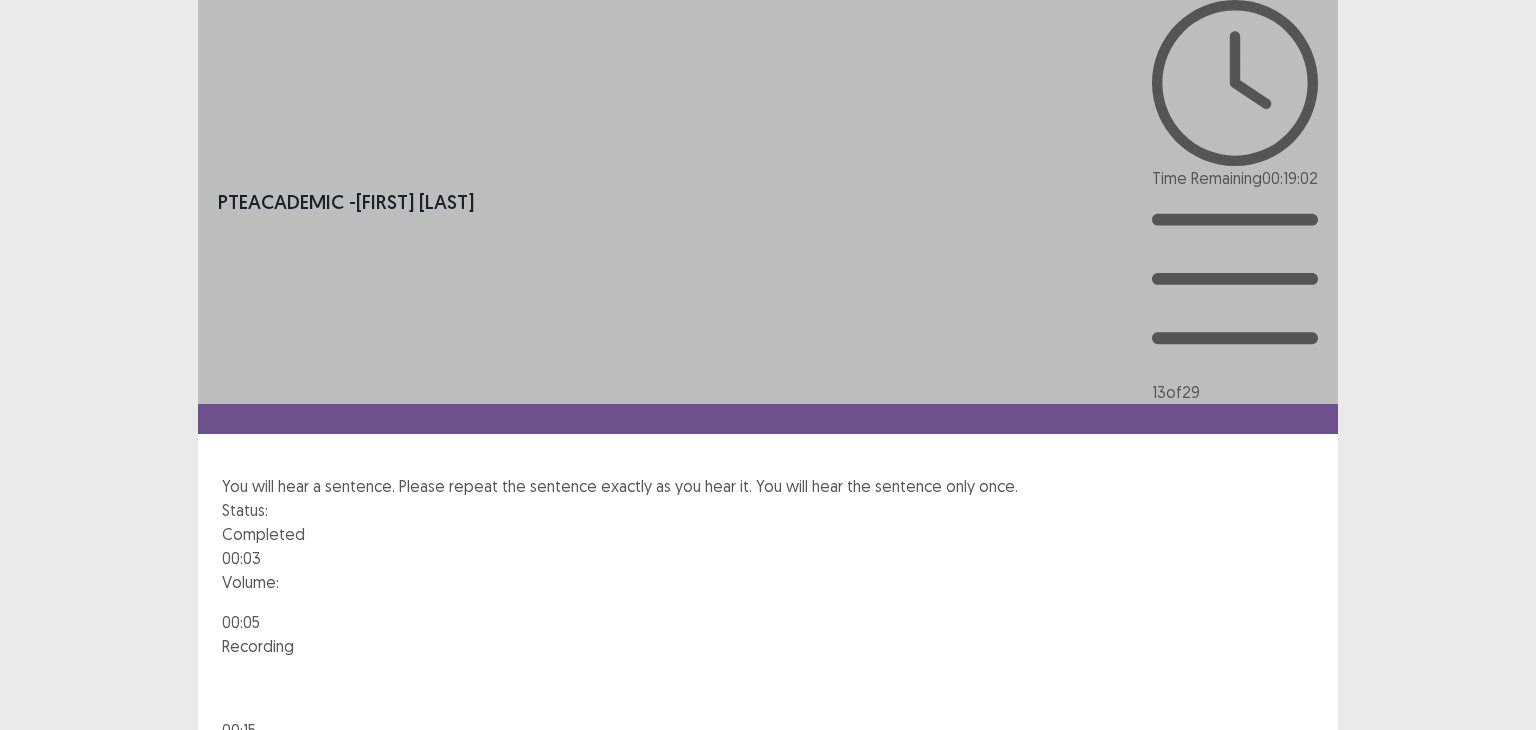 click on "Confirm Cancel" at bounding box center (768, 888) 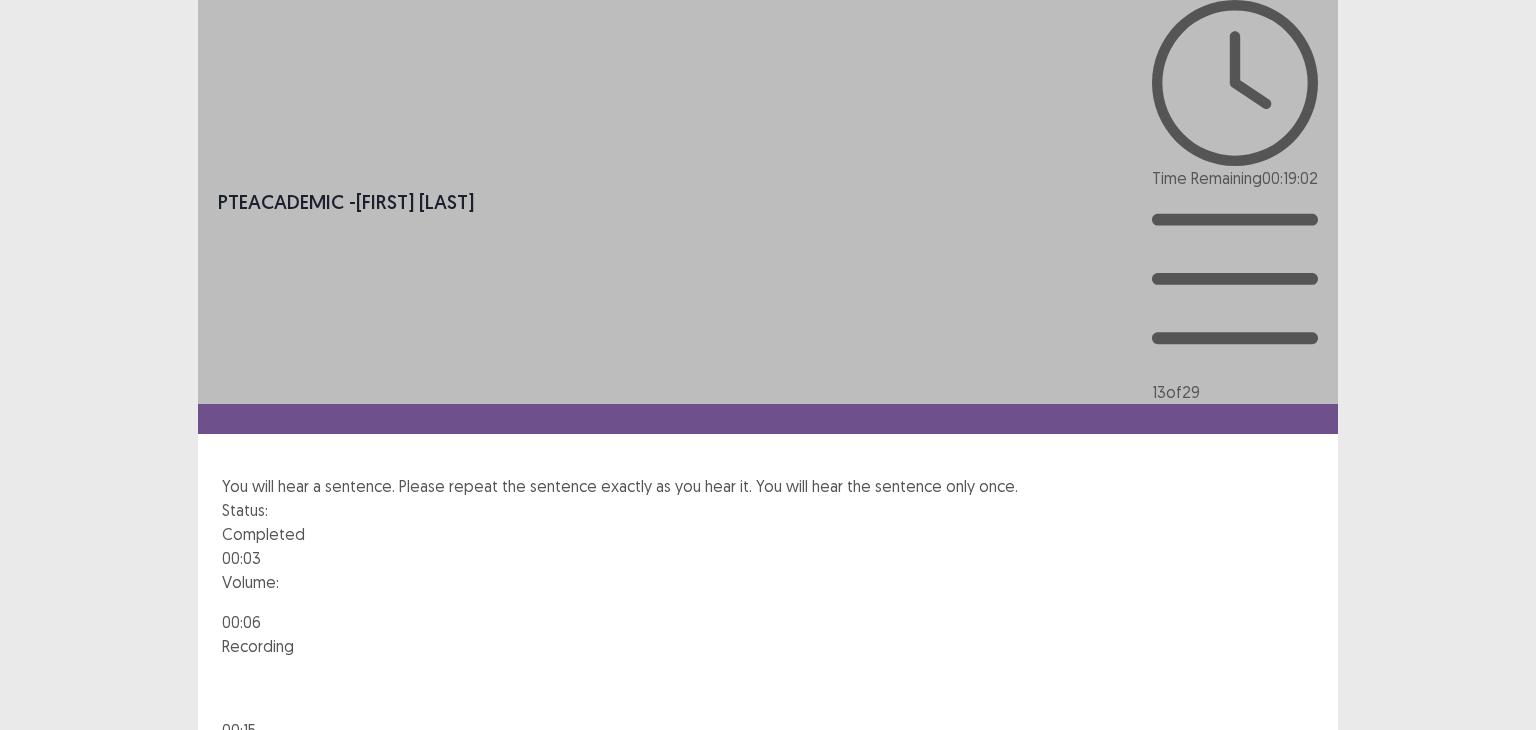 click on "Confirm" at bounding box center [43, 888] 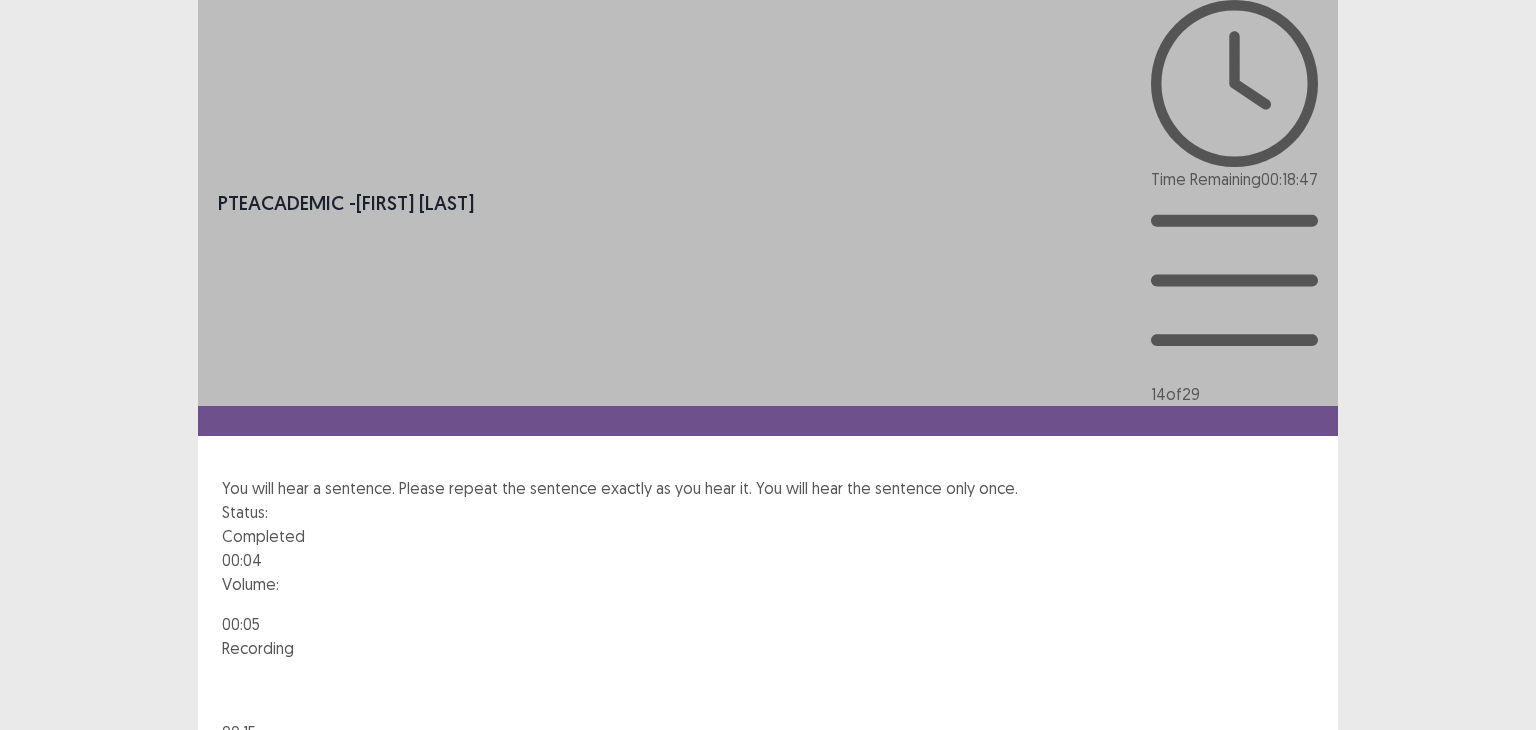 click on "Next" at bounding box center (1290, 804) 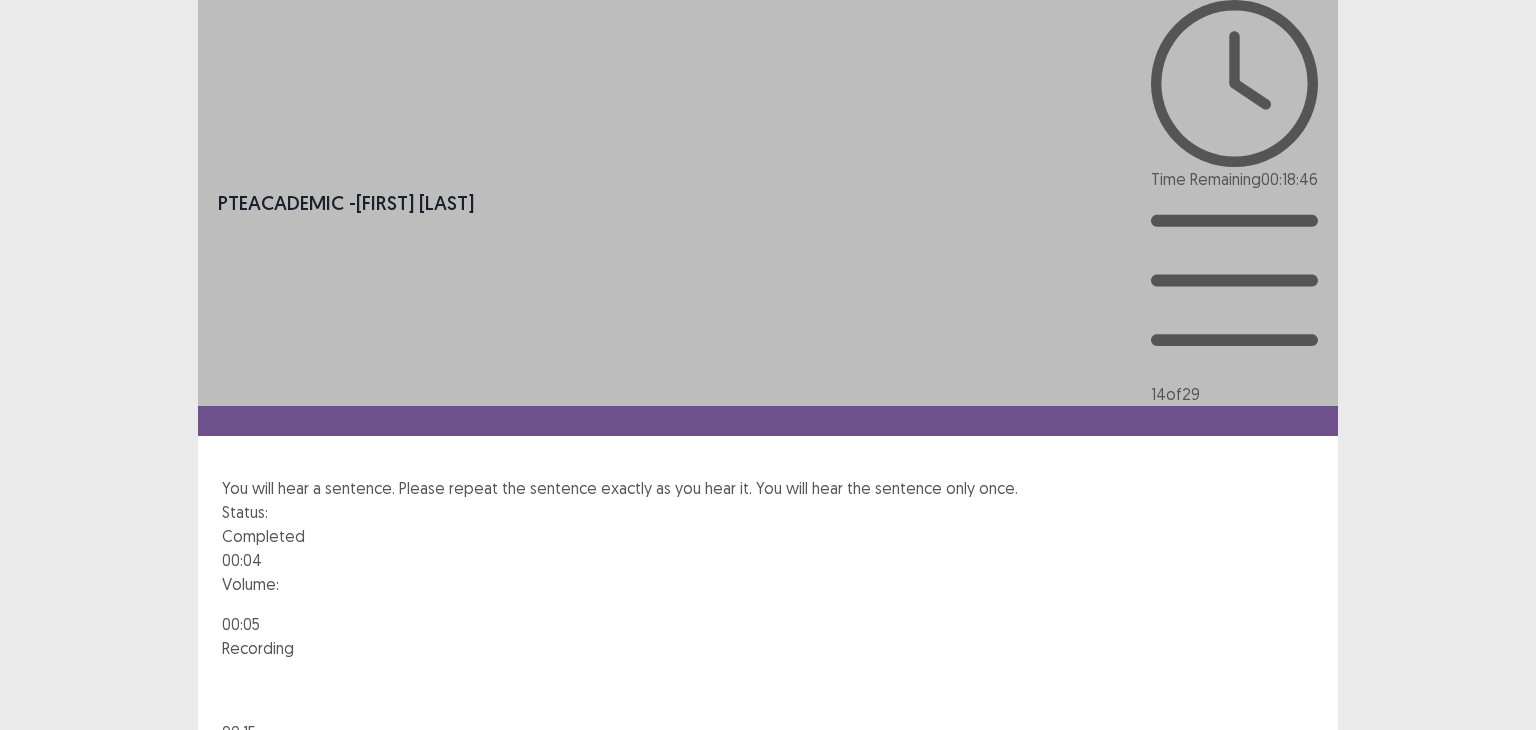 click on "Confirm" at bounding box center (43, 890) 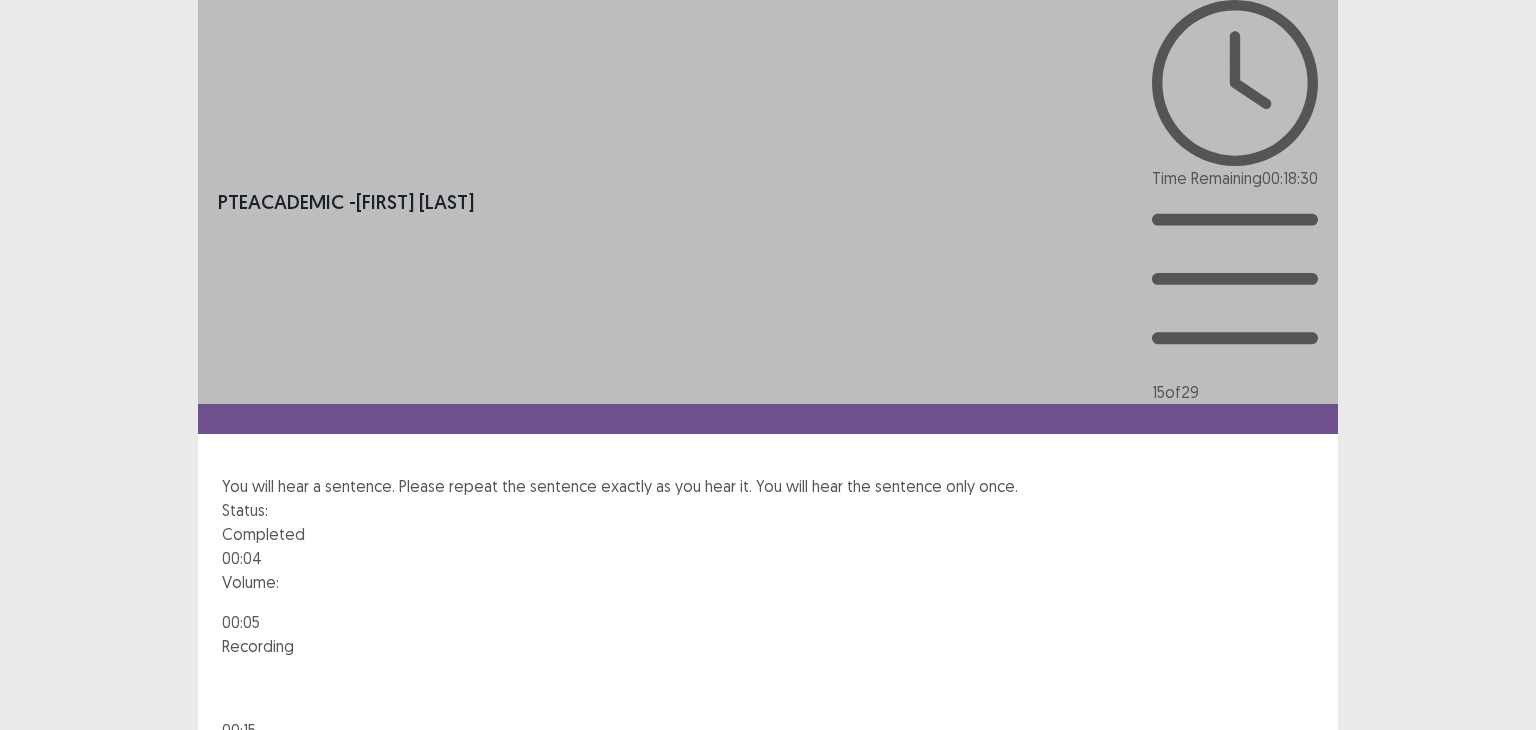 click on "Next" at bounding box center (1290, 802) 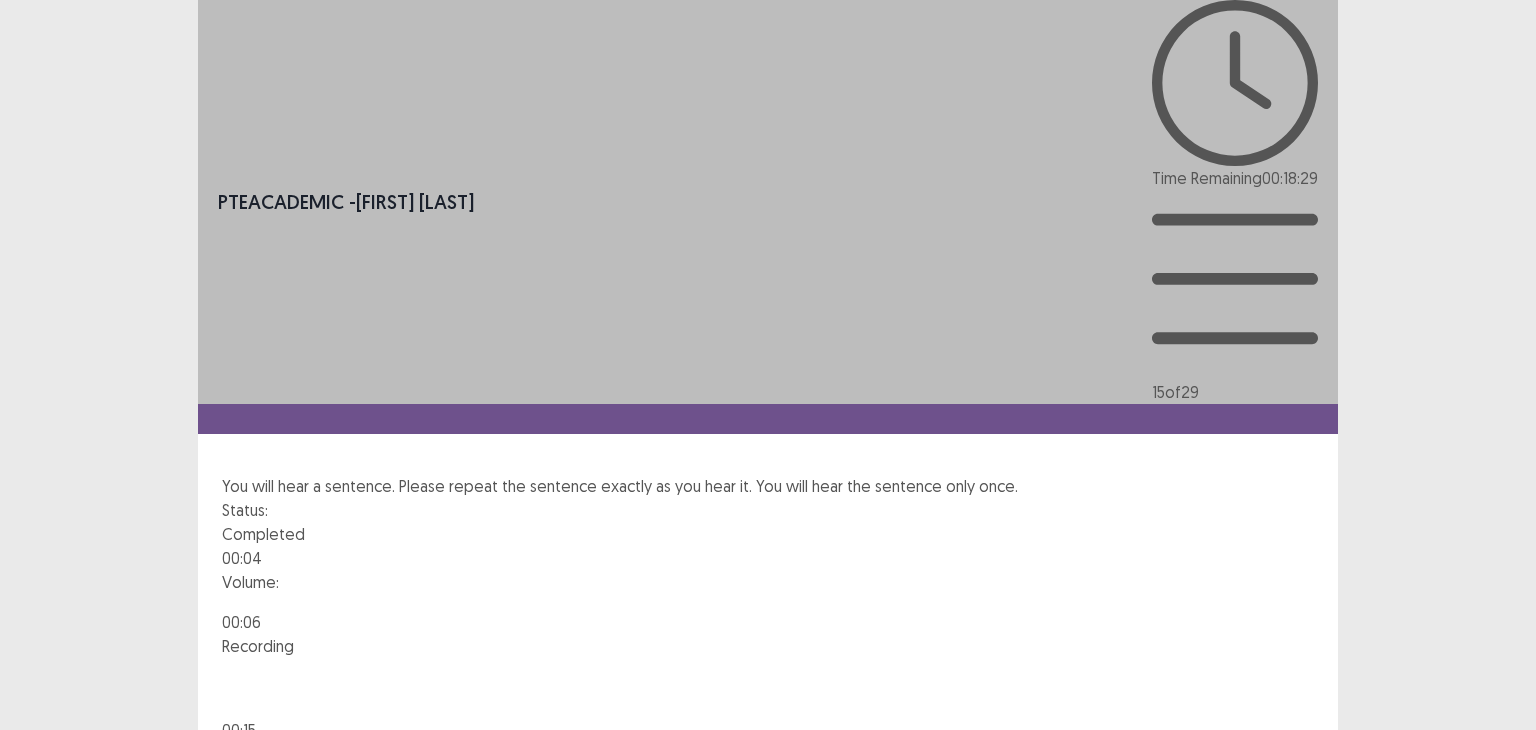 drag, startPoint x: 1263, startPoint y: 690, endPoint x: 1286, endPoint y: 715, distance: 33.970577 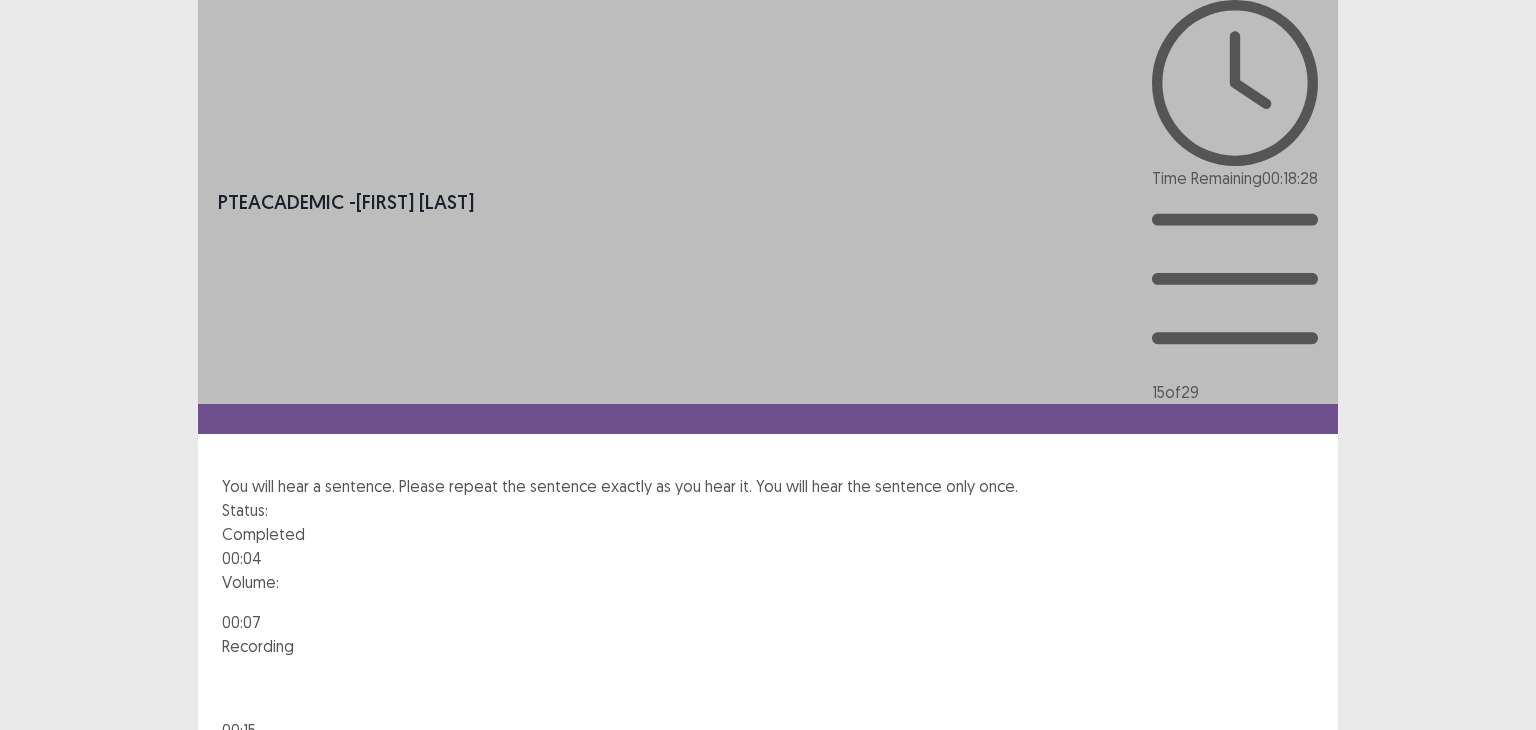 click on "Confirm" at bounding box center (43, 888) 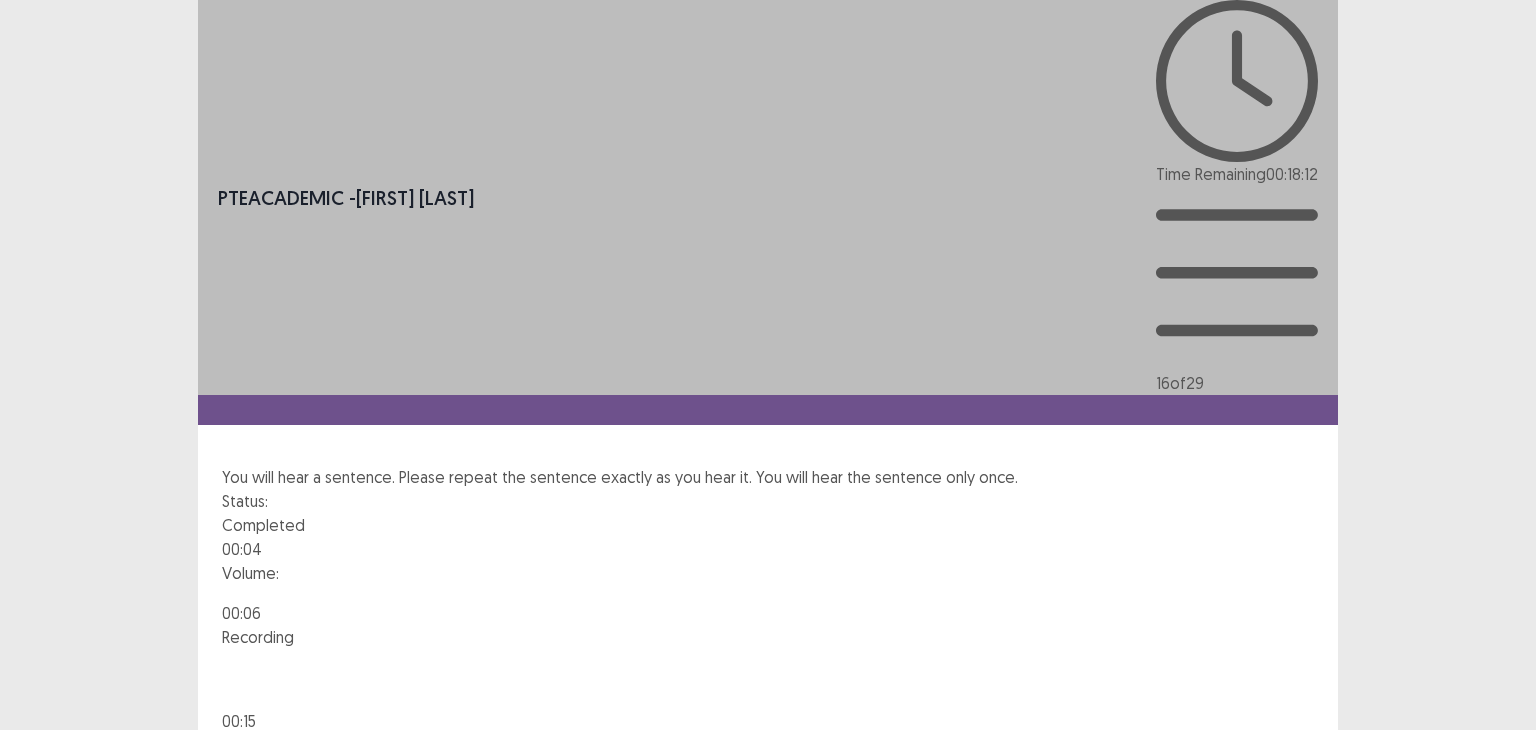 click on "Next" at bounding box center (1290, 793) 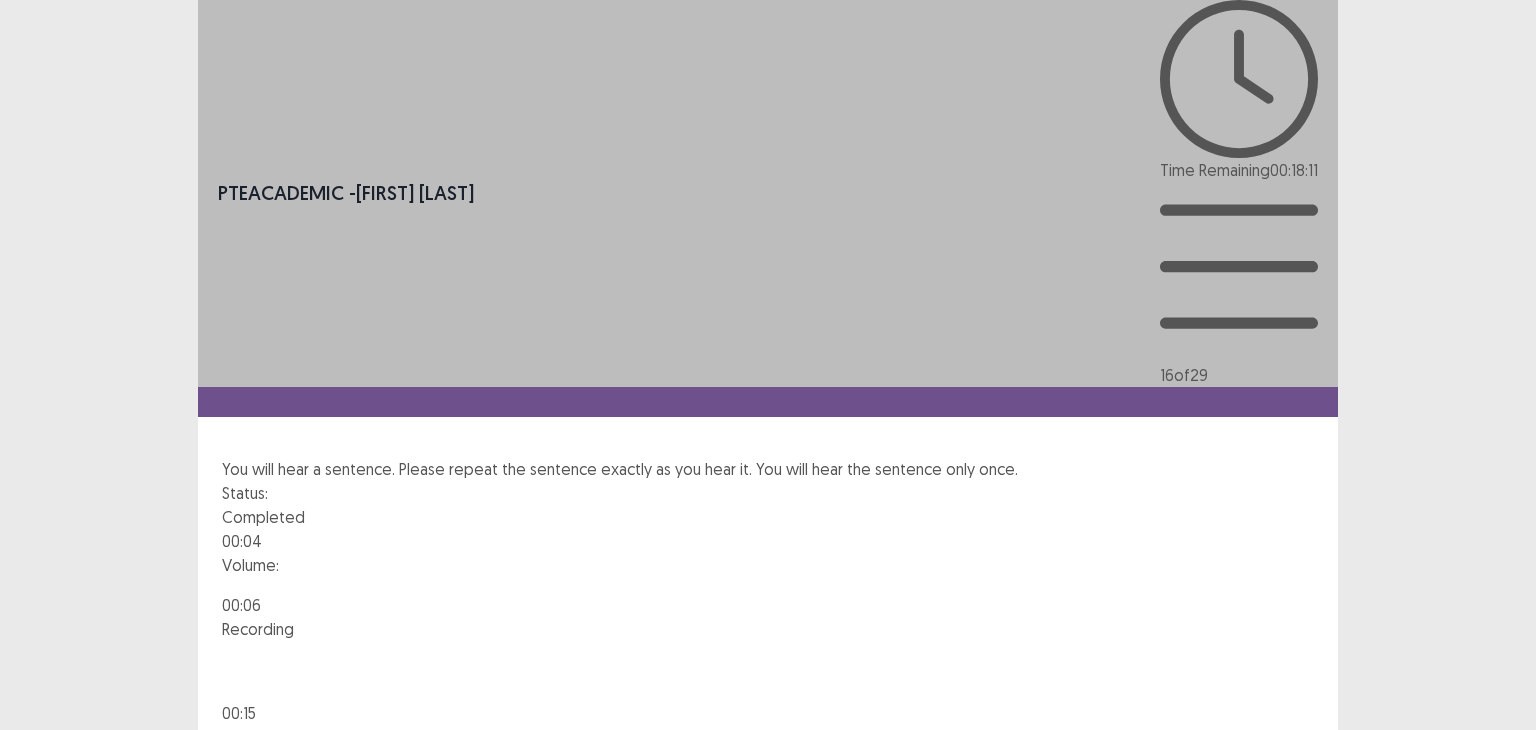 click on "Confirm" at bounding box center (43, 871) 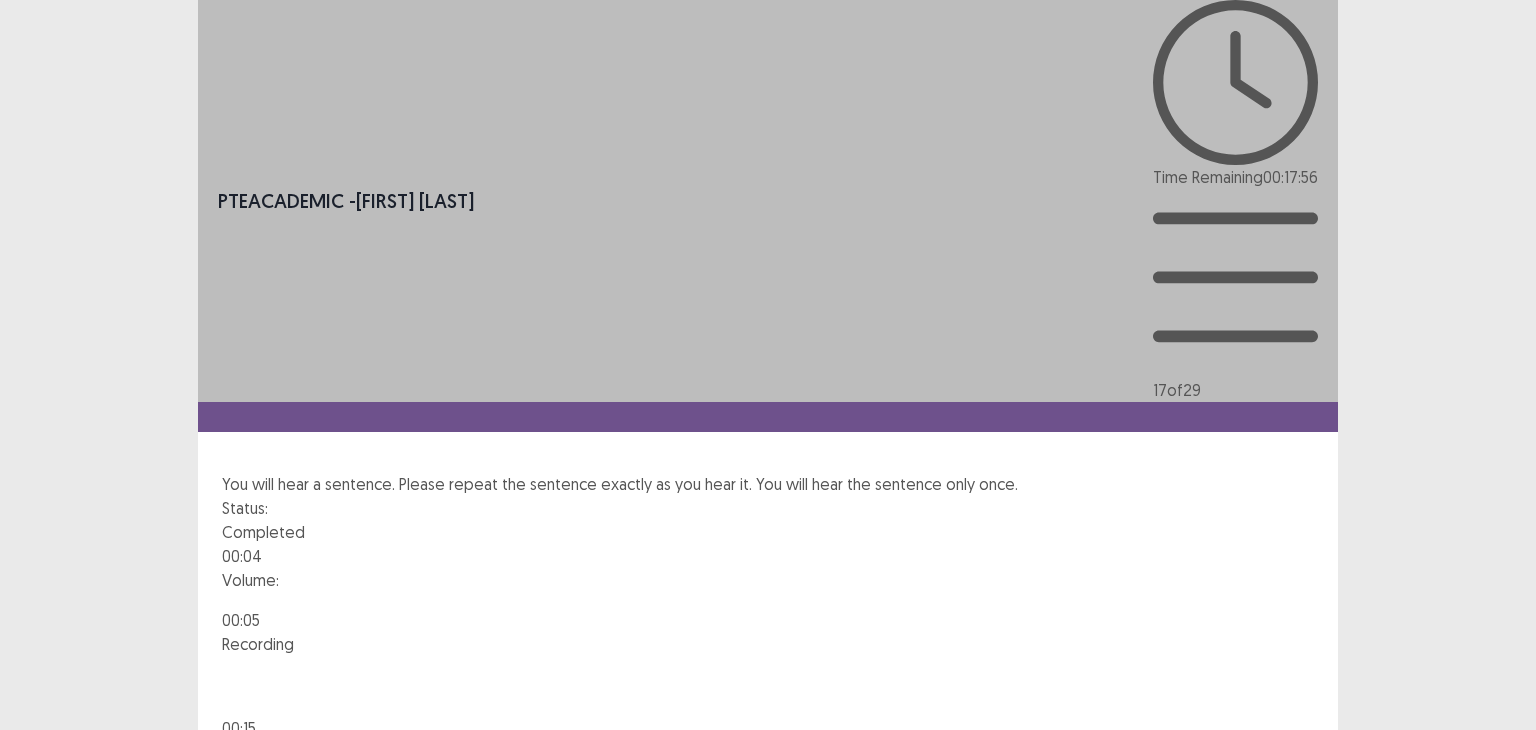 click on "Next" at bounding box center (1290, 800) 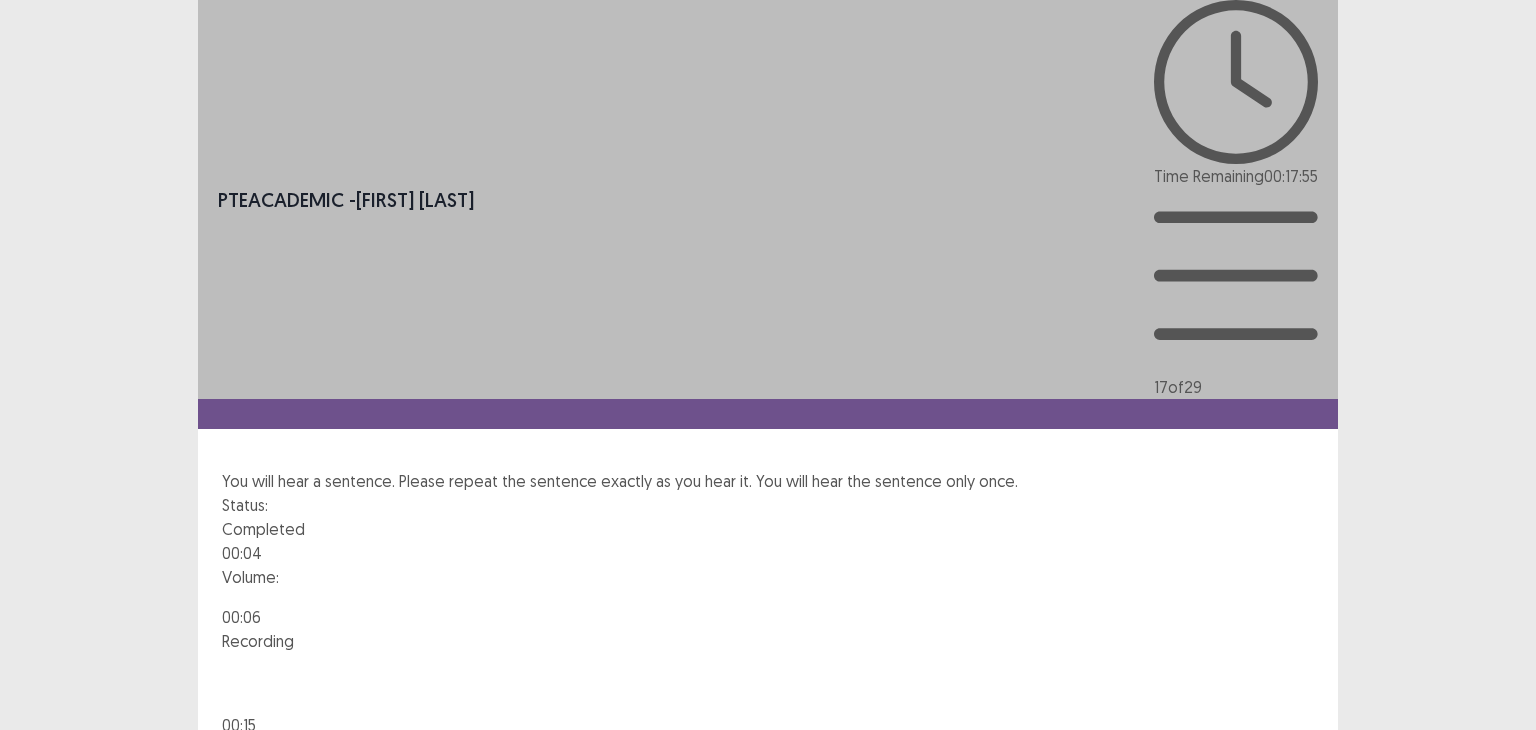 click on "Confirm" at bounding box center [43, 883] 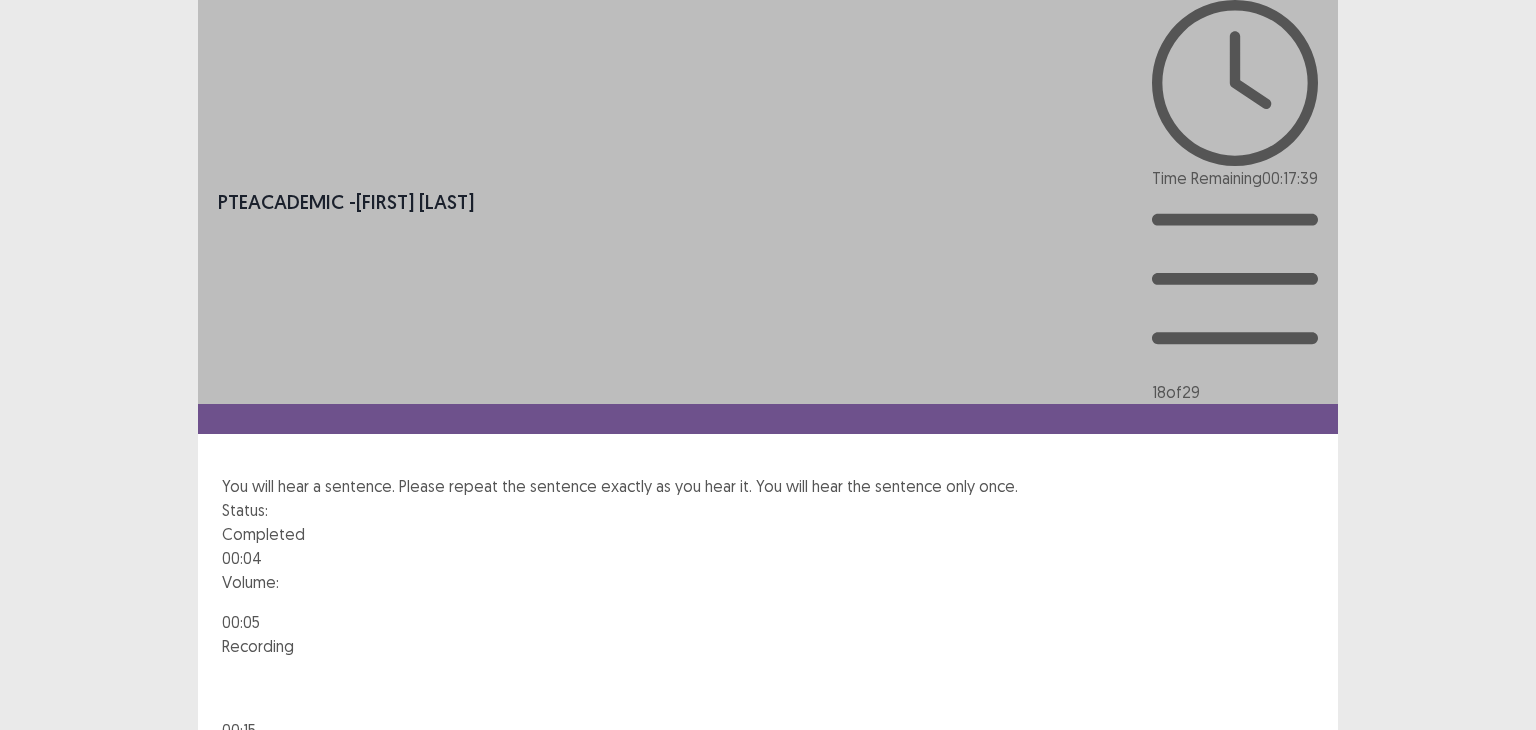 drag, startPoint x: 1307, startPoint y: 697, endPoint x: 1277, endPoint y: 676, distance: 36.619667 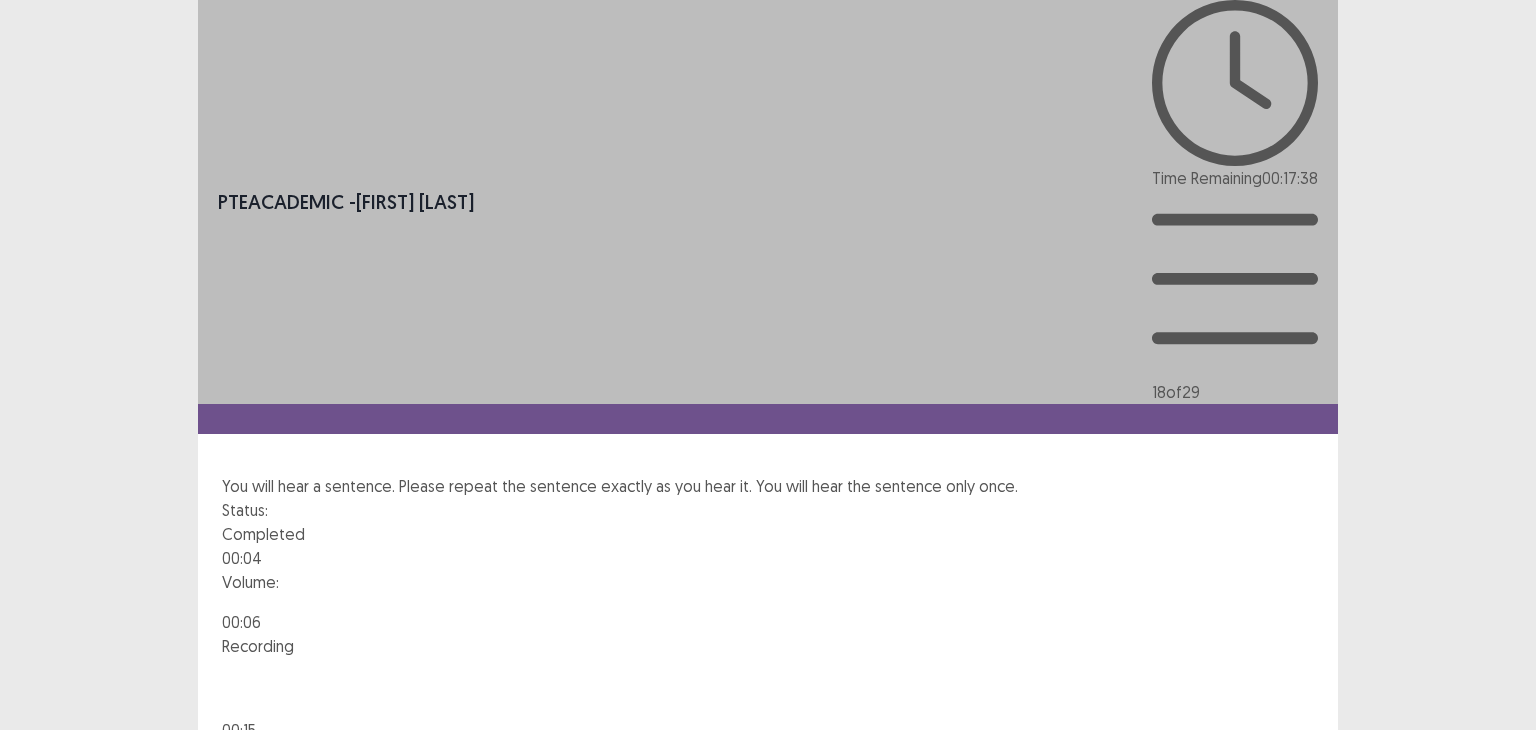 click on "Next" at bounding box center (1290, 802) 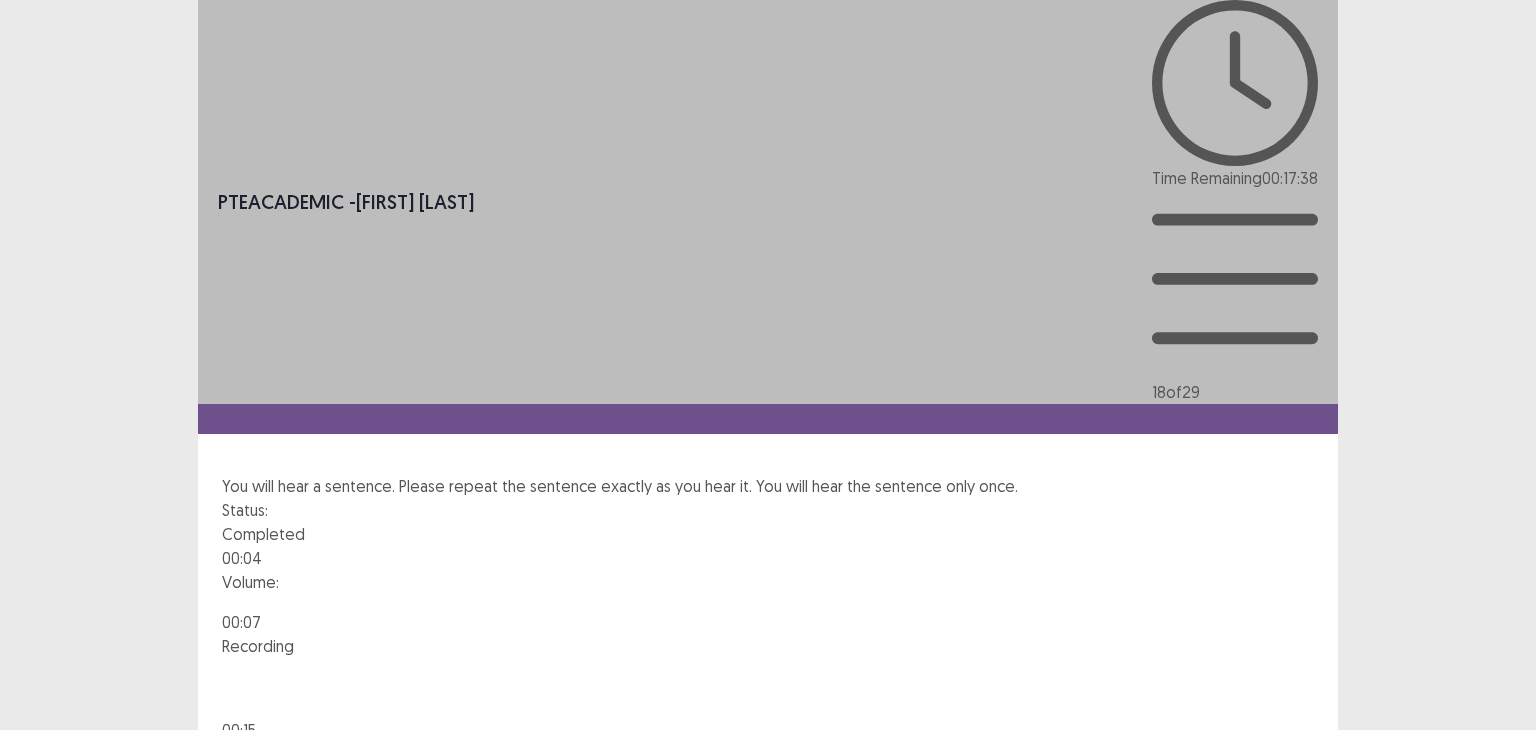 click on "Confirm" at bounding box center (43, 888) 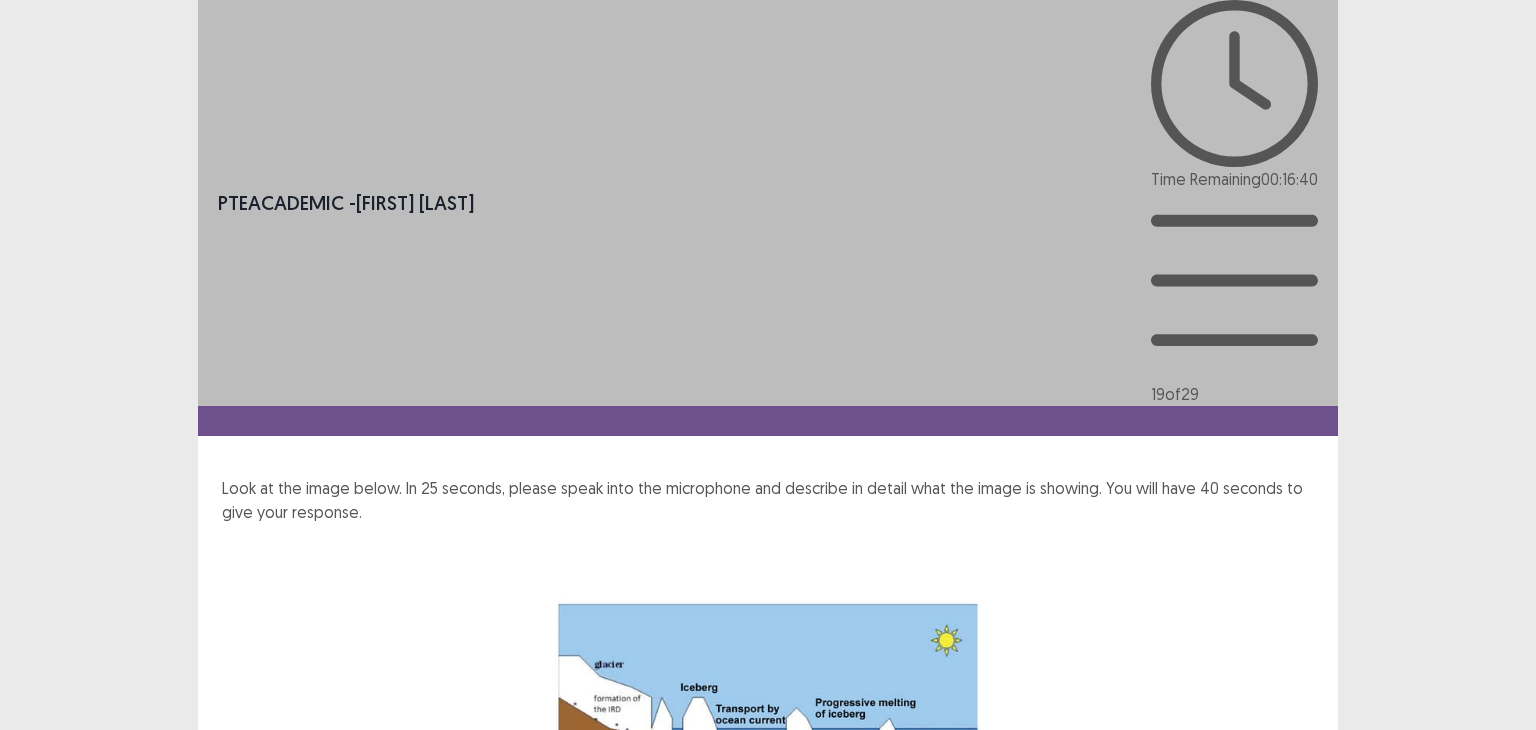 click on "Next" at bounding box center [1290, 1109] 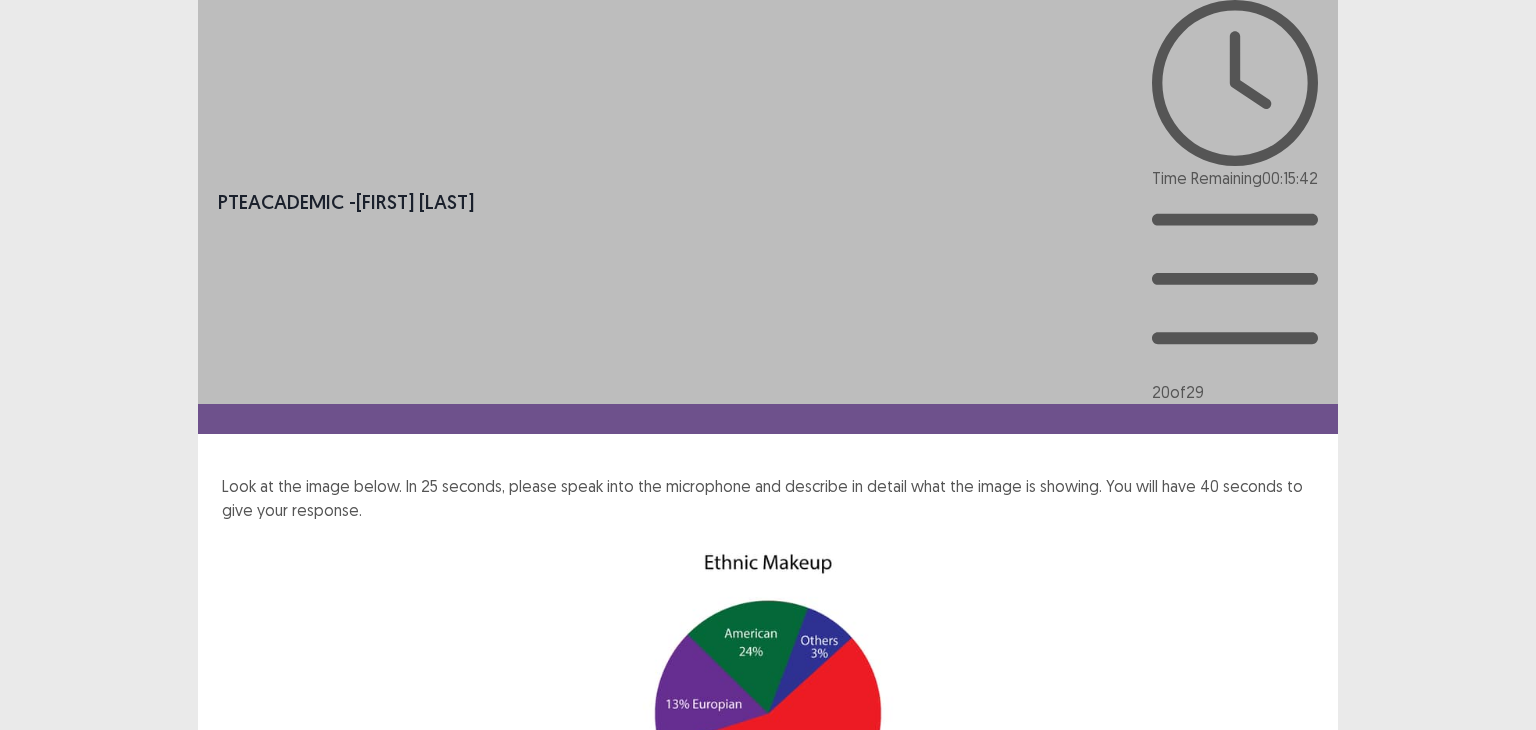 click on "Next" at bounding box center (1290, 1107) 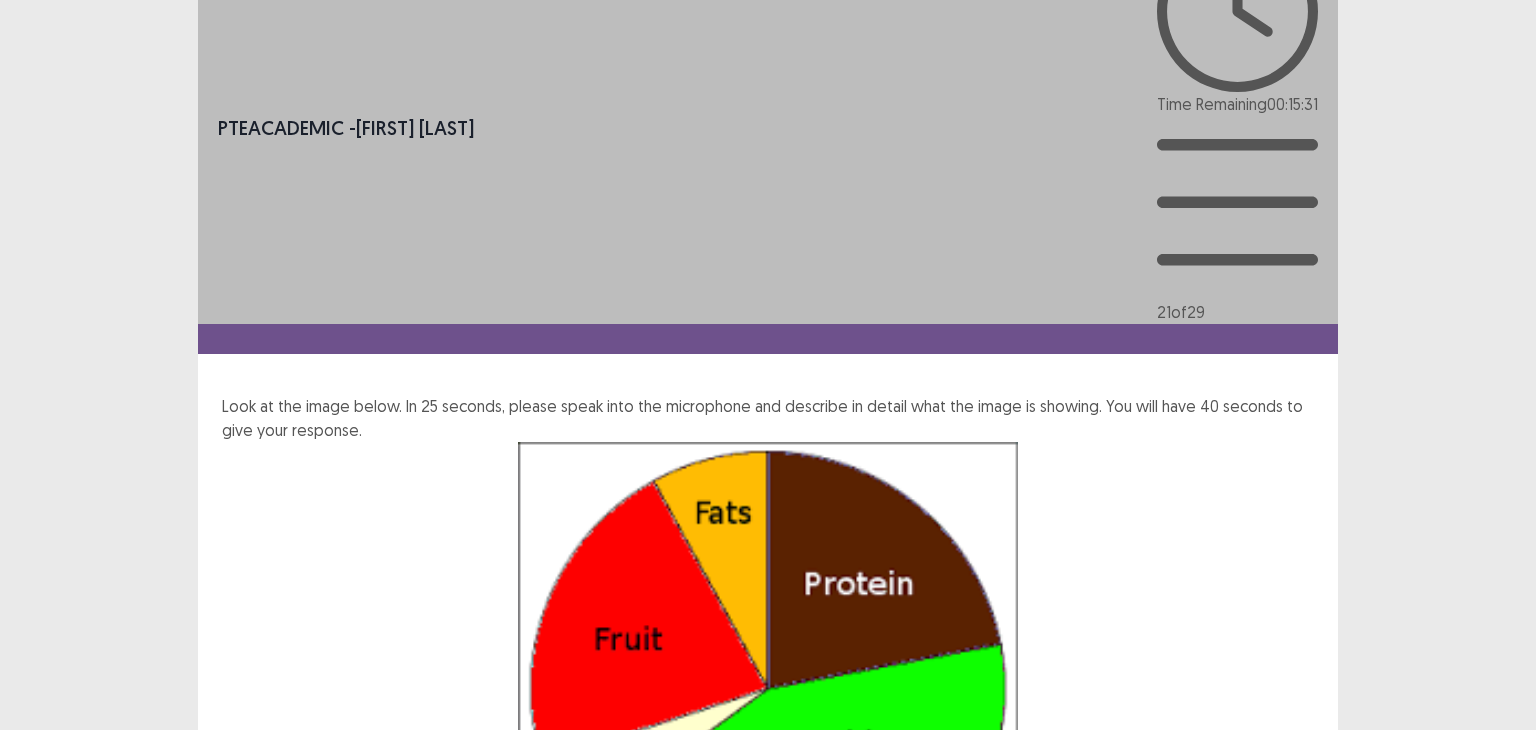 scroll, scrollTop: 72, scrollLeft: 0, axis: vertical 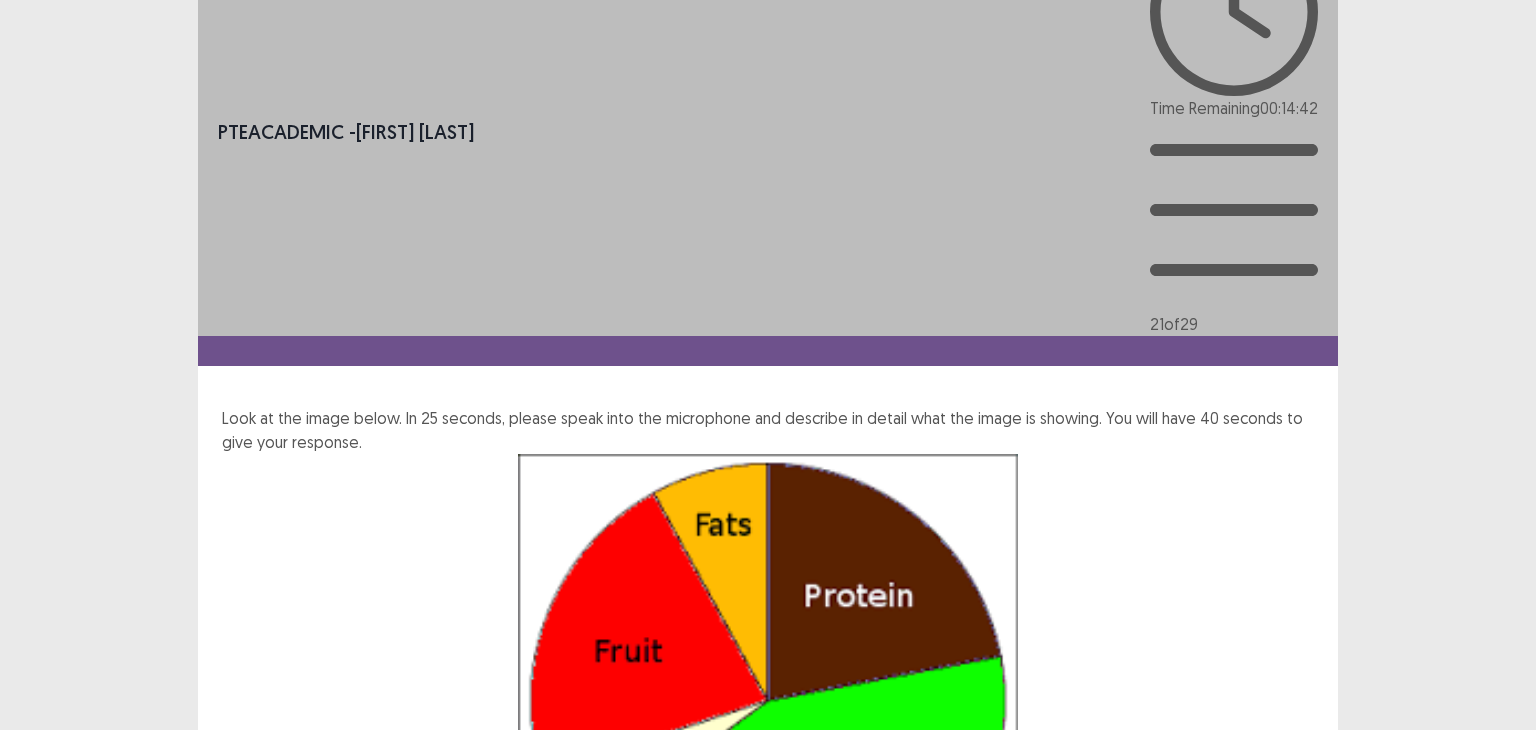 click on "Next" at bounding box center [1290, 1139] 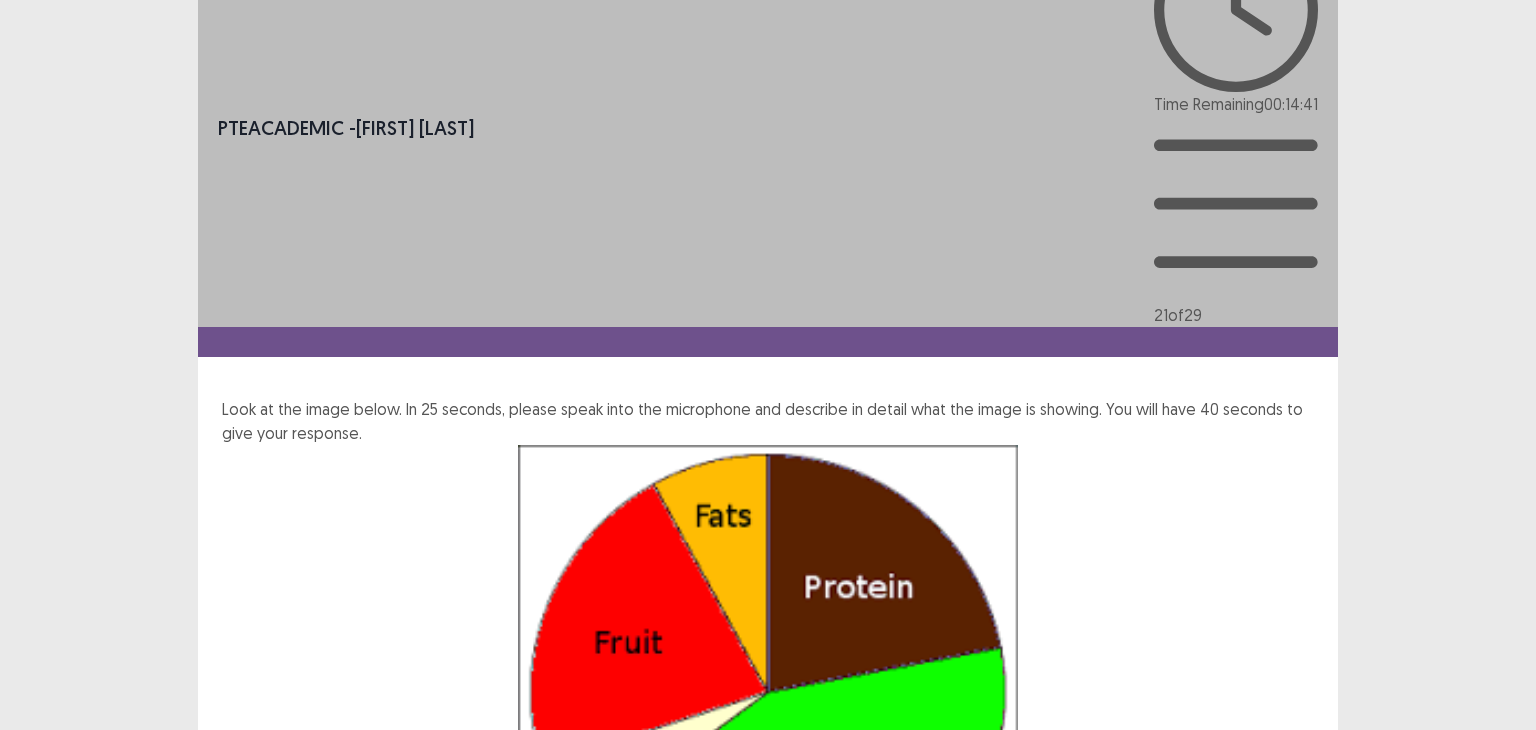 click on "Confirm" at bounding box center [43, 1217] 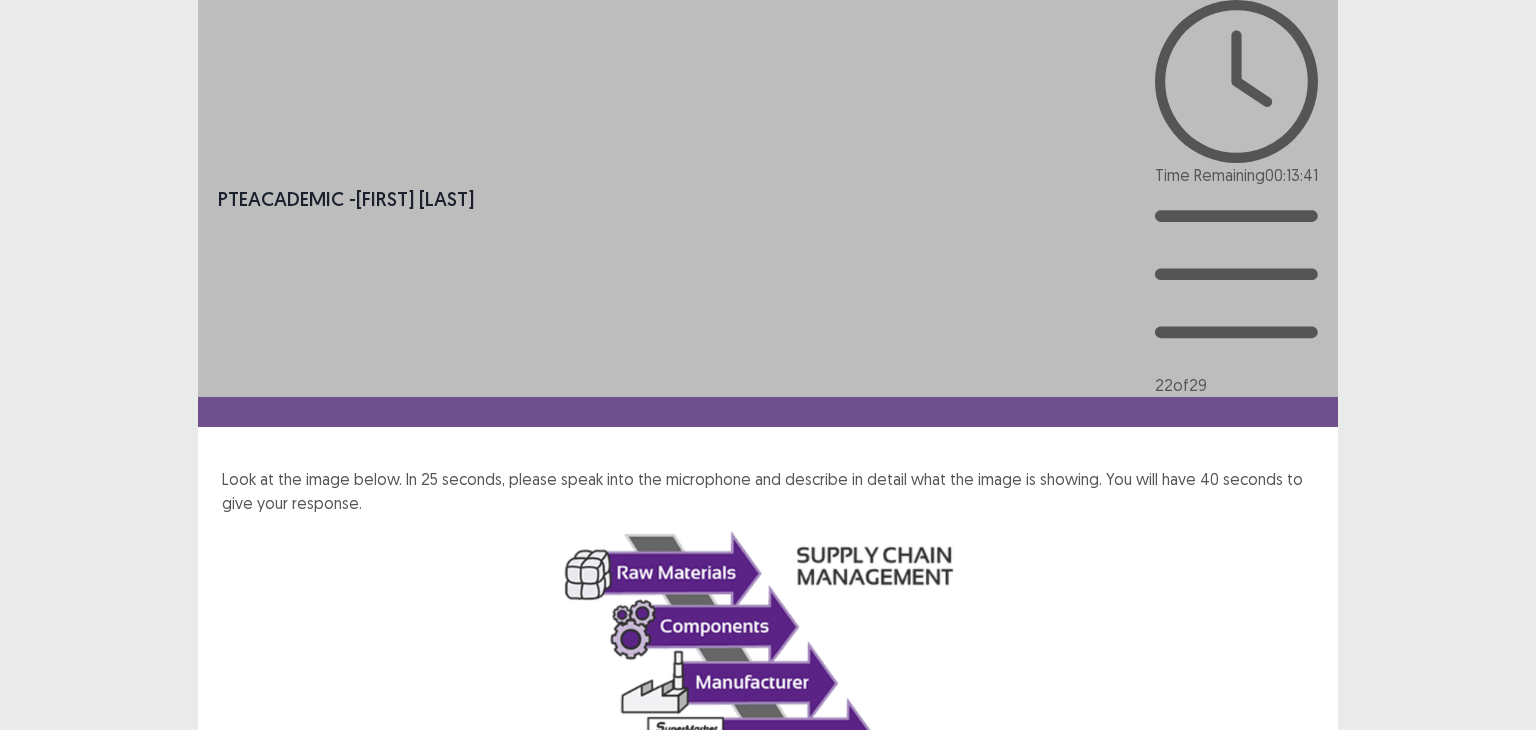 click on "Next" at bounding box center [1290, 1067] 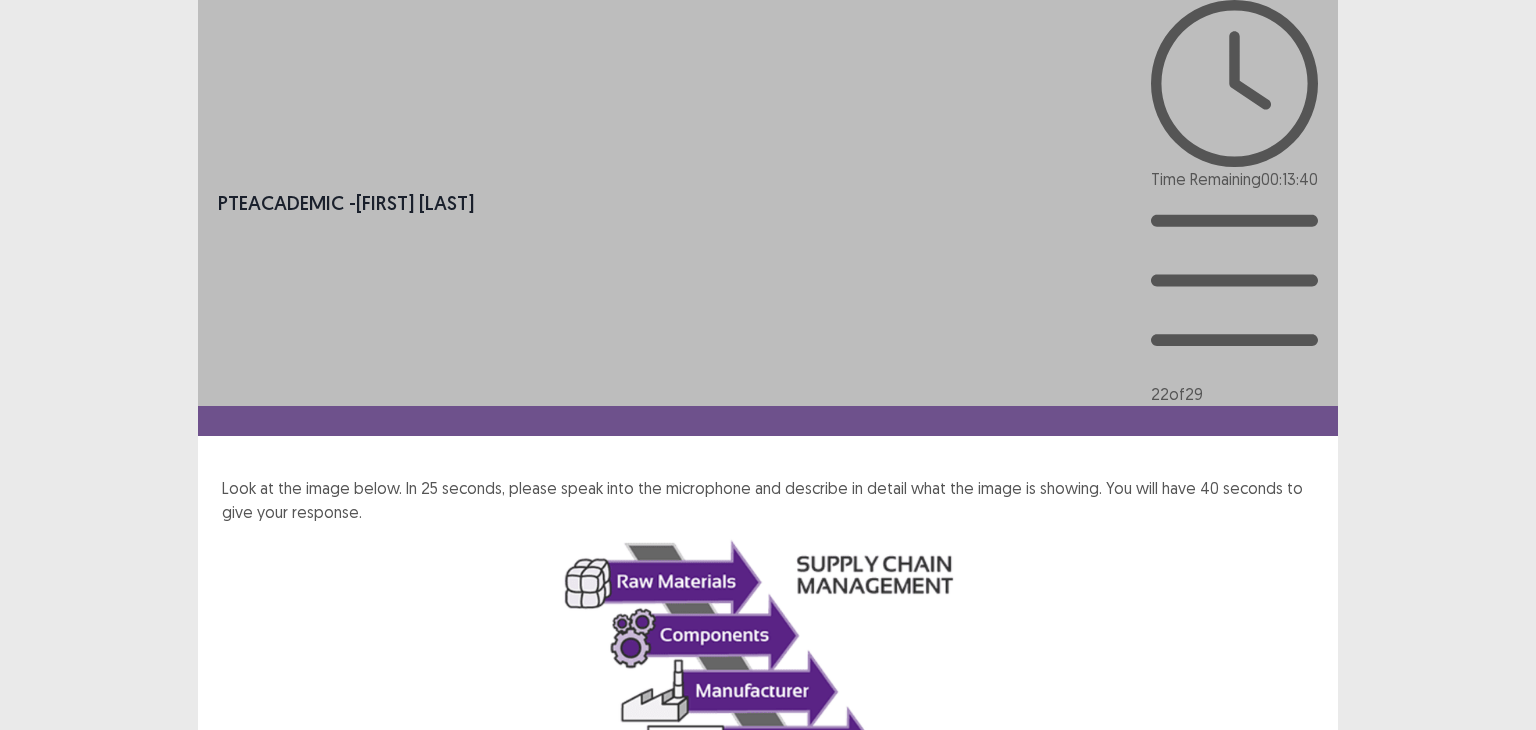 drag, startPoint x: 846, startPoint y: 401, endPoint x: 991, endPoint y: 395, distance: 145.12408 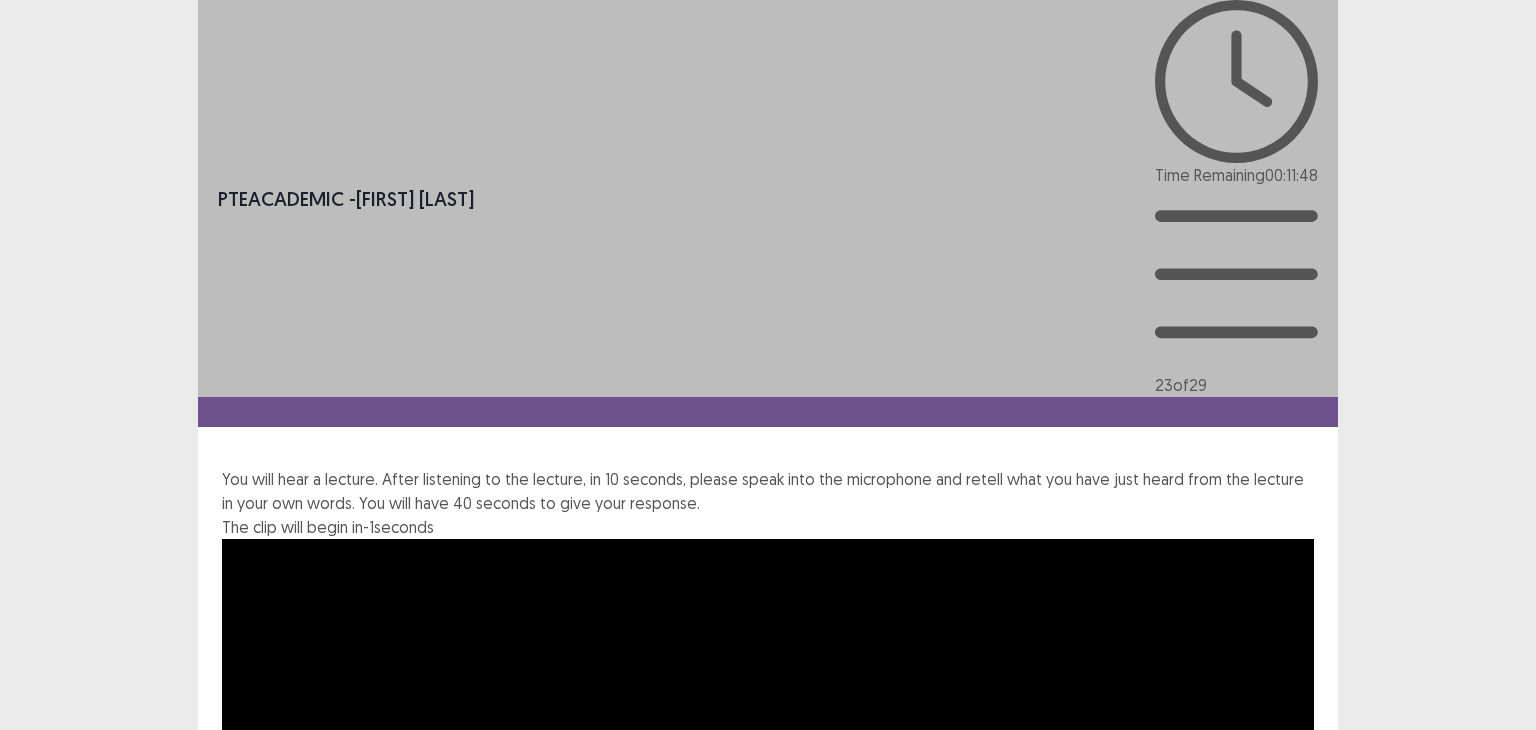 click on "Next" at bounding box center (1290, 1346) 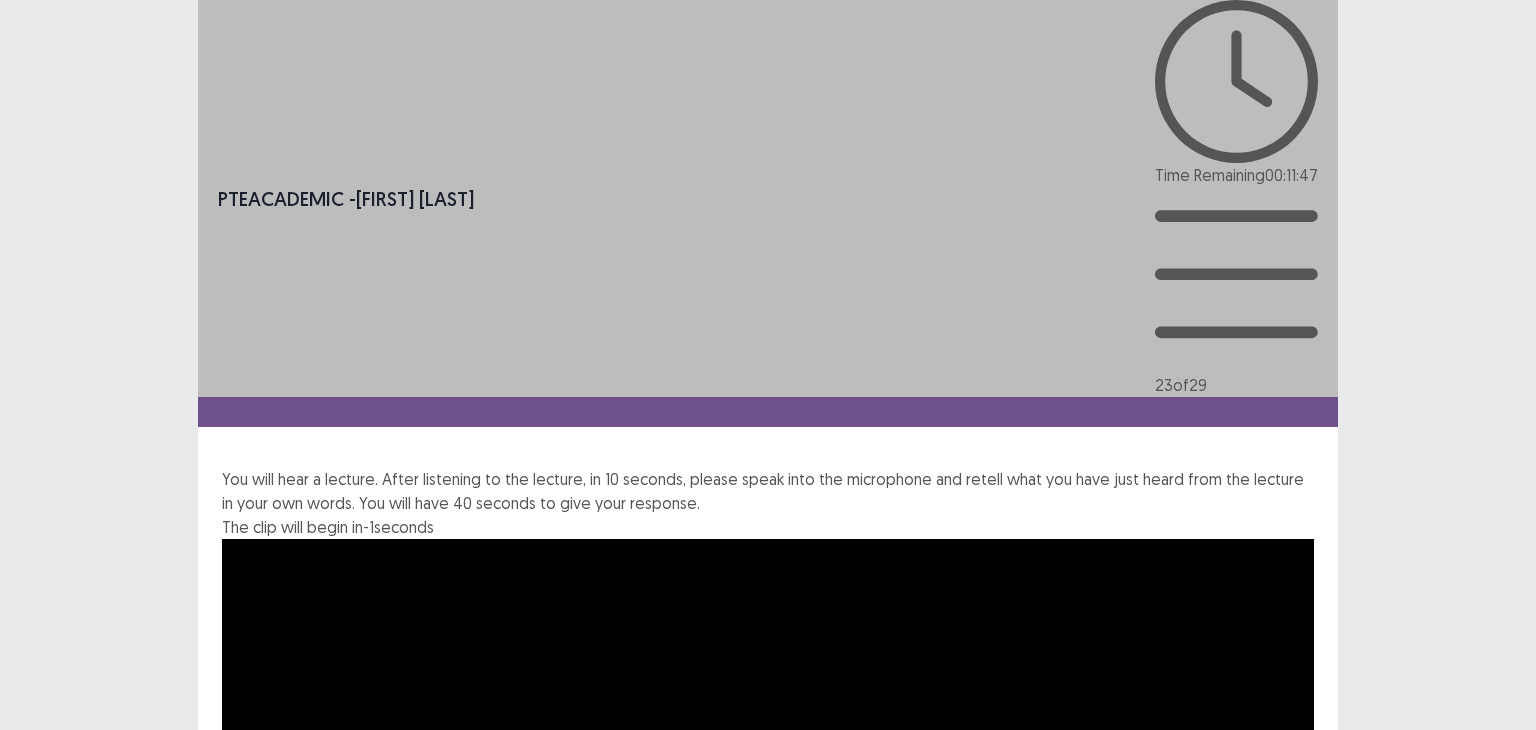 click on "Confirm" at bounding box center [43, 1432] 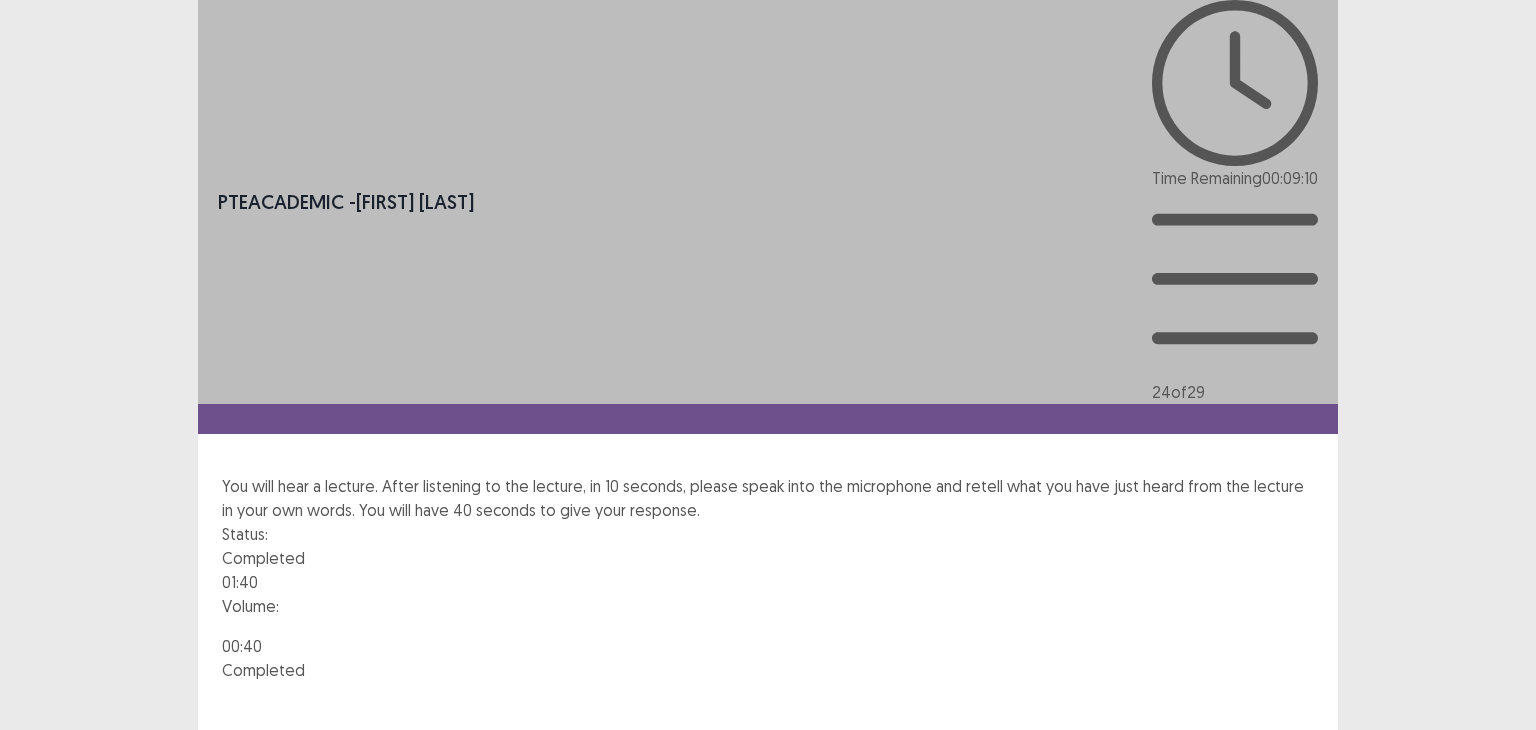 click on "Next" at bounding box center [1290, 826] 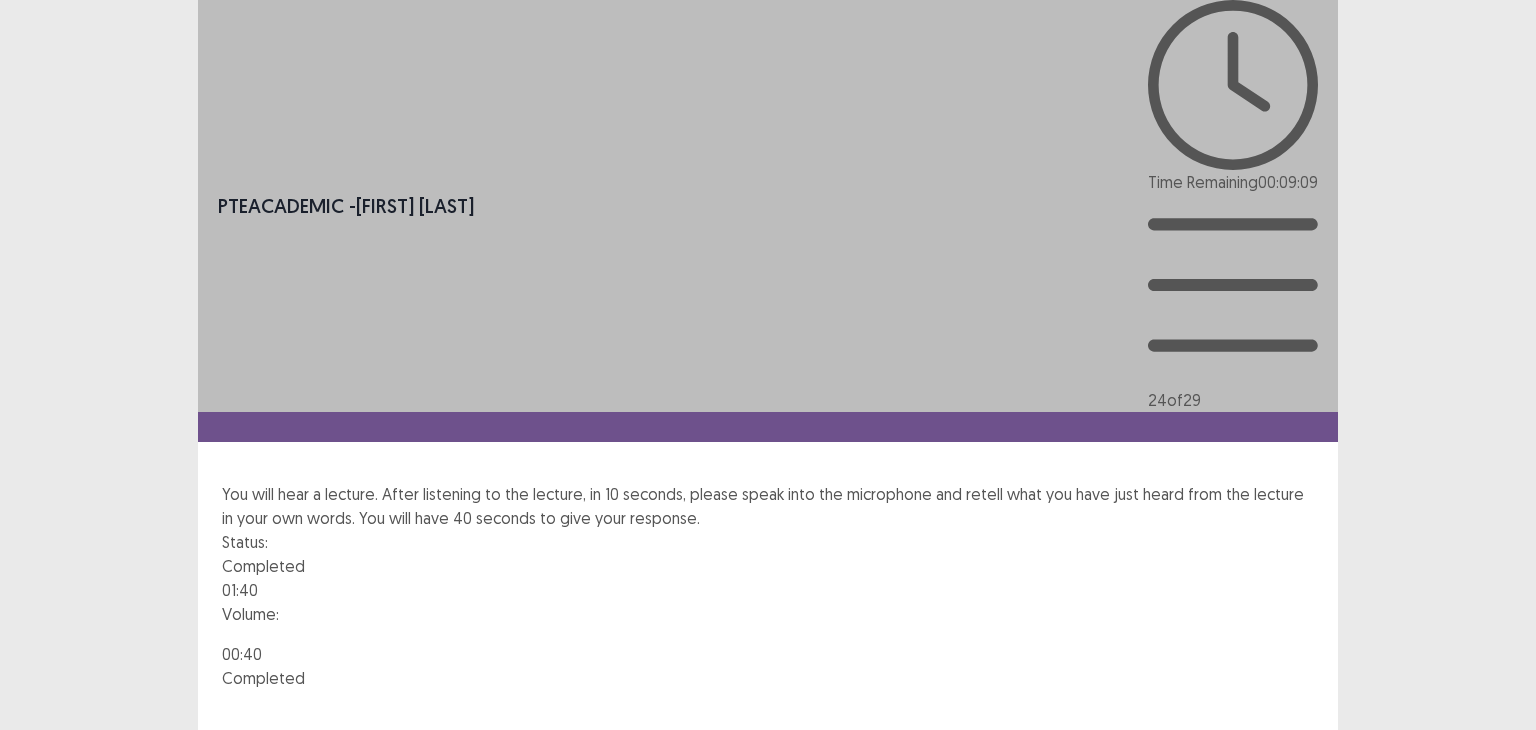 click on "Confirm" at bounding box center (43, 920) 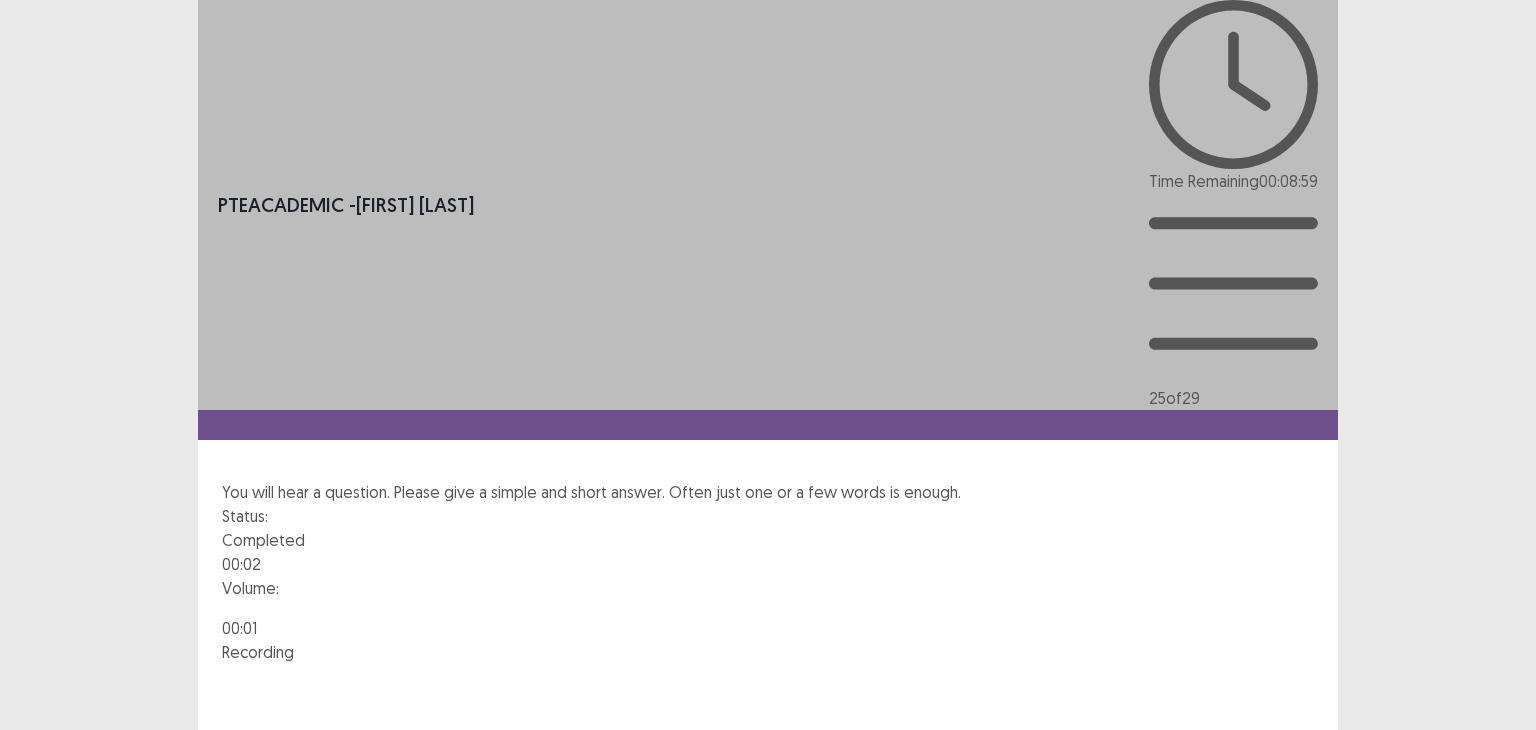 click on "Next" at bounding box center (1290, 808) 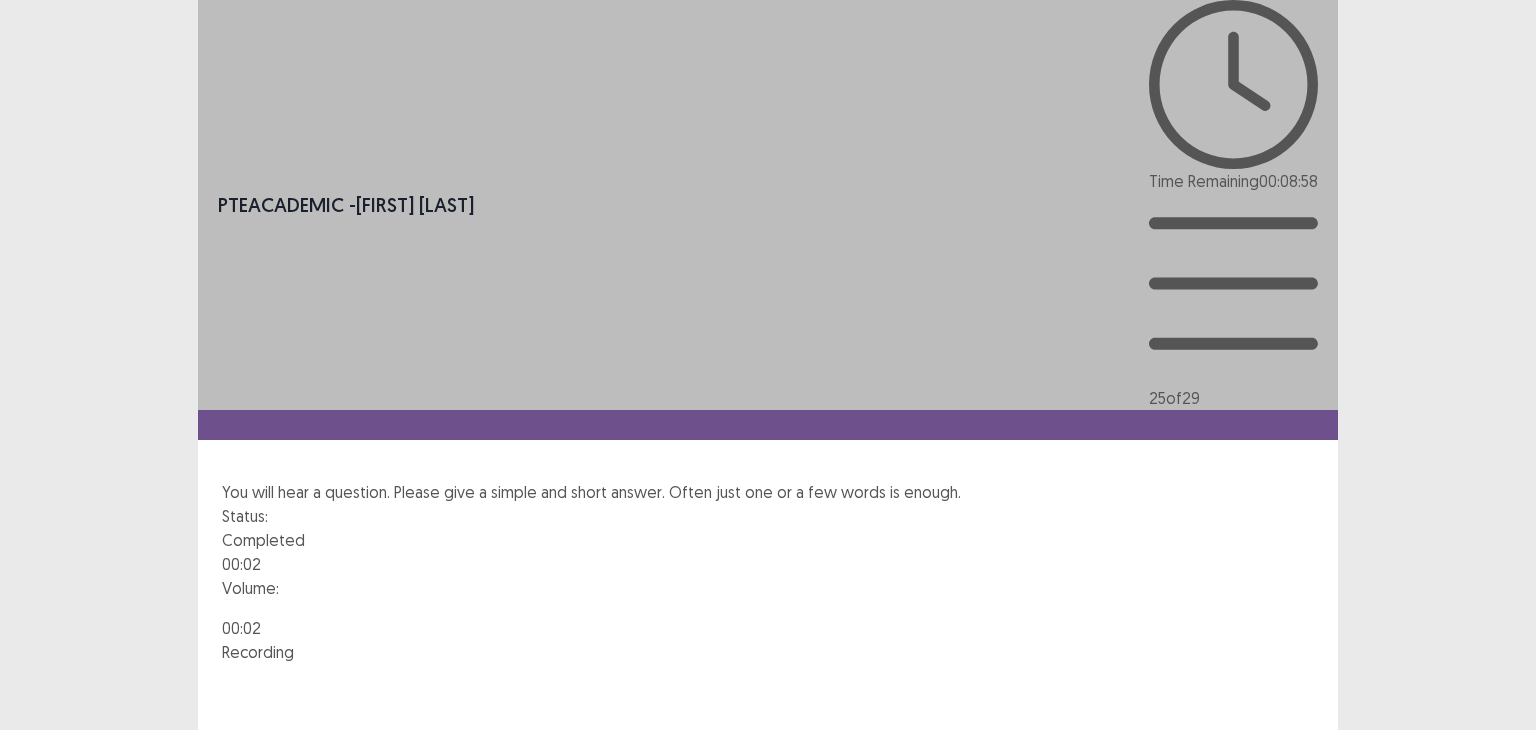 click on "Confirm" at bounding box center (43, 894) 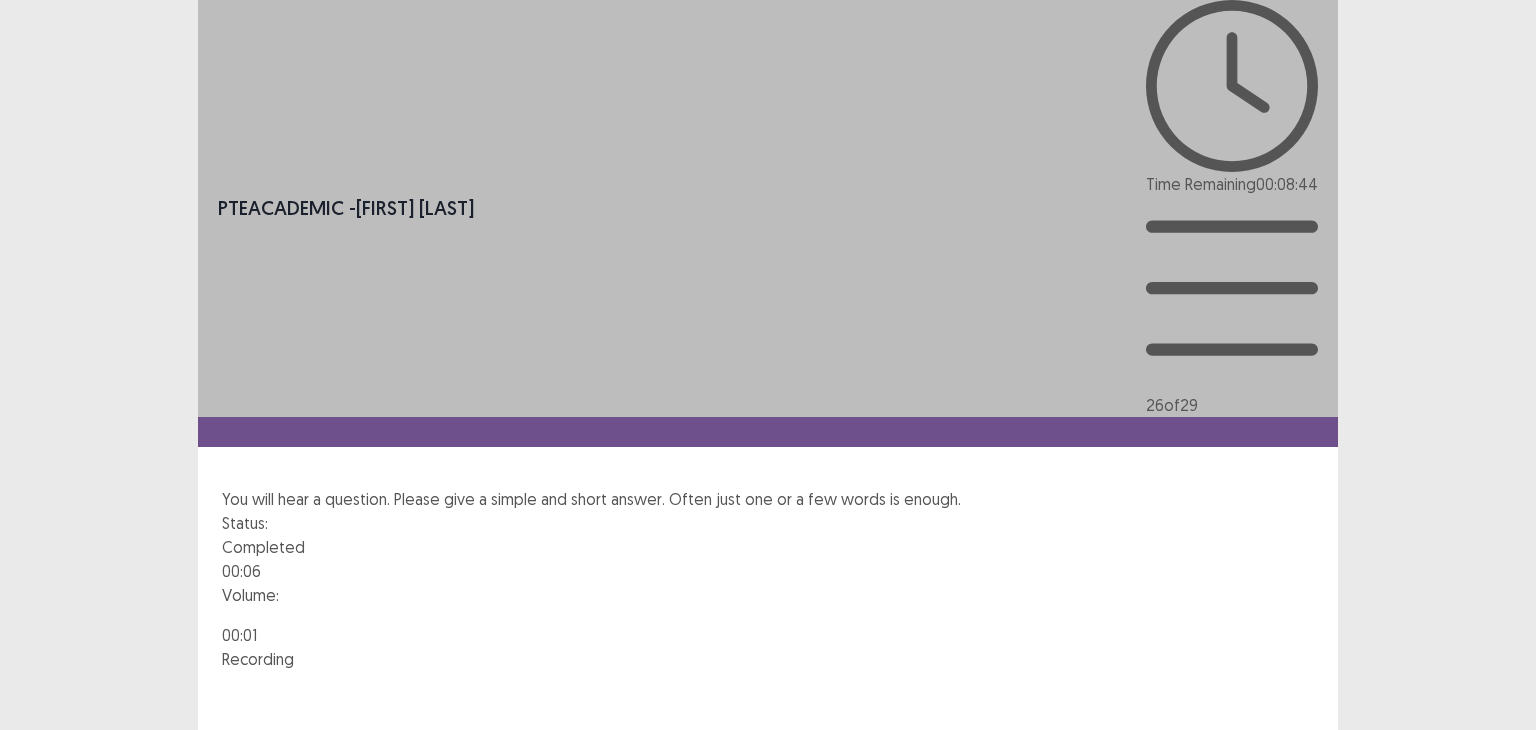 click on "Next" at bounding box center (1290, 815) 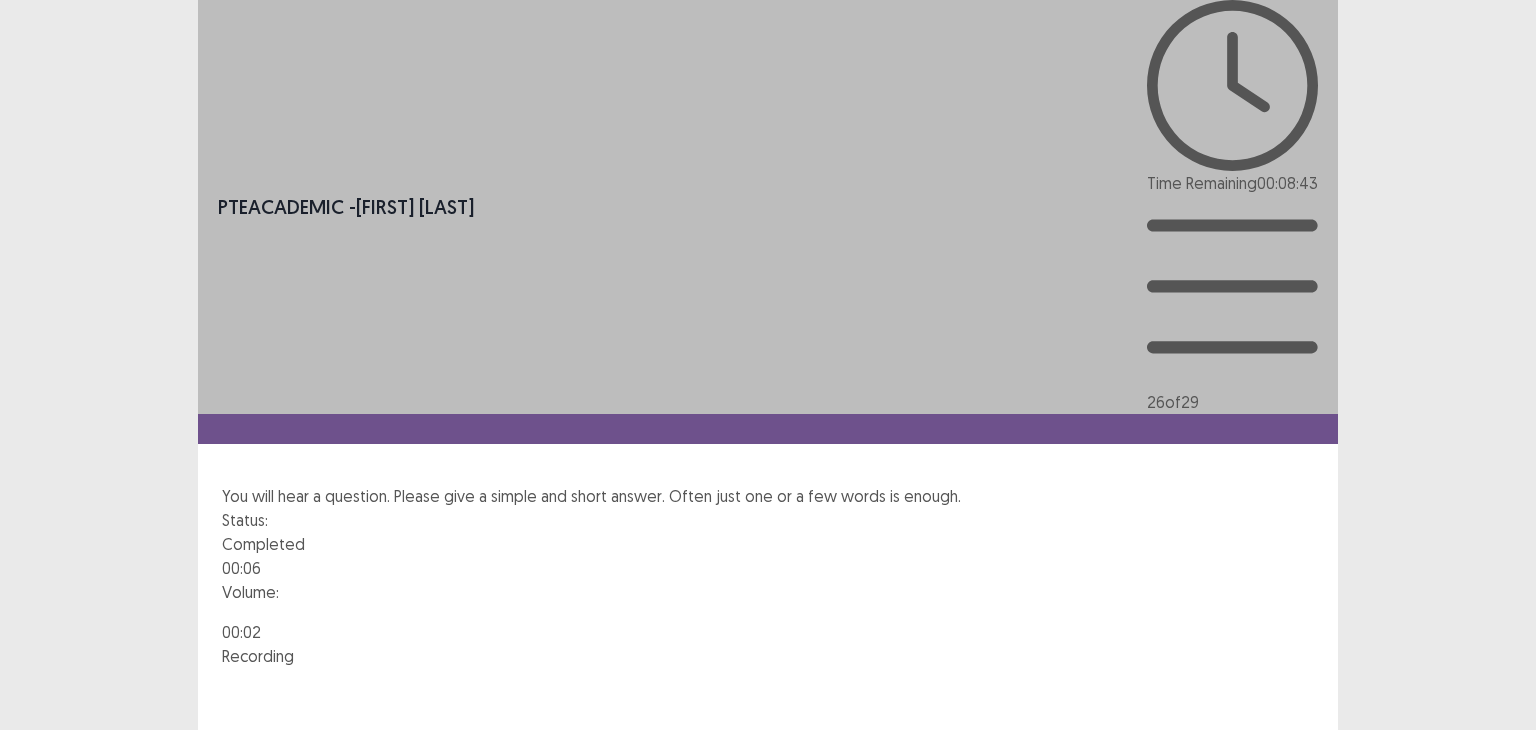 drag, startPoint x: 850, startPoint y: 413, endPoint x: 776, endPoint y: 333, distance: 108.97706 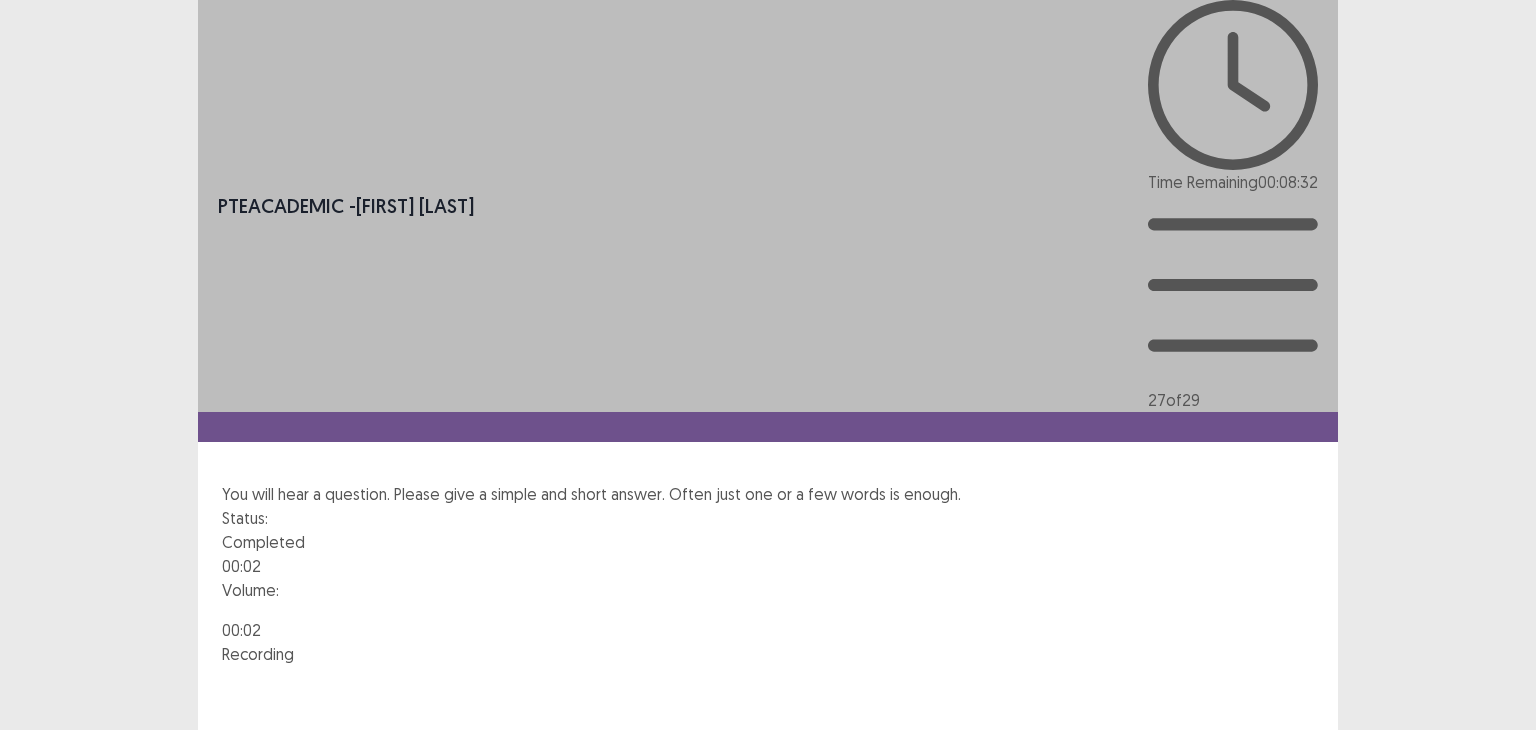 click on "Next" at bounding box center (1290, 810) 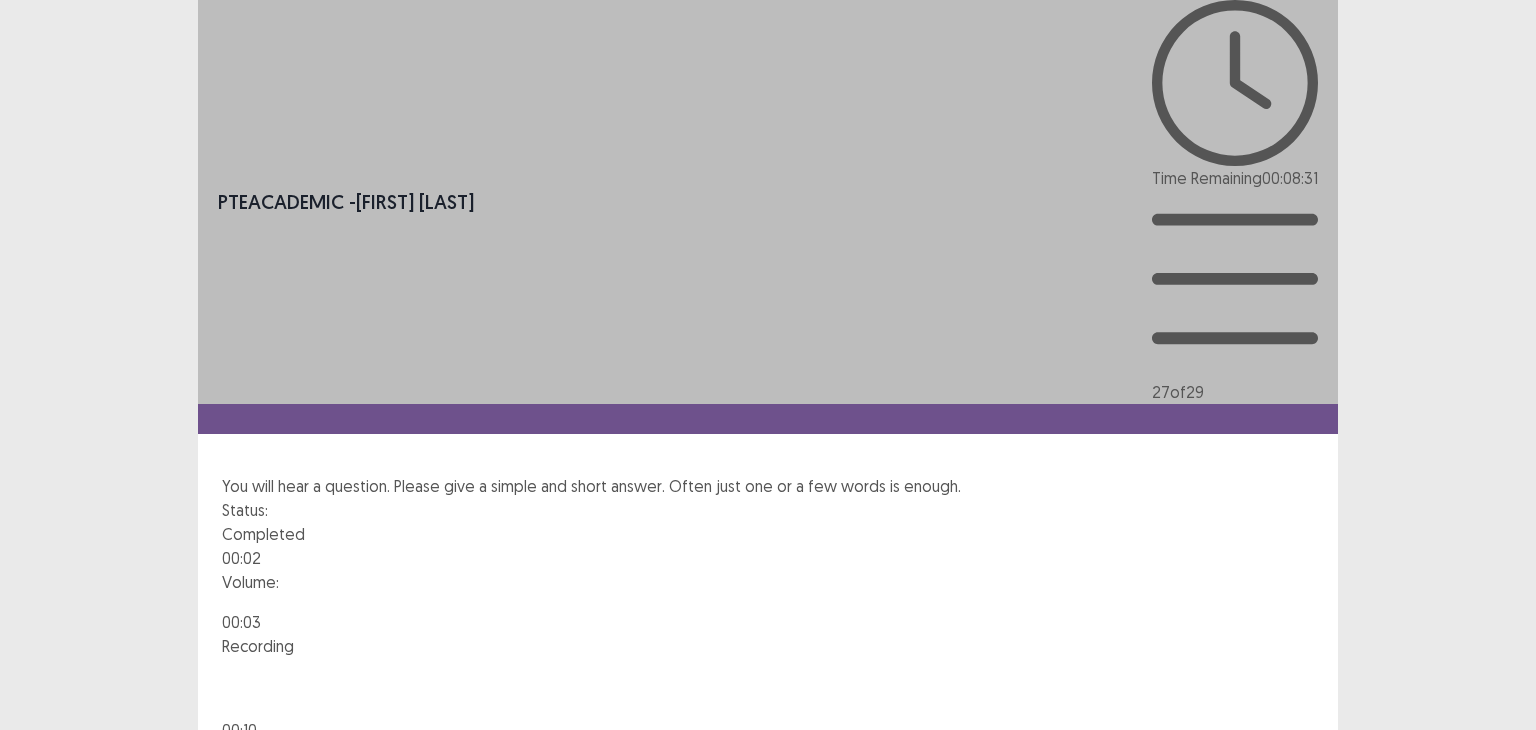 click on "Confirm" at bounding box center [43, 888] 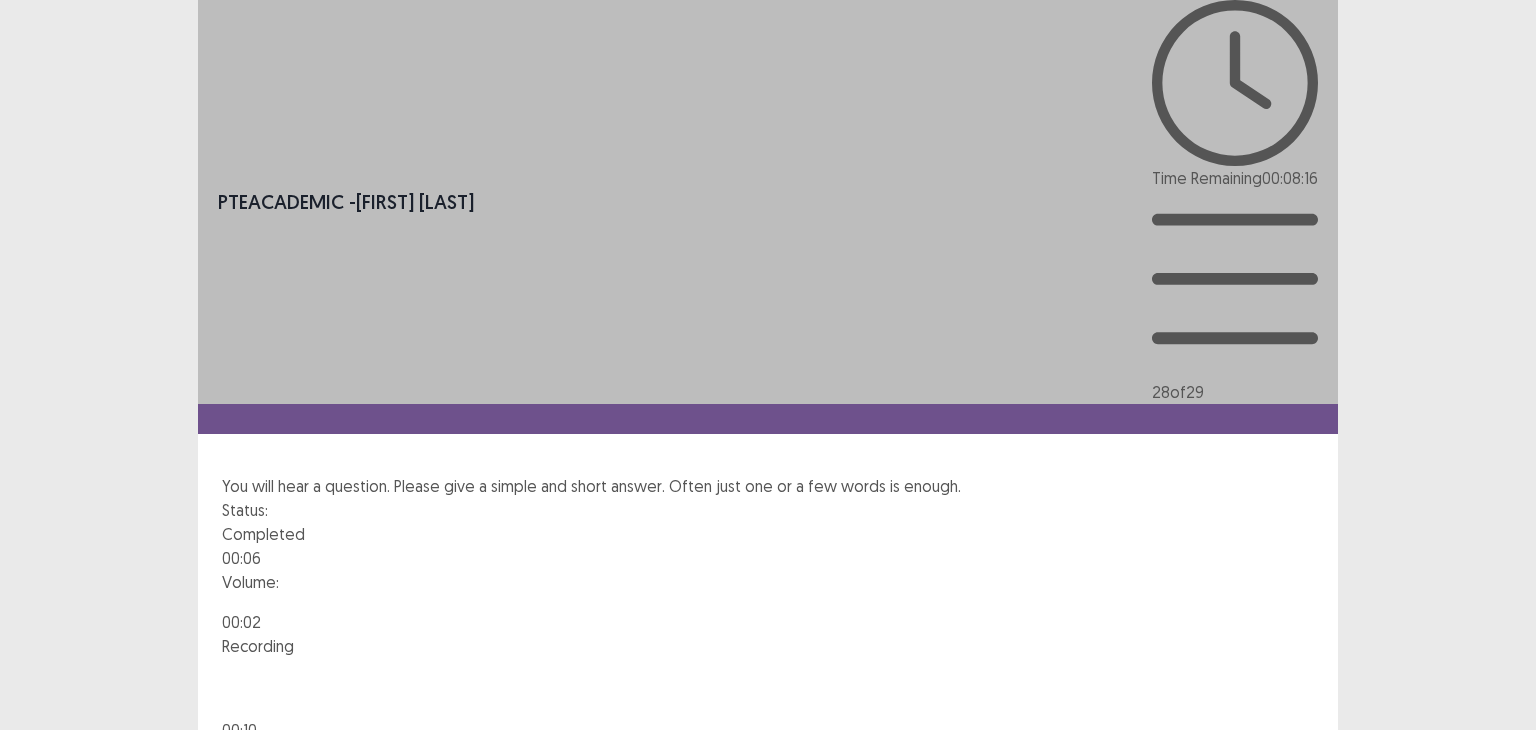 click on "Next" at bounding box center (1290, 802) 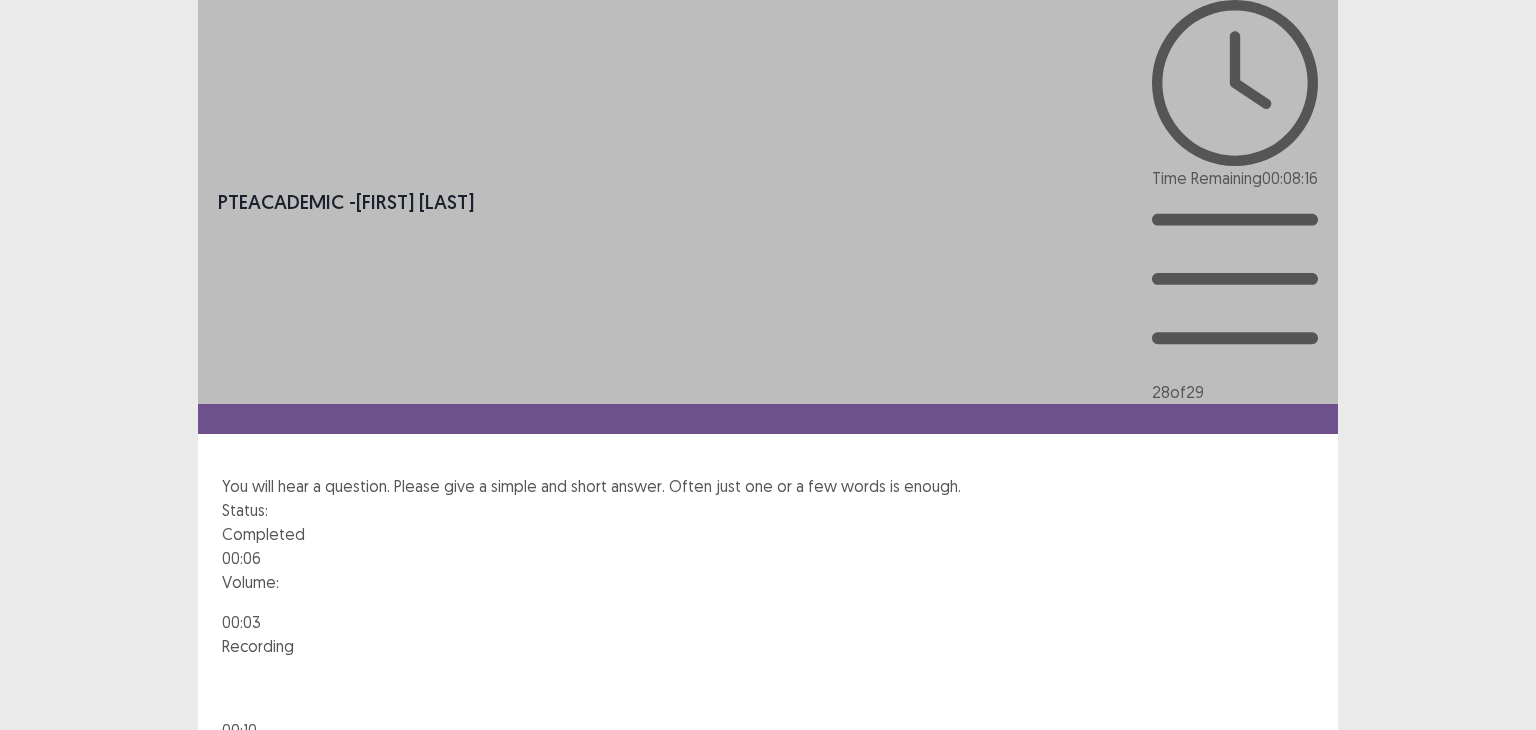 click on "Confirm" at bounding box center (43, 888) 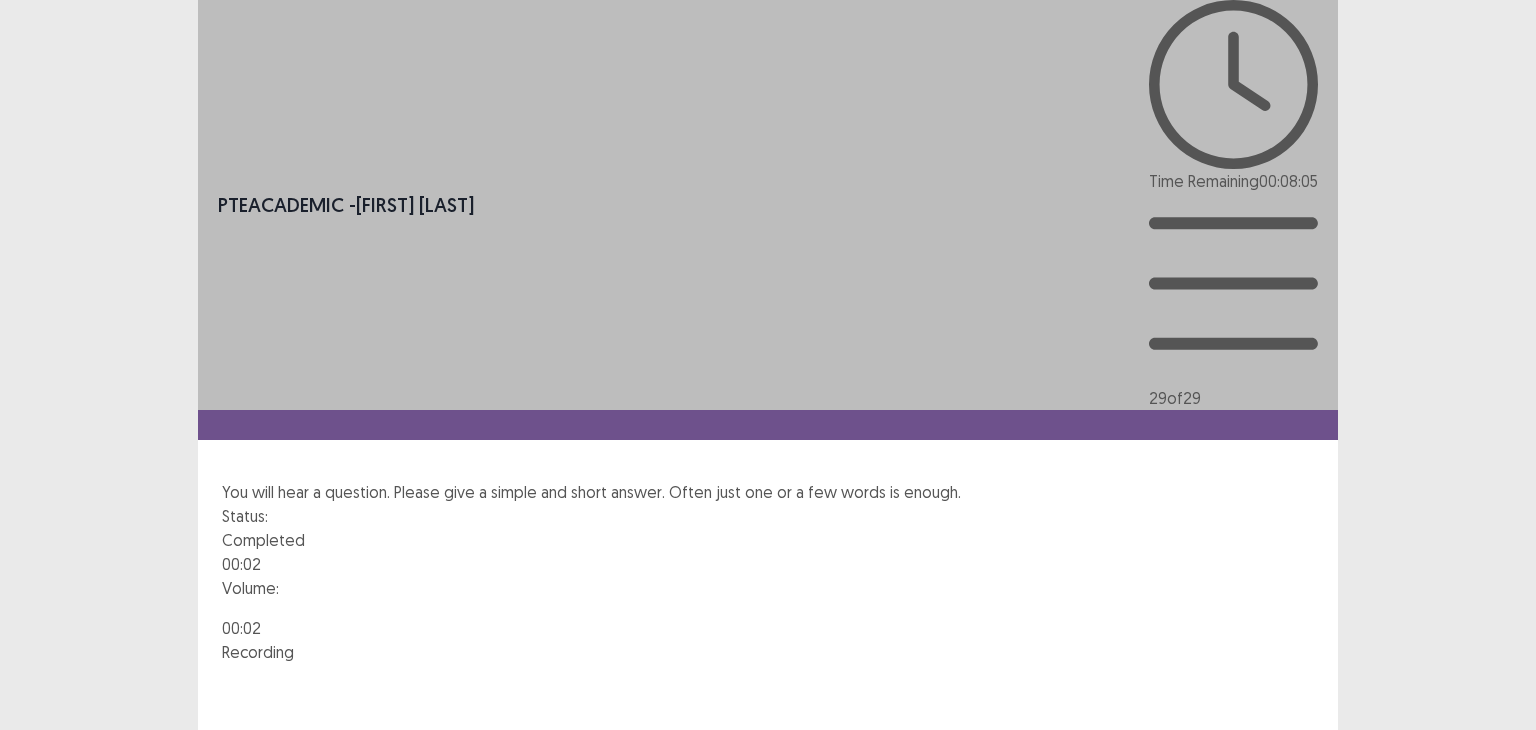 click on "Next" at bounding box center [1290, 808] 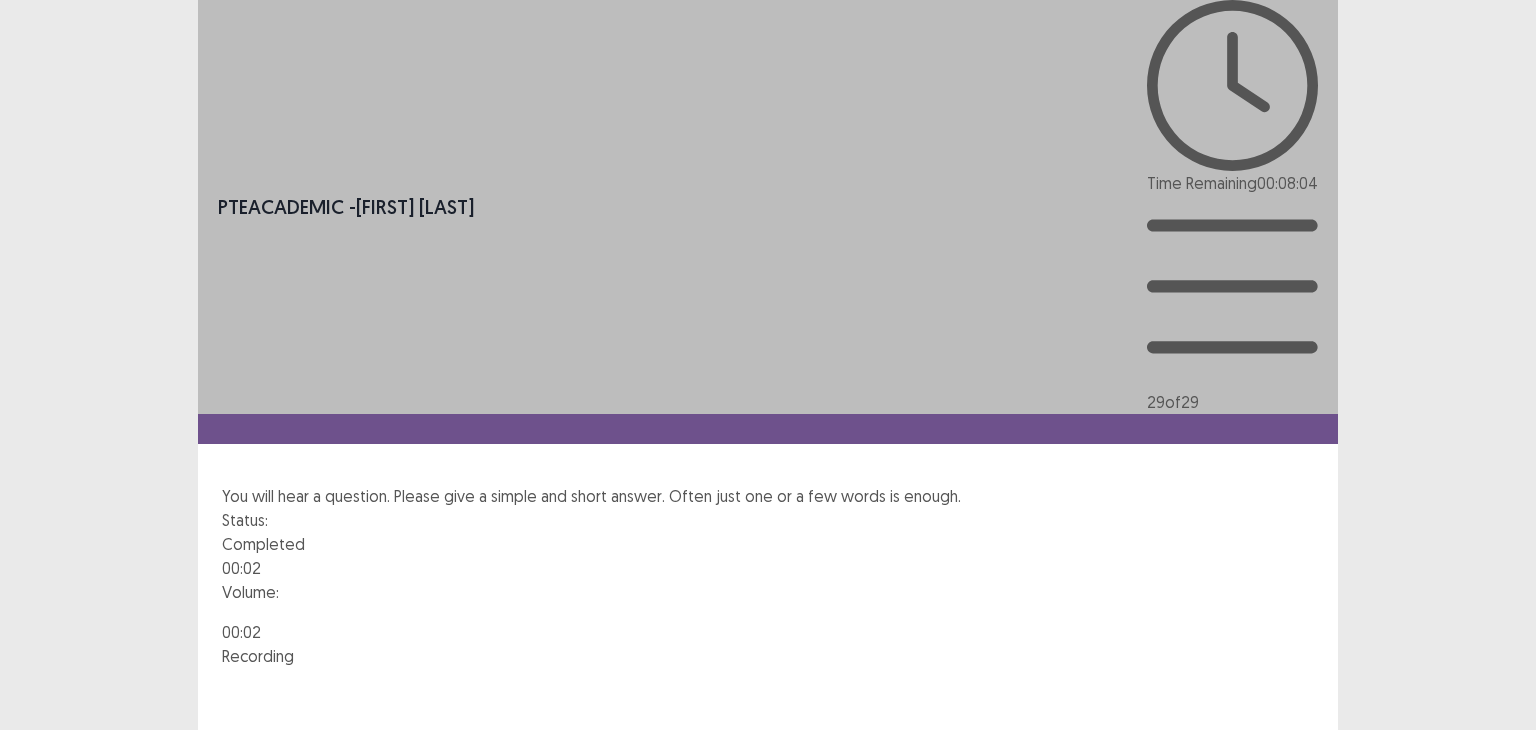 click on "Confirm" at bounding box center (43, 898) 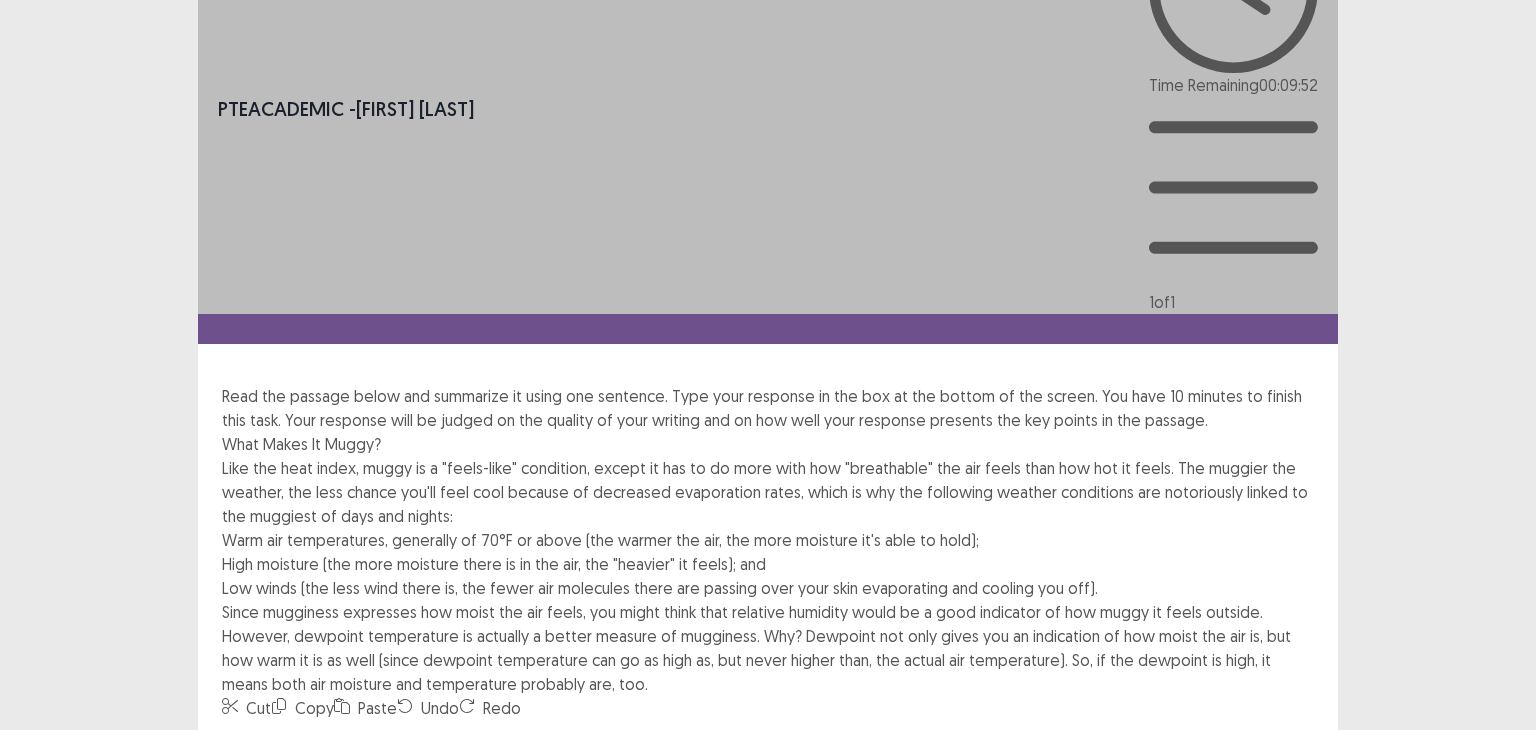 scroll, scrollTop: 100, scrollLeft: 0, axis: vertical 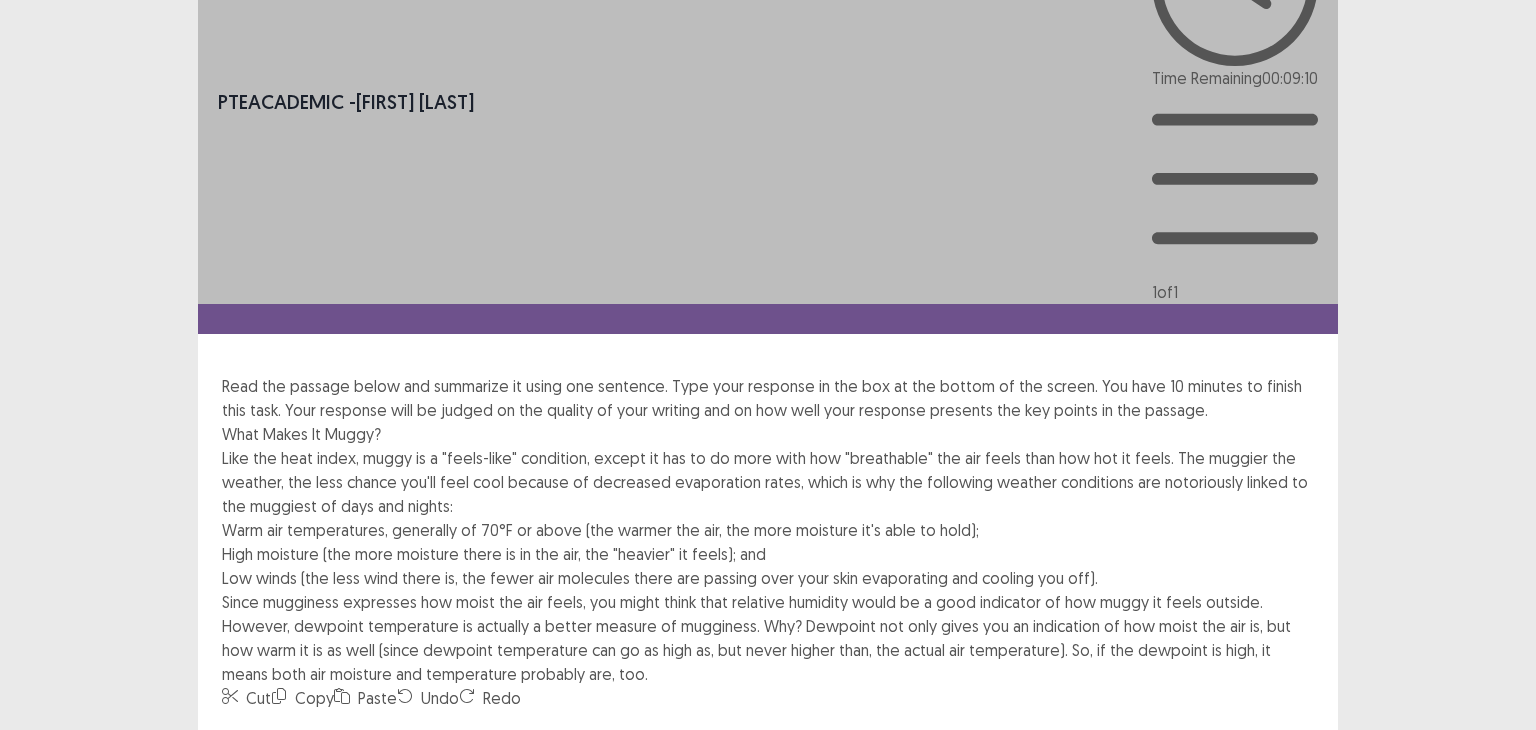 click at bounding box center (309, 734) 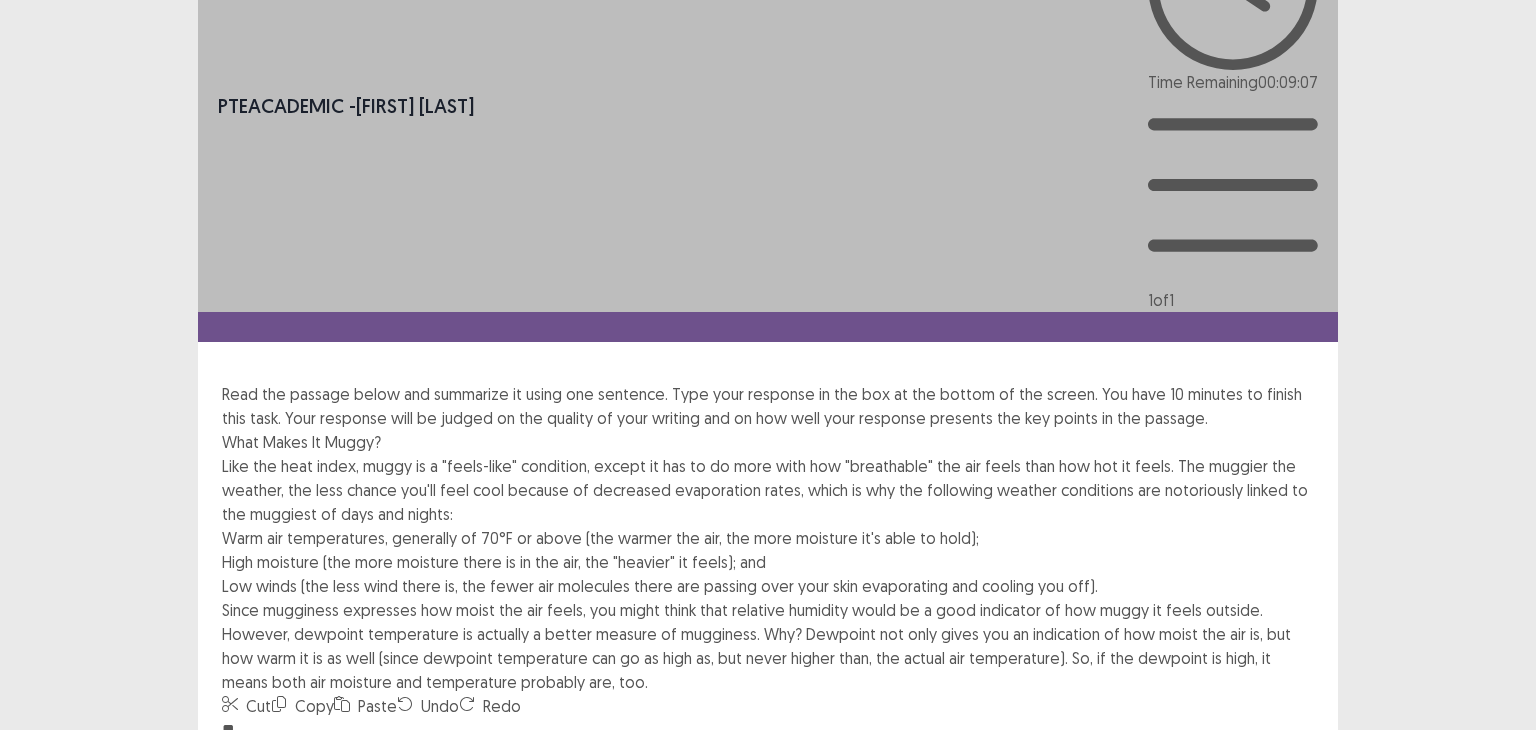 type on "*" 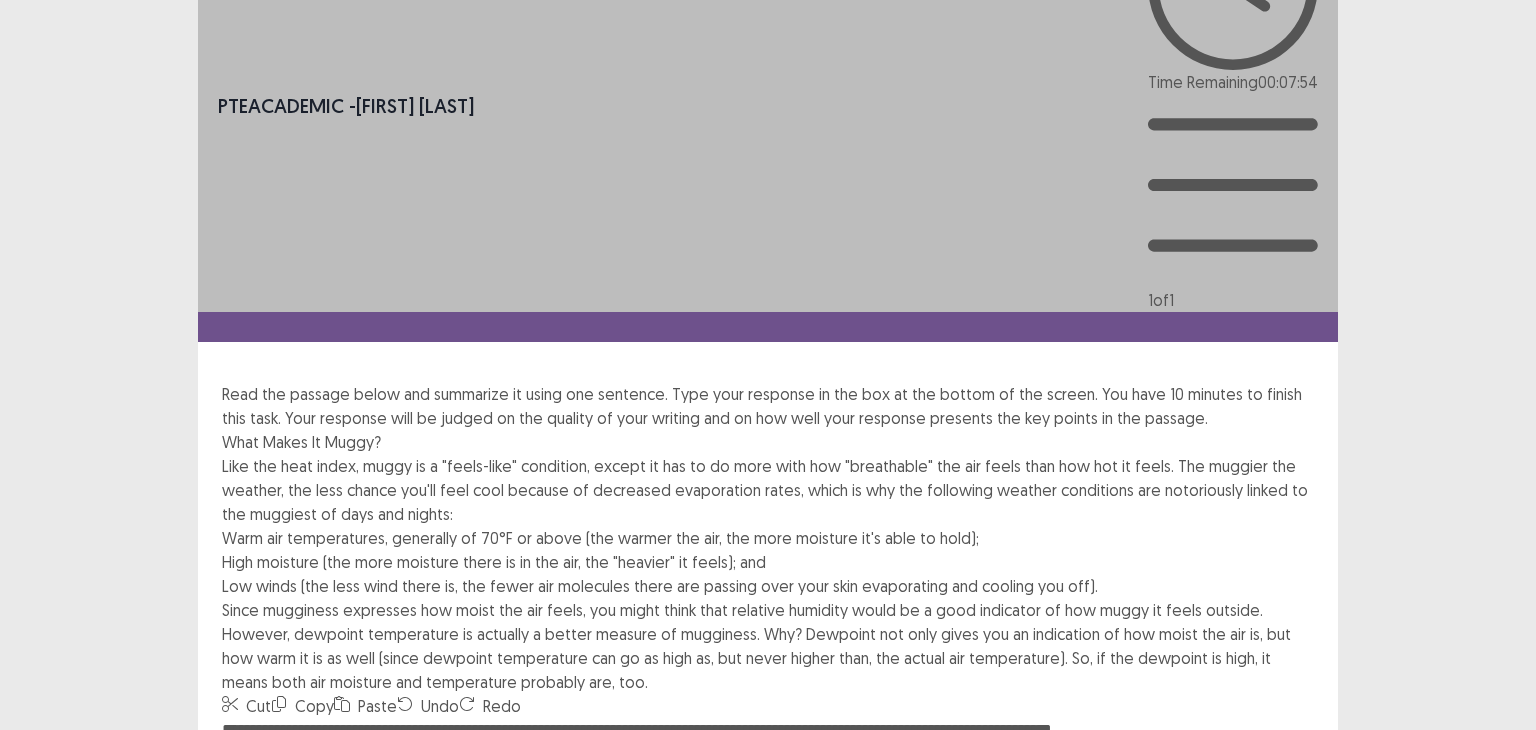 drag, startPoint x: 527, startPoint y: 463, endPoint x: 623, endPoint y: 456, distance: 96.25487 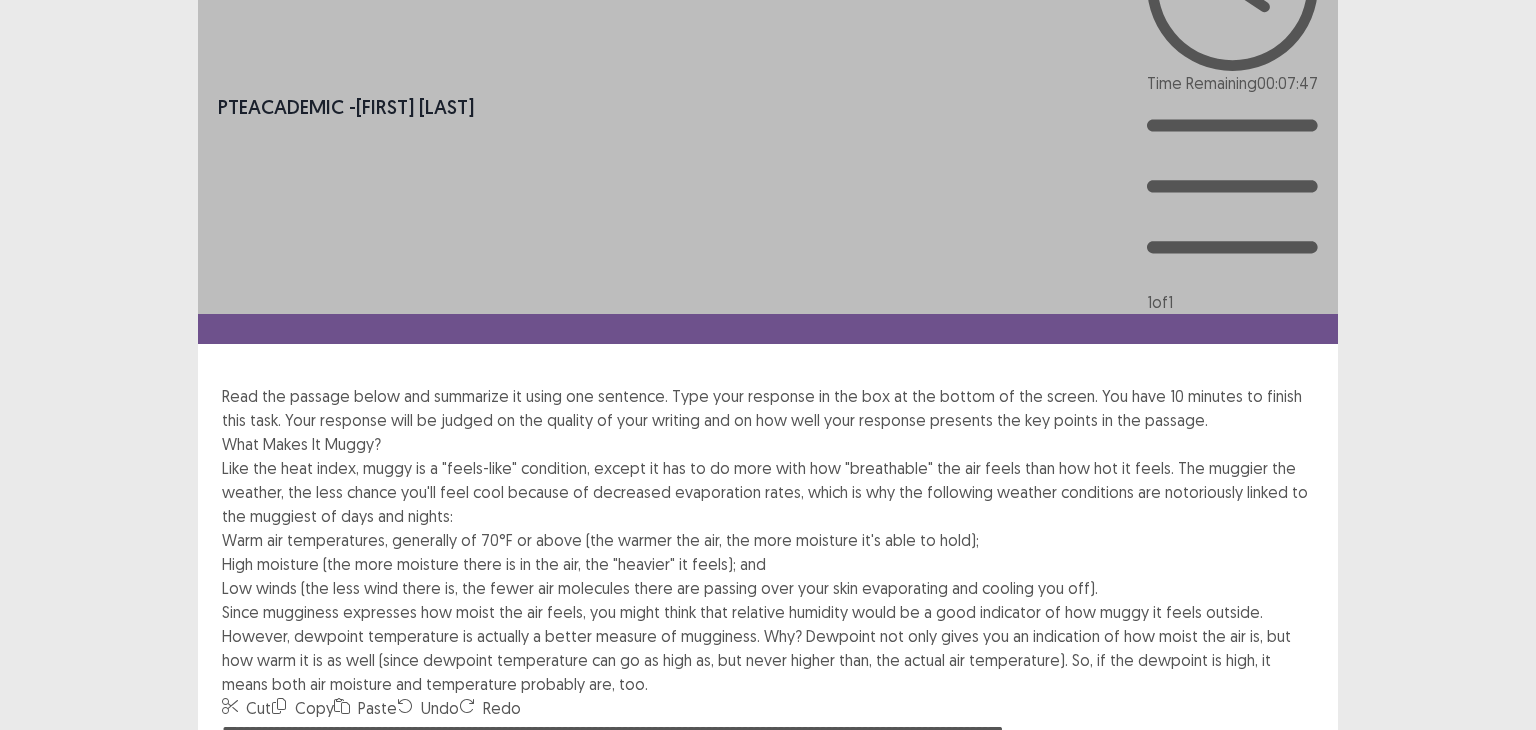 click on "**********" at bounding box center [768, 830] 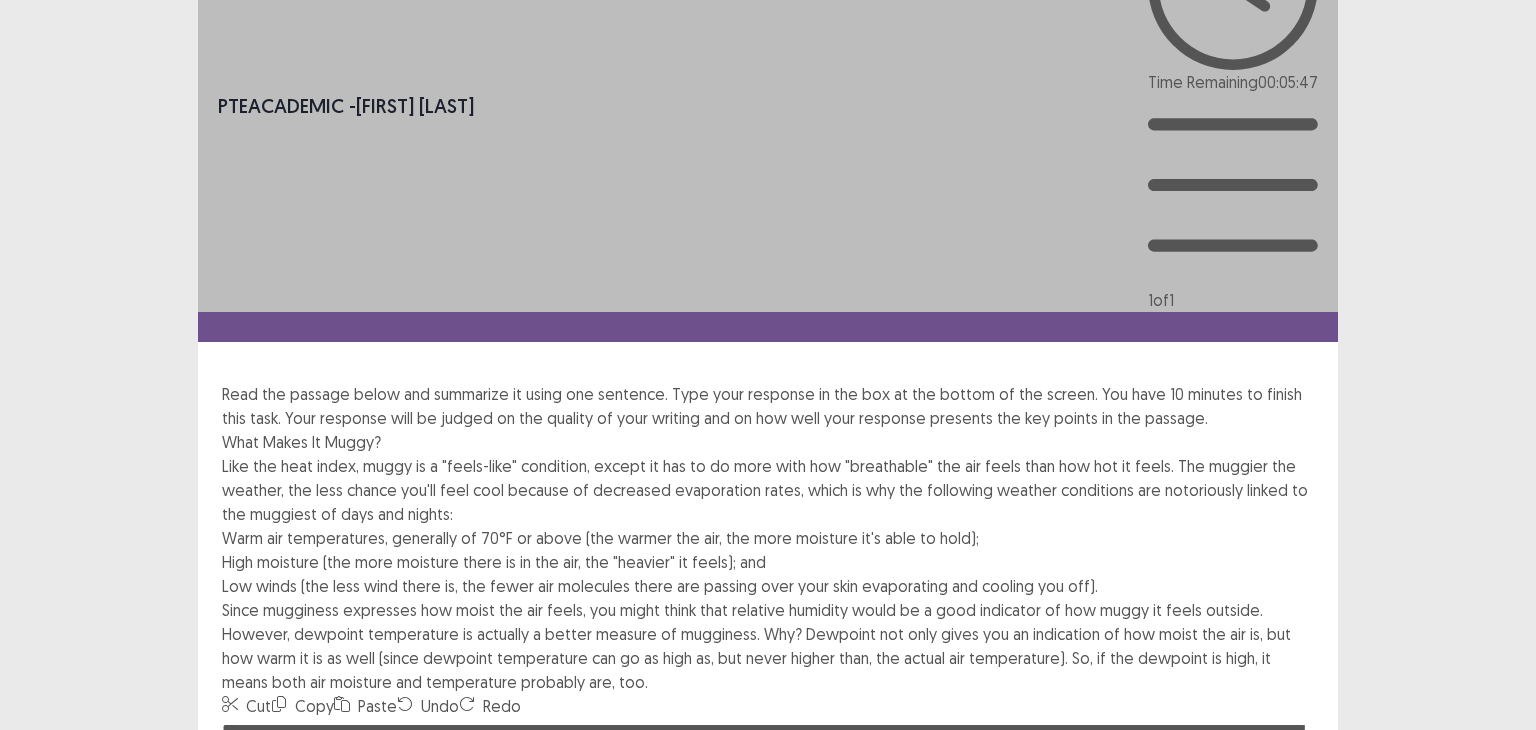click on "**********" at bounding box center (768, 828) 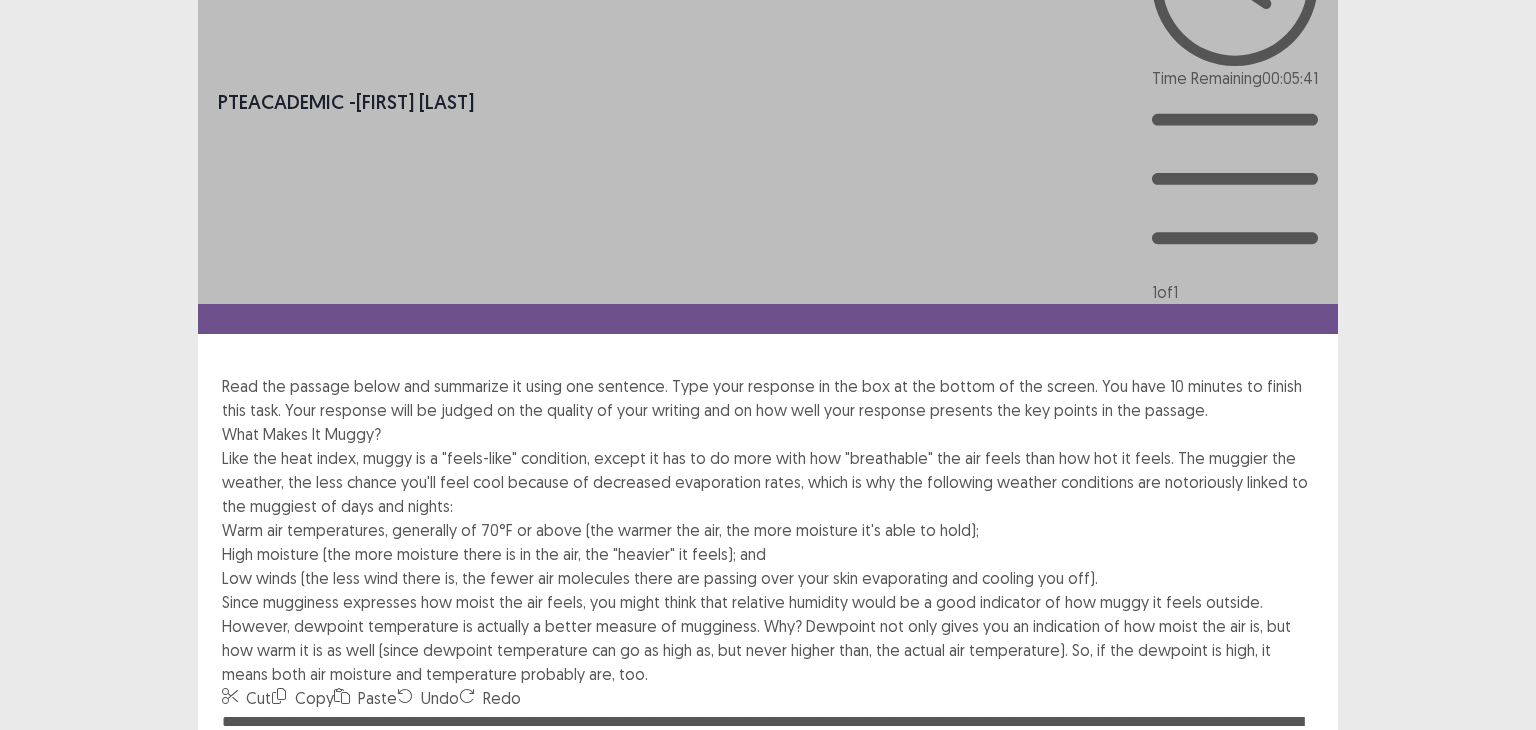click on "**********" at bounding box center (768, 820) 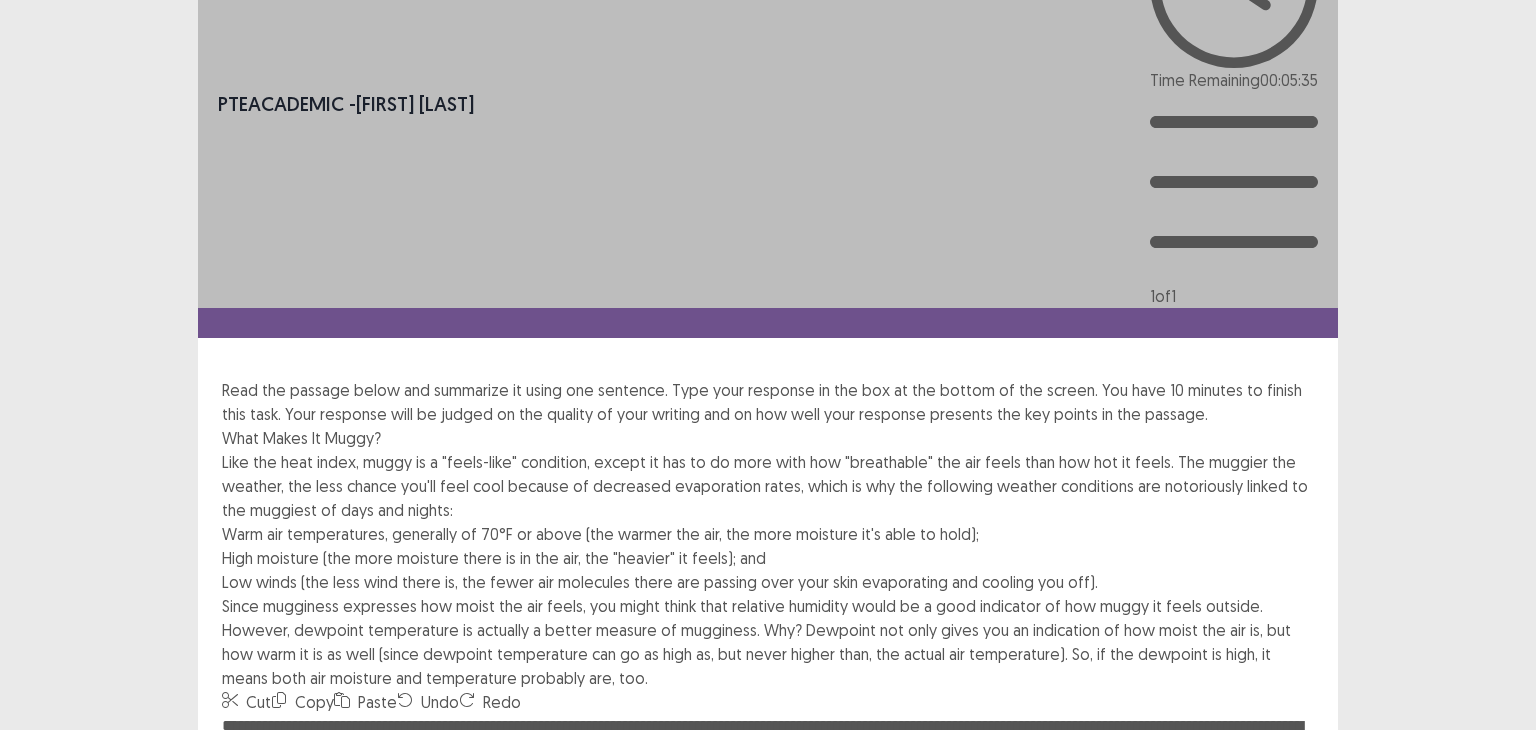 click on "**********" at bounding box center (768, 824) 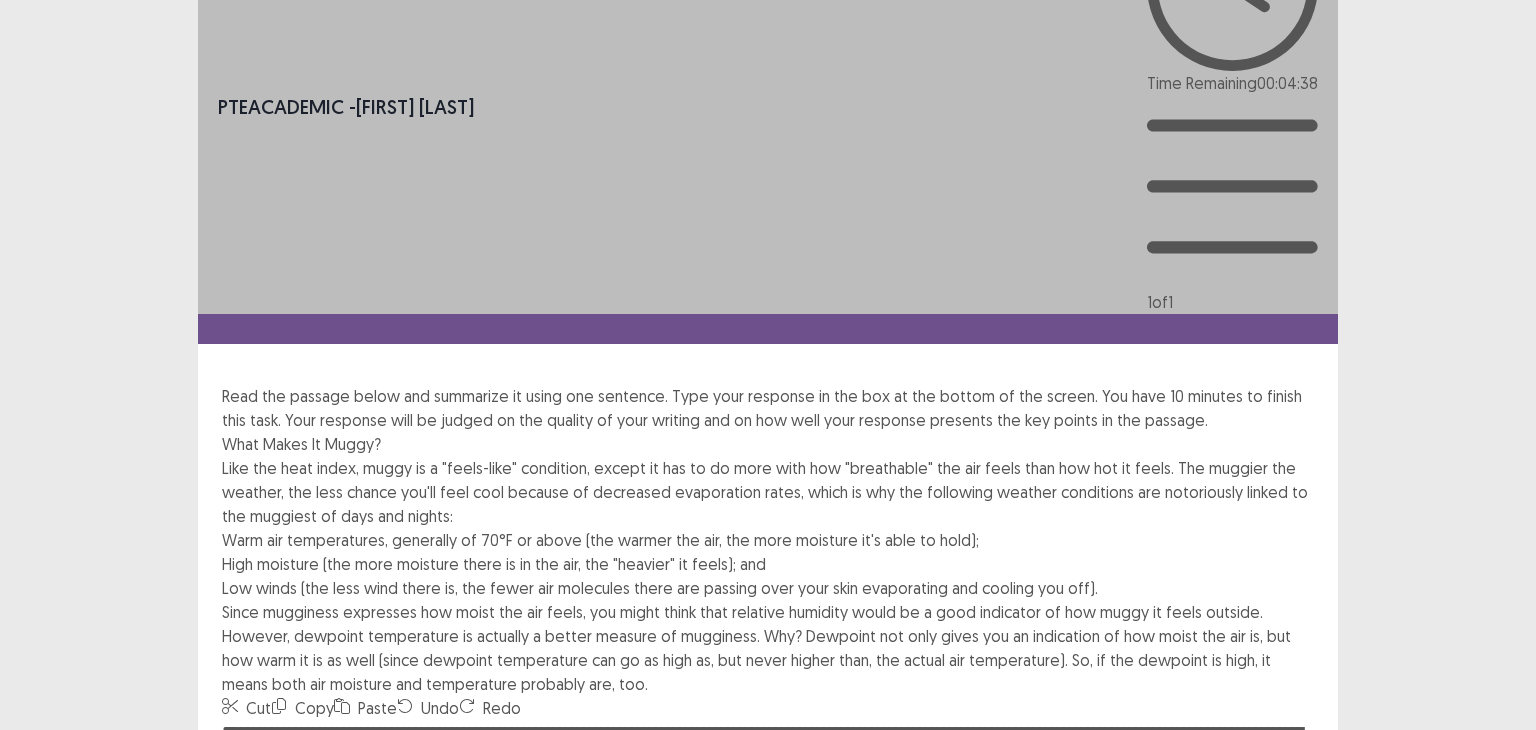 click on "**********" at bounding box center [768, 830] 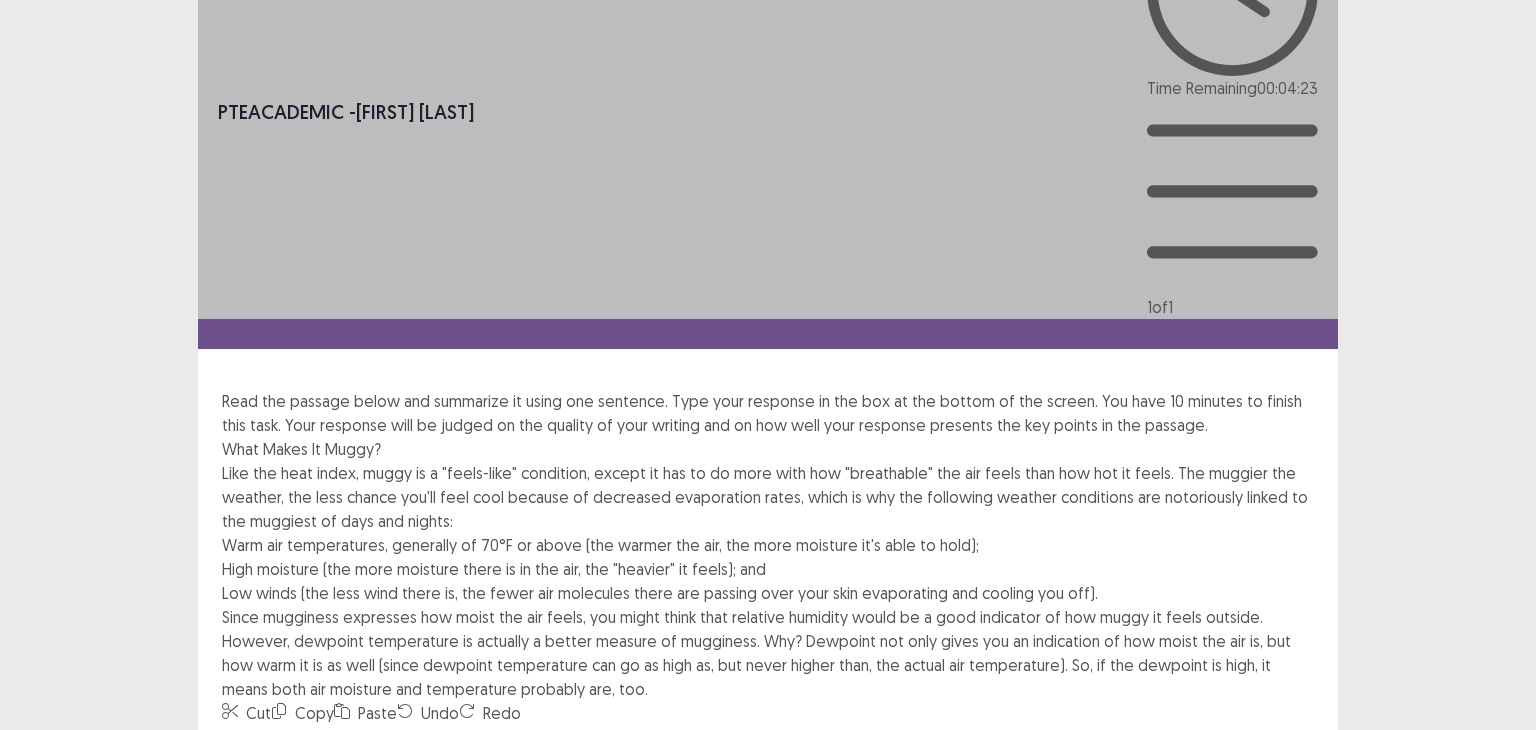 scroll, scrollTop: 100, scrollLeft: 0, axis: vertical 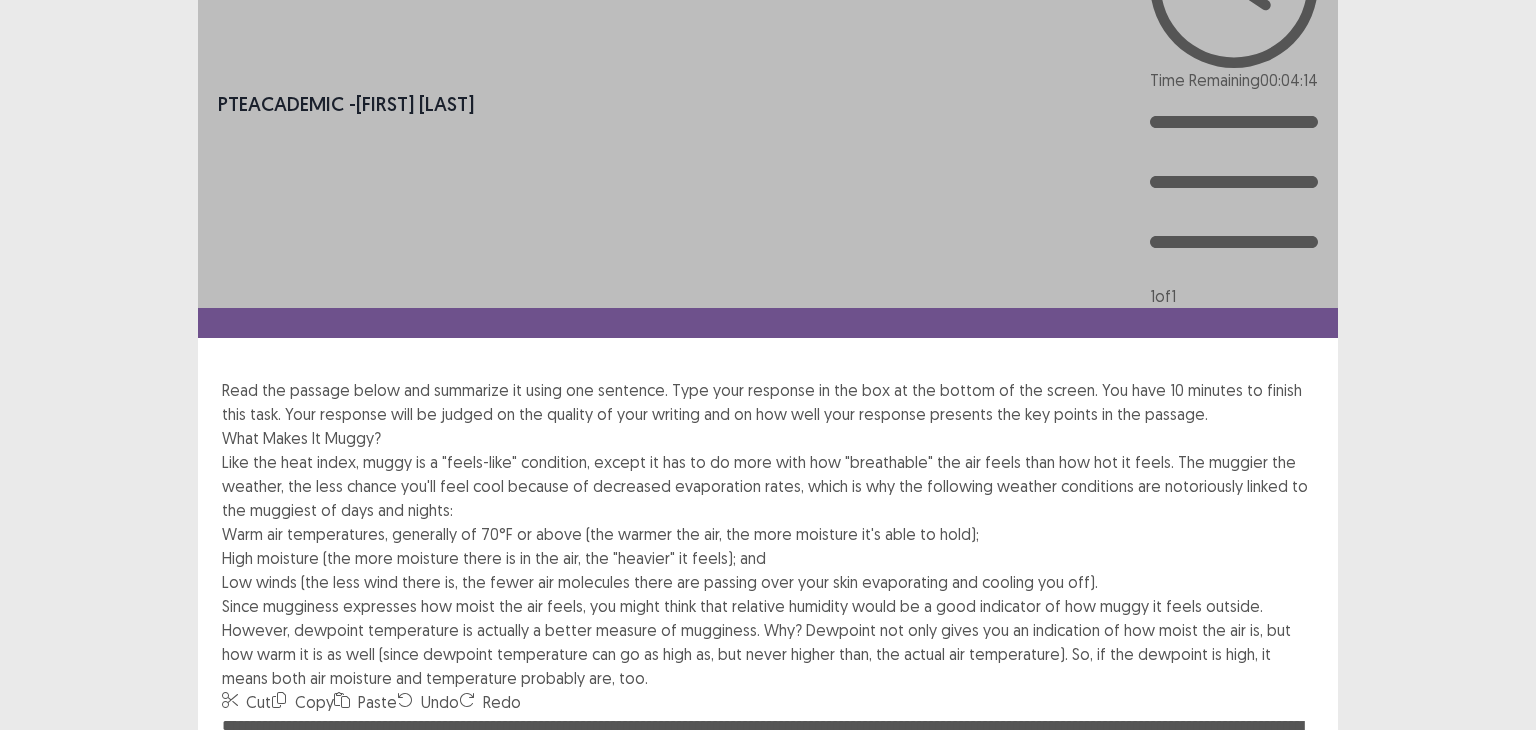 click on "**********" at bounding box center (768, 824) 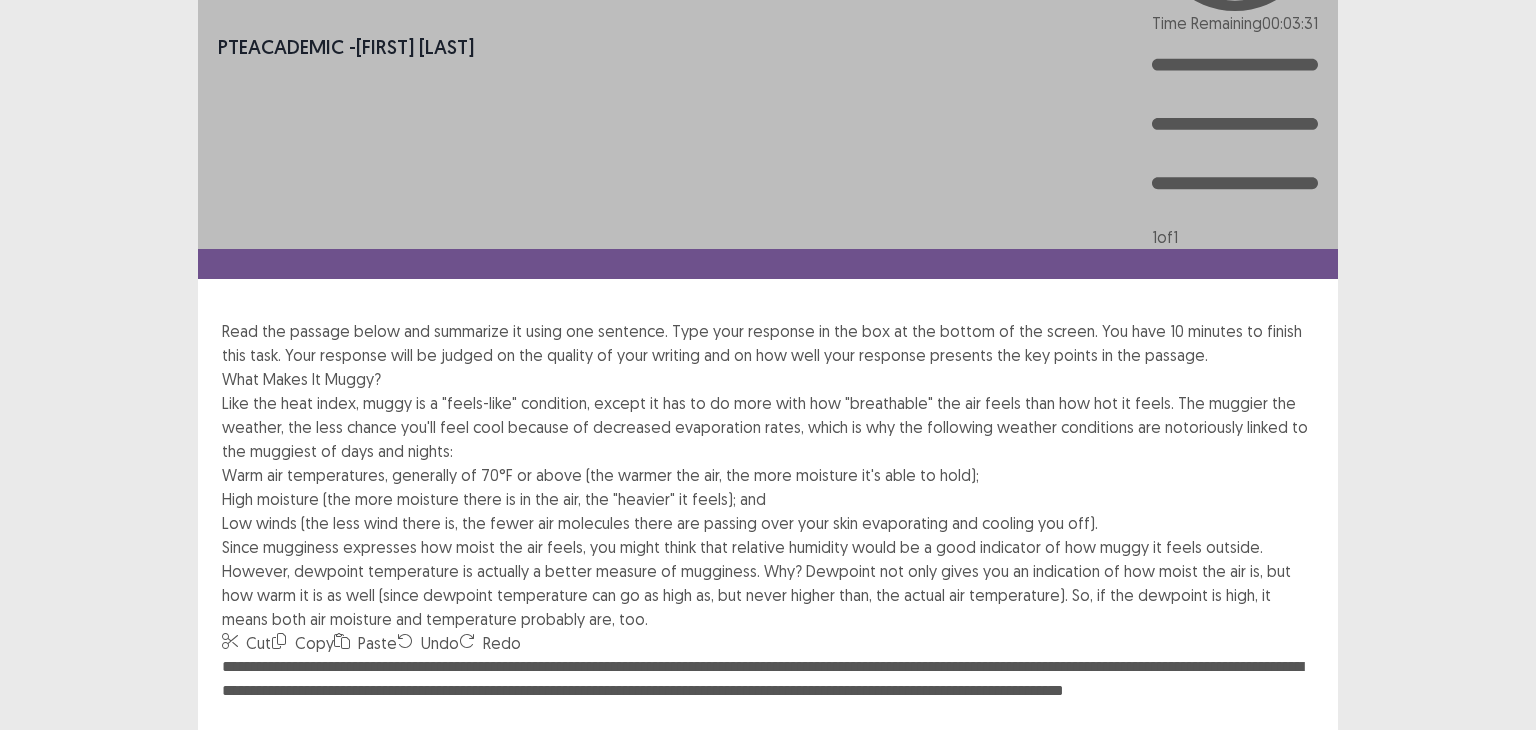scroll, scrollTop: 158, scrollLeft: 0, axis: vertical 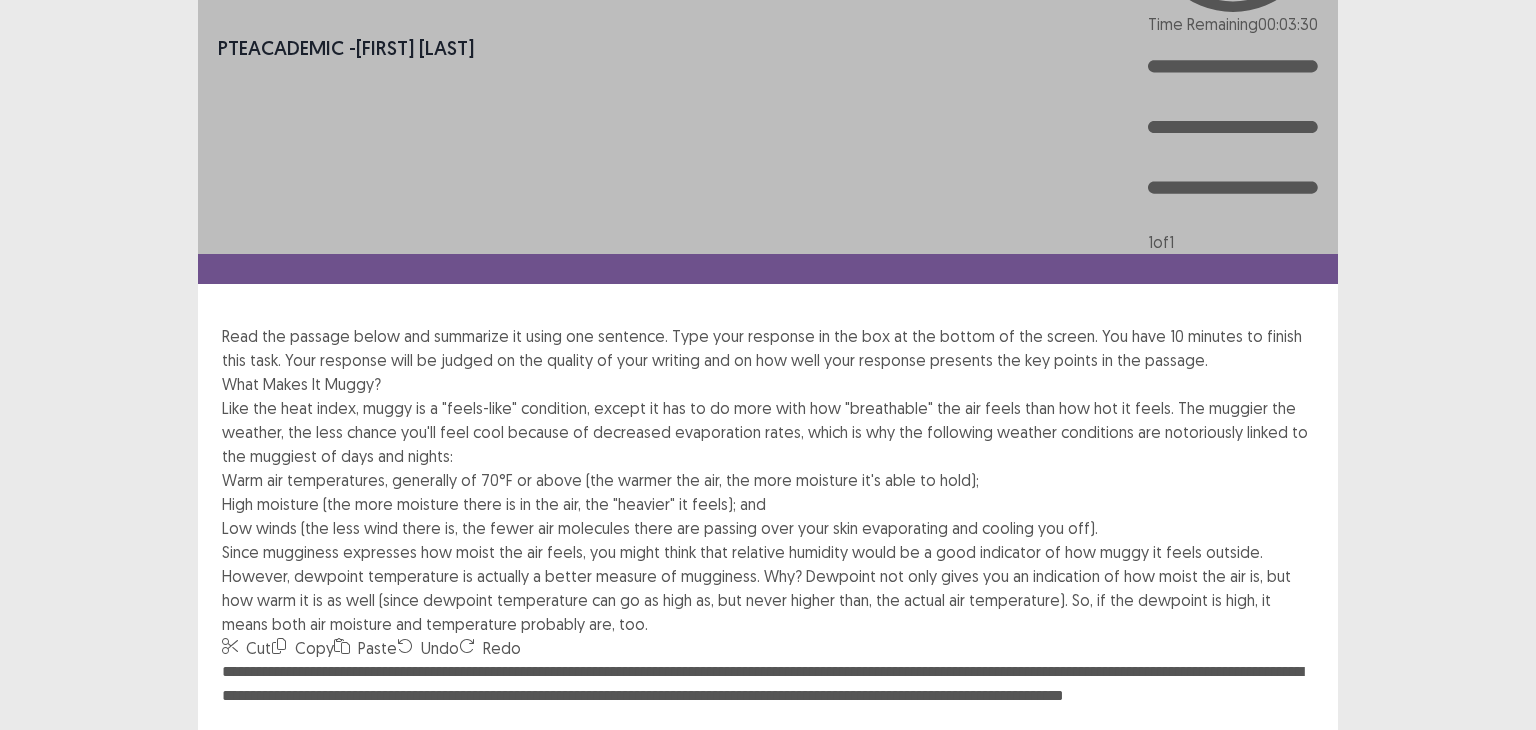 type on "**********" 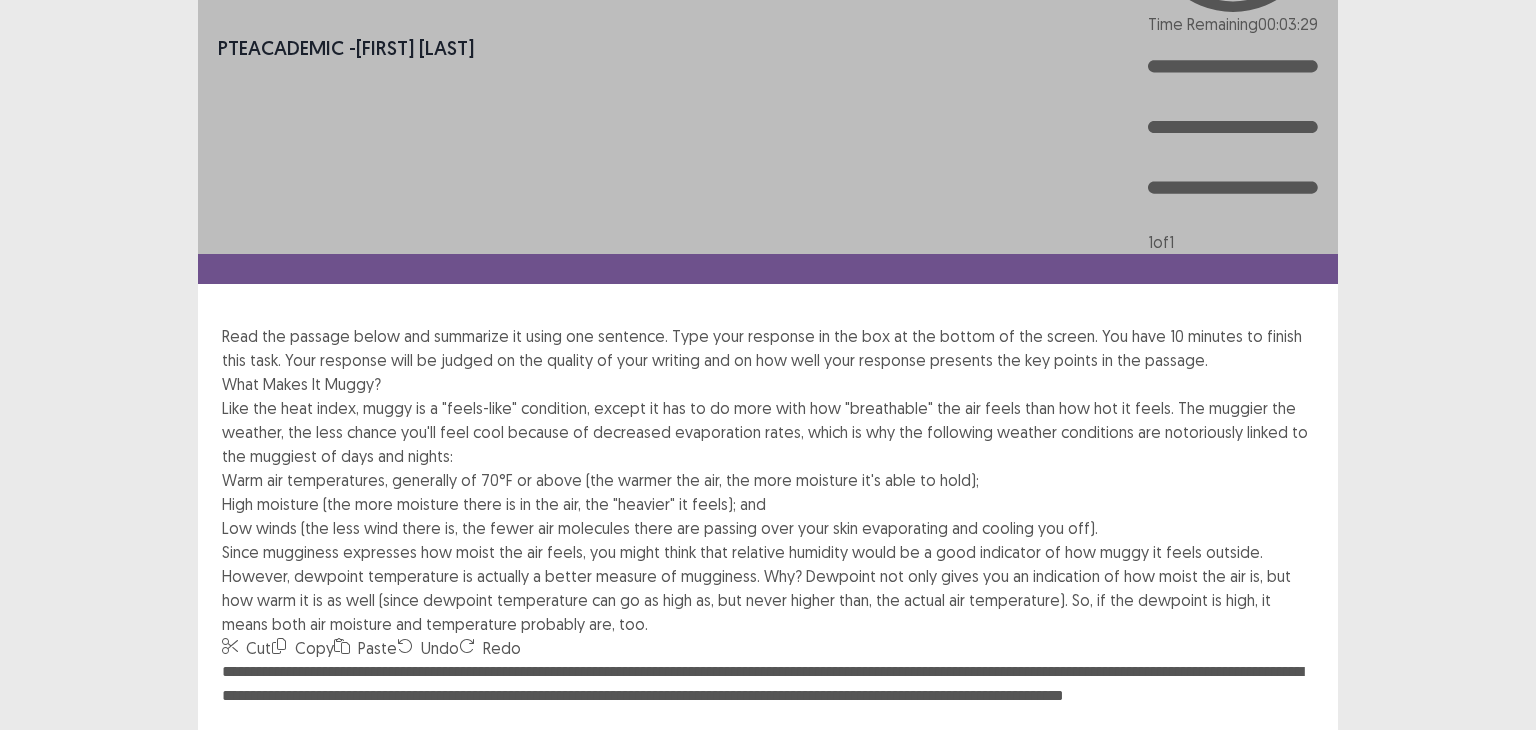 click on "Confirm" at bounding box center [43, 1056] 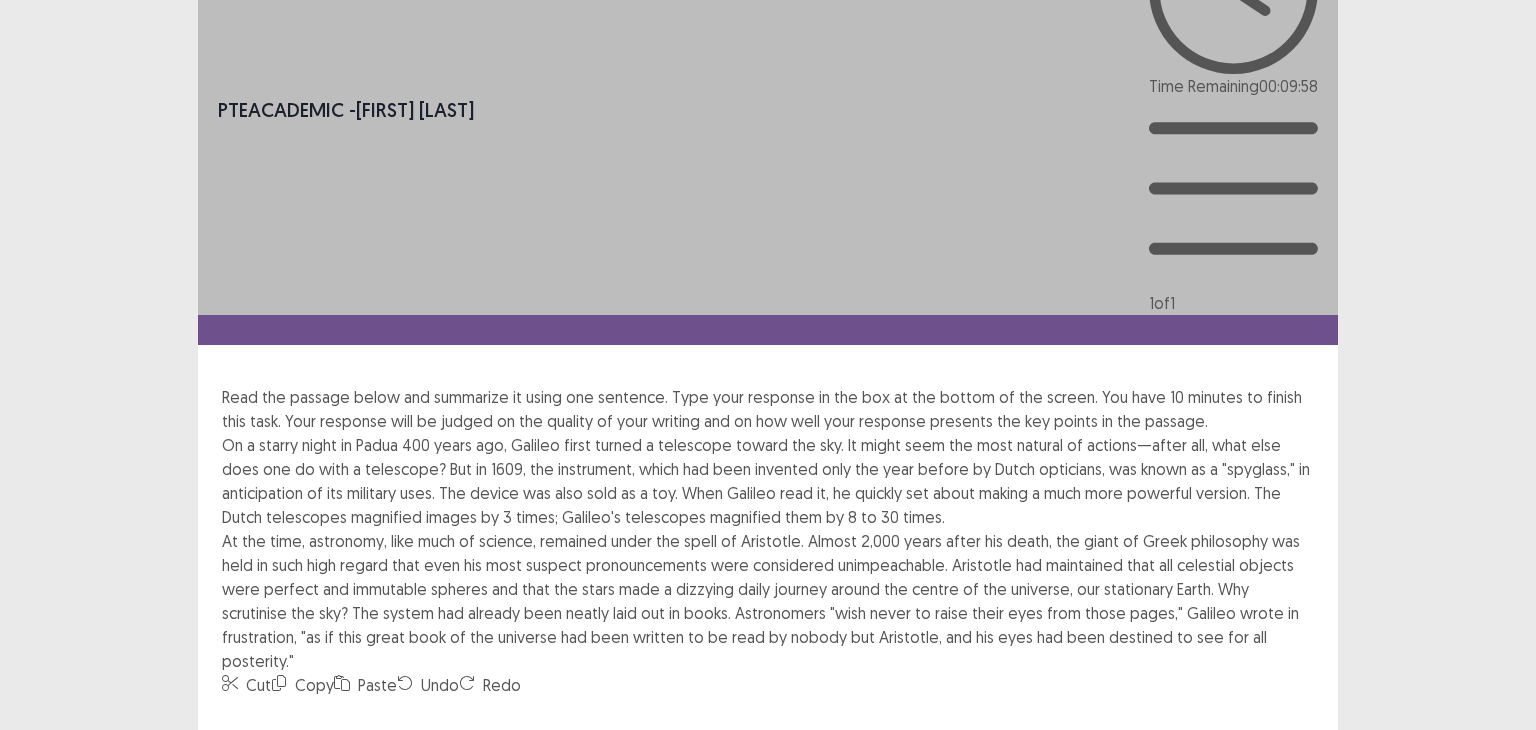 scroll, scrollTop: 100, scrollLeft: 0, axis: vertical 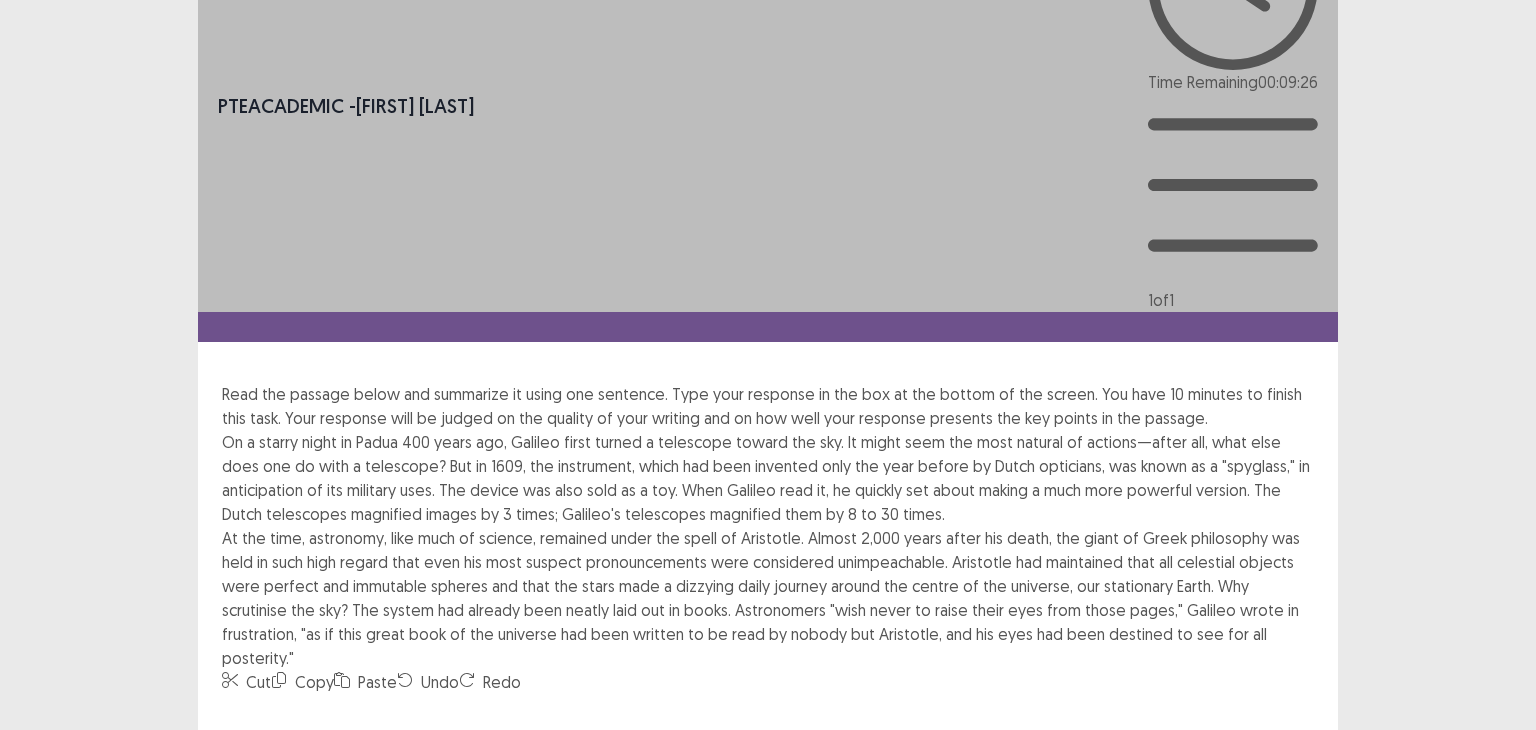 click at bounding box center [309, 718] 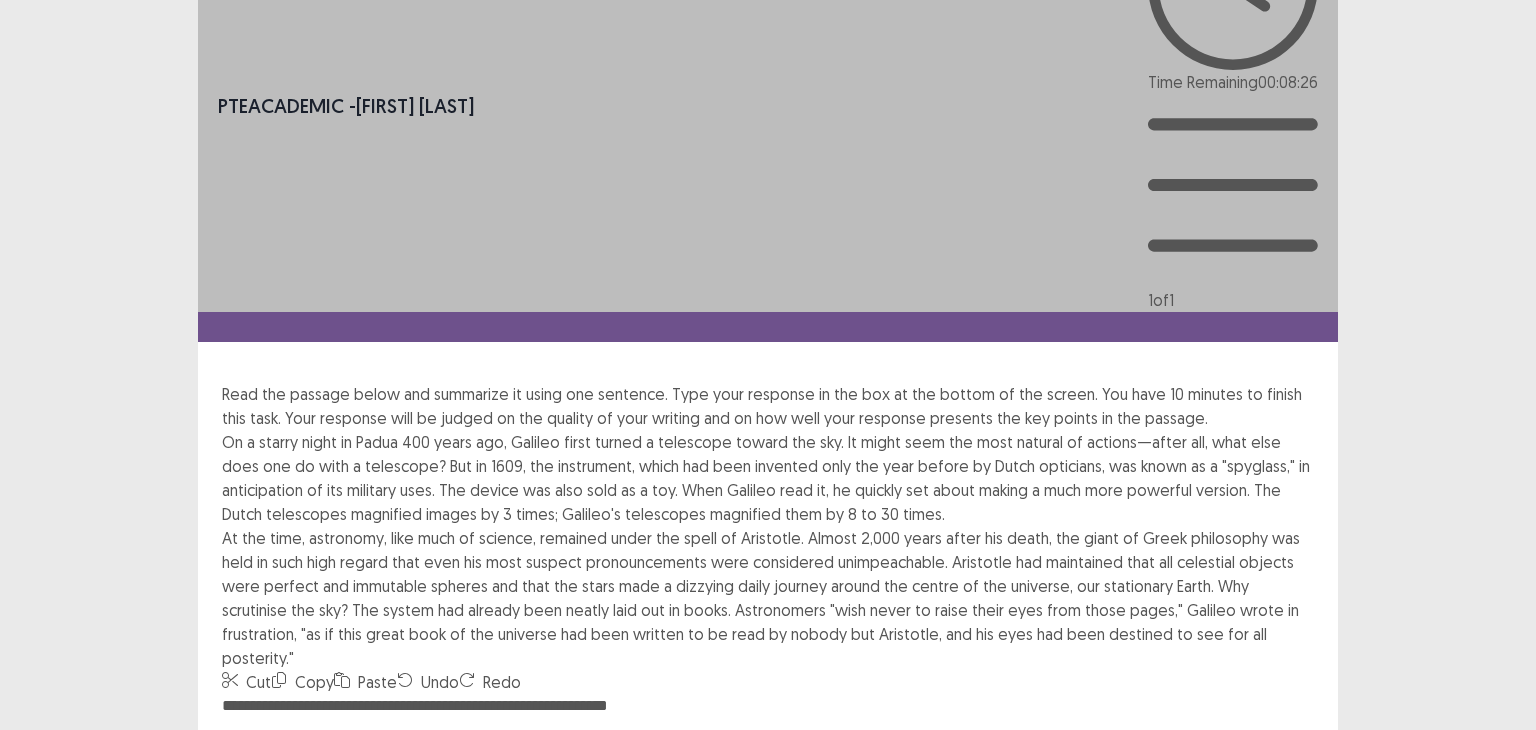 click on "**********" at bounding box center (768, 804) 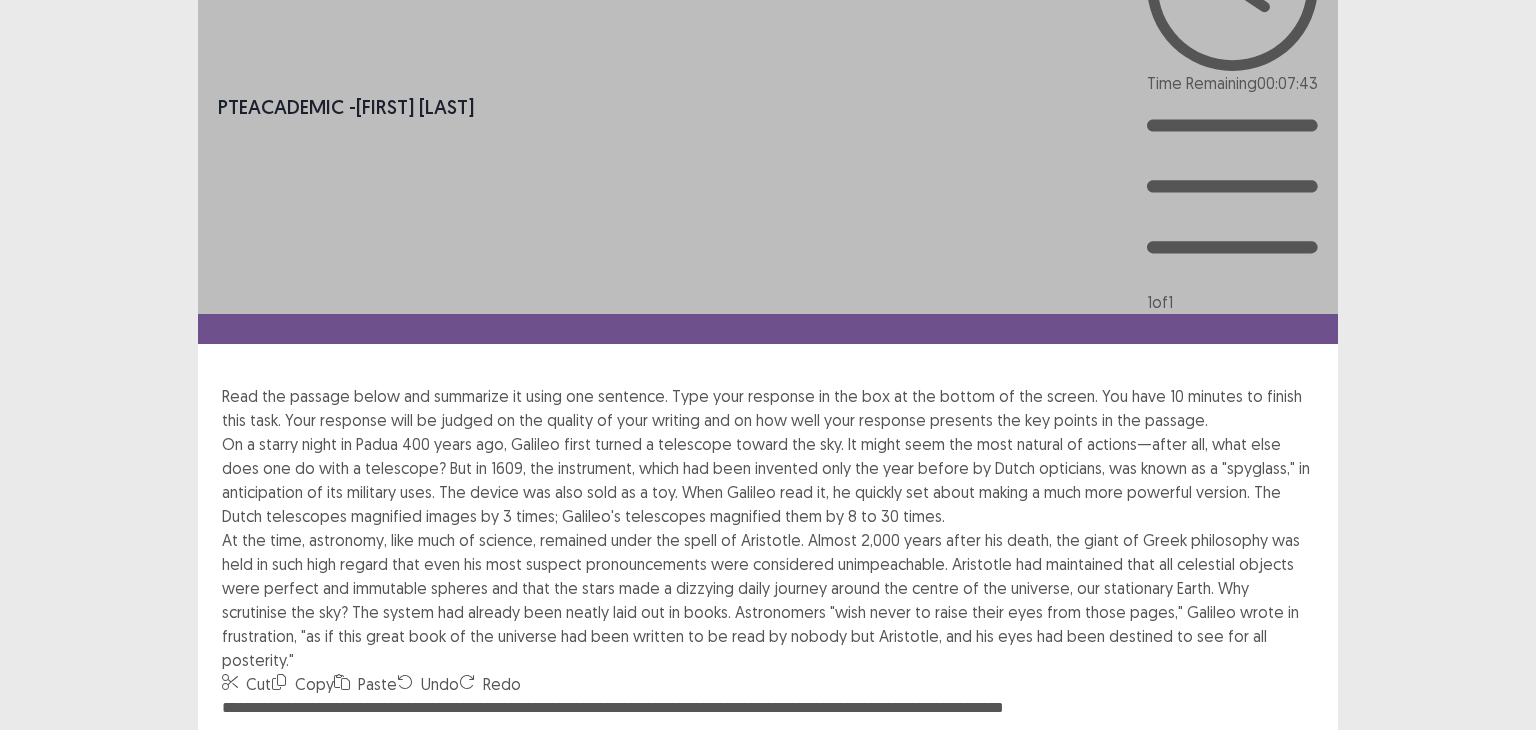 drag, startPoint x: 637, startPoint y: 412, endPoint x: 727, endPoint y: 409, distance: 90.04999 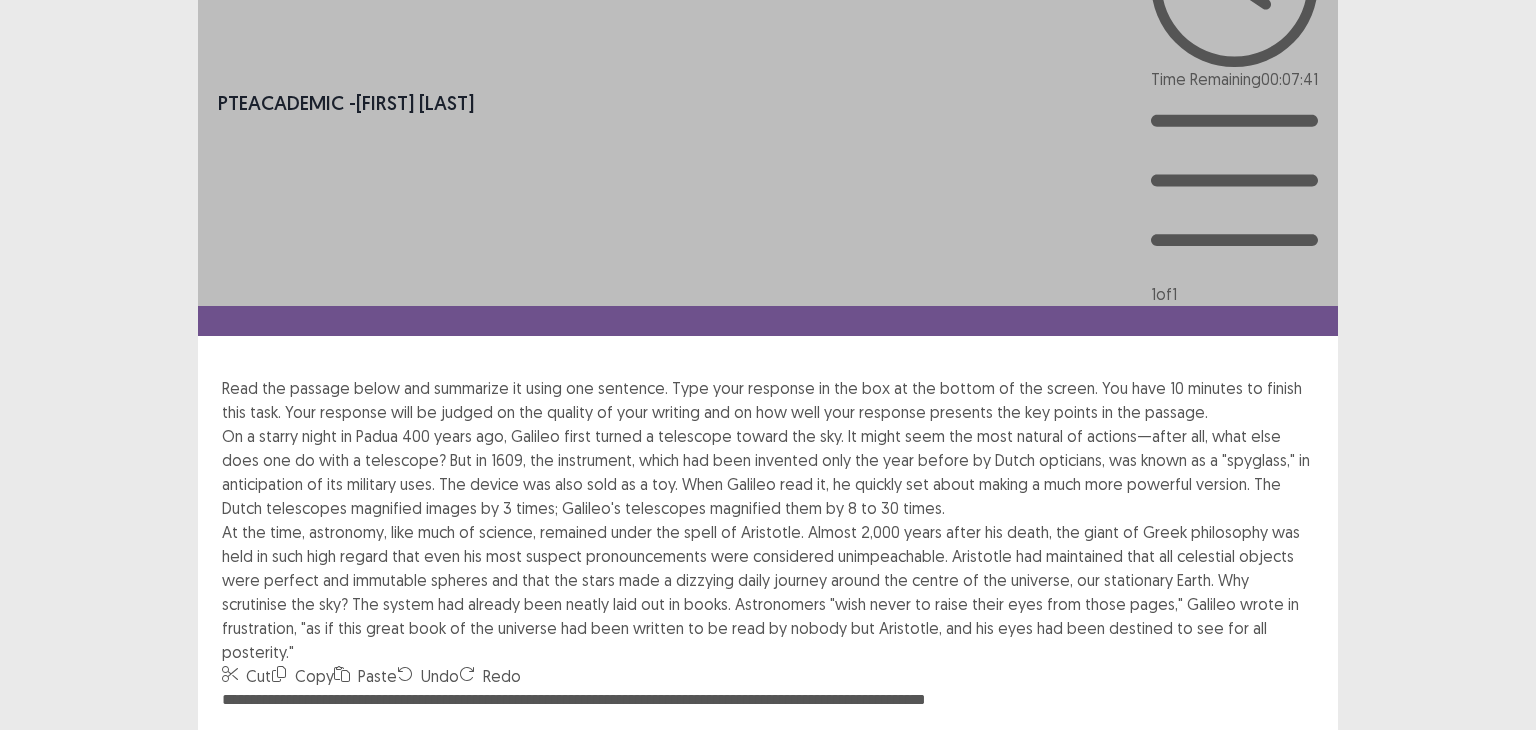 click on "**********" at bounding box center (768, 798) 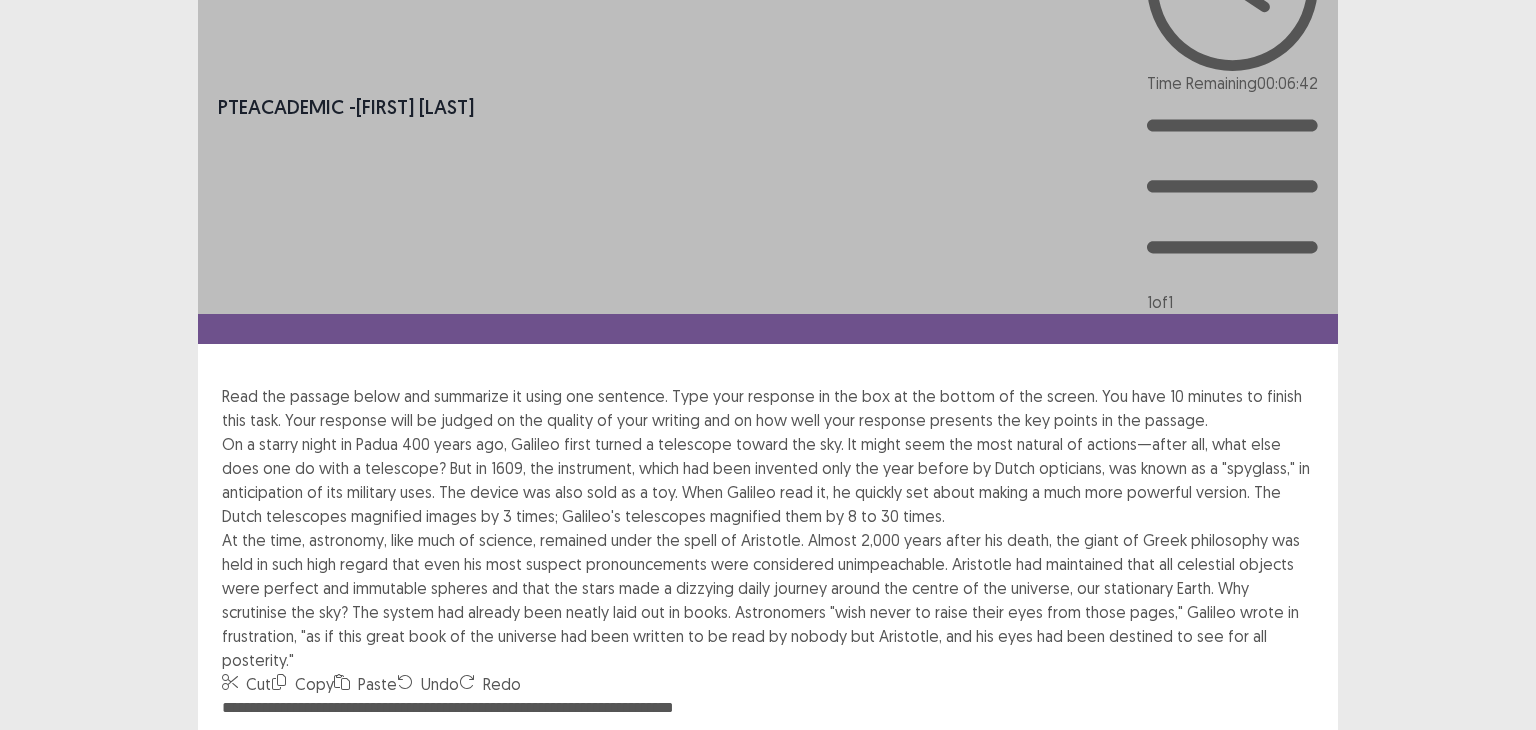 click on "**********" at bounding box center (768, 806) 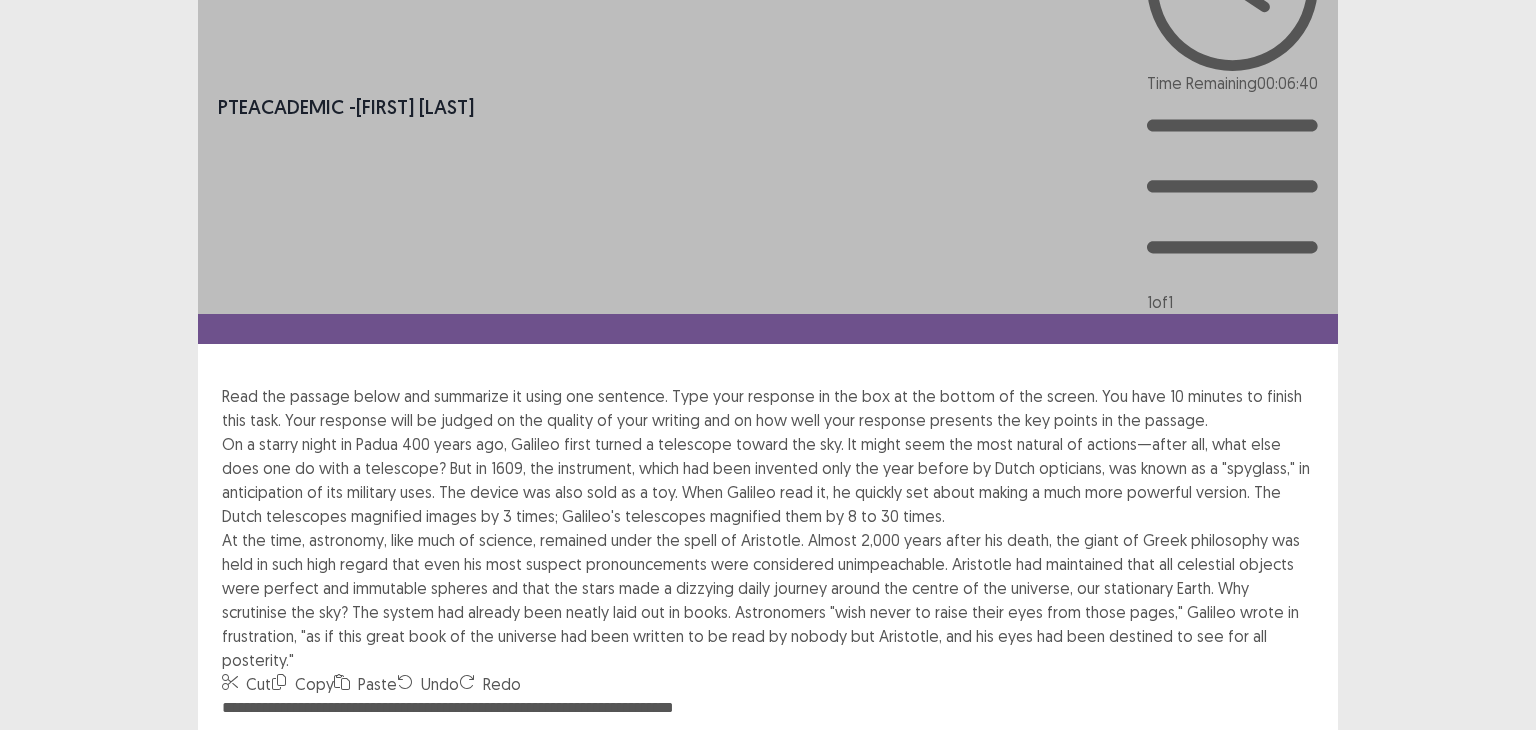 click on "**********" at bounding box center (768, 806) 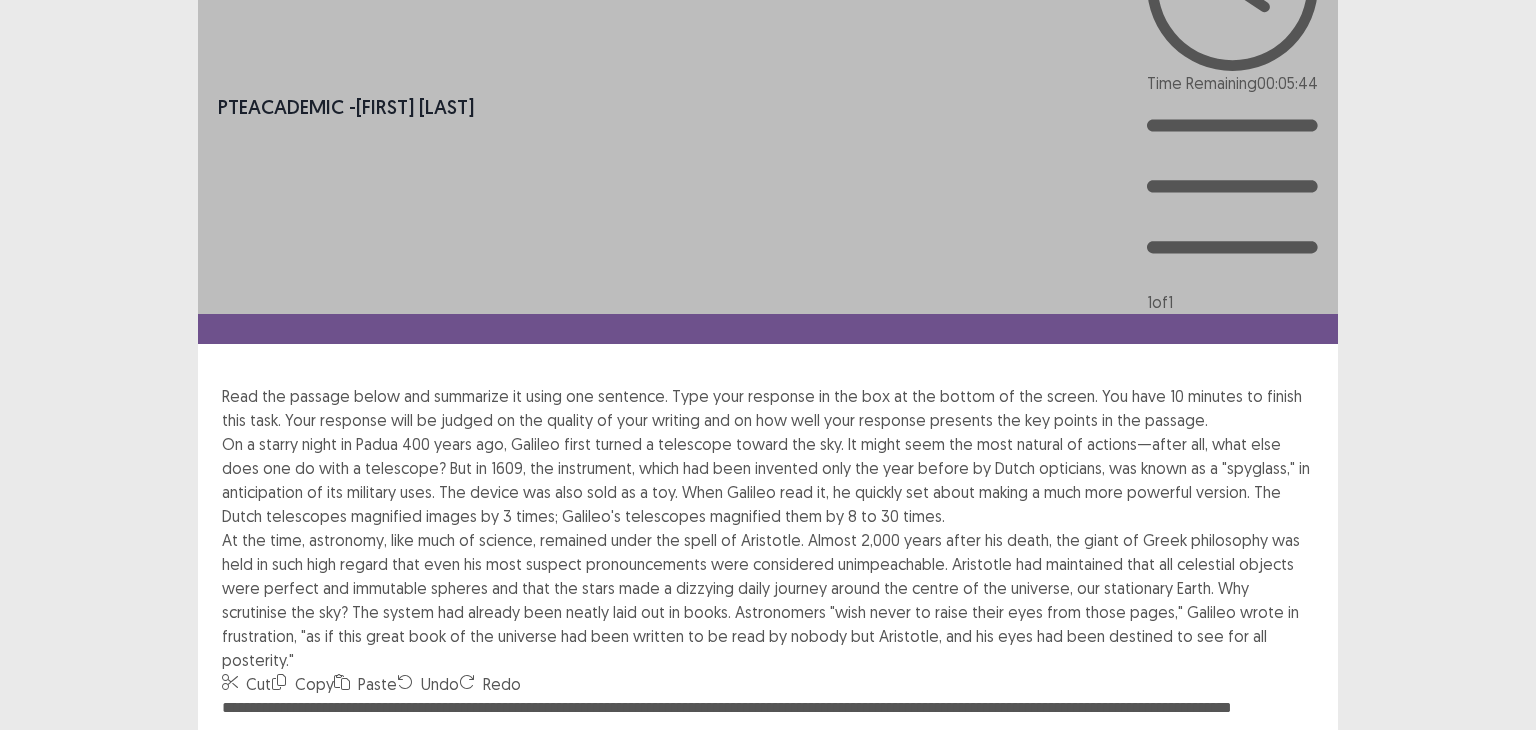 click on "**********" at bounding box center (768, 806) 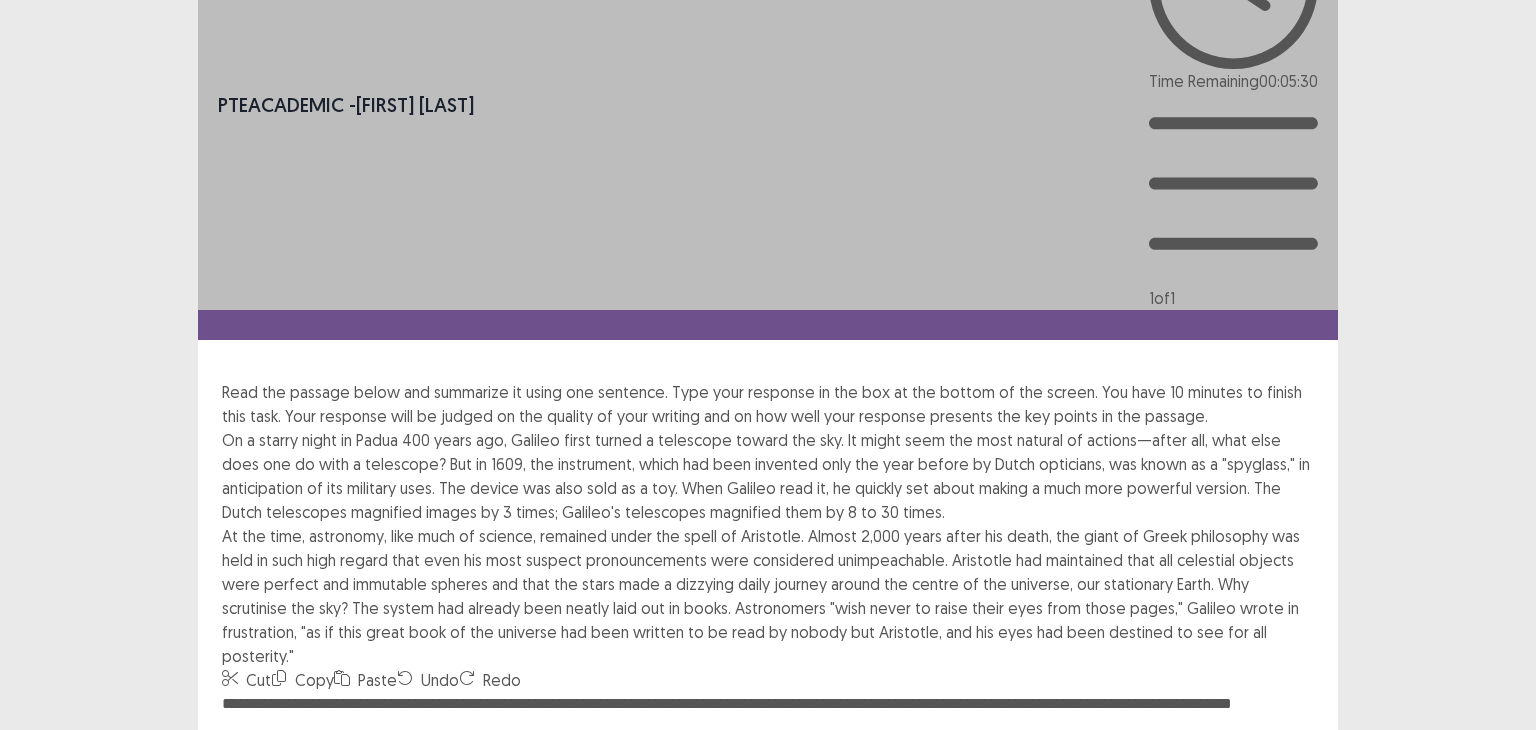 click on "**********" at bounding box center [768, 802] 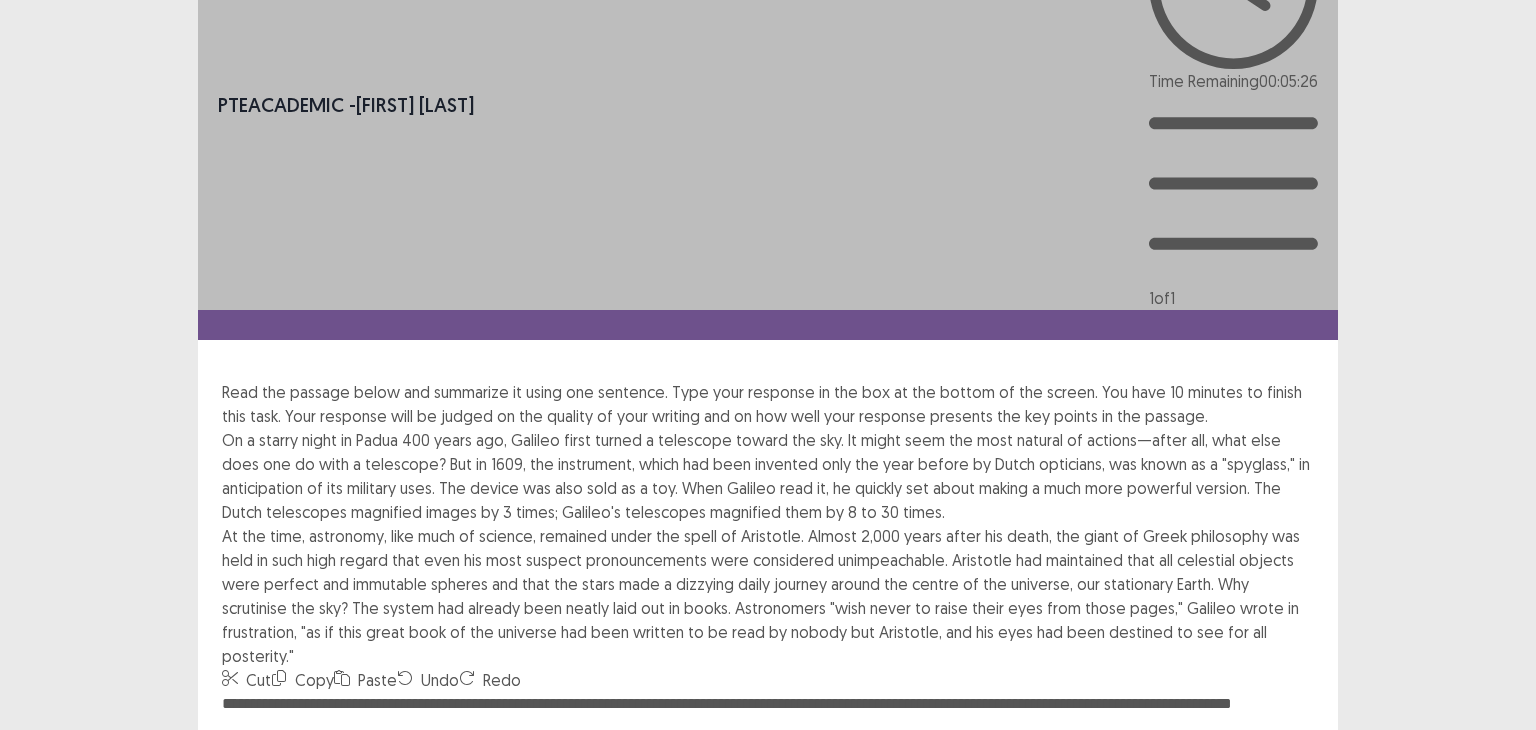 click on "**********" at bounding box center [768, 802] 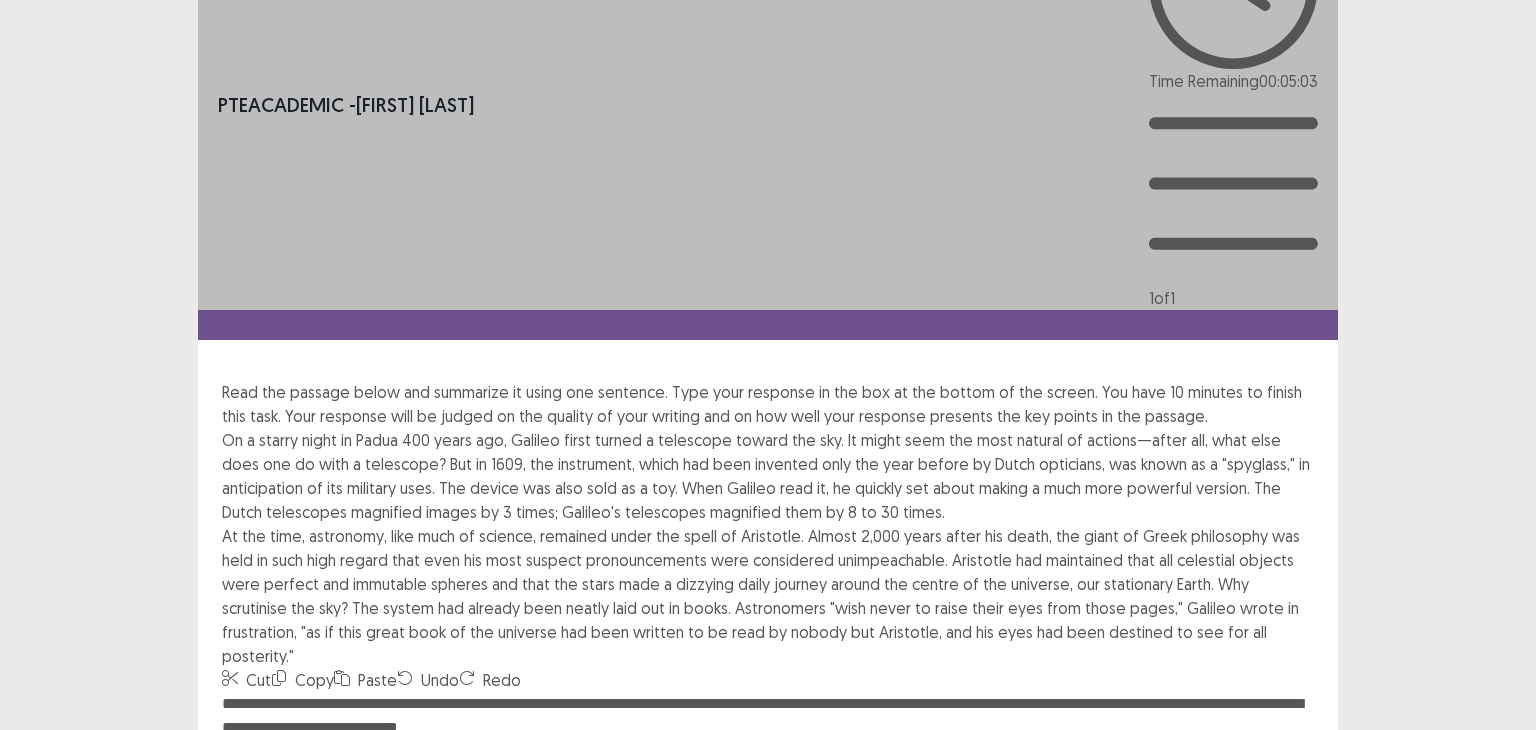 click on "**********" at bounding box center (768, 802) 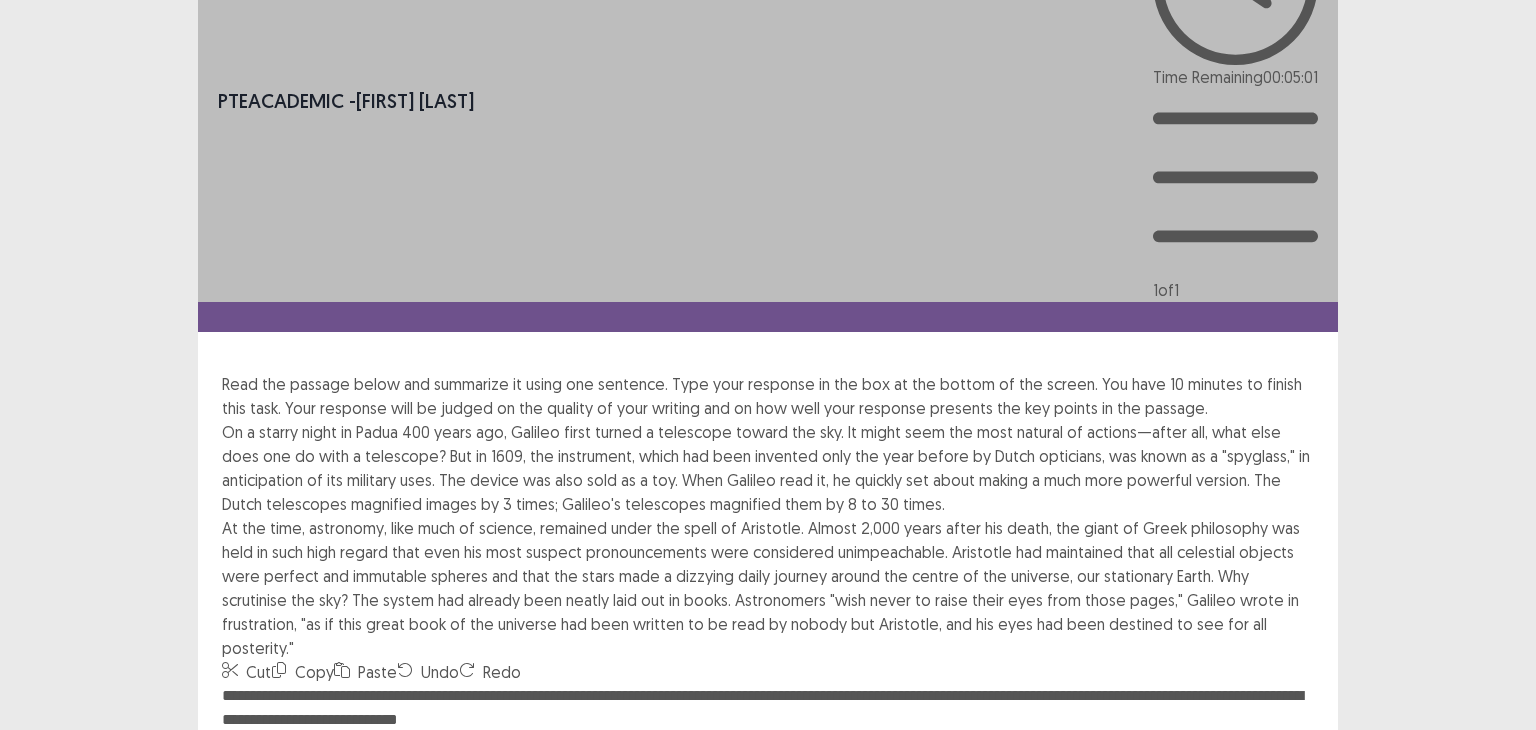 click on "**********" at bounding box center (768, 794) 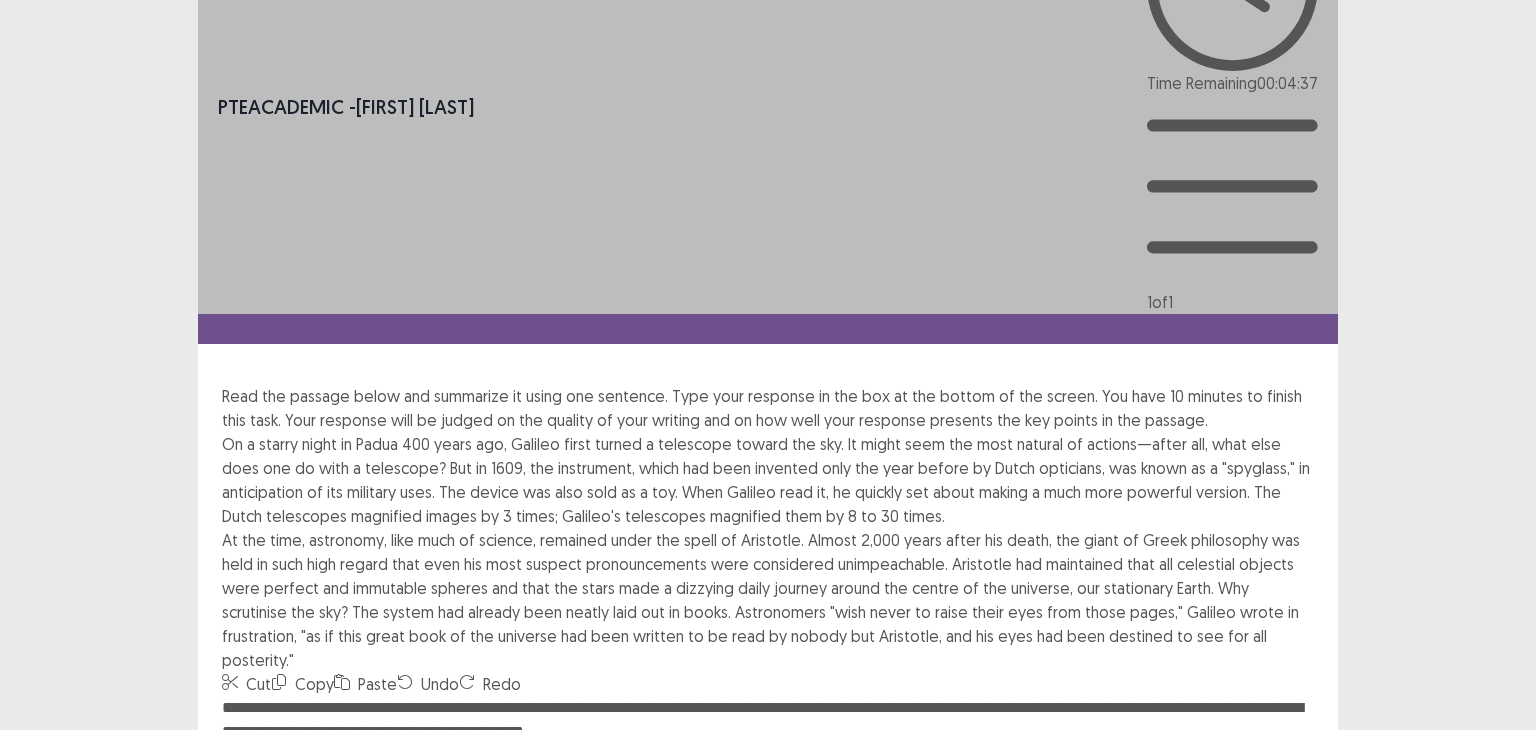 click on "**********" at bounding box center [768, 806] 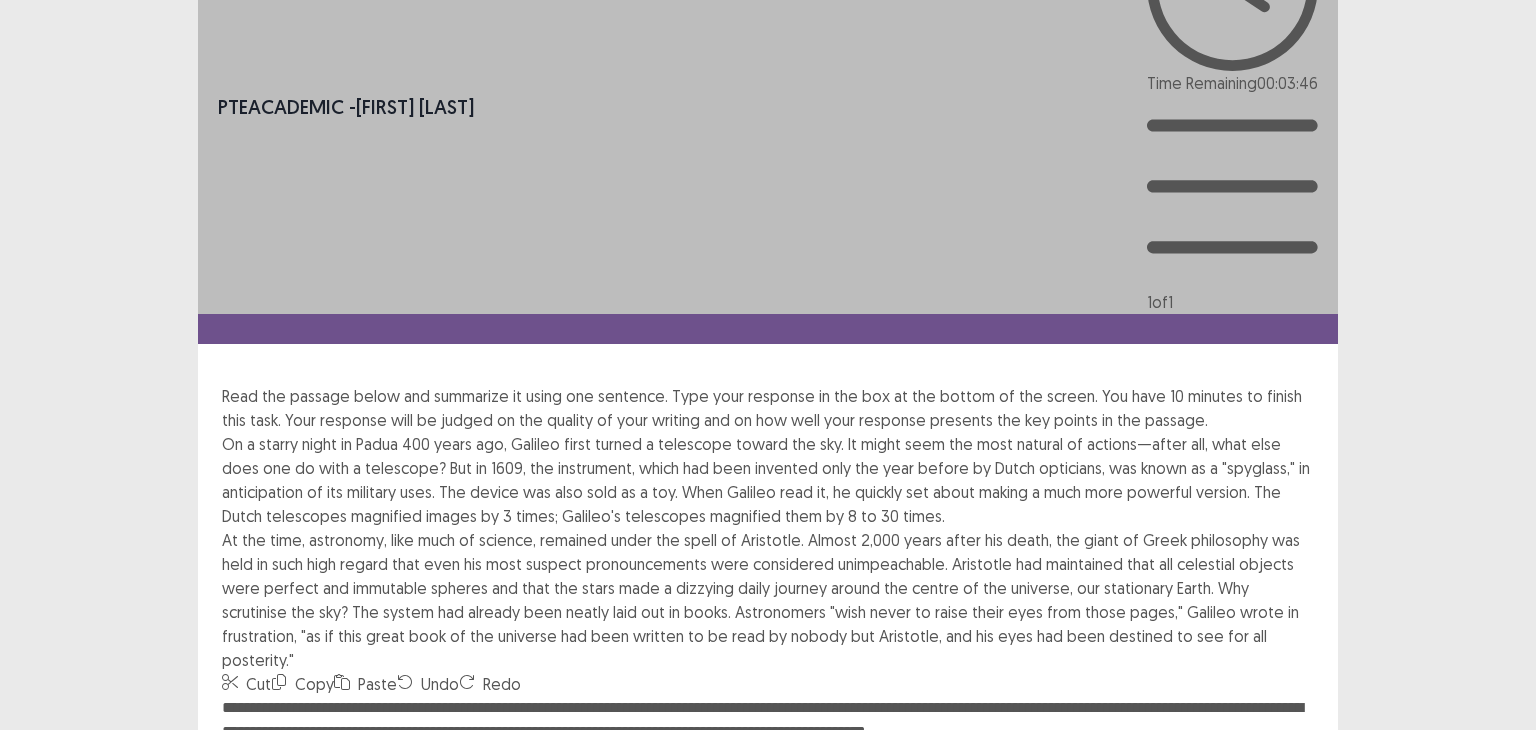 click on "**********" at bounding box center (768, 806) 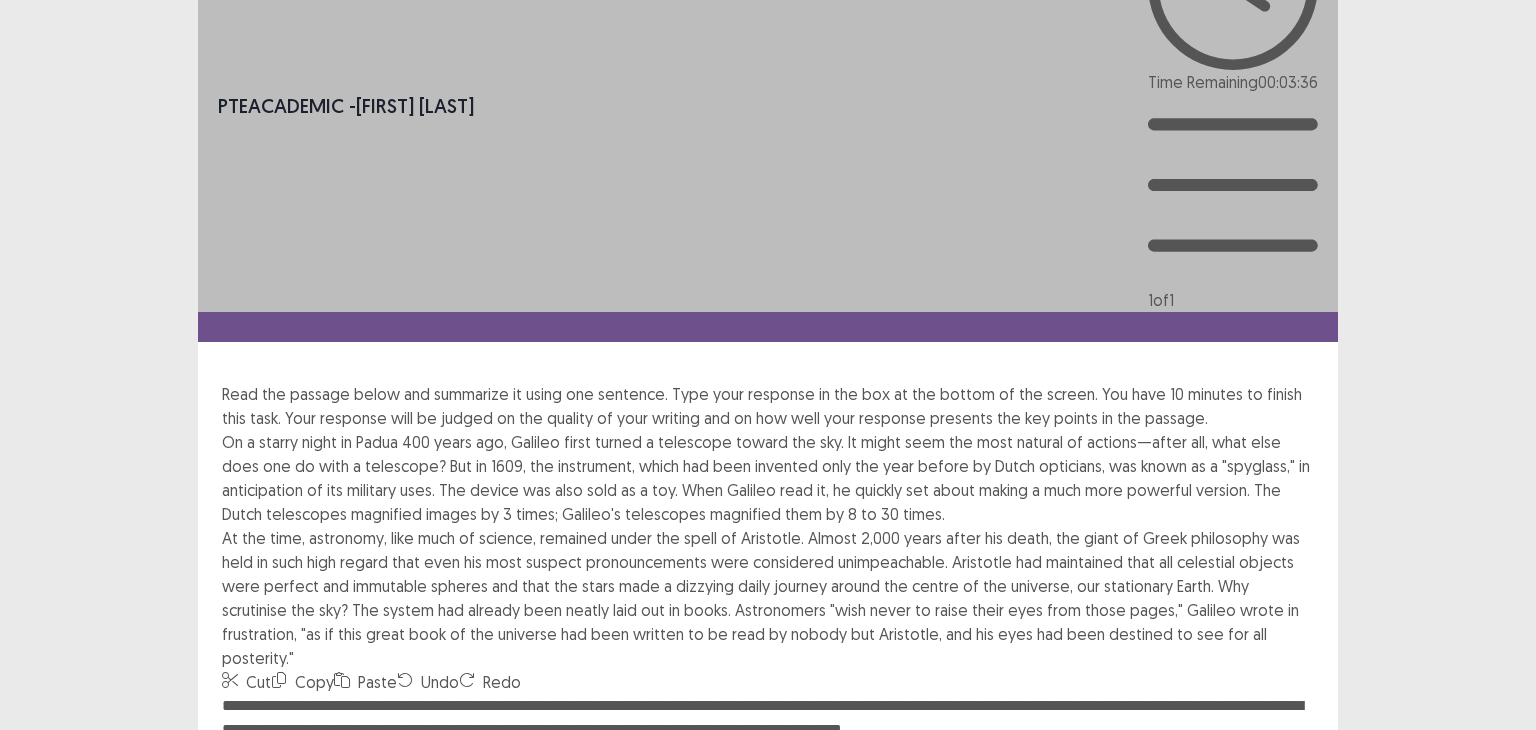 click on "**********" at bounding box center [768, 804] 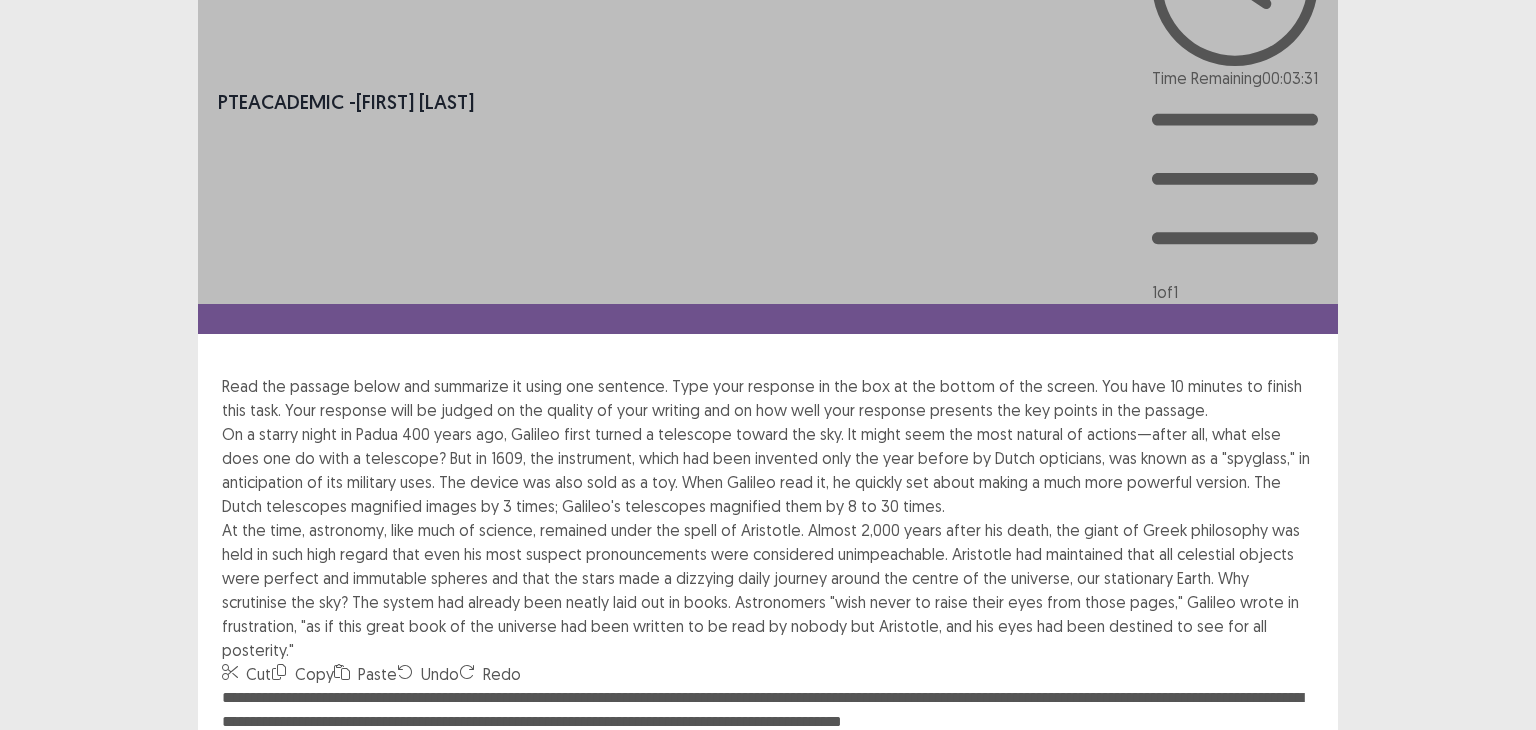 click on "**********" at bounding box center [768, 796] 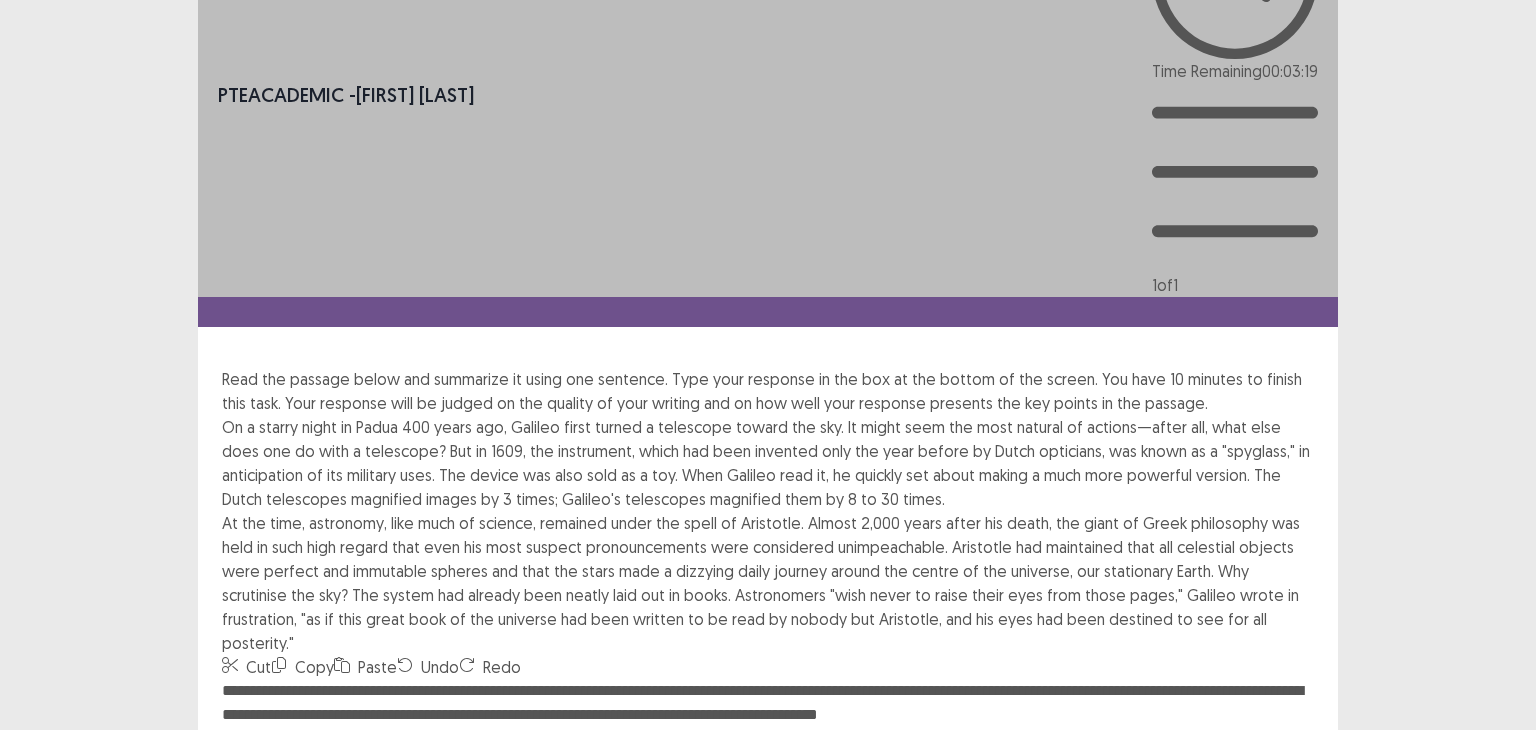 scroll, scrollTop: 110, scrollLeft: 0, axis: vertical 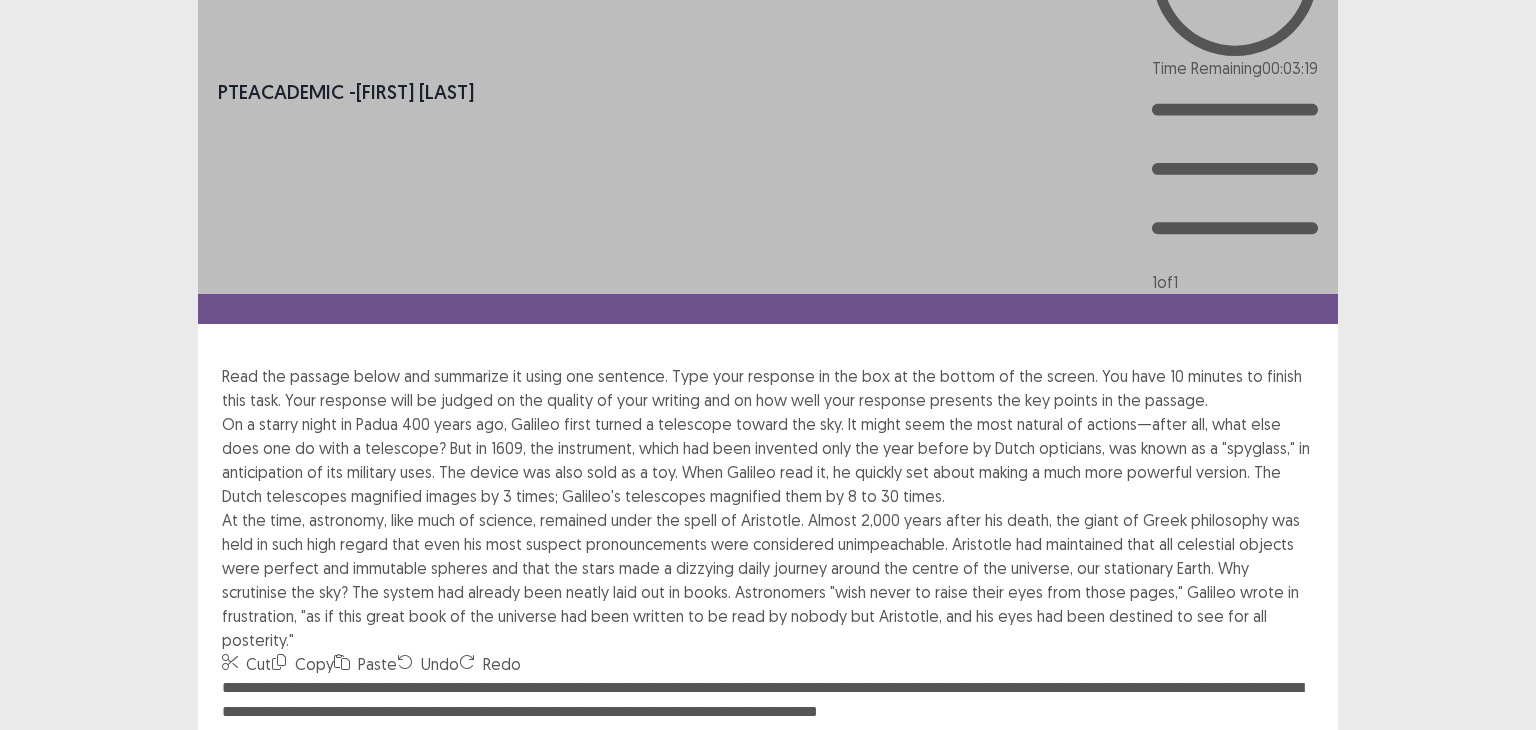 type on "**********" 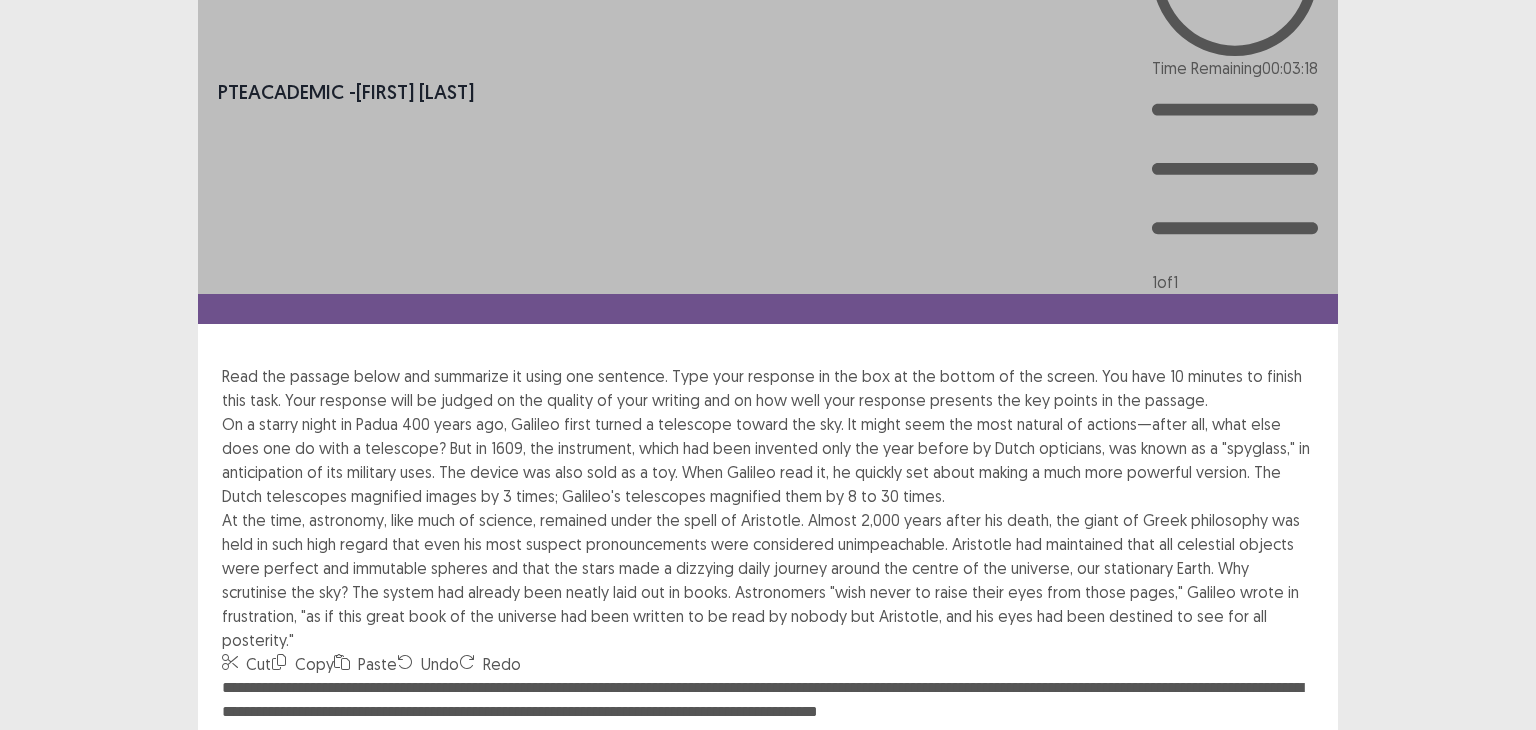 click on "Confirm" at bounding box center [43, 1072] 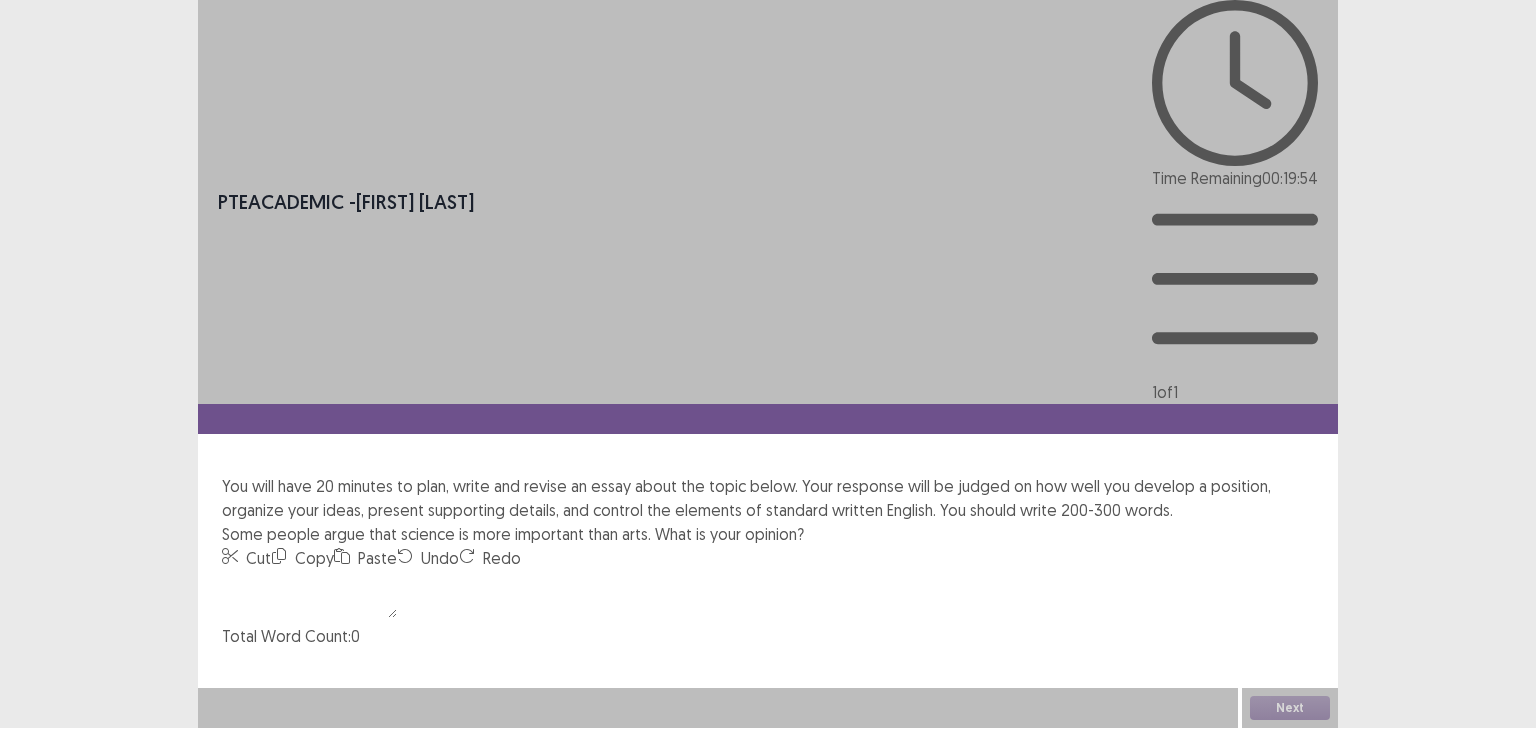 click at bounding box center (309, 594) 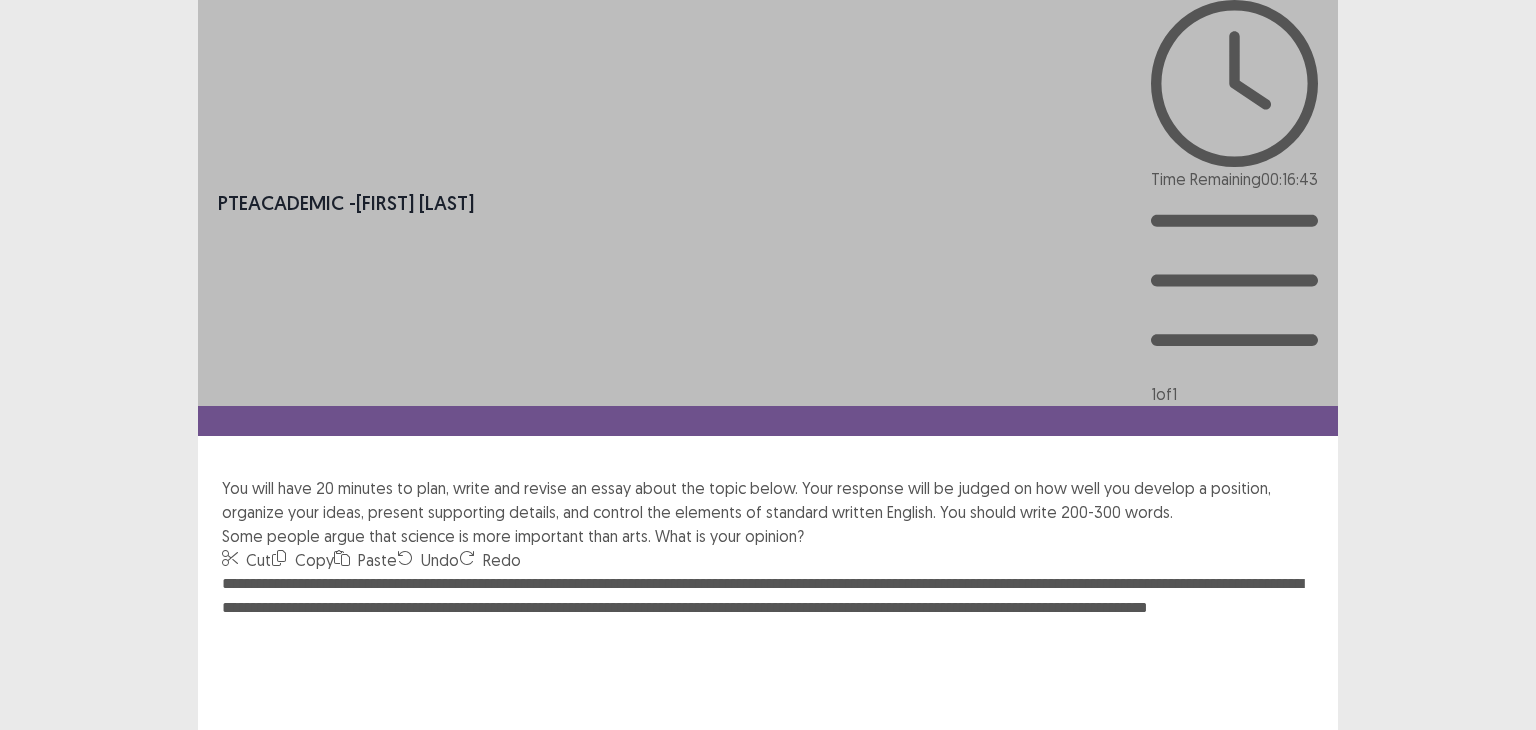 click on "**********" at bounding box center (768, 682) 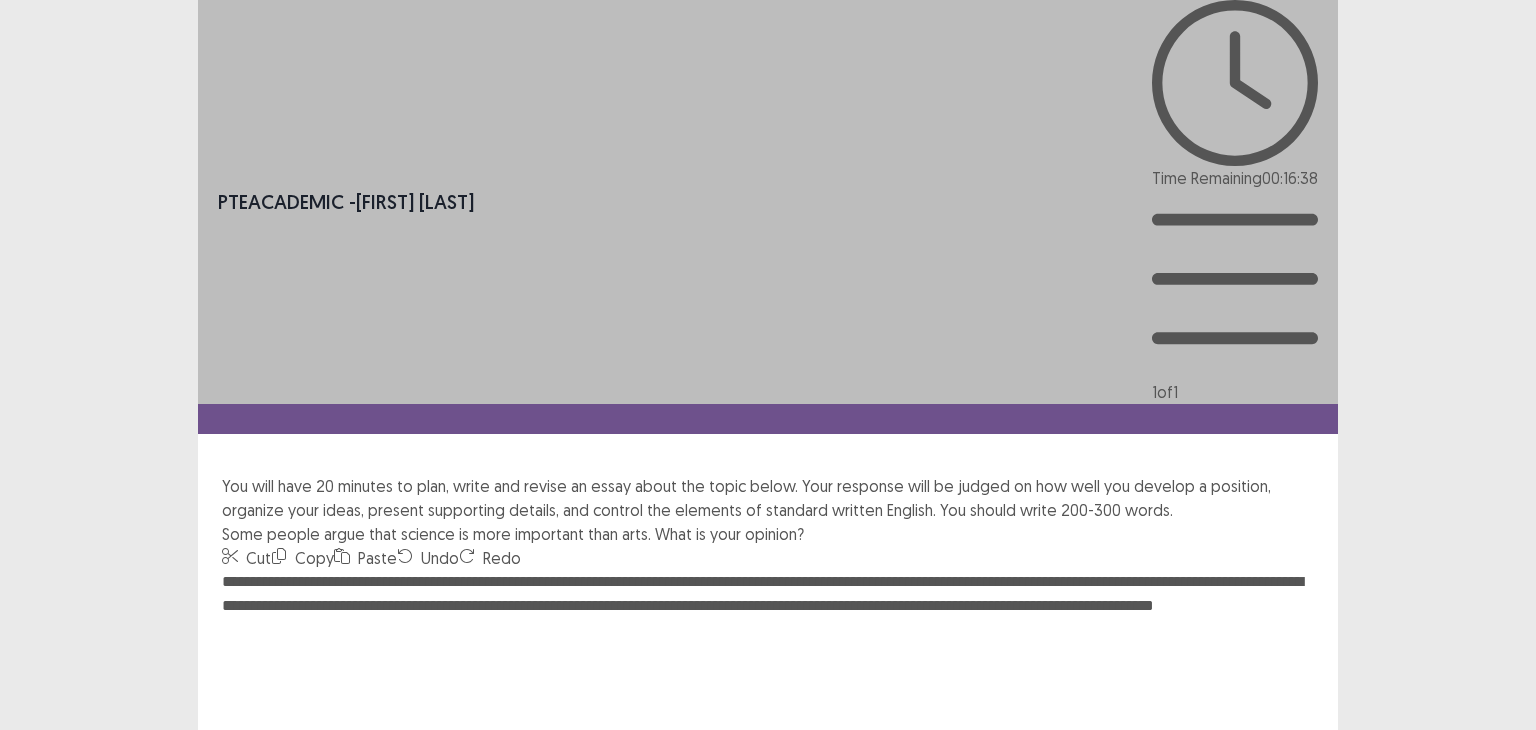 click on "**********" at bounding box center (768, 680) 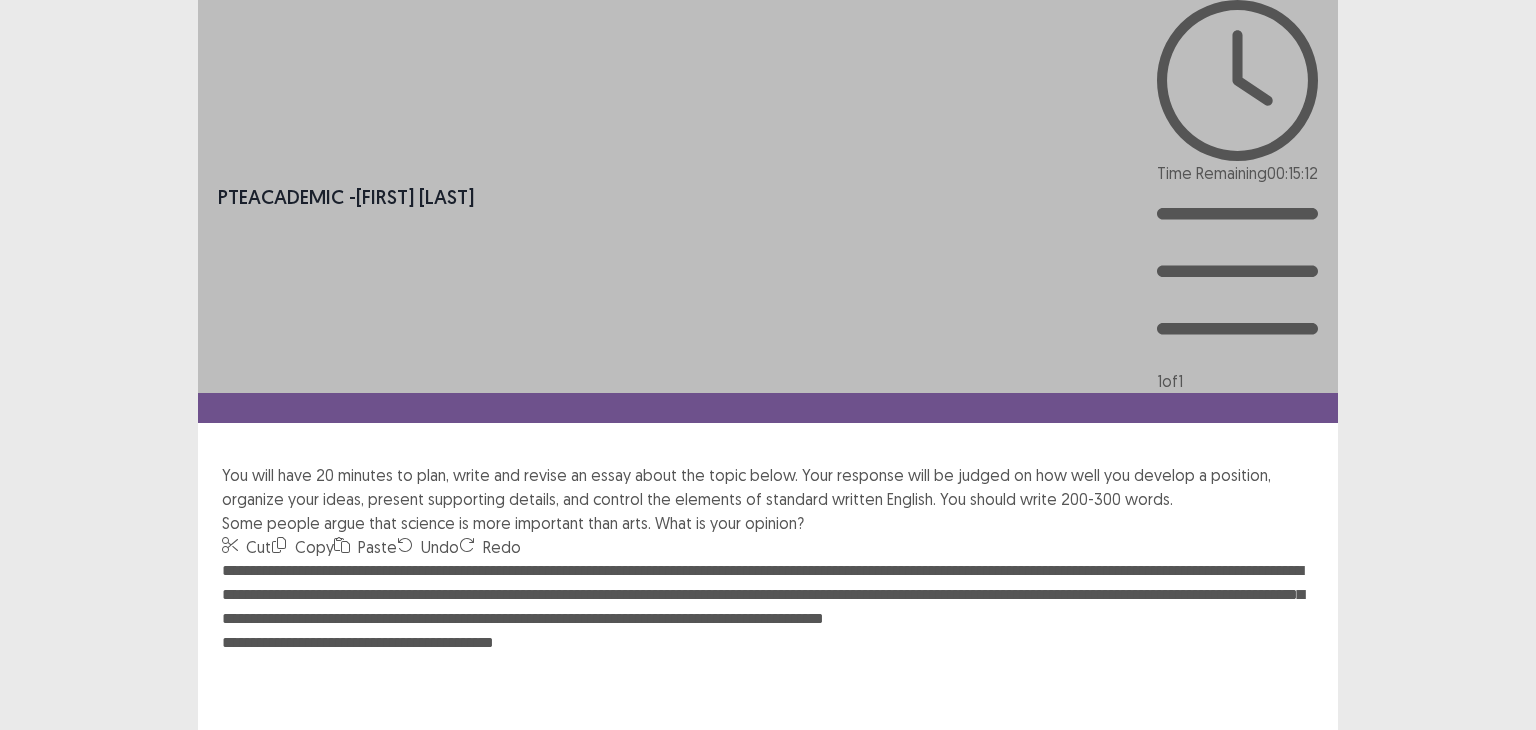 click on "**********" at bounding box center (768, 669) 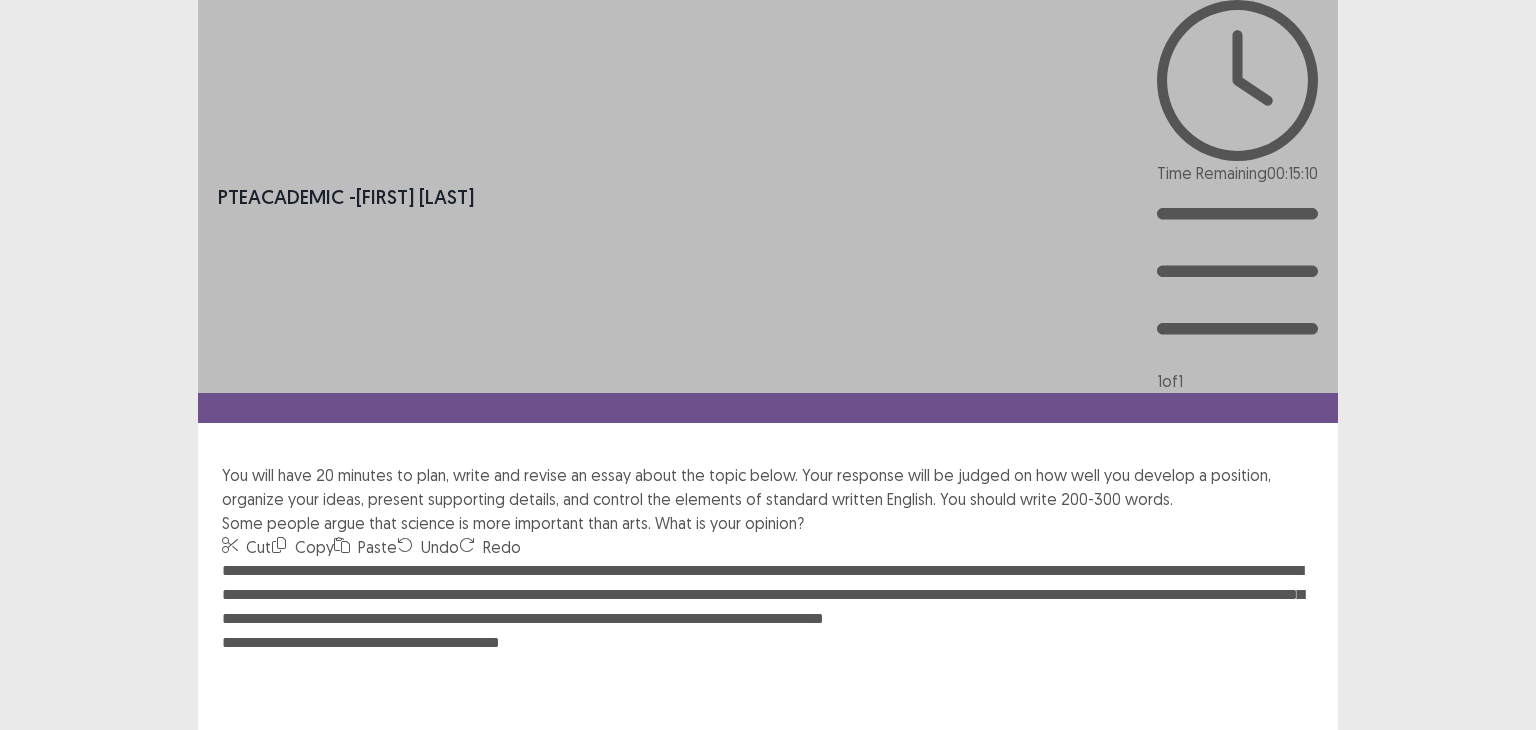 click on "**********" at bounding box center [768, 669] 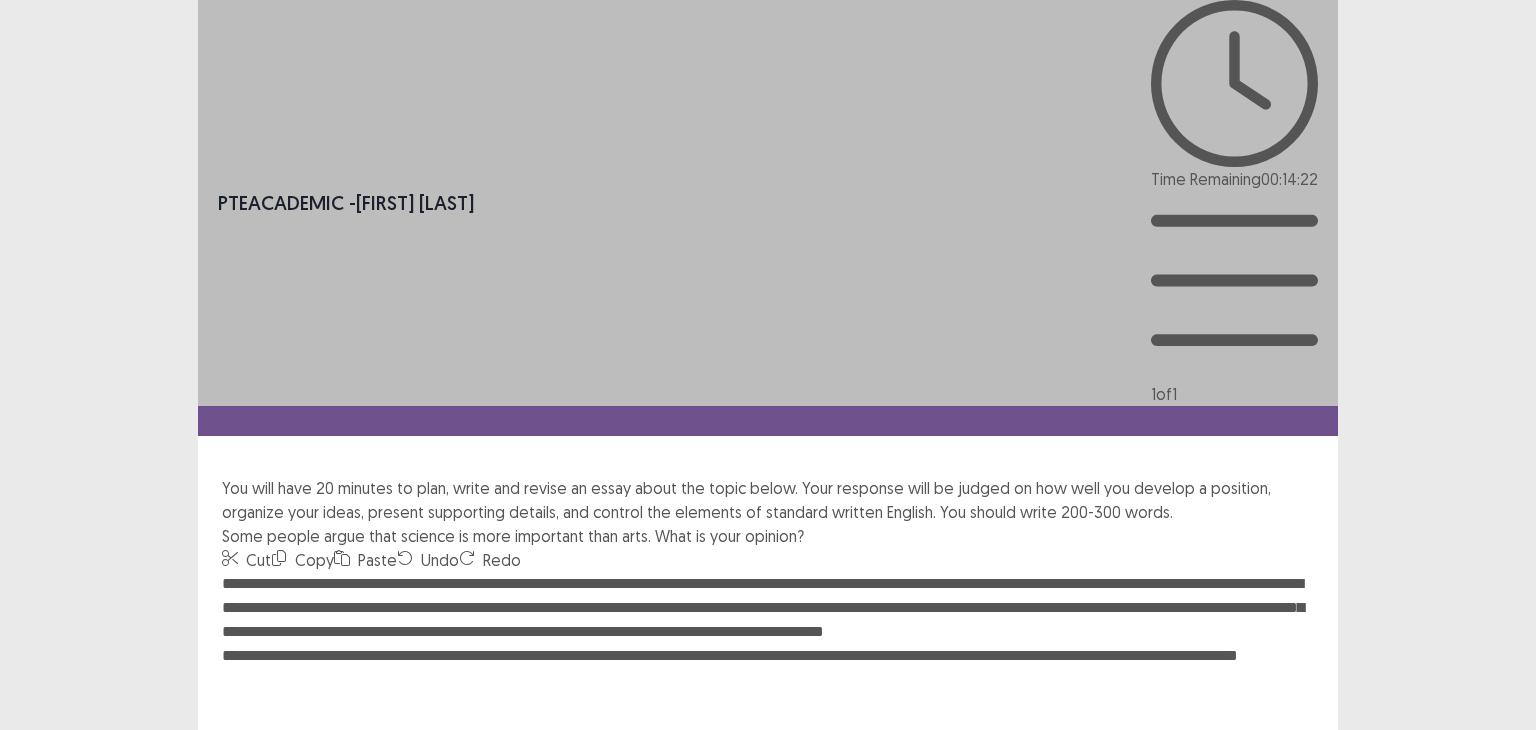 click on "**********" at bounding box center [768, 682] 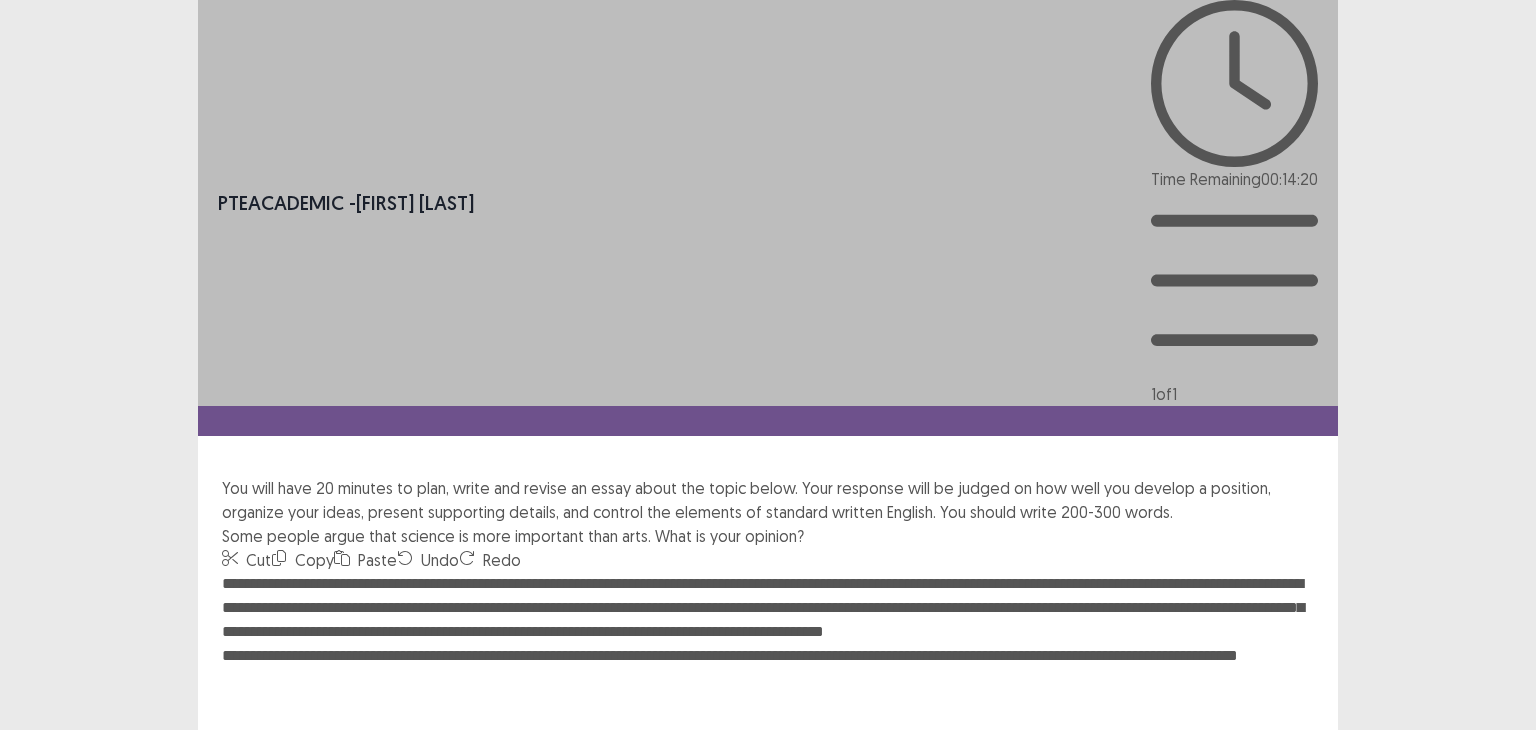 click on "**********" at bounding box center [768, 682] 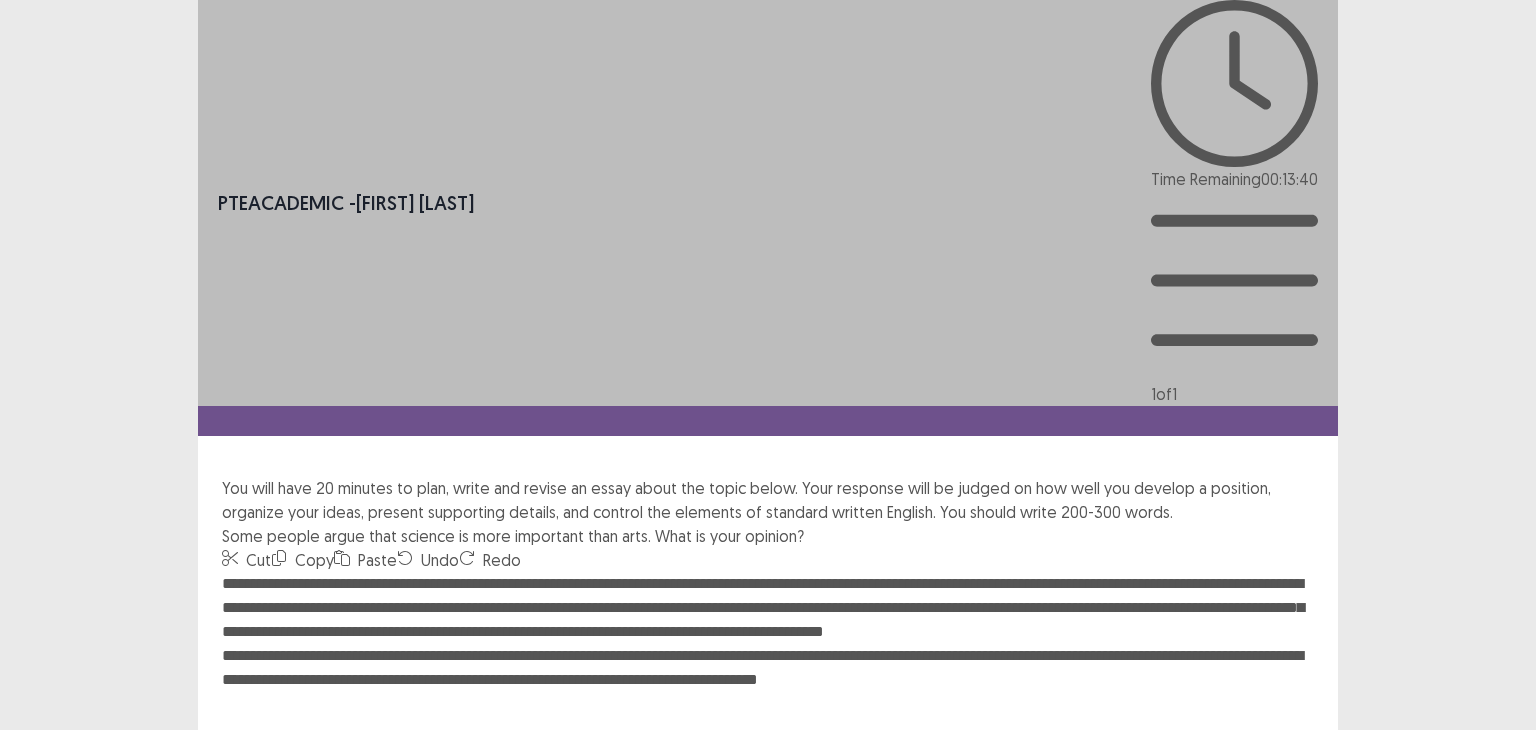 click on "**********" at bounding box center [768, 682] 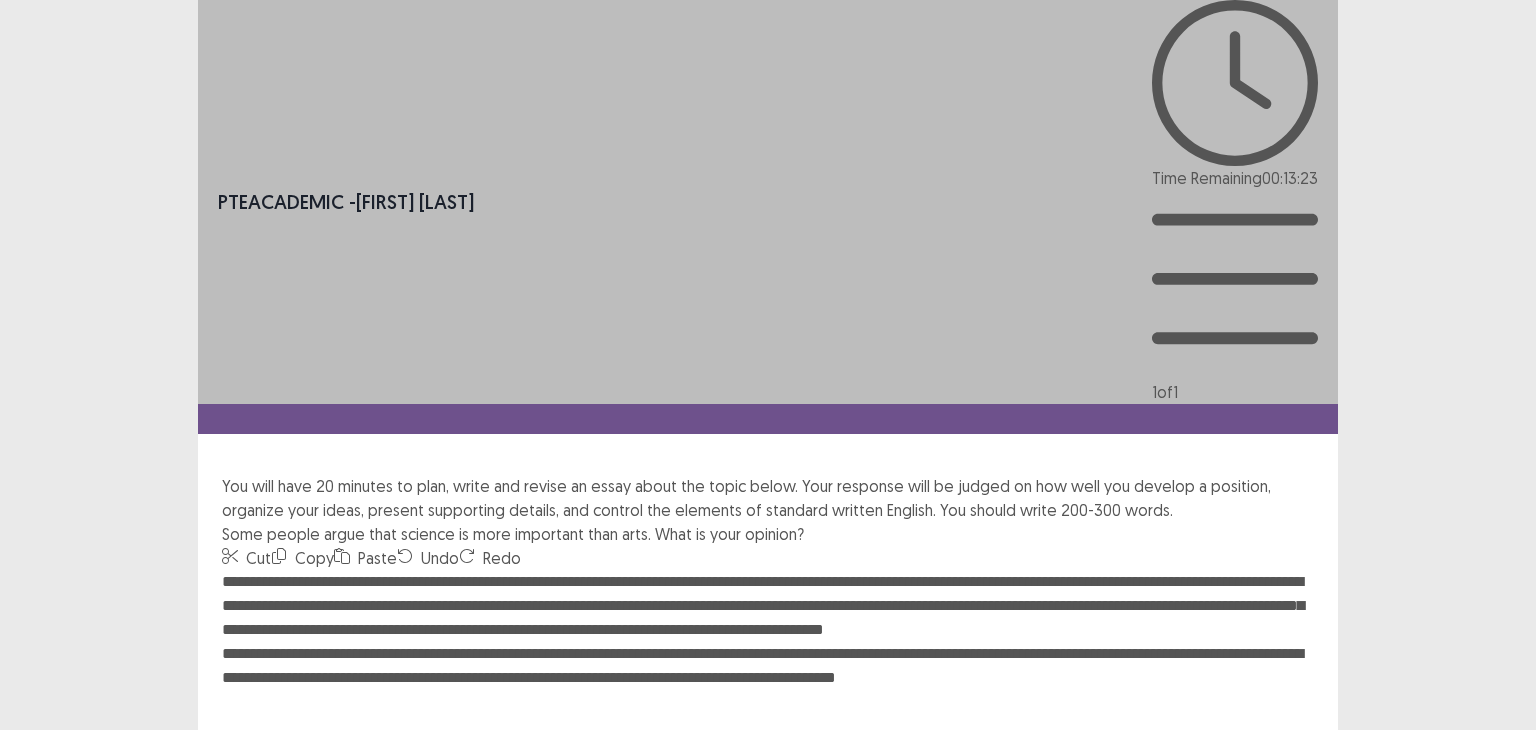 drag, startPoint x: 675, startPoint y: 396, endPoint x: 940, endPoint y: 392, distance: 265.03018 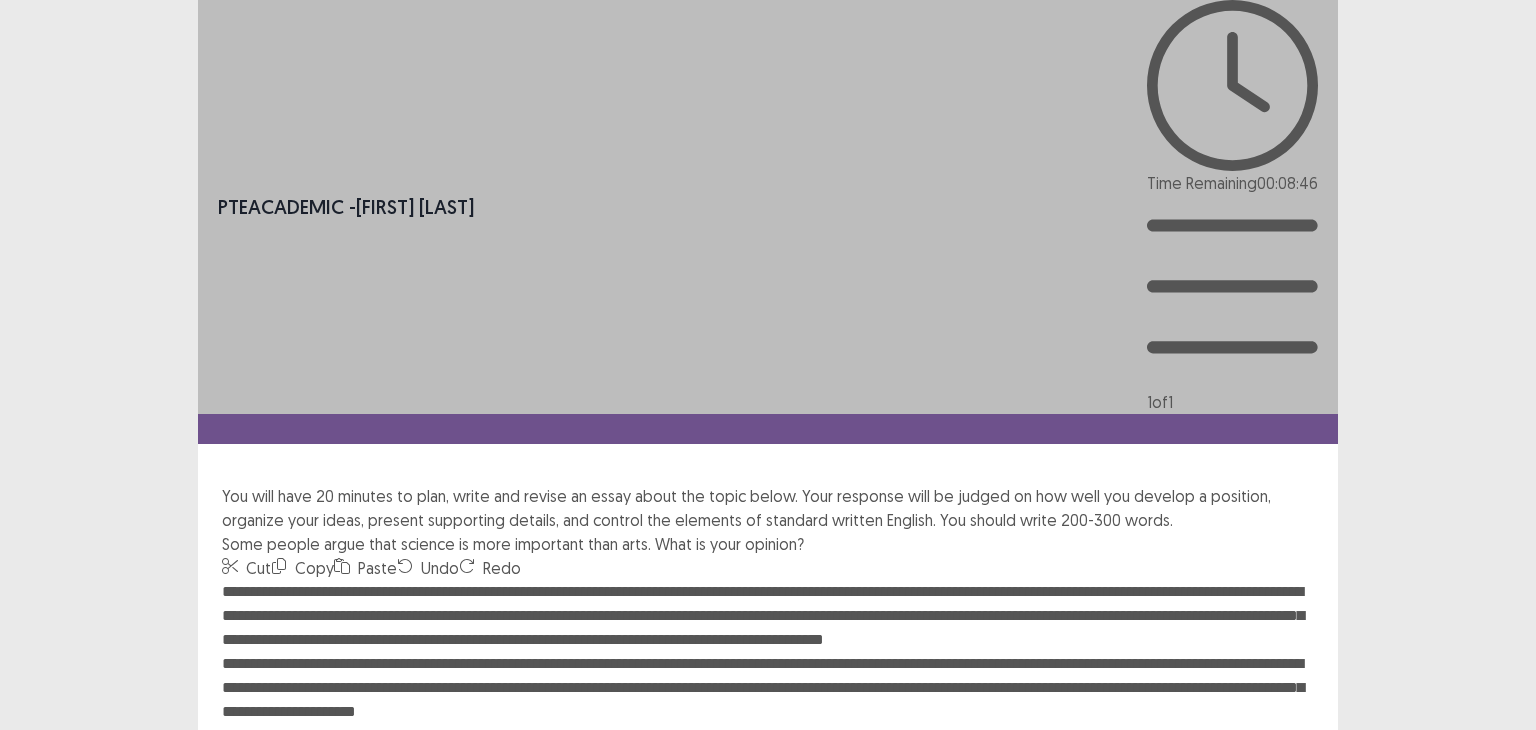 click at bounding box center [768, 690] 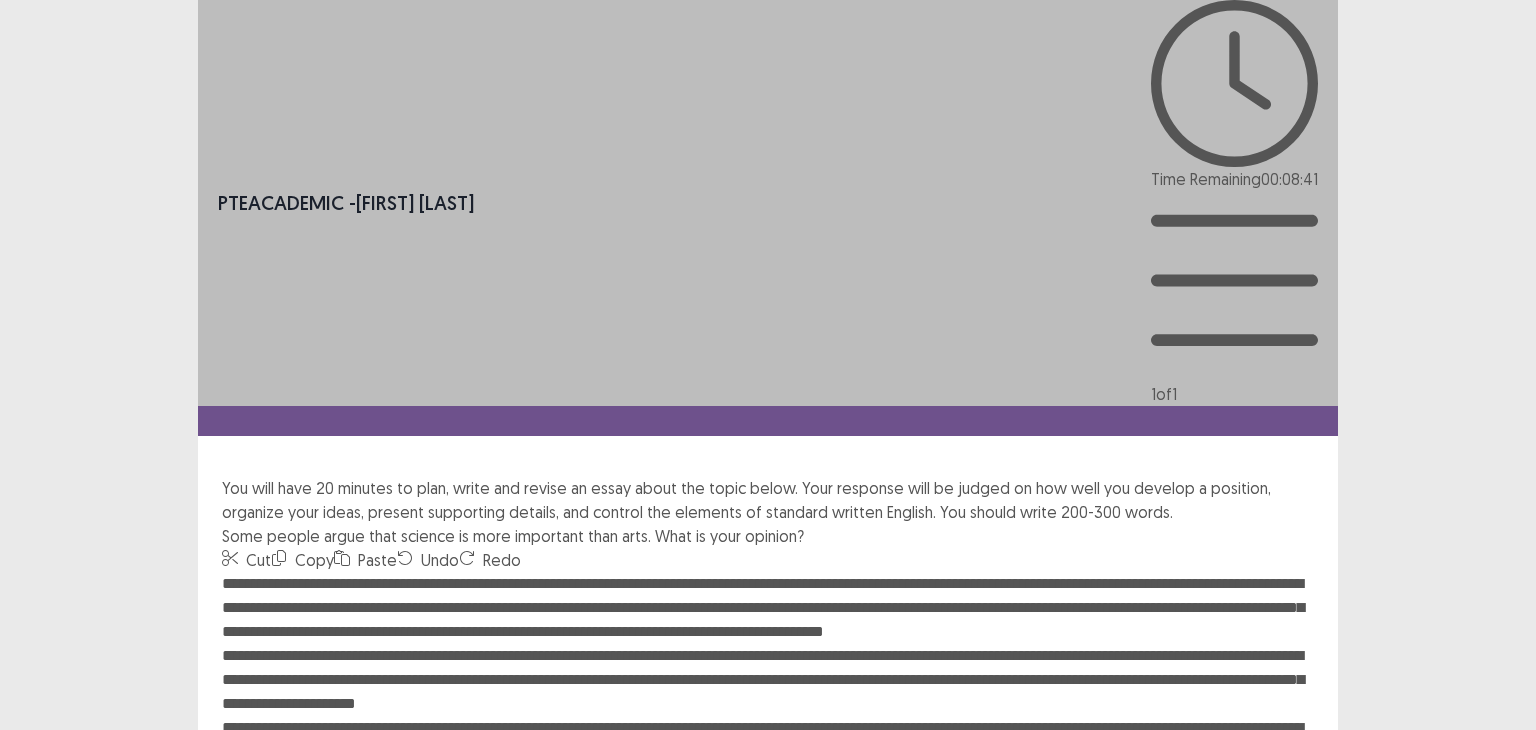 click at bounding box center [768, 682] 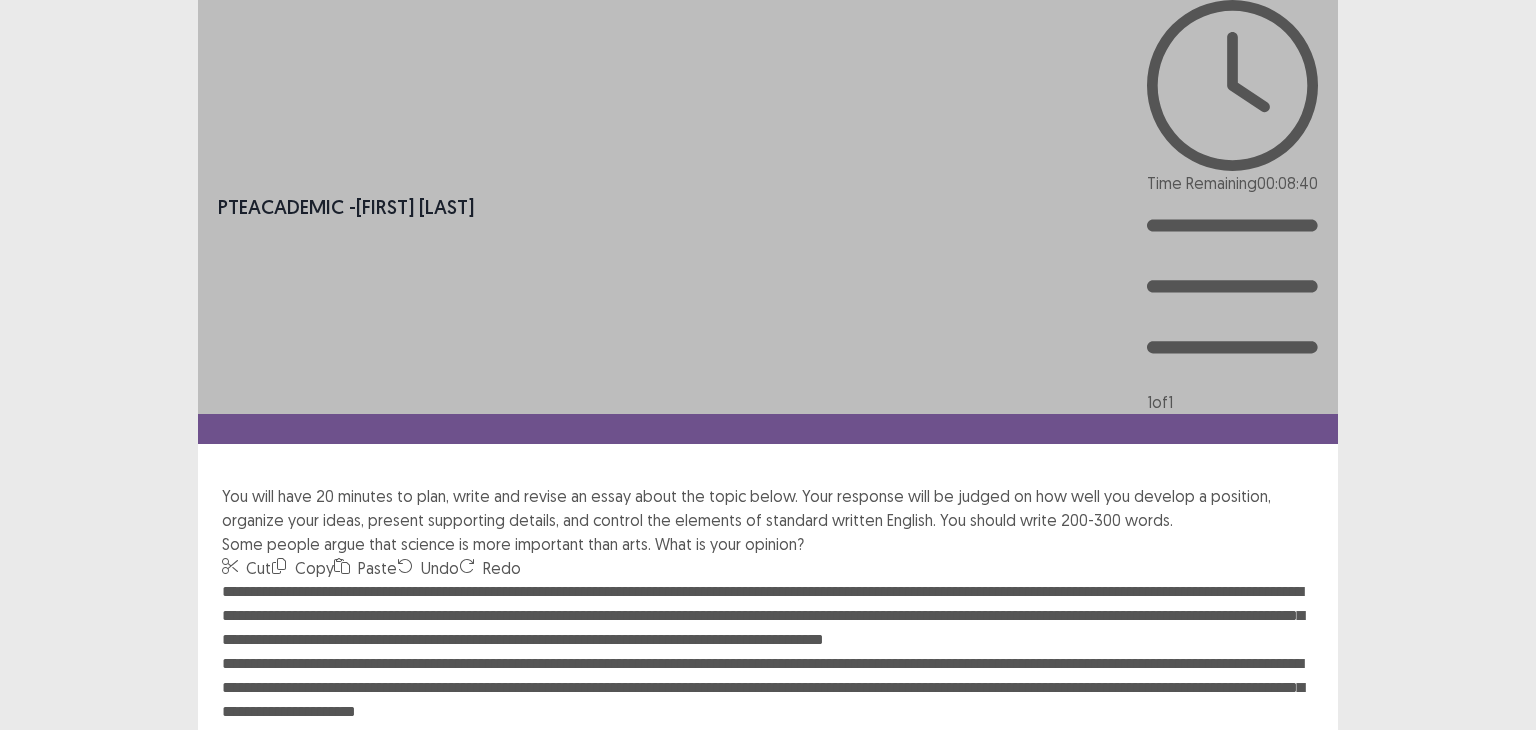 click at bounding box center (768, 690) 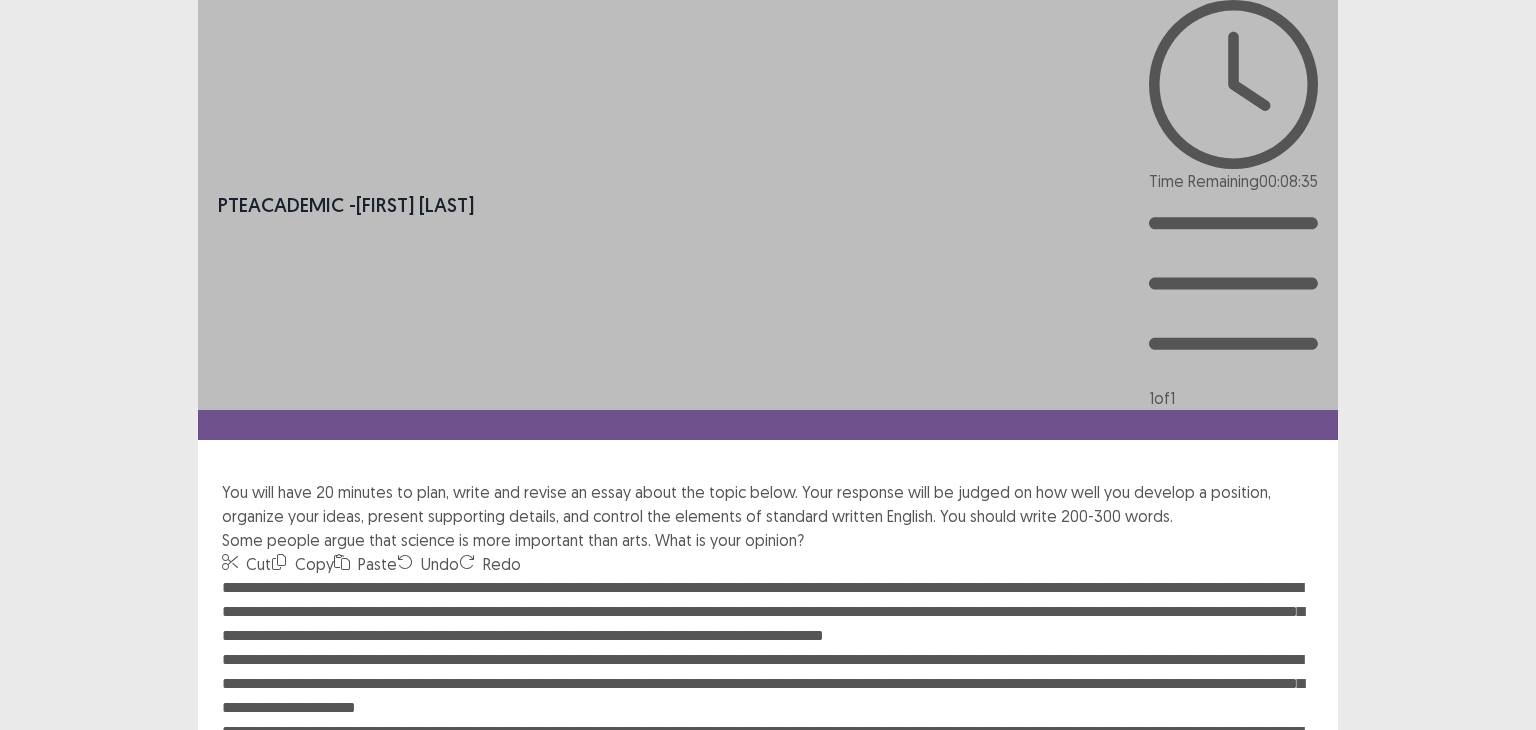 click at bounding box center [768, 686] 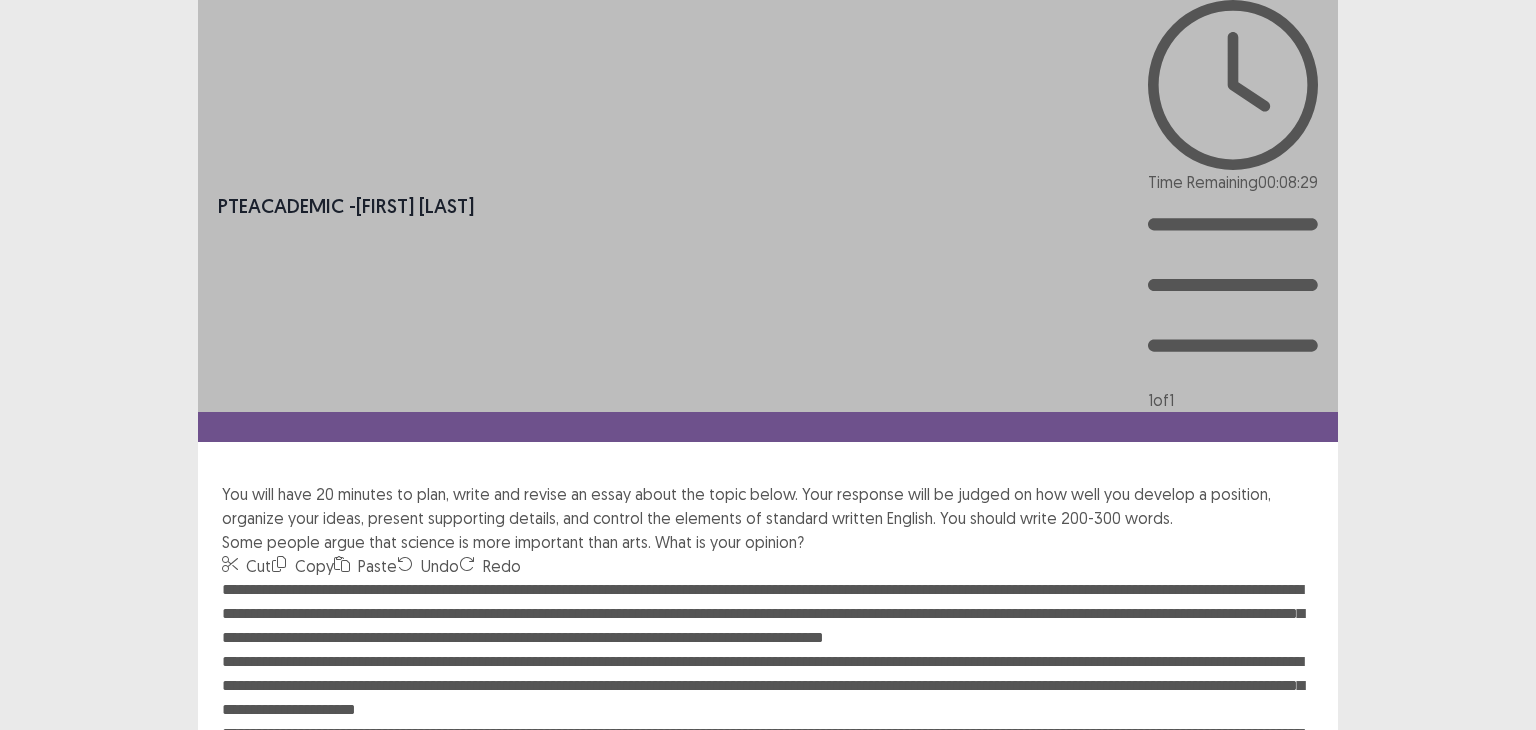 drag, startPoint x: 692, startPoint y: 457, endPoint x: 290, endPoint y: 470, distance: 402.21014 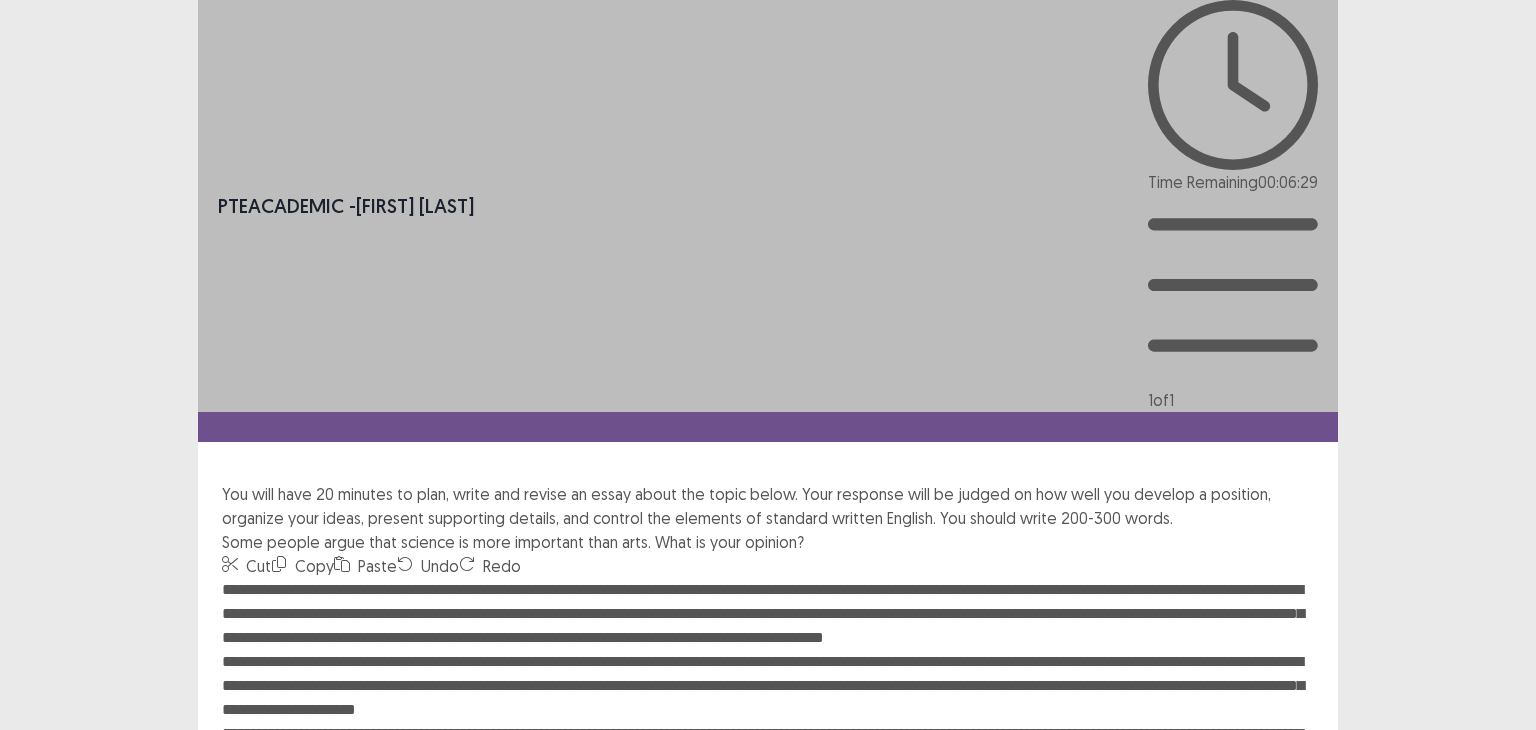 click at bounding box center [768, 688] 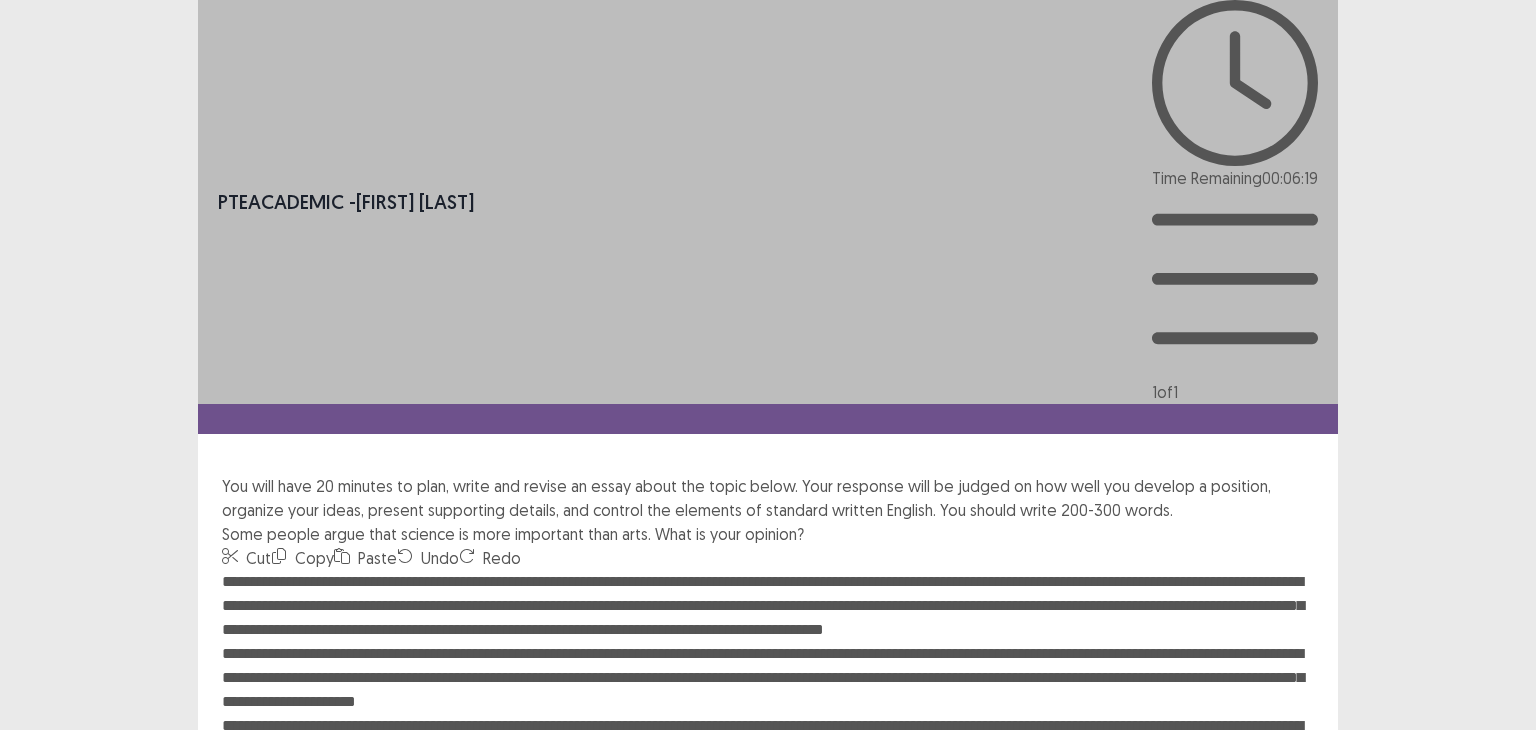 click at bounding box center [768, 680] 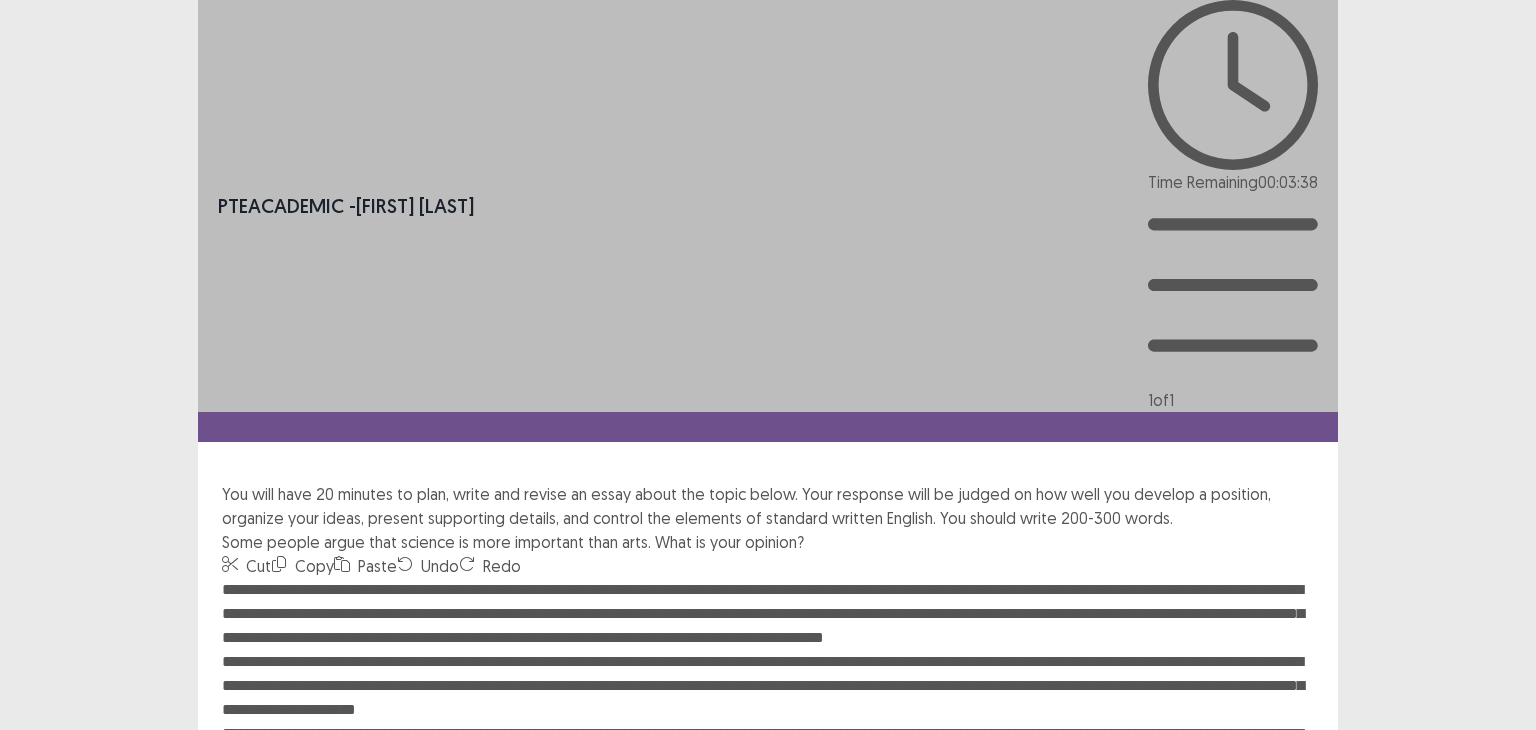 click at bounding box center (768, 688) 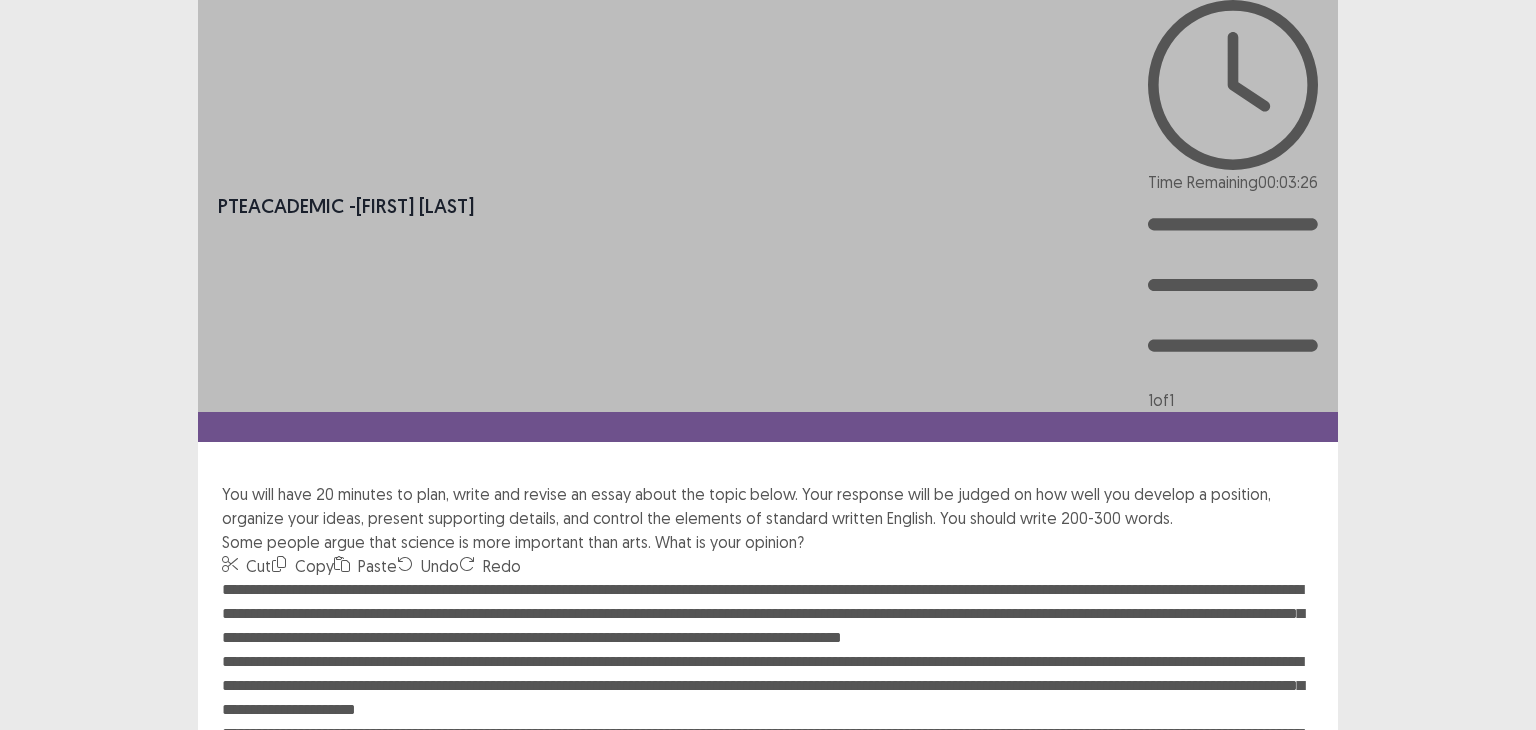 click at bounding box center (768, 688) 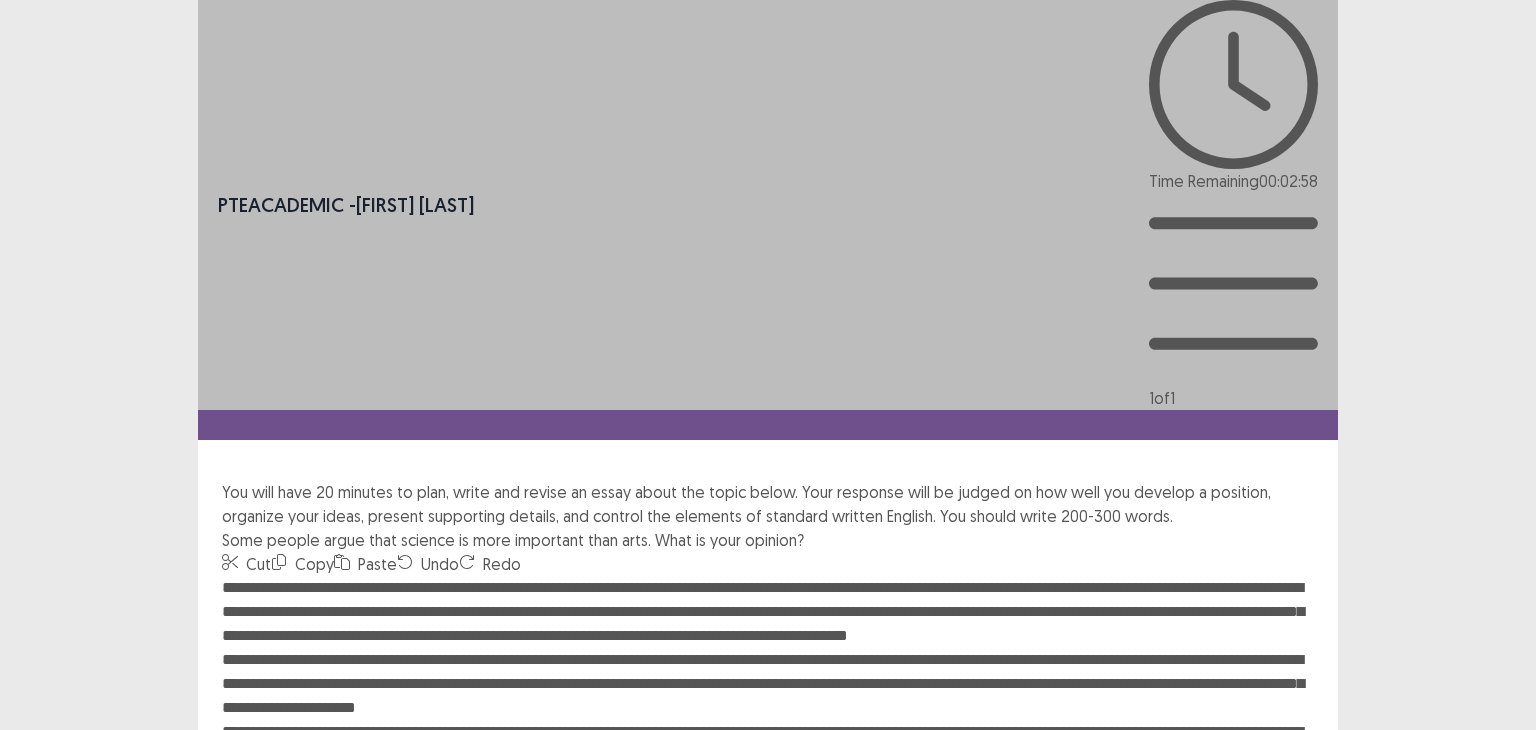 click at bounding box center [768, 686] 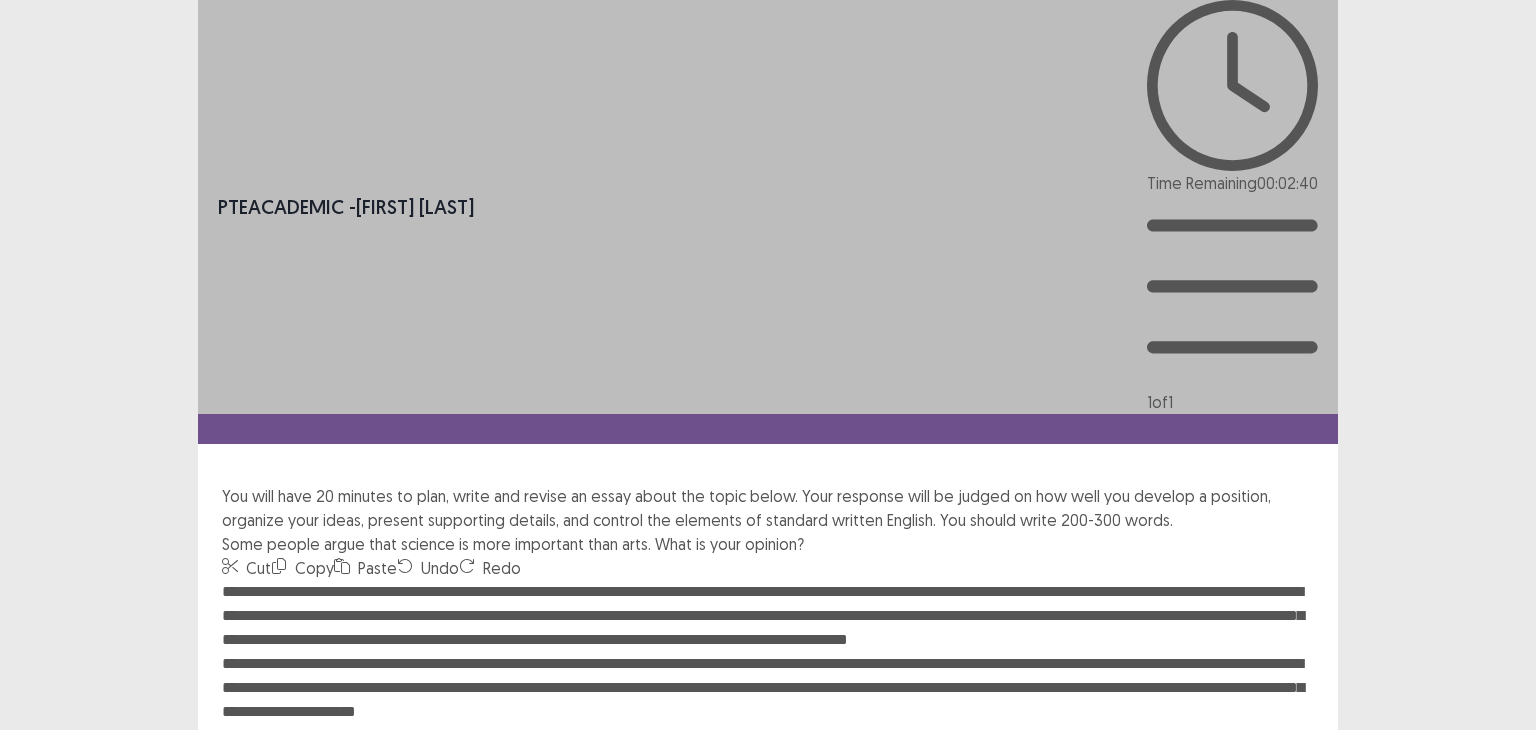 click at bounding box center (768, 690) 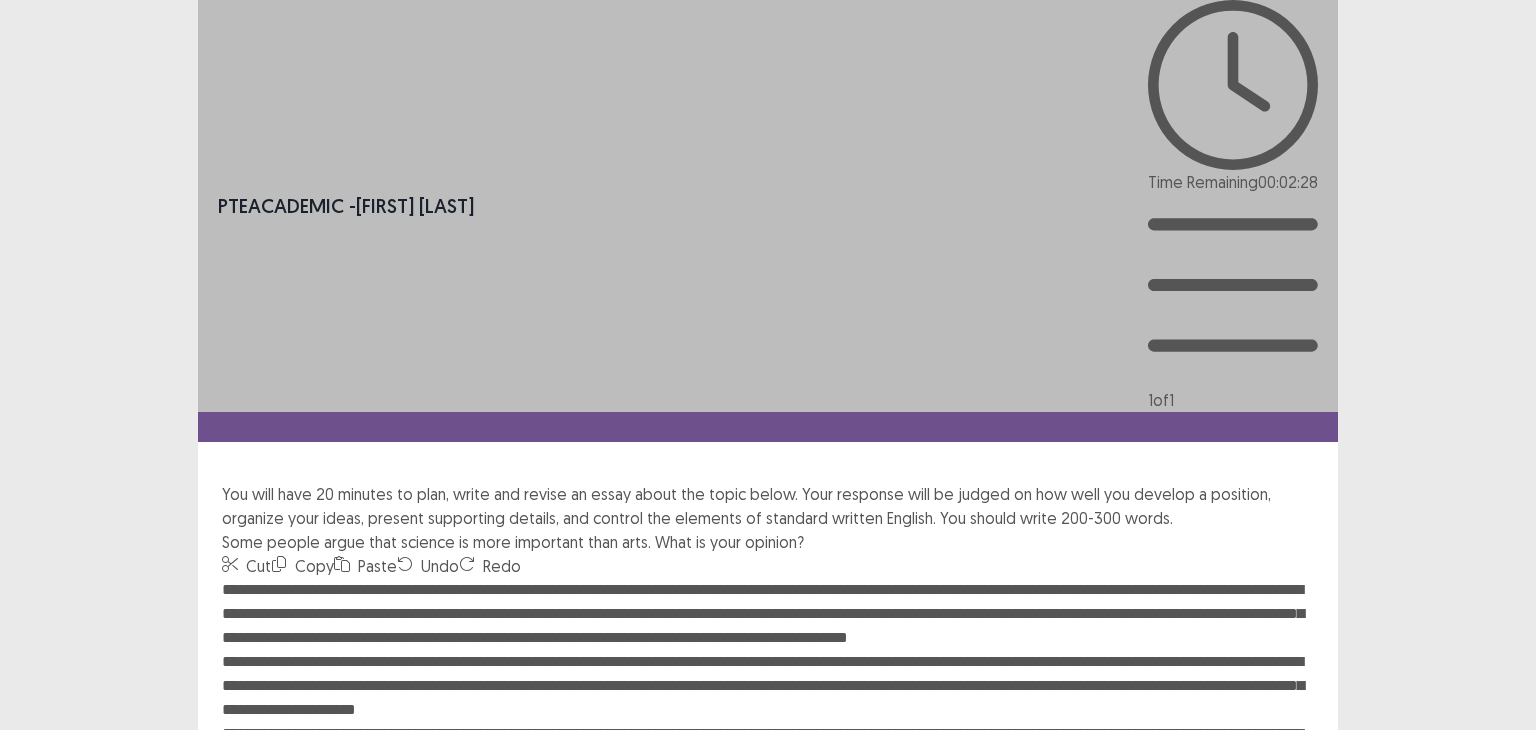 type on "**********" 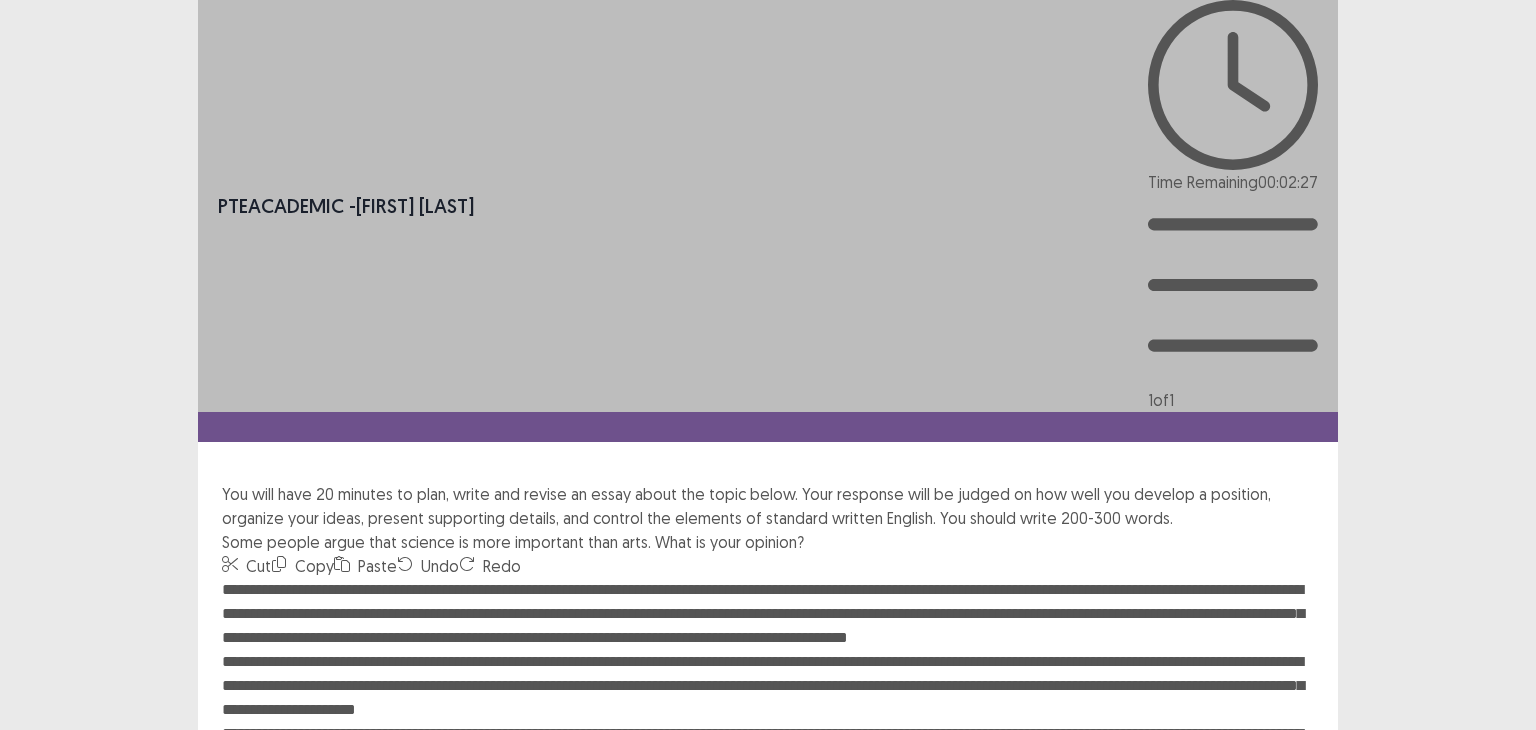 click on "Confirm" at bounding box center (43, 974) 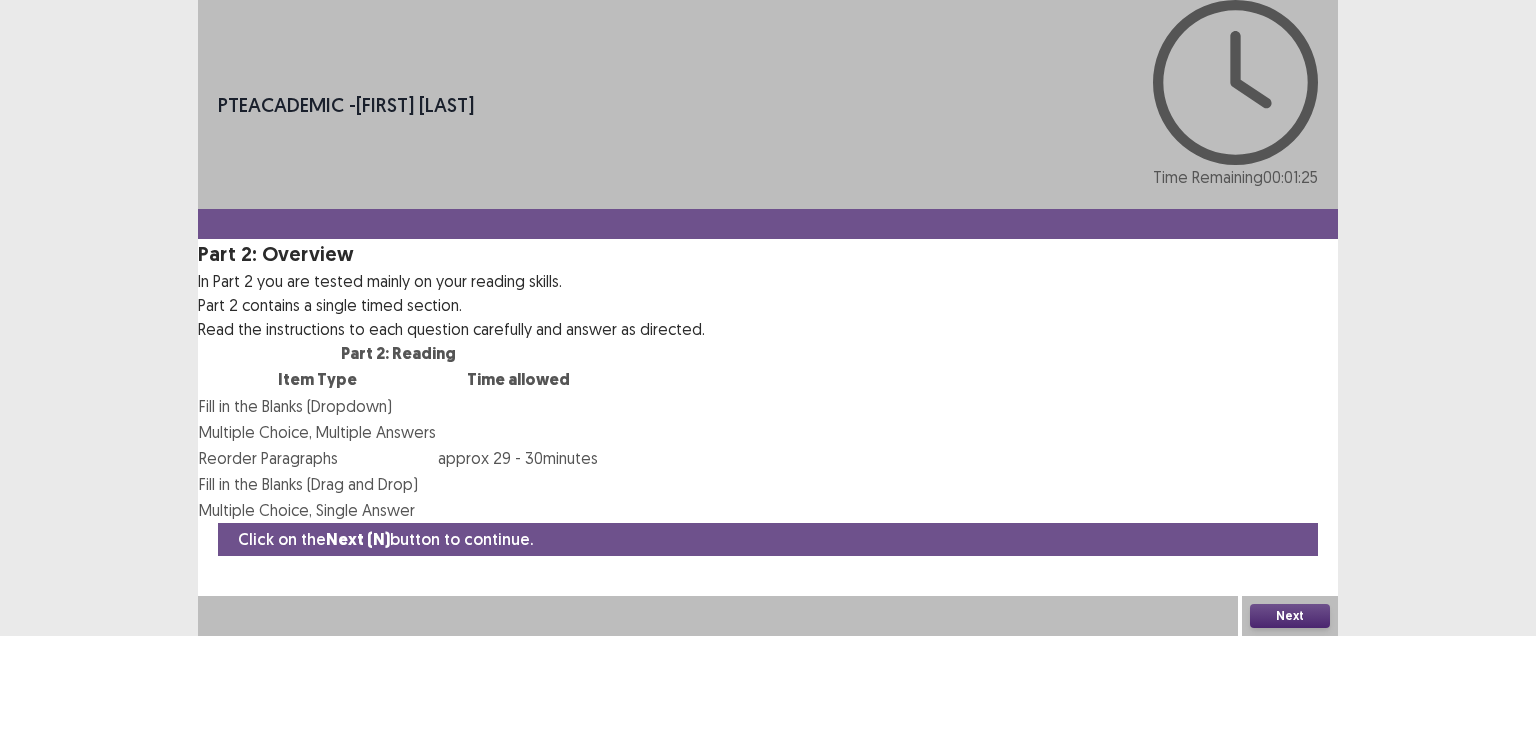 click on "Next" at bounding box center [1290, 616] 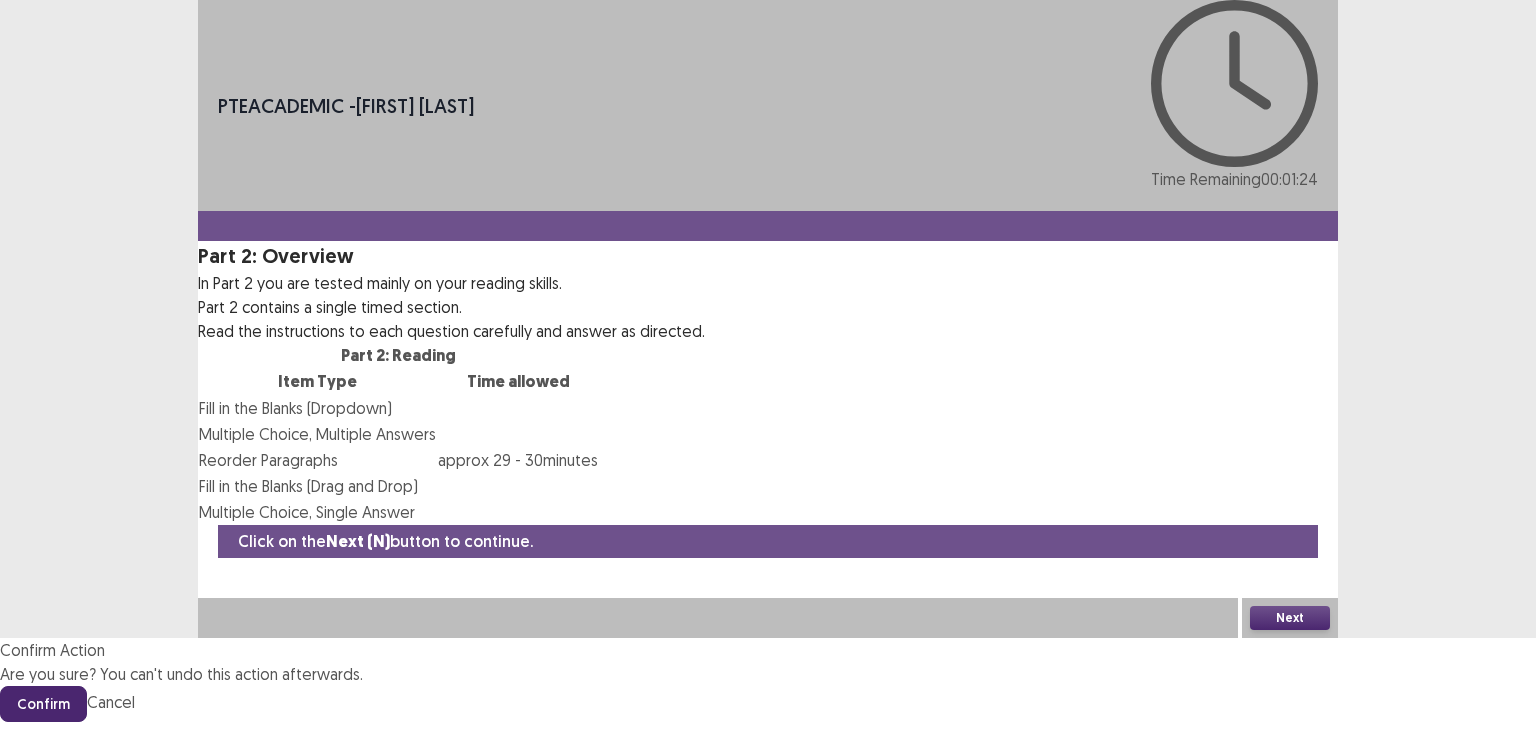 click on "Confirm" at bounding box center [43, 704] 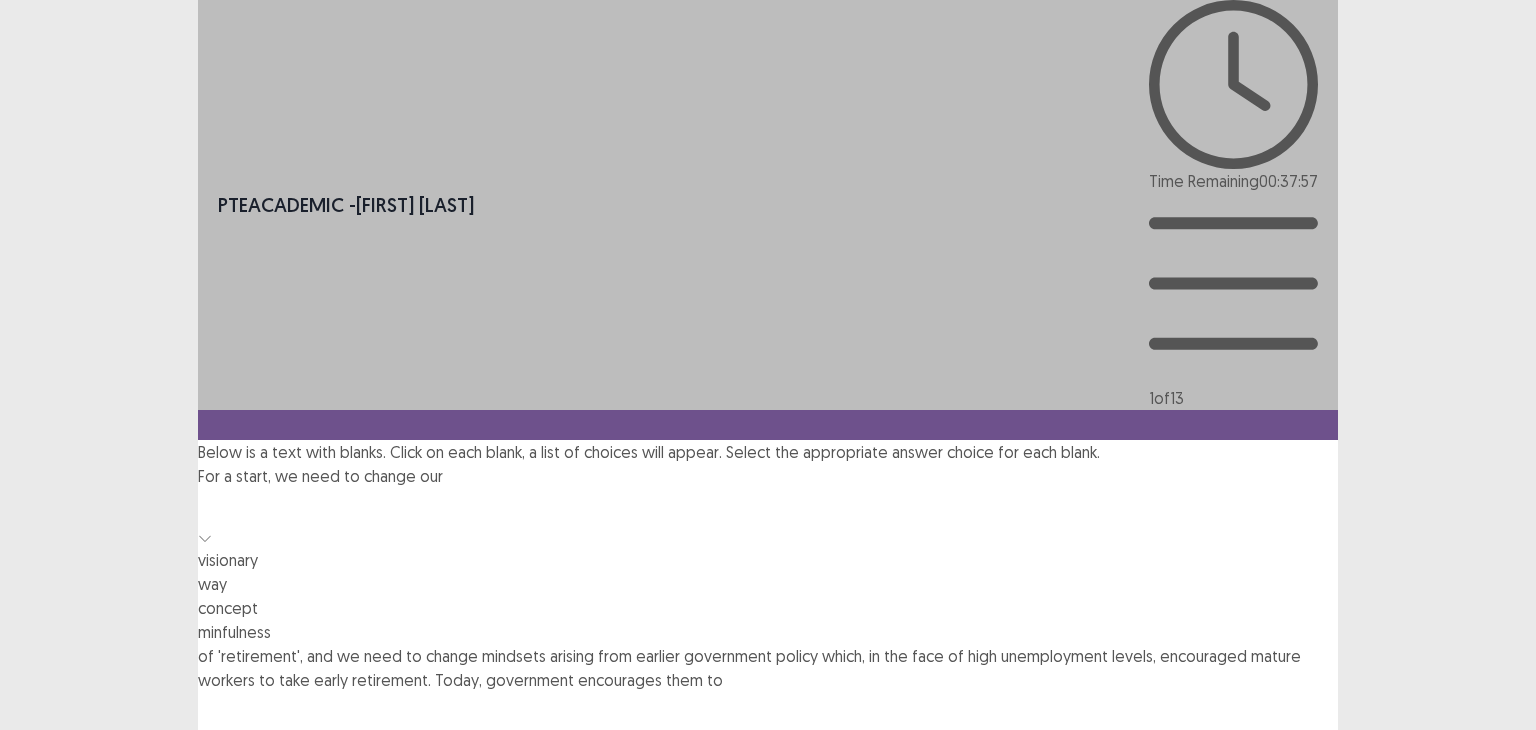 click at bounding box center (768, 506) 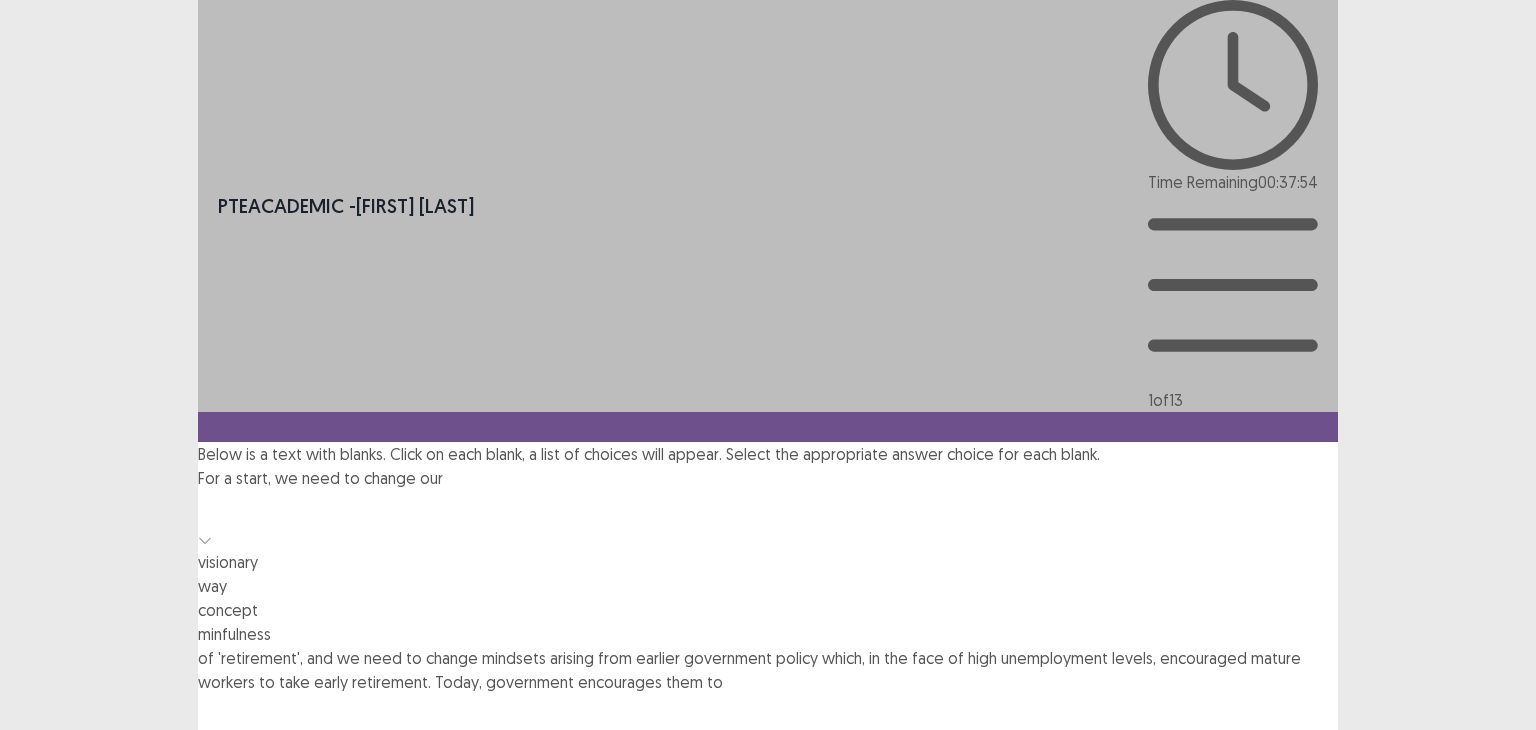 click on "concept" at bounding box center [768, 610] 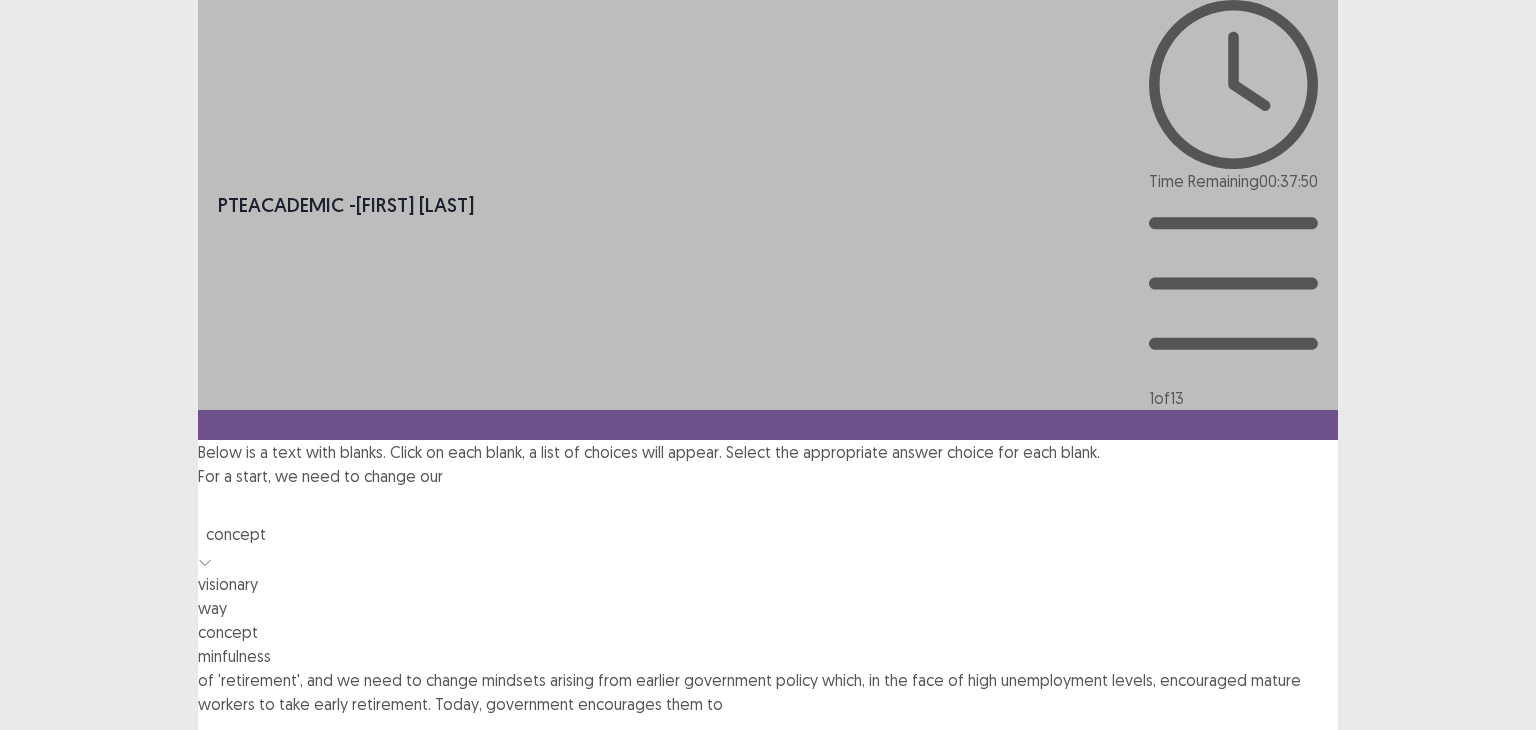 click at bounding box center [205, 560] 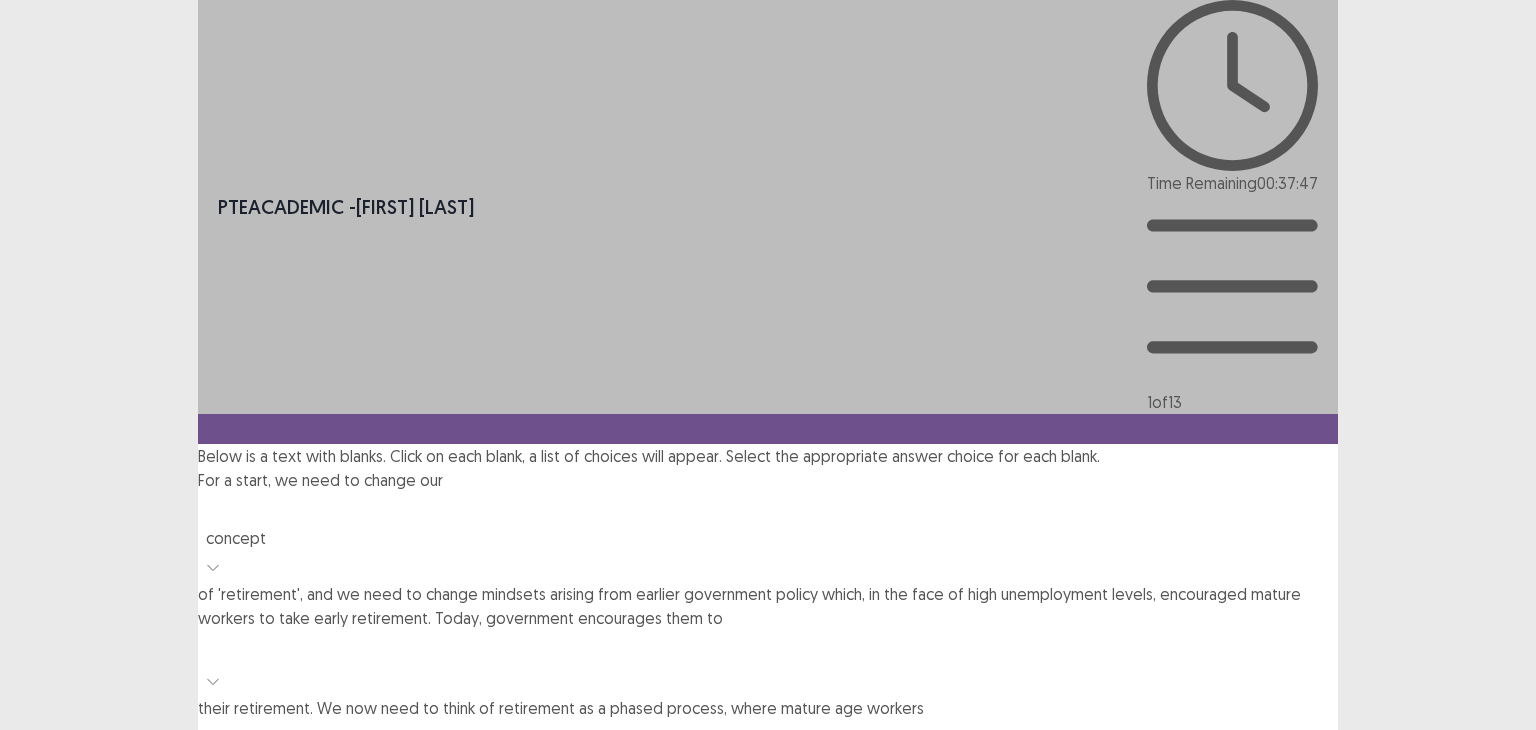click on "For a start, we need to change our concept of 'retirement', and we need to change mindsets arising from earlier government policy which, in the face of high unemployment levels, encouraged mature workers to take early retirement. Today, government encourages them to their retirement. We now need to think of retirement as a phased process, where mature age workers reduce their hours, and where they have considerable flexibility in how they combine their work and non-work time.
We also need to recognize the broader change that is occurring in how people work, learn, and live. Increasingly we are moving away from a linear relationship between education, training, work, and retirement, as people move in and out of jobs, careers, caregiving, study, and leisure. Employers of choice remove the" at bounding box center (768, 777) 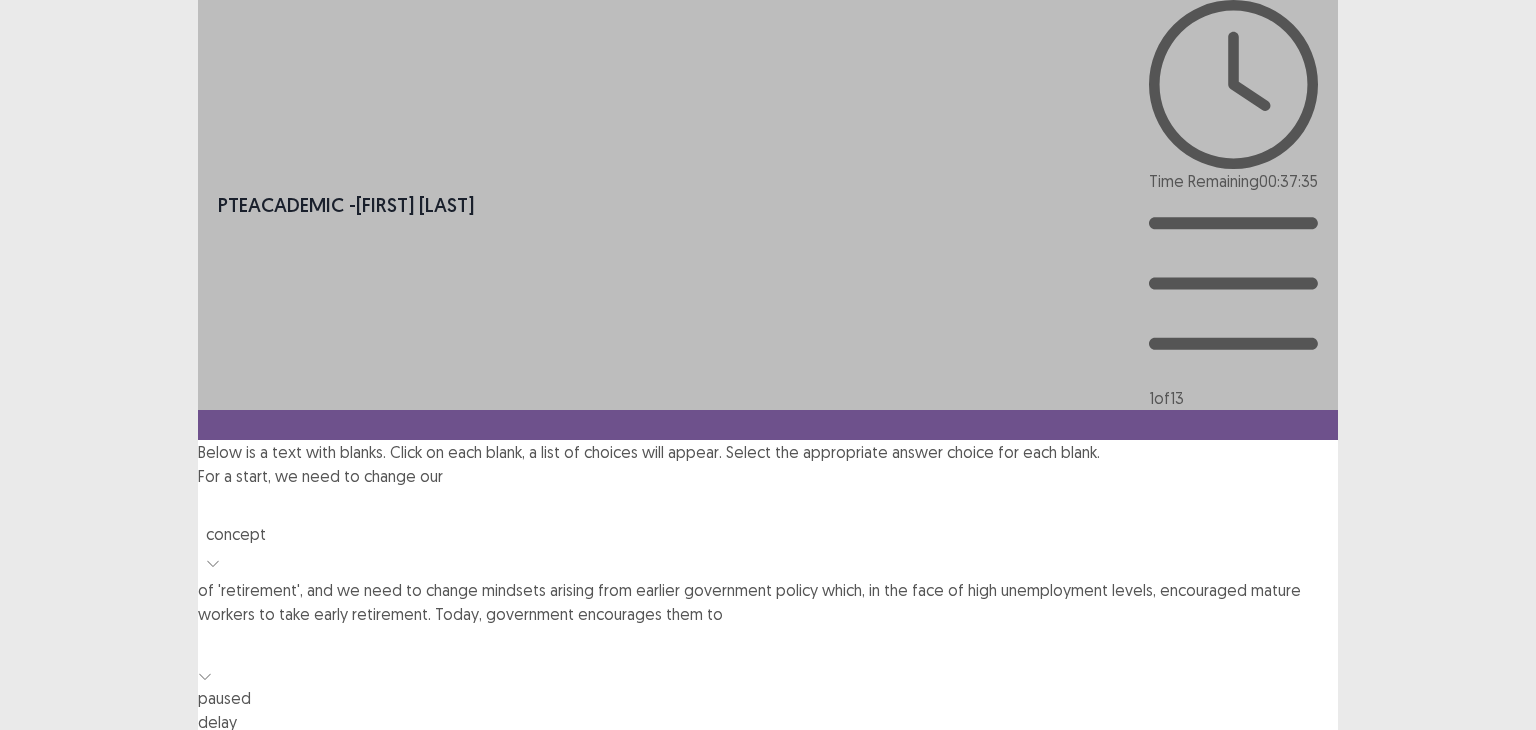 click 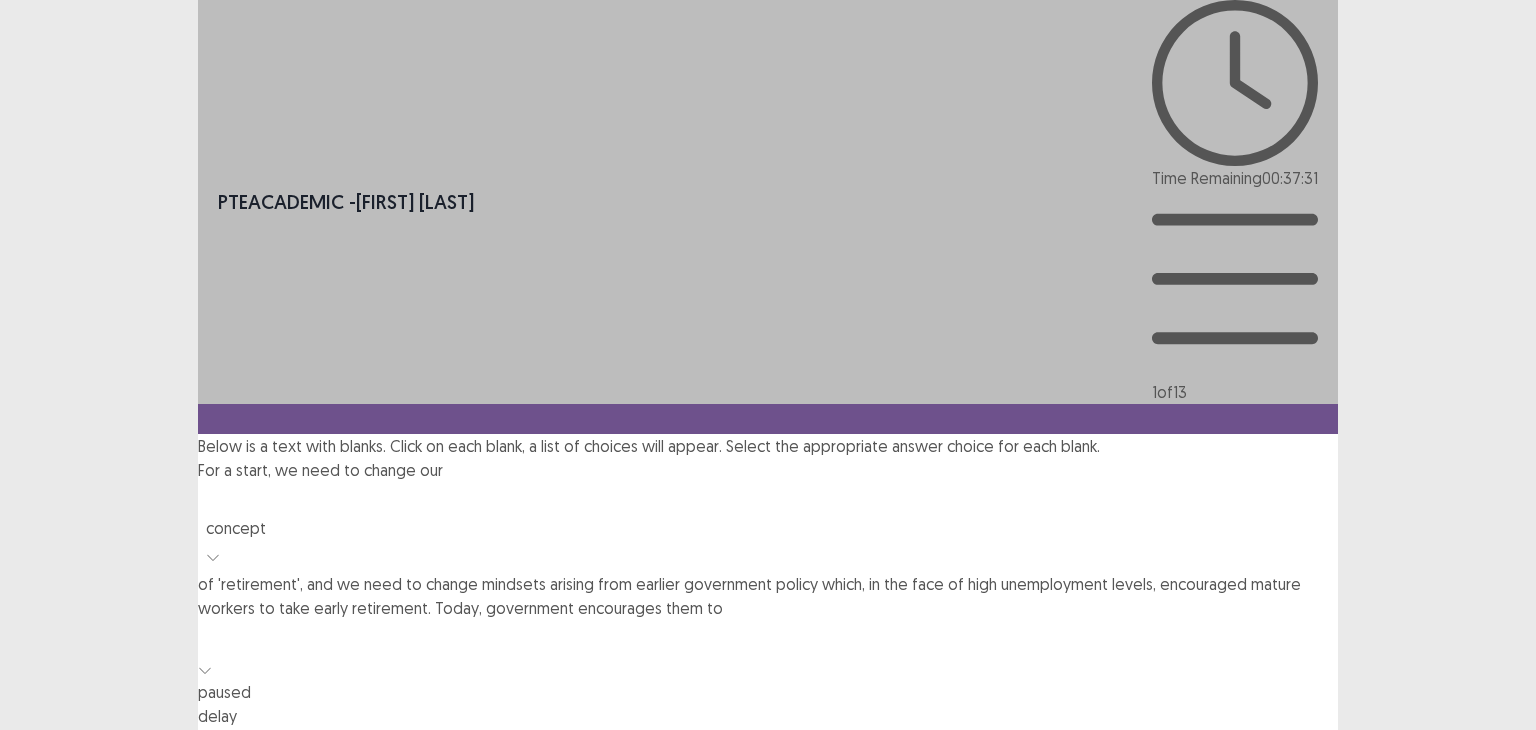 click on "delay" at bounding box center (768, 716) 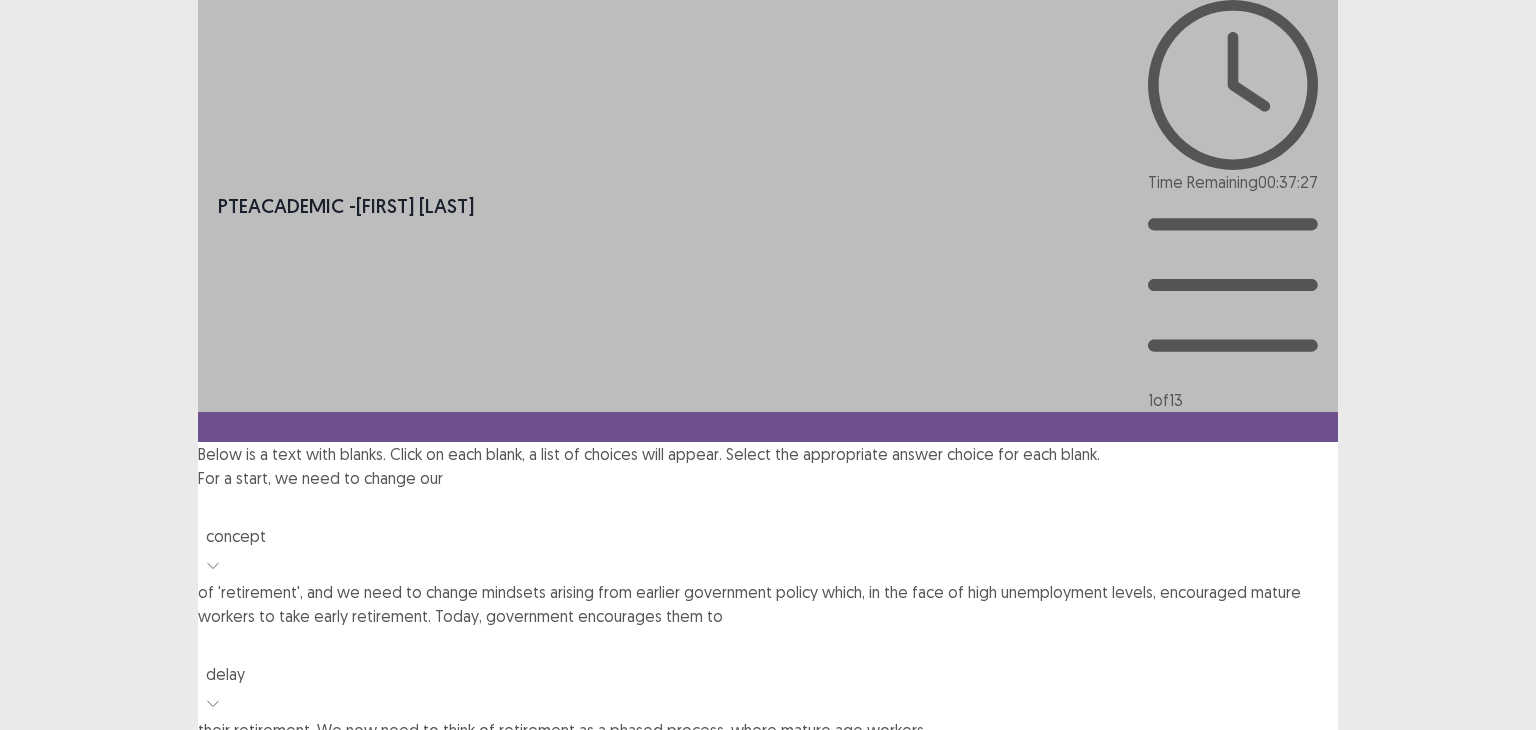 click at bounding box center [768, 760] 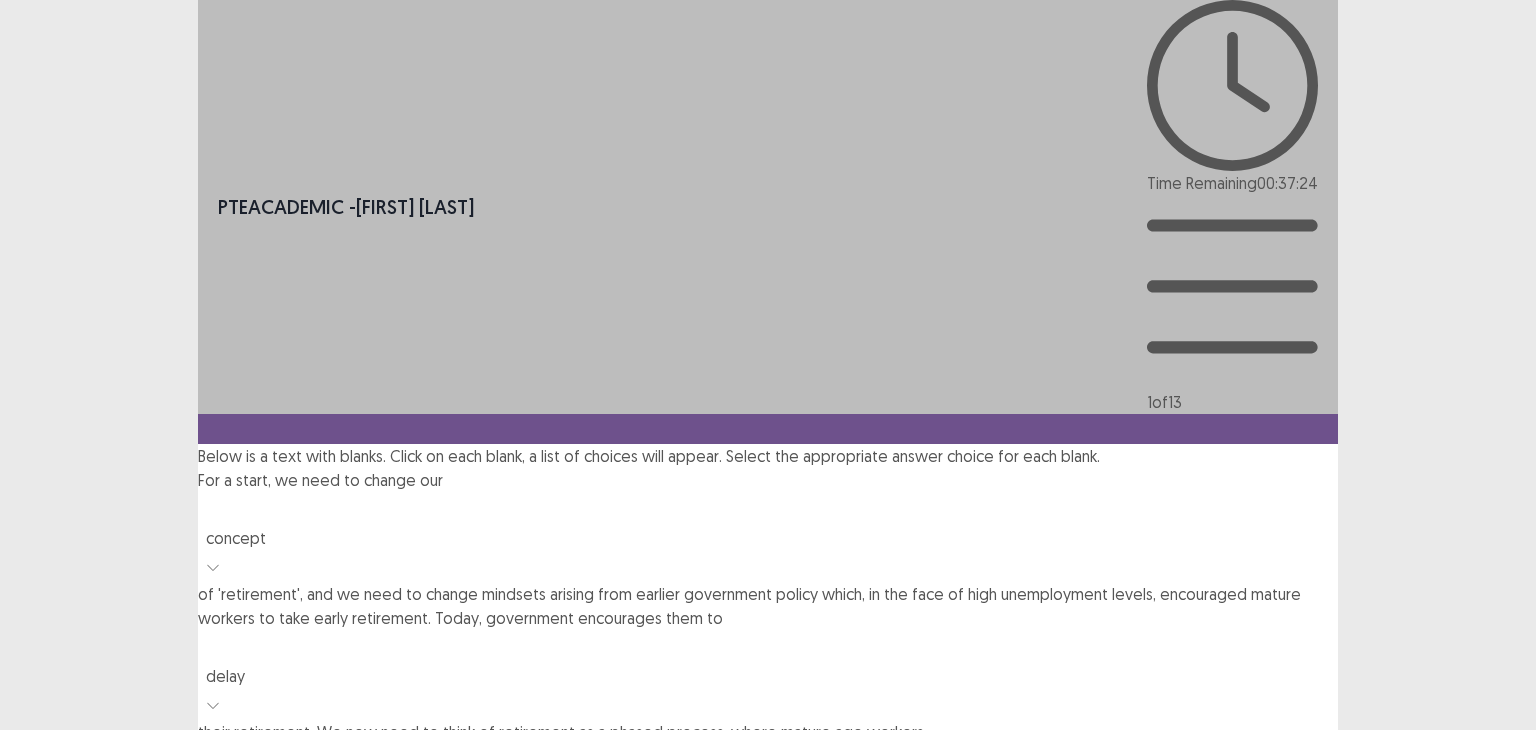 click on "gradually" at bounding box center [768, 840] 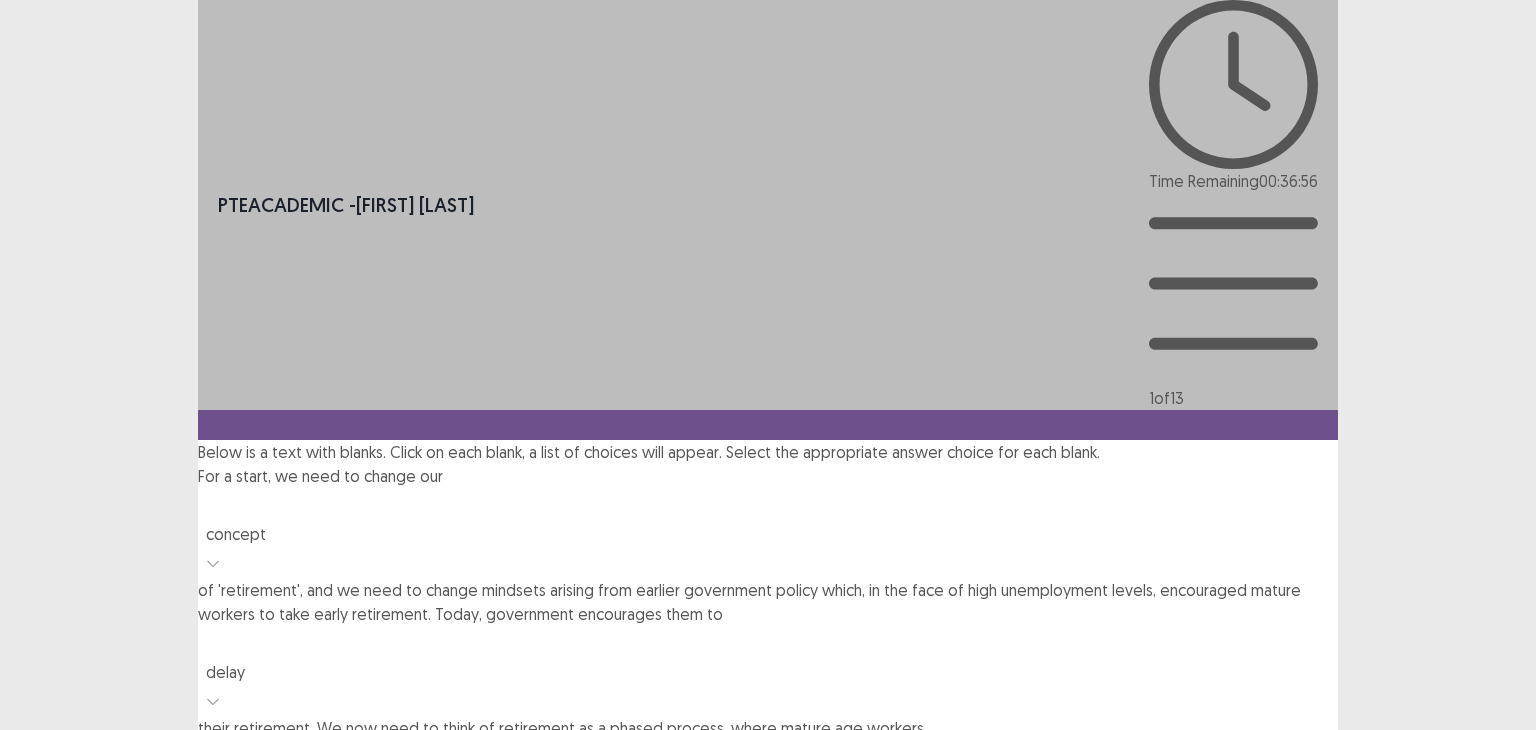 click at bounding box center (213, 947) 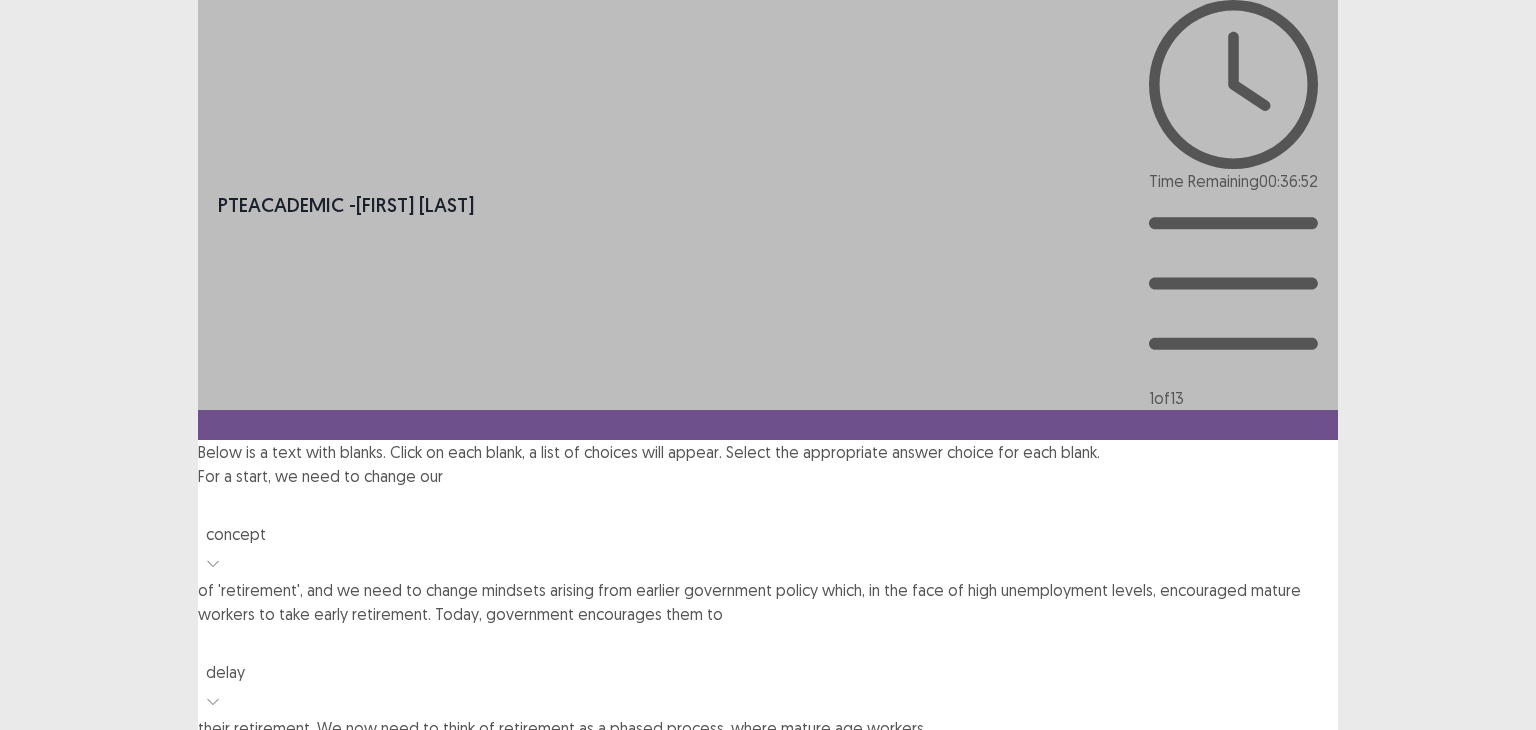 click on "barriers" at bounding box center (768, 974) 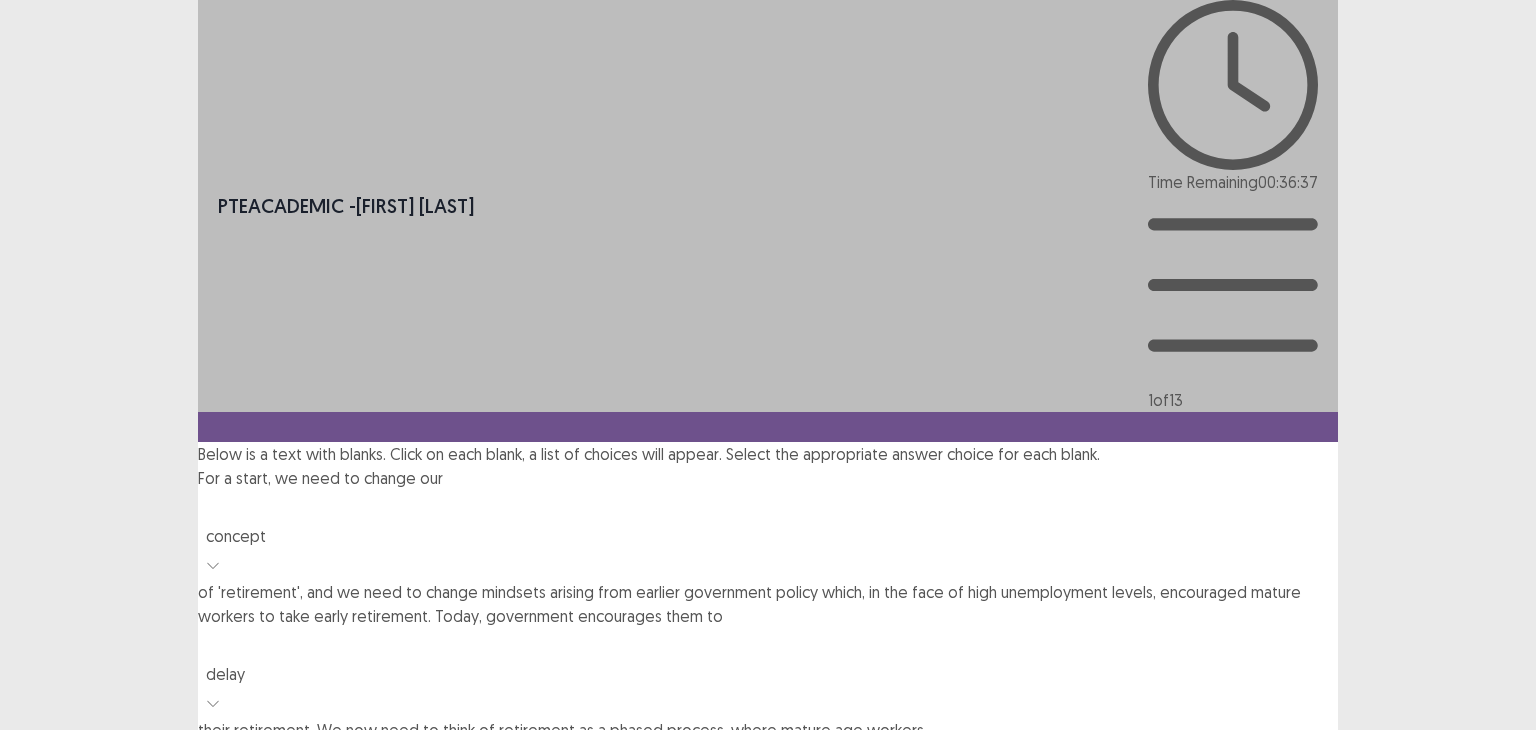 click 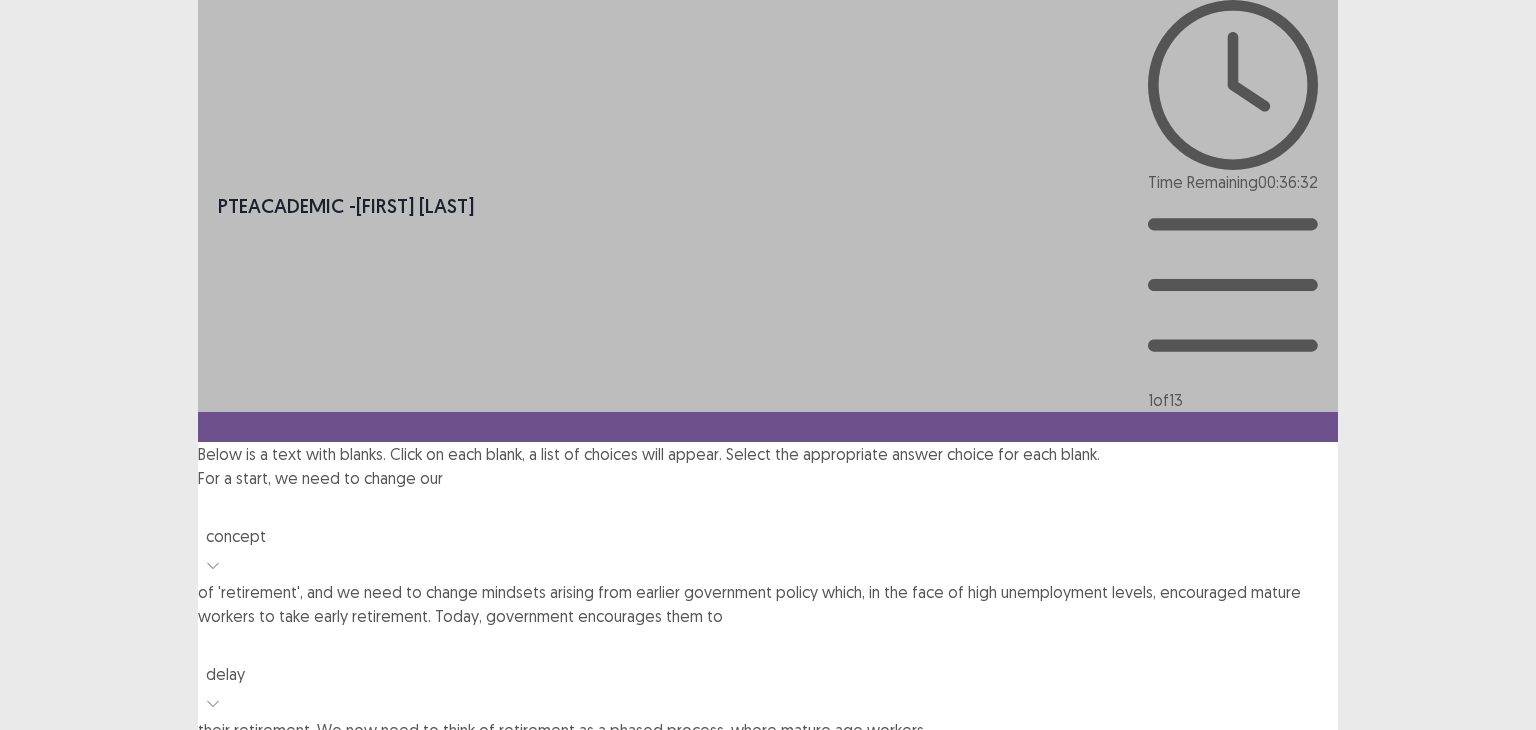 scroll, scrollTop: 55, scrollLeft: 0, axis: vertical 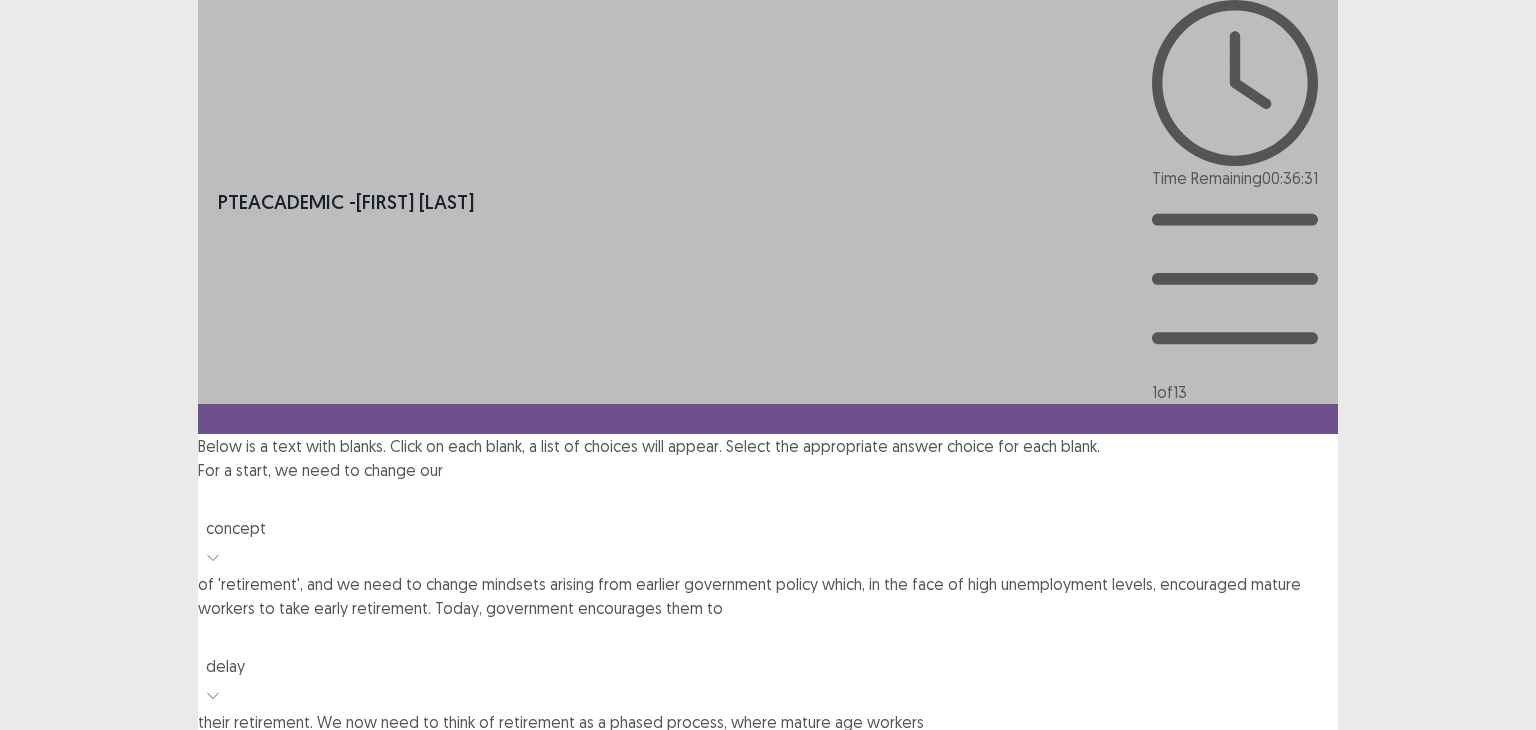 click on "simultaneously" at bounding box center (768, 1178) 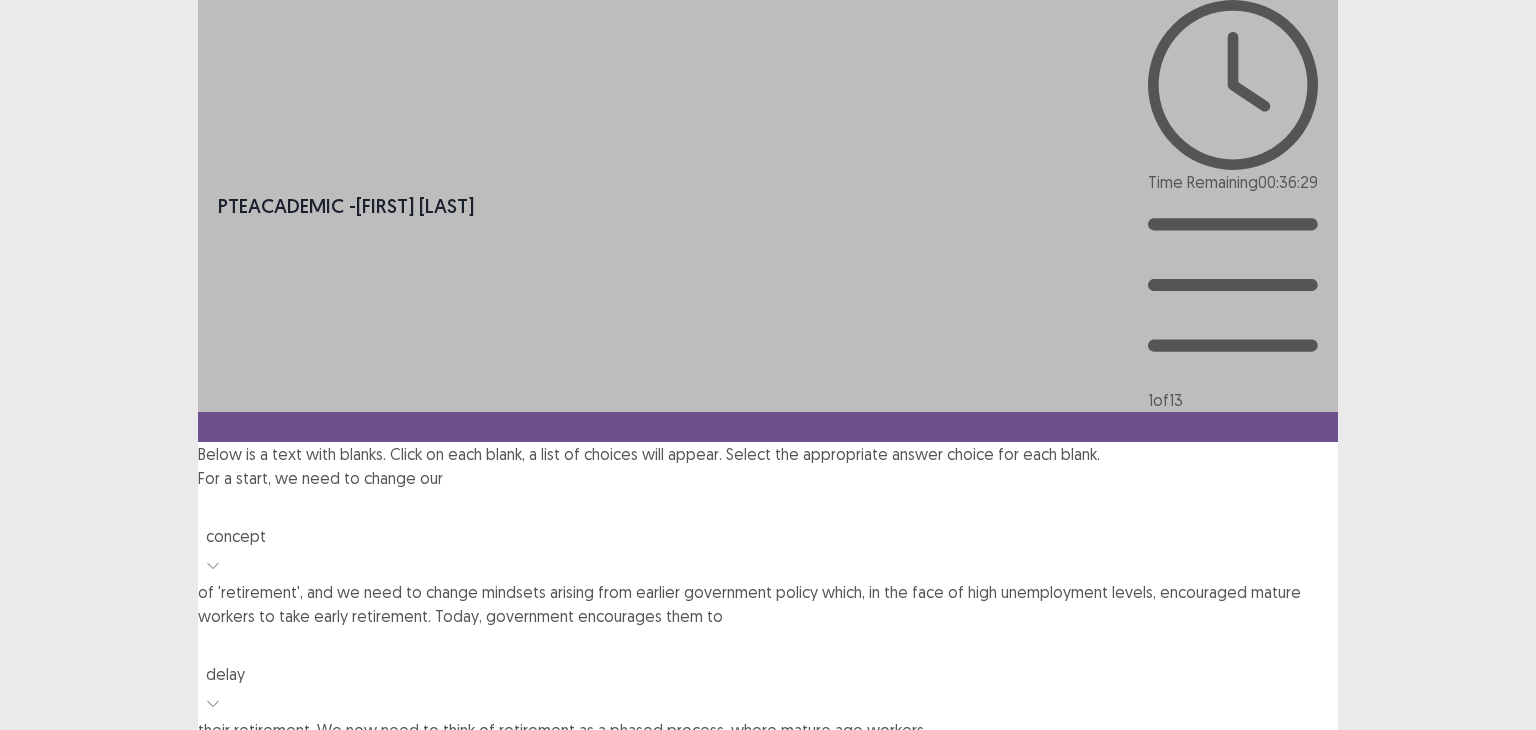 click on "Next" at bounding box center [1290, 1200] 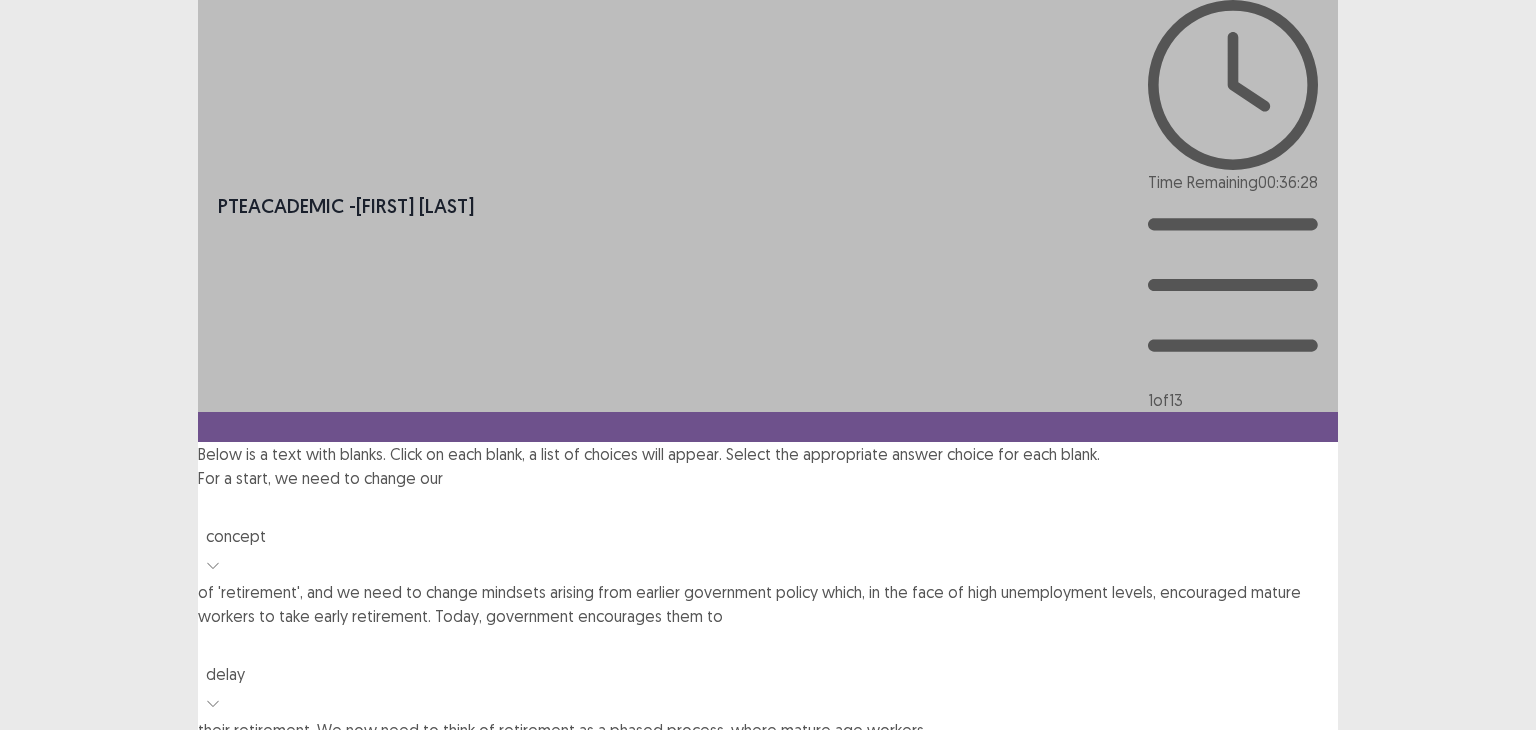 click on "Confirm" at bounding box center (43, 1286) 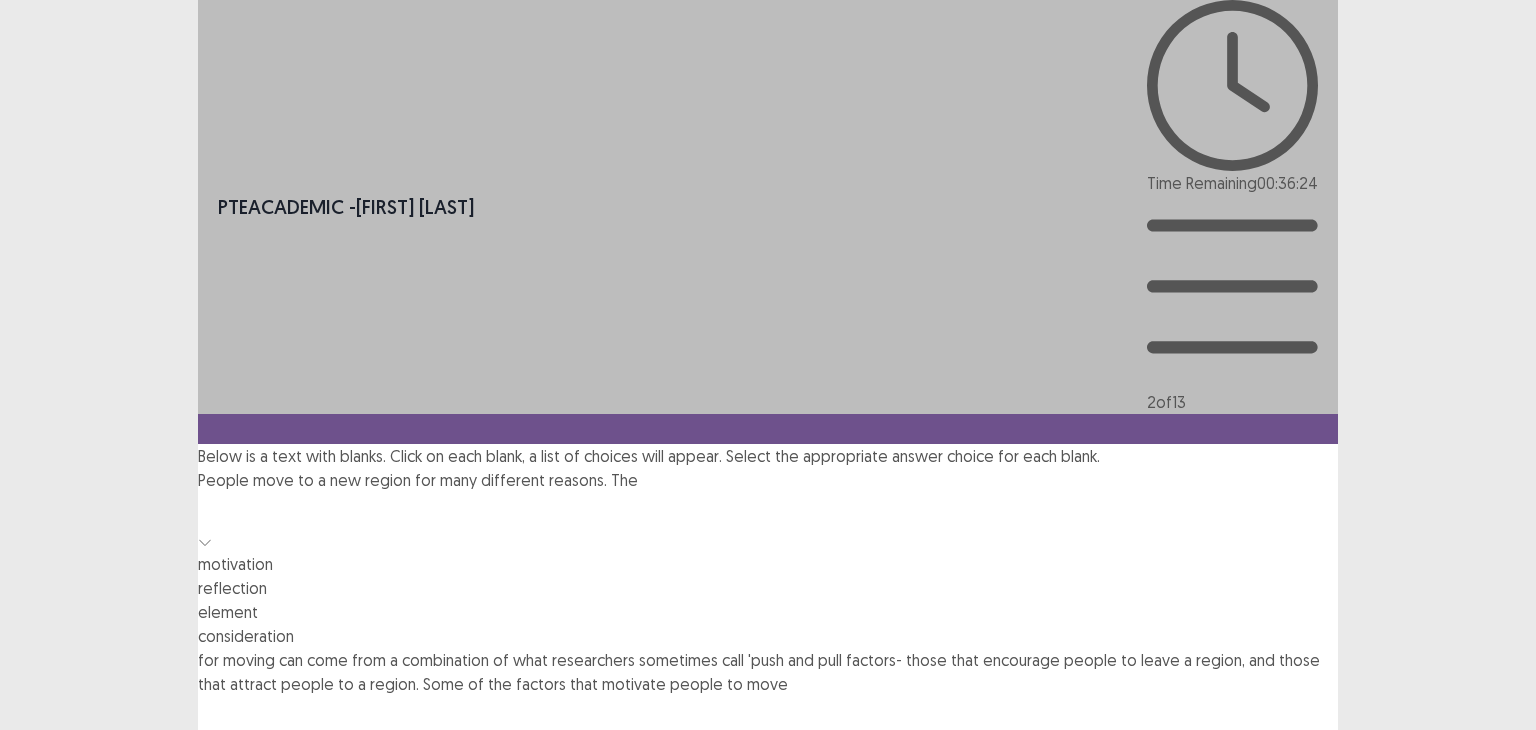 click at bounding box center (768, 510) 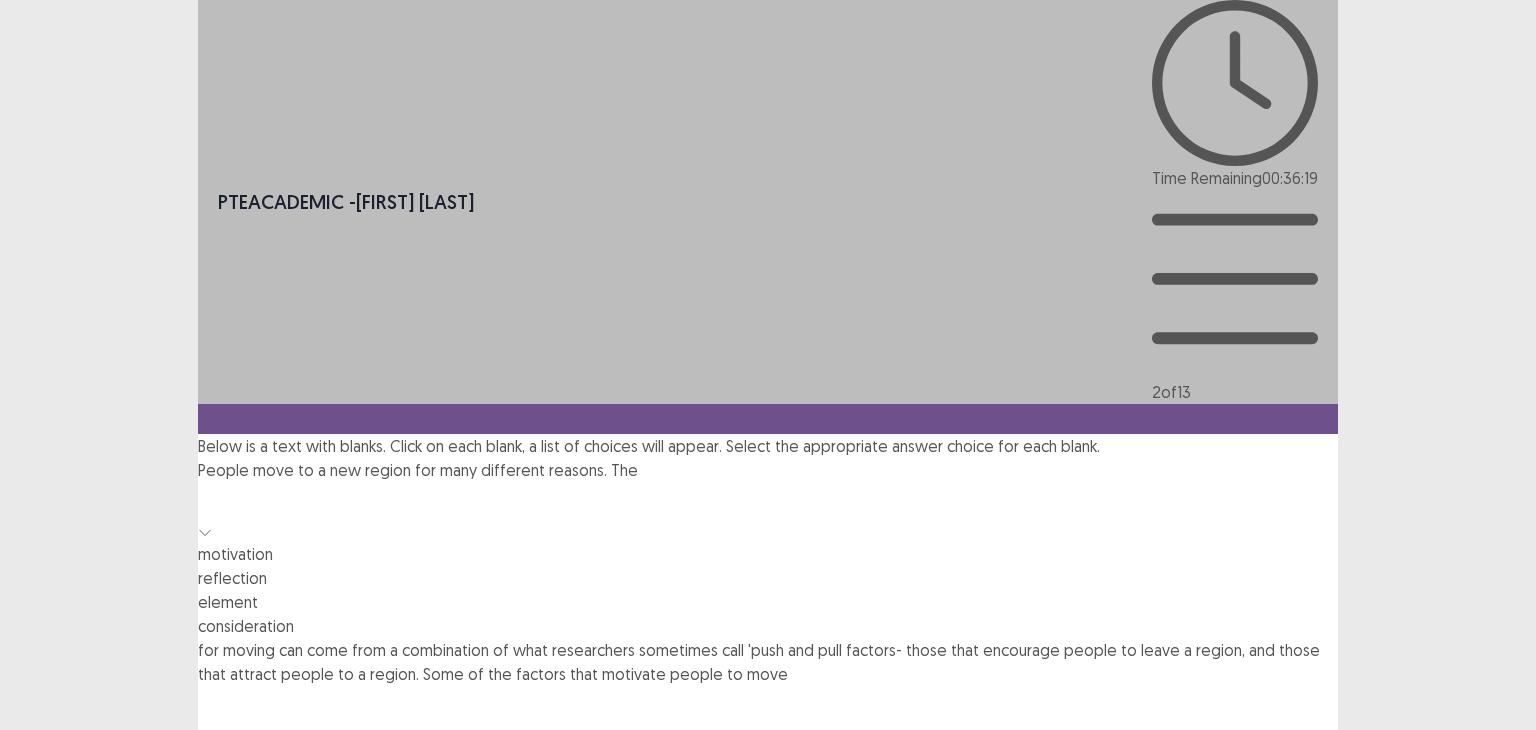 drag, startPoint x: 723, startPoint y: 415, endPoint x: 730, endPoint y: 383, distance: 32.75668 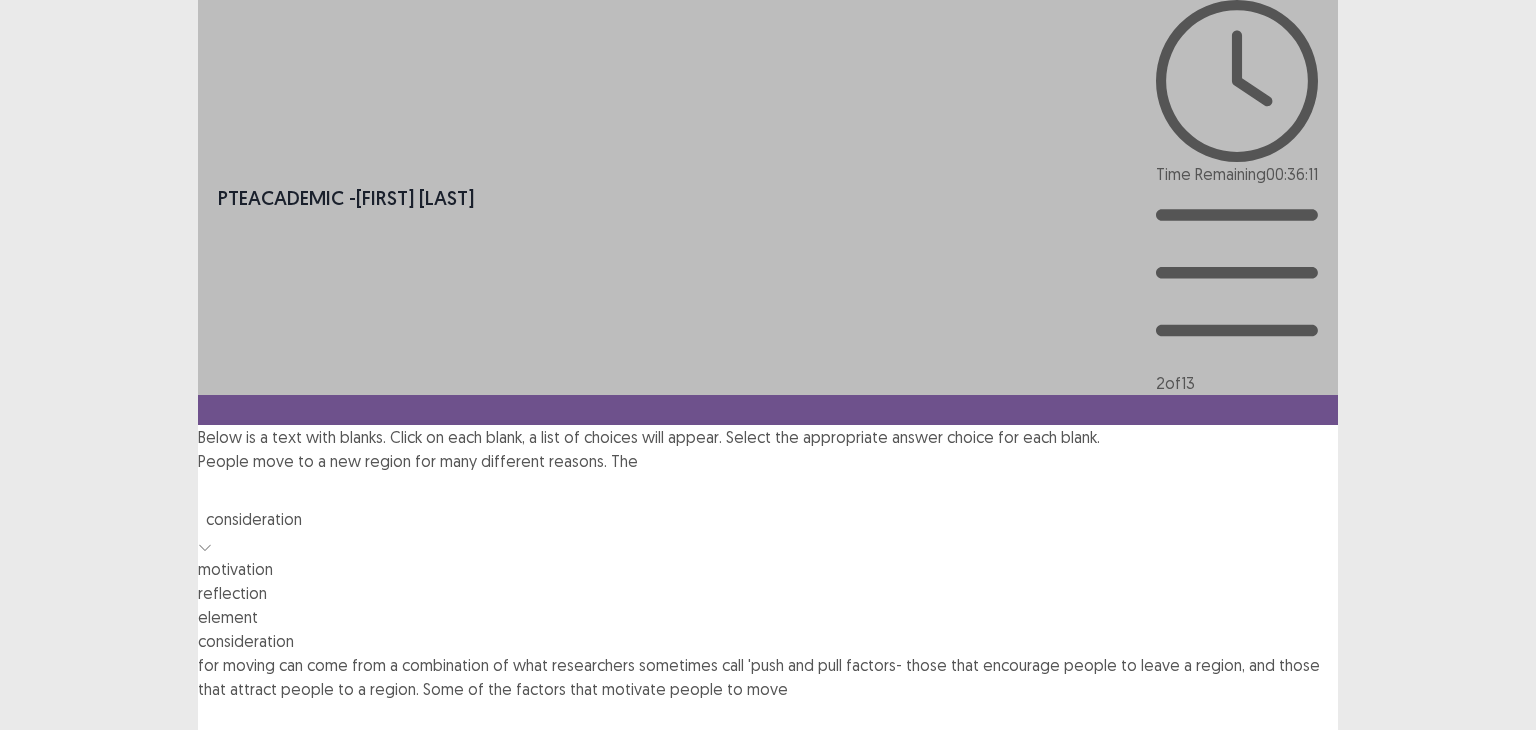 click at bounding box center [205, 545] 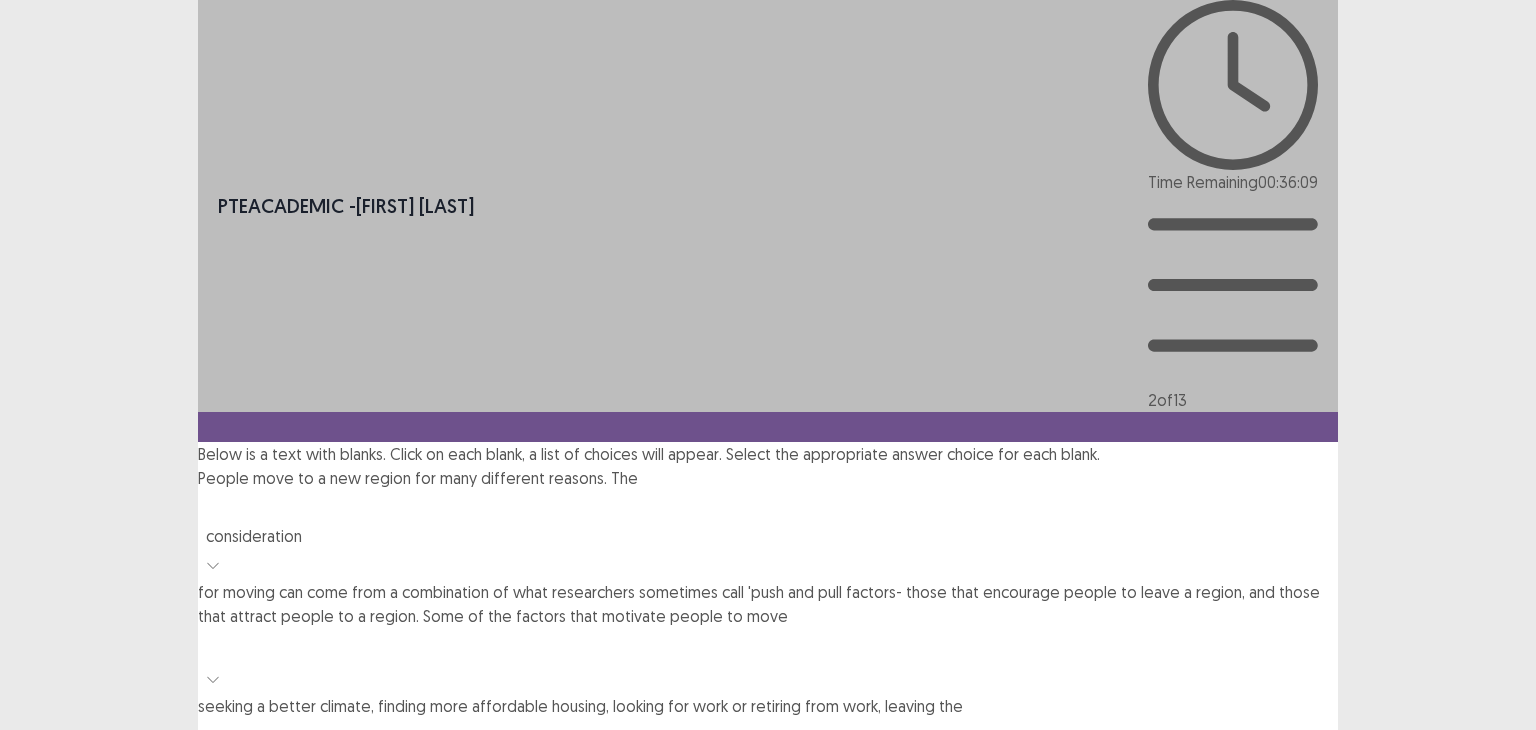 click on "Below is a text with blanks. Click on each blank, a list of choices will appear. Select the appropriate answer choice for each blank. People move to a new region for many different reasons. The consideration for moving can come from a combination of what researchers sometimes call 'push and pull factors- those that encourage people to leave a region, and those that attract people to a region. Some of the factors that motivate people to move seeking a better climate, finding more affordable housing, looking for work or retiring from work, leaving the of city living, wanting a more pleasant environment, and wanting to be near to family and friends. In reality, many complex factors and personal reasons may to motivate a person or family to move." at bounding box center [768, 670] 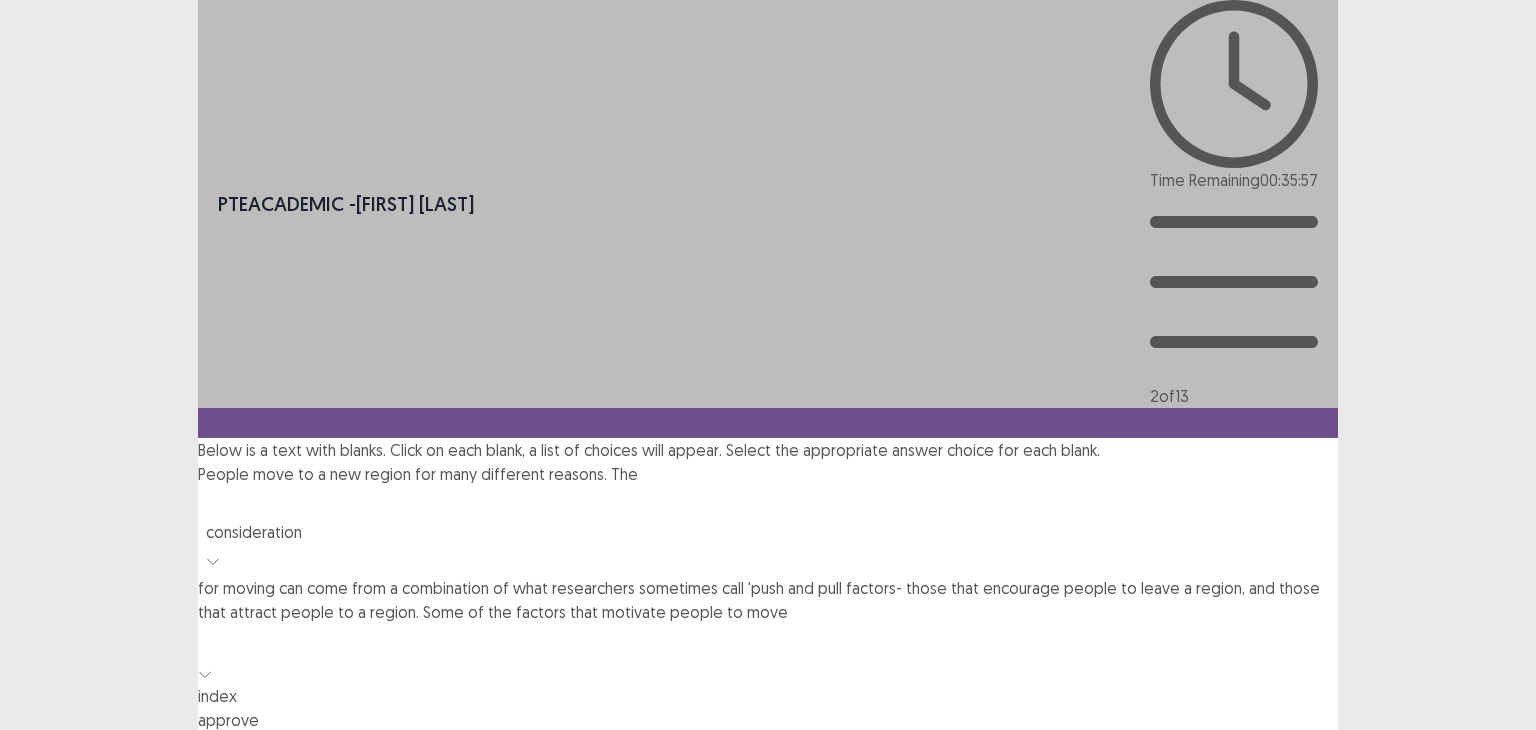 click at bounding box center (768, 642) 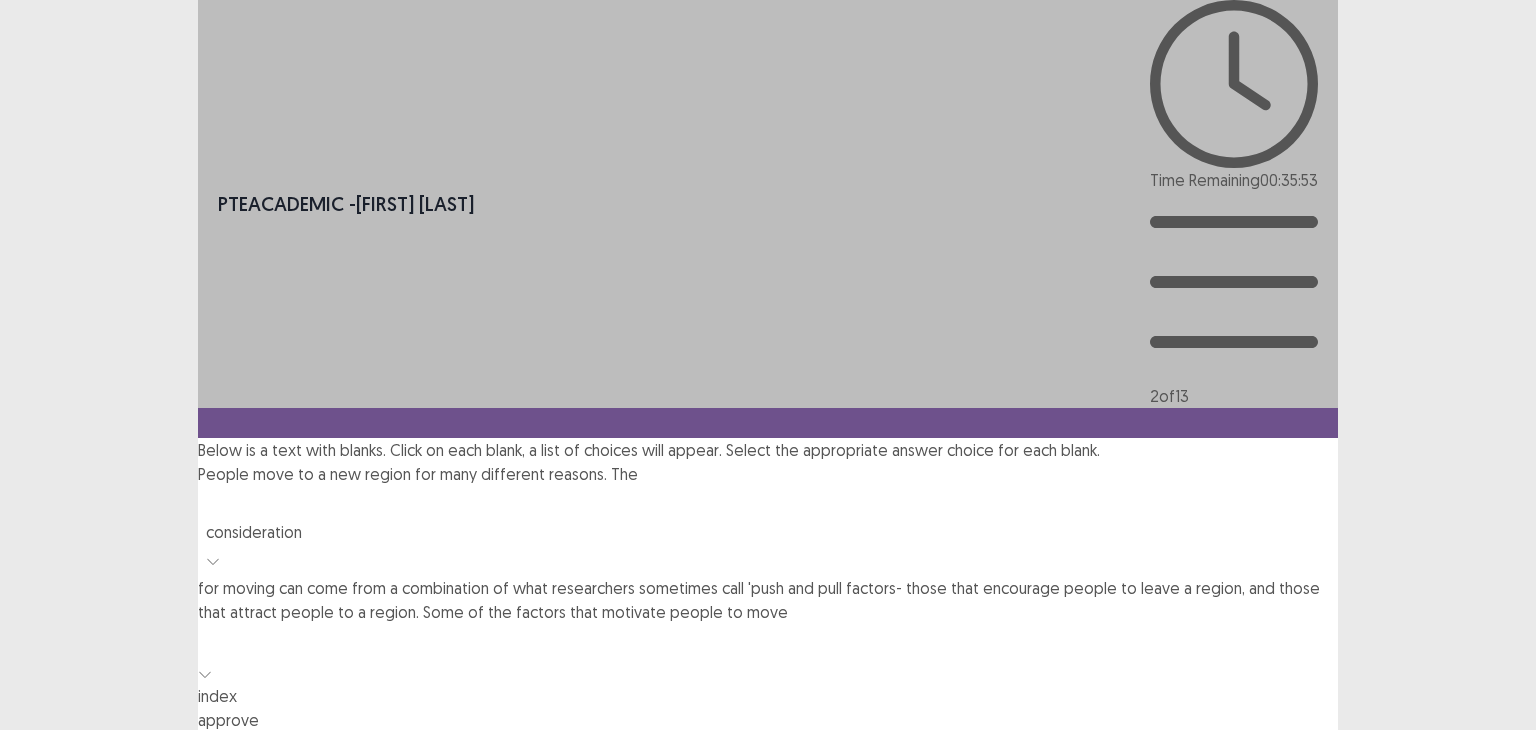 click on "include" at bounding box center [768, 768] 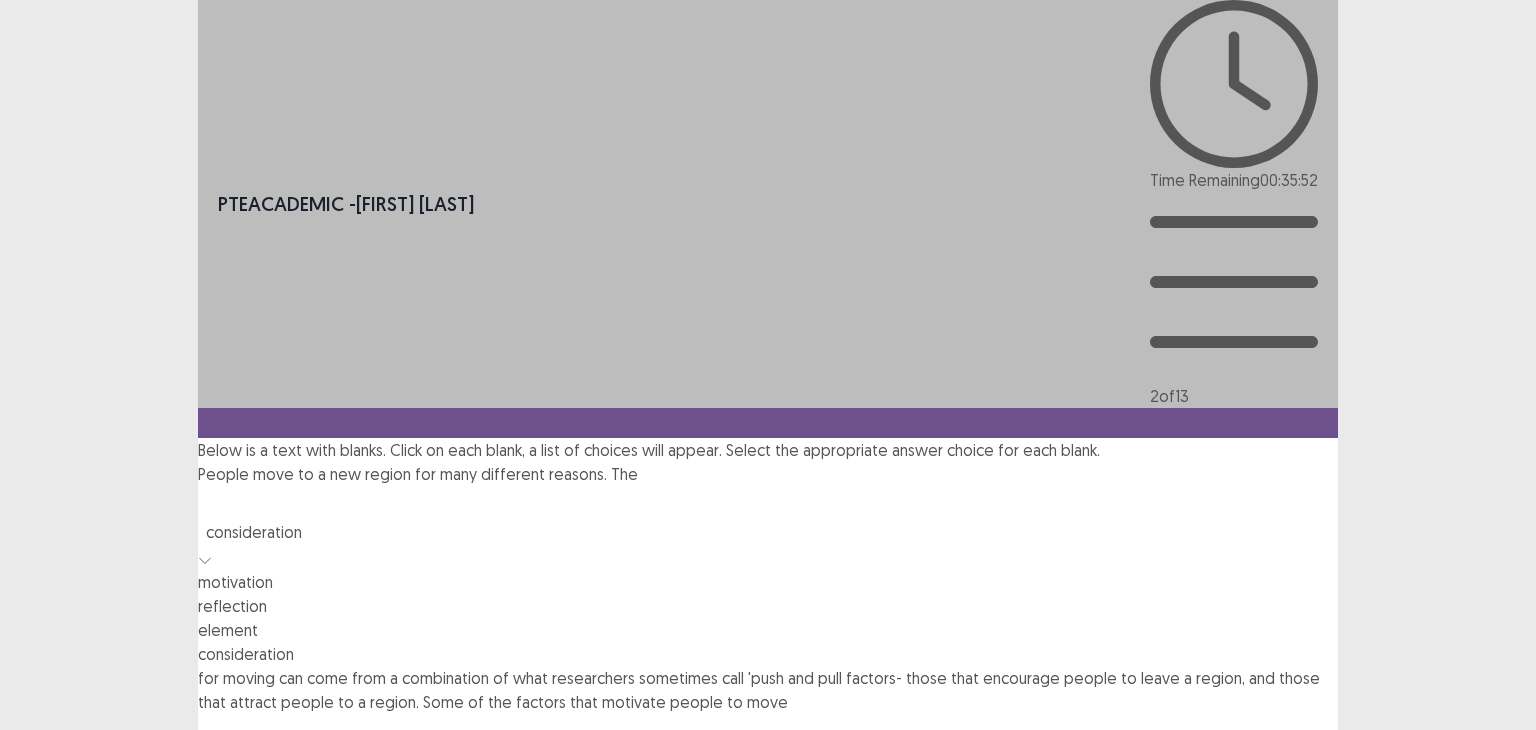 click at bounding box center [768, 504] 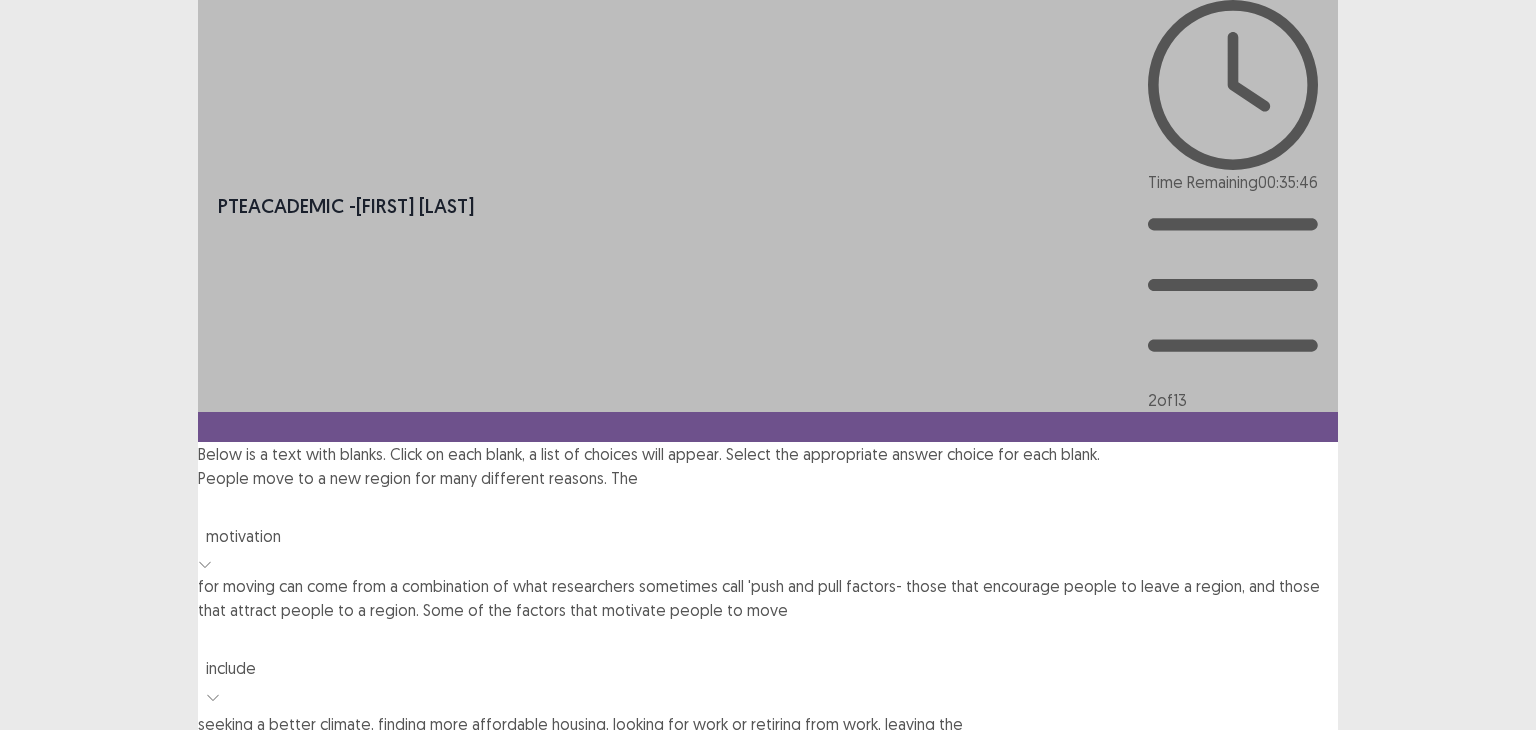 click at bounding box center [768, 754] 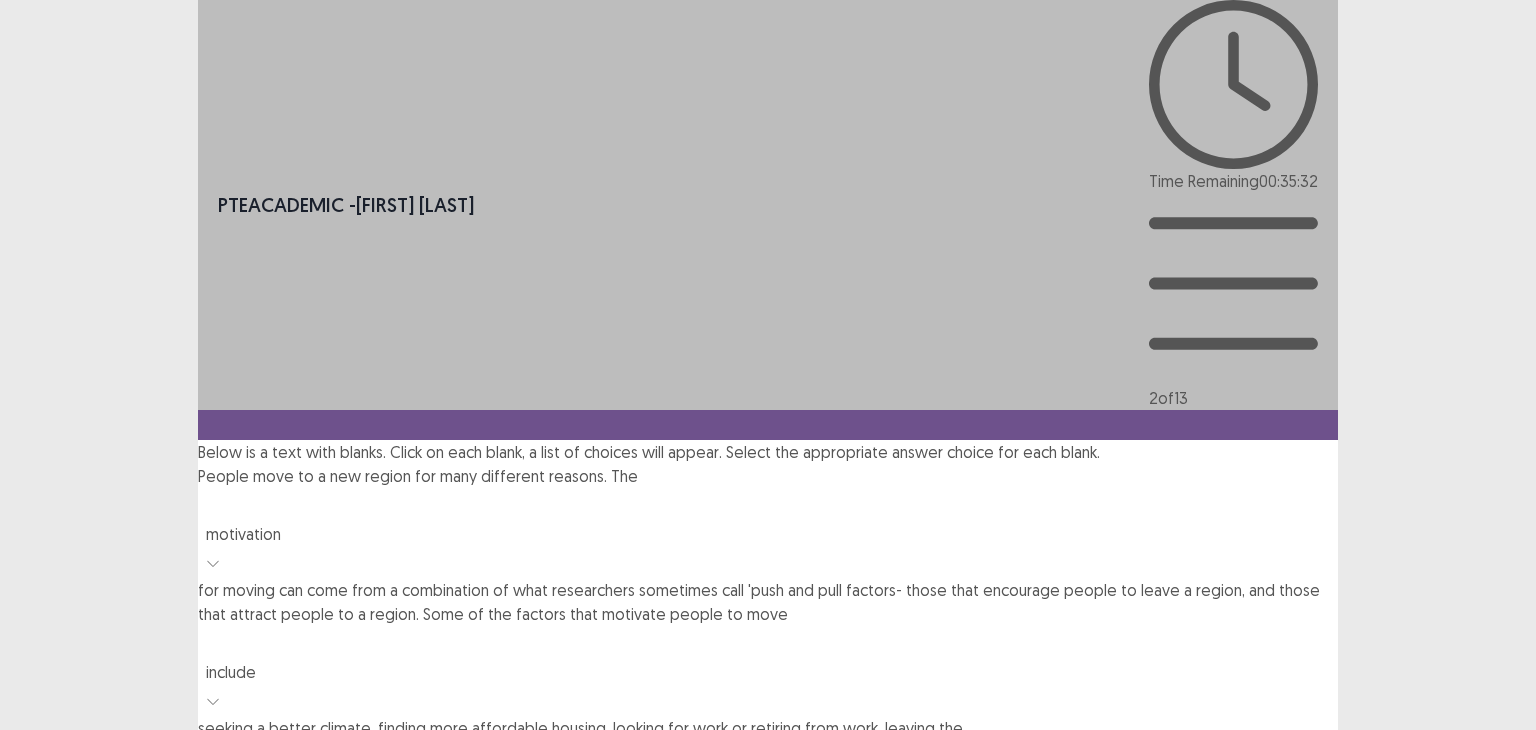 click on "congestion" at bounding box center [768, 860] 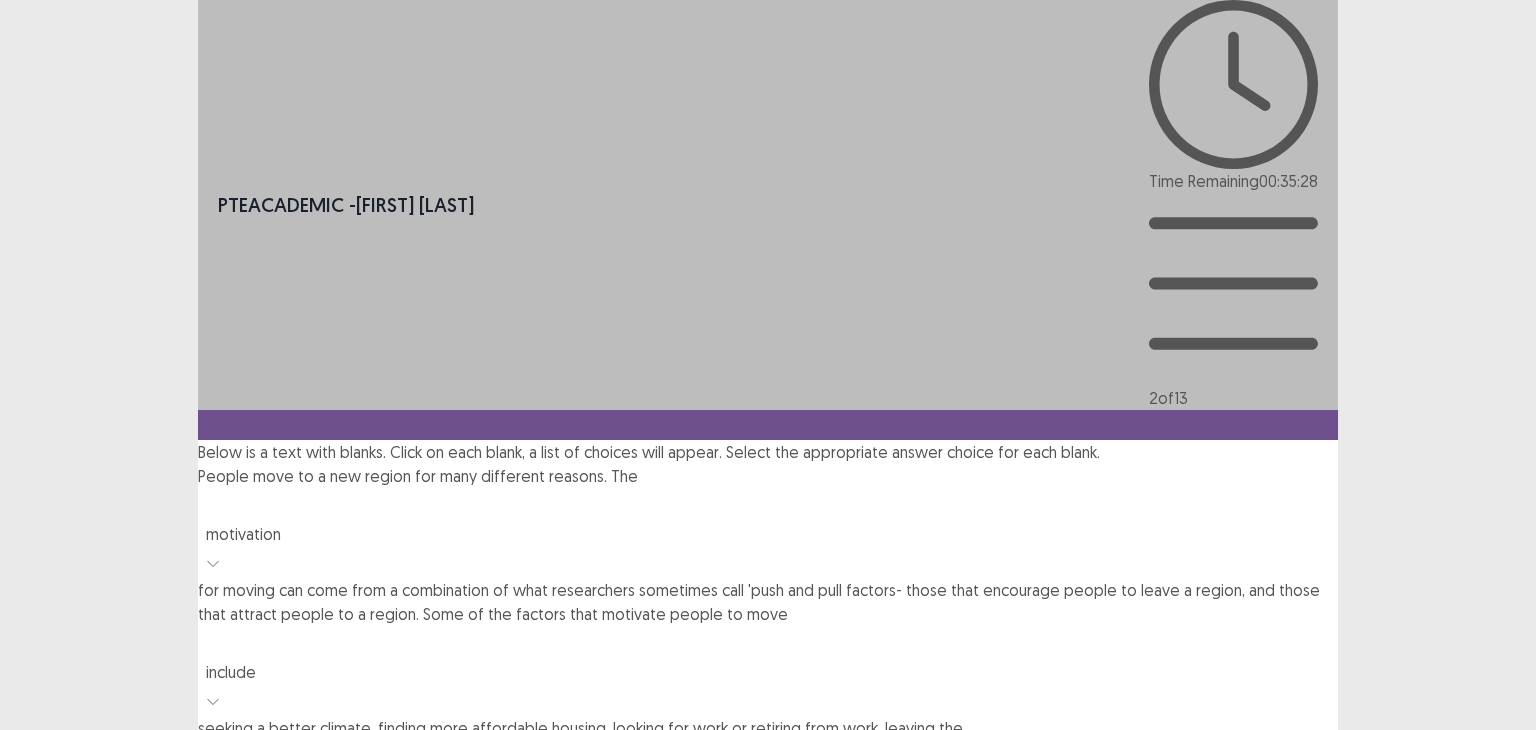 click at bounding box center [768, 758] 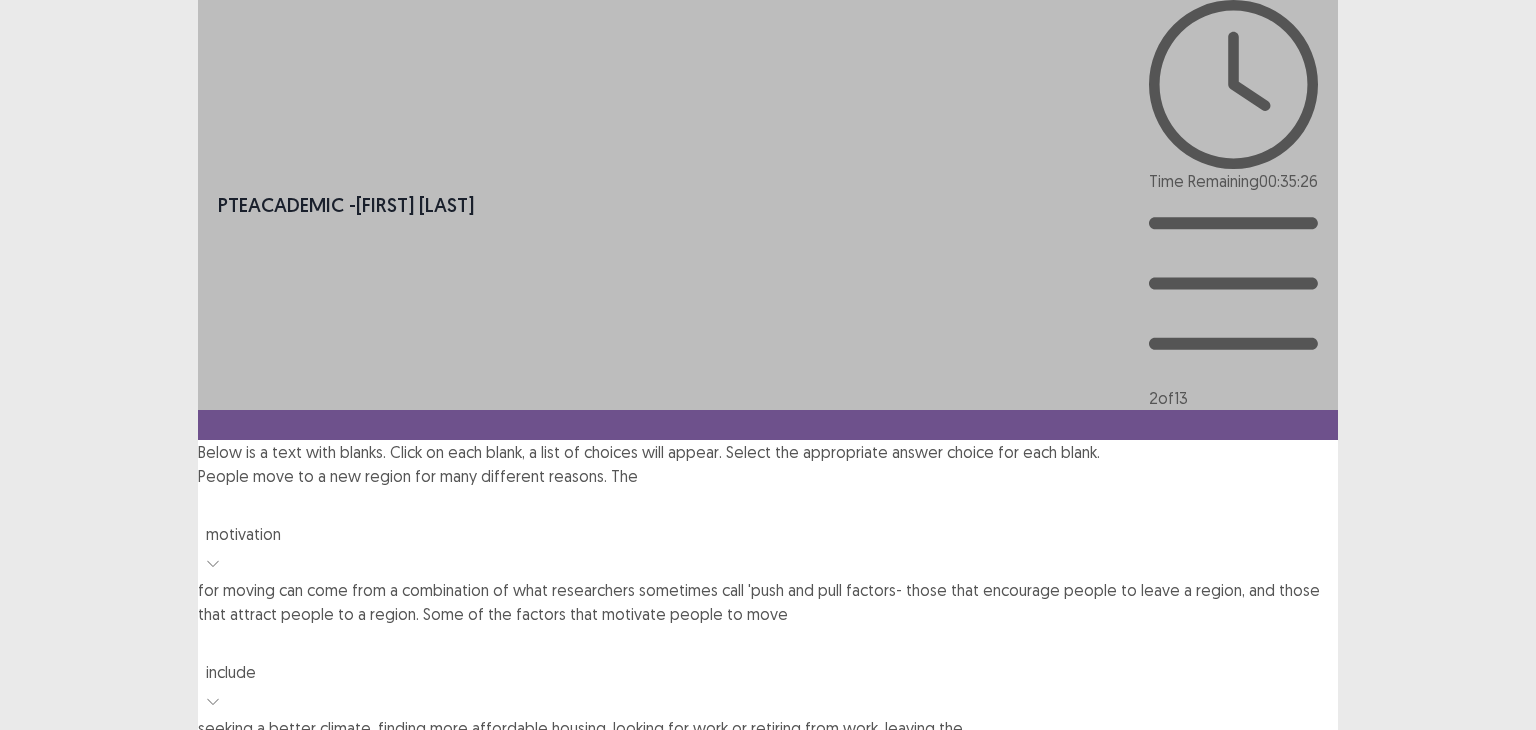click on "PTE academic - Jay Jay [LAST] Time Remaining 00 : 35 : 26 2 of 13 Below is a text with blanks. Click on each blank, a list of choices will appear. Select the appropriate answer choice for each blank. People move to a new region for many different reasons. The motivation for moving can come from a combination of what researchers sometimes call 'push and pull factors- those that encourage people to leave a region, and those that attract people to a region. Some of the factors that motivate people to move include seeking a better climate, finding more affordable housing, looking for work or retiring from work, leaving the congestion of city living, wanting a more pleasant environment, and wanting to be near to family and friends. In reality, many complex factors and personal reasons may to motivate a person or family to move. Next" at bounding box center [768, 492] 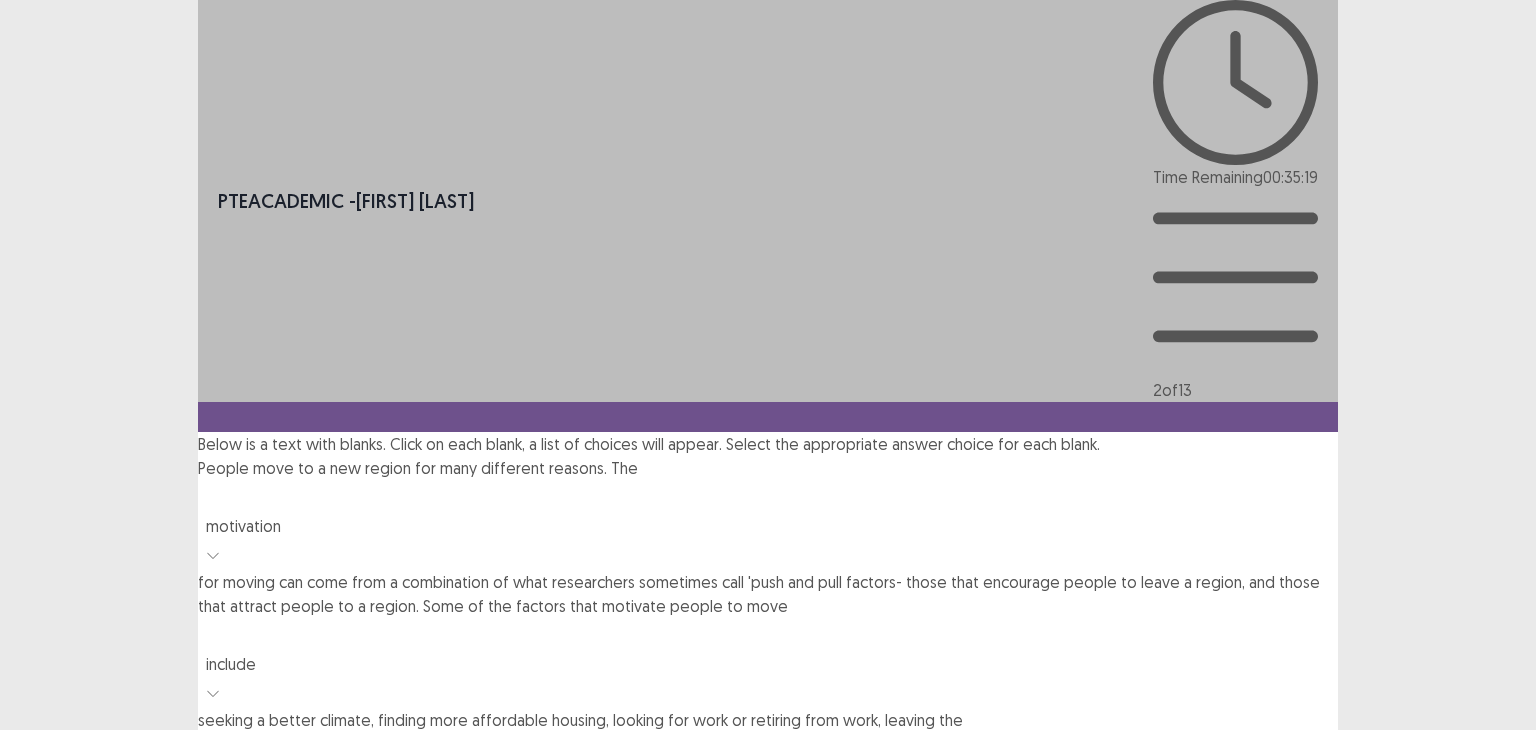 click at bounding box center [768, 876] 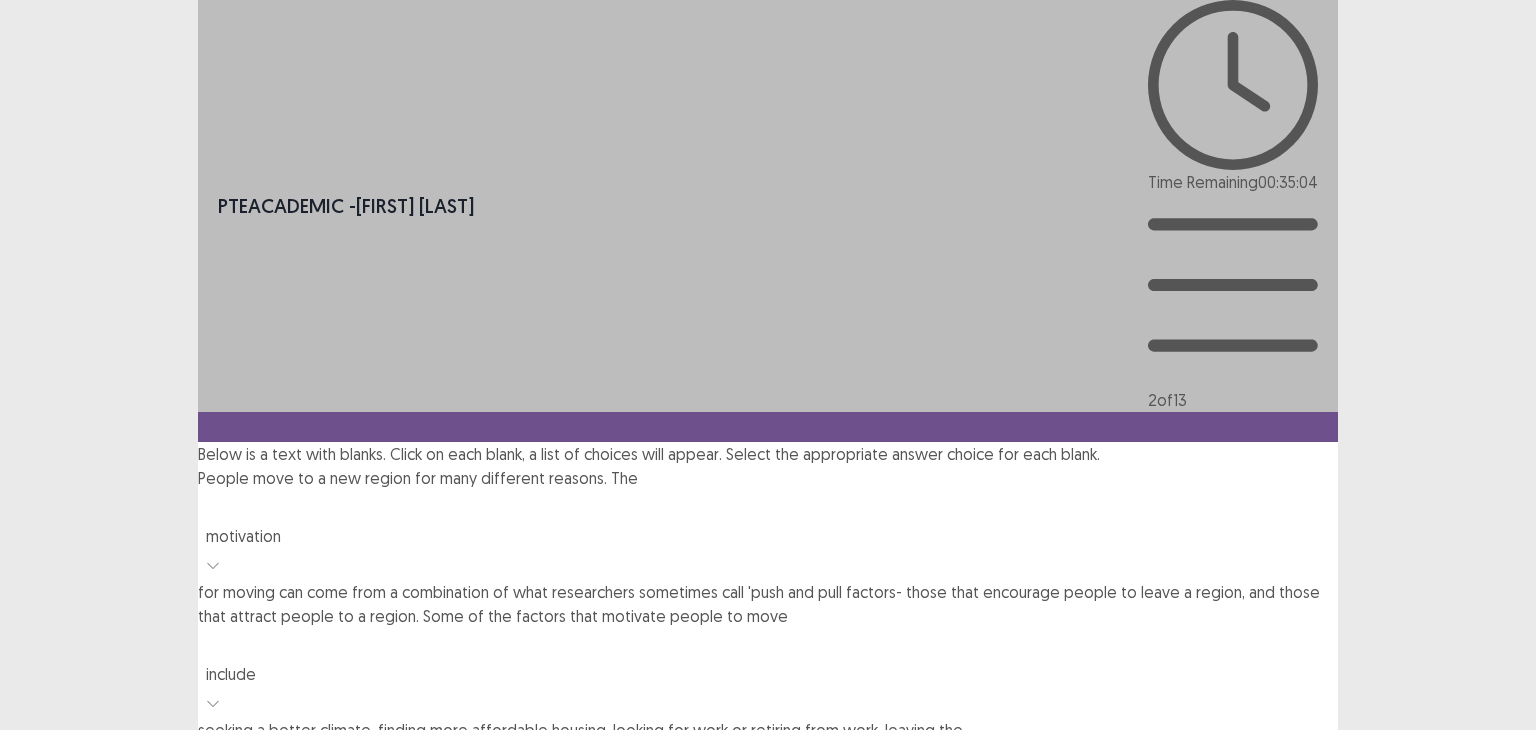 click on "merge" at bounding box center (768, 976) 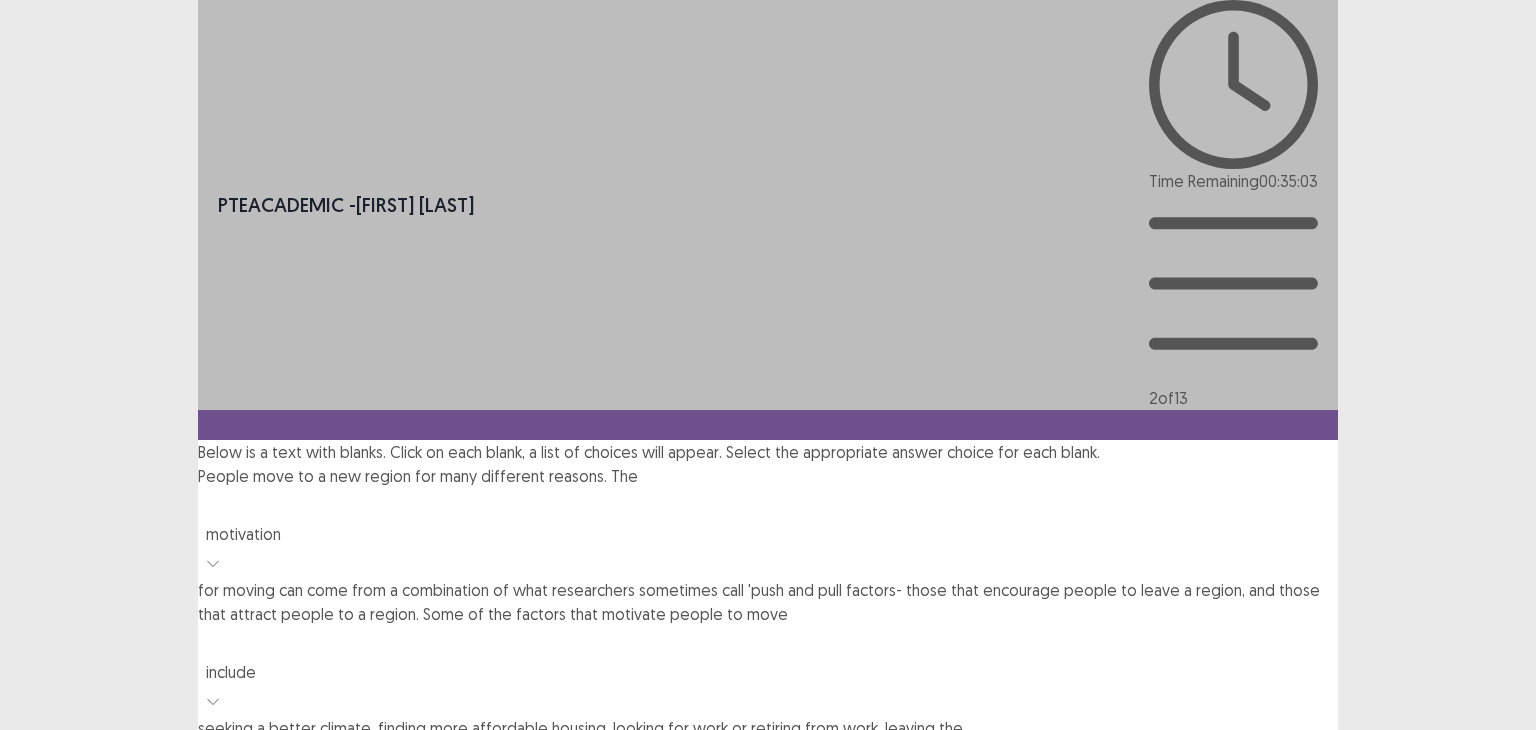 click on "Next" at bounding box center [1290, 988] 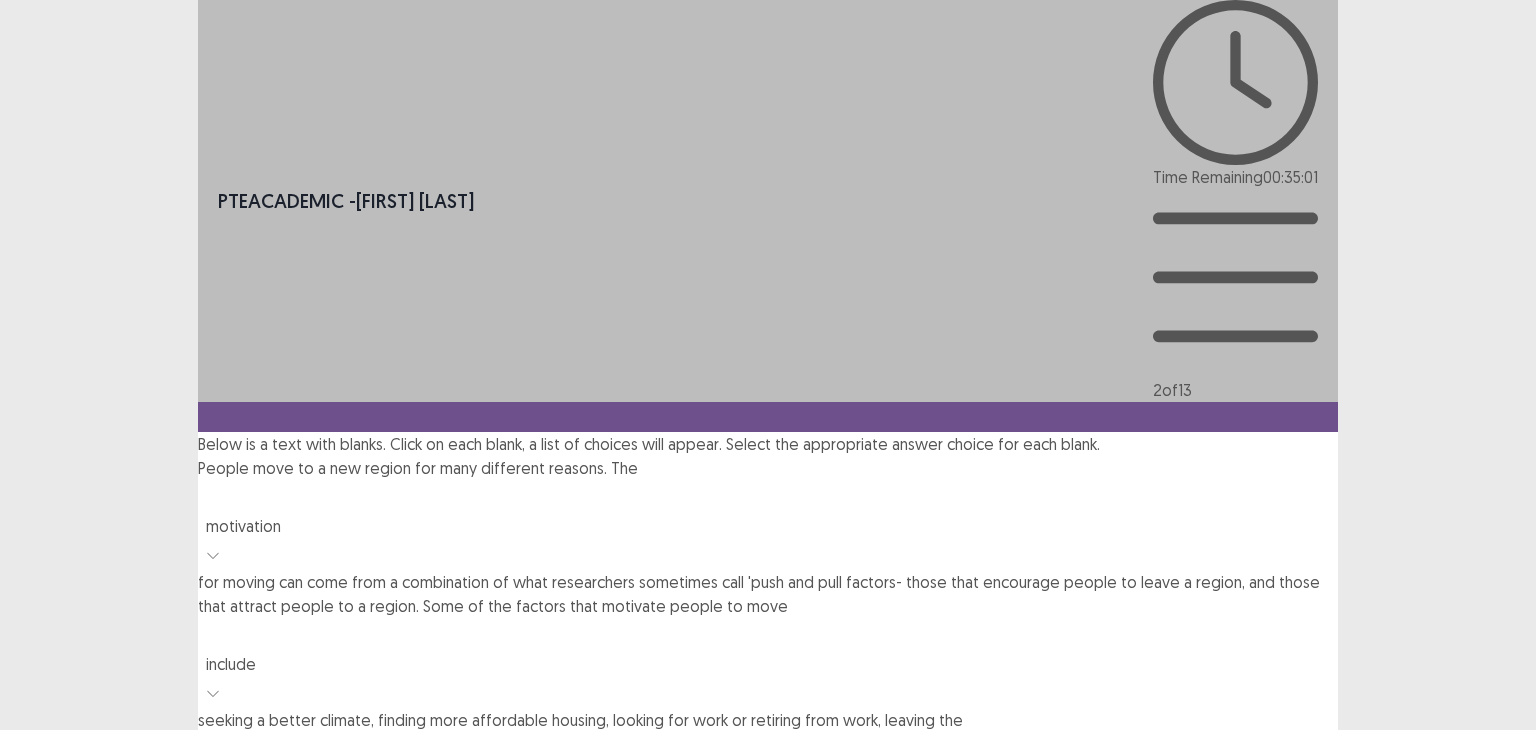 click on "Confirm" at bounding box center (43, 1066) 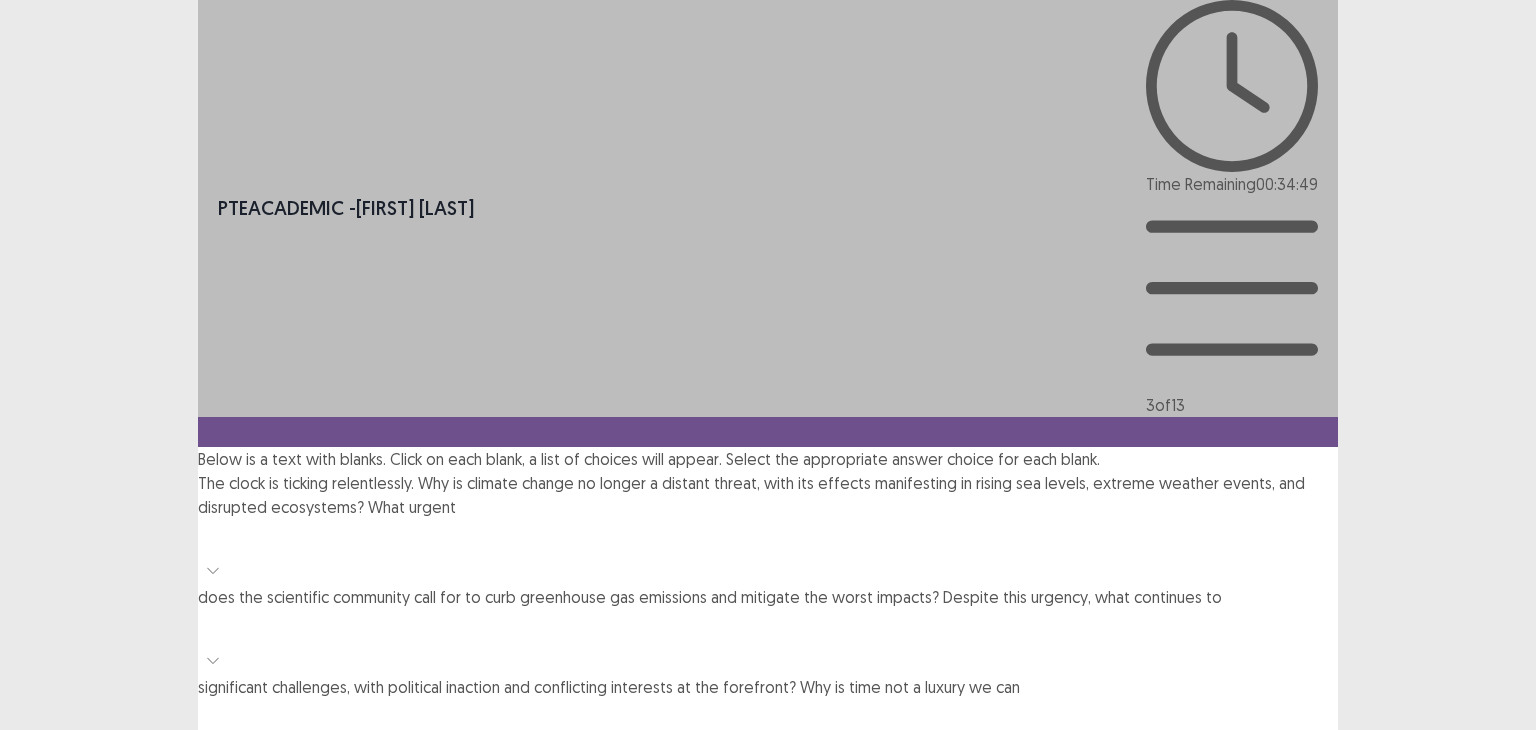 click at bounding box center (768, 537) 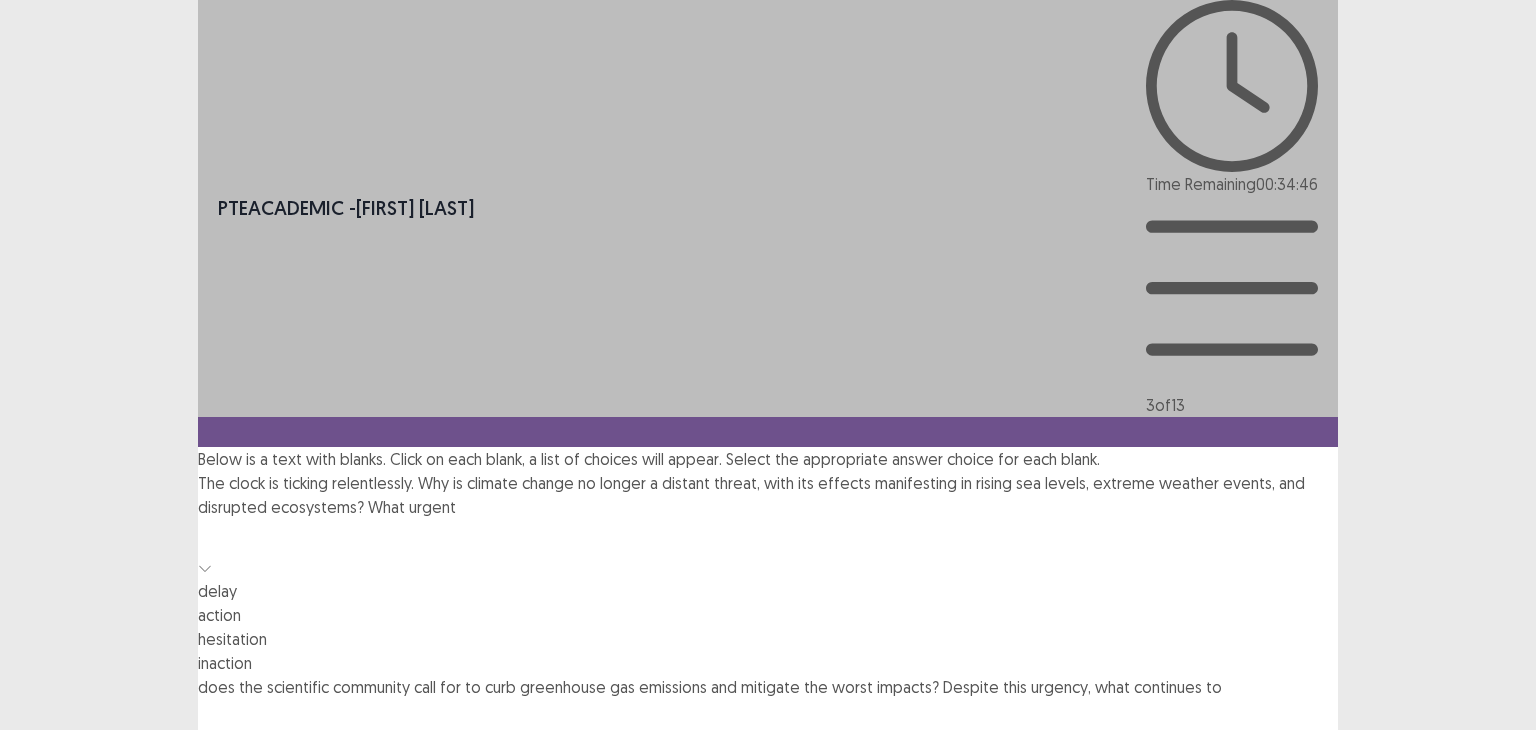 click on "action" at bounding box center (768, 615) 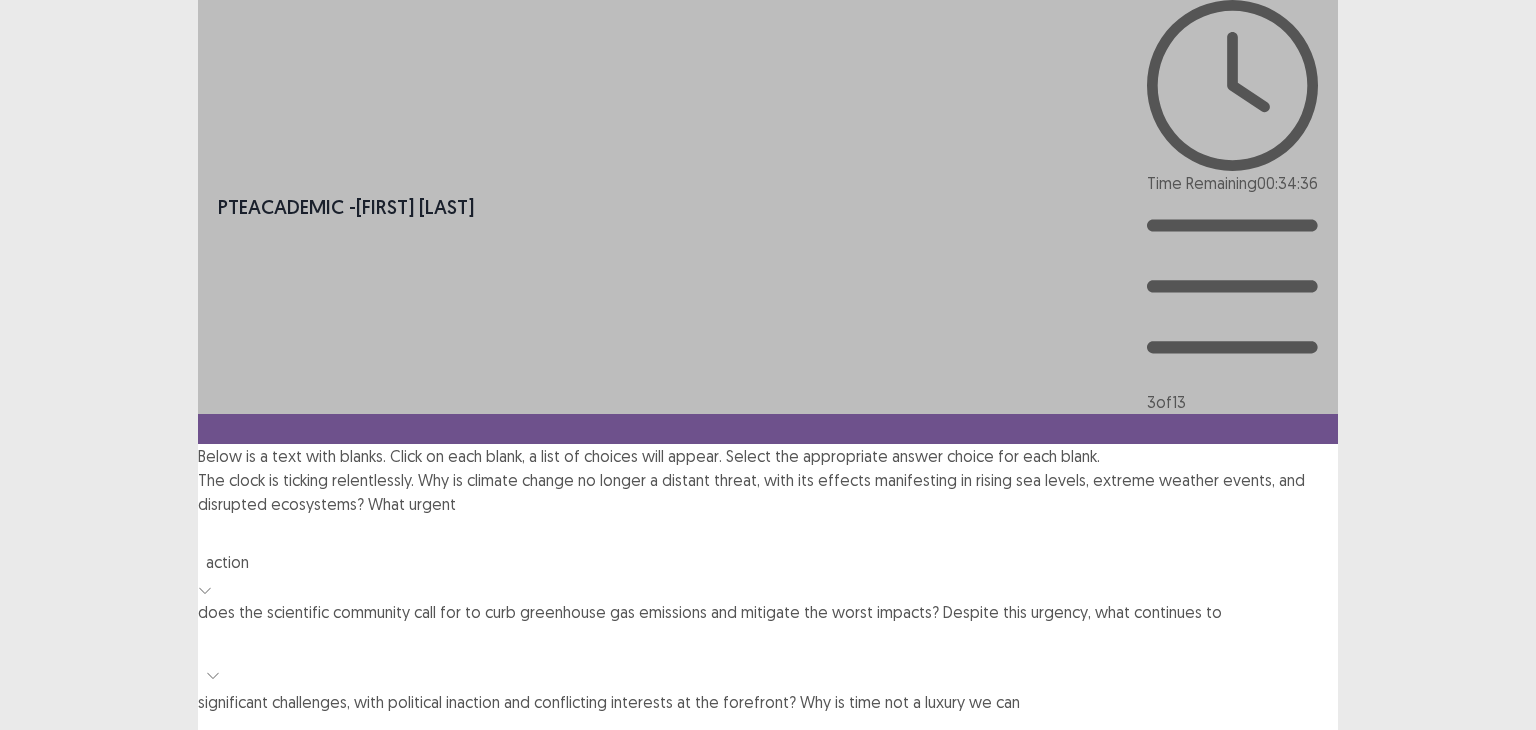 click at bounding box center [768, 642] 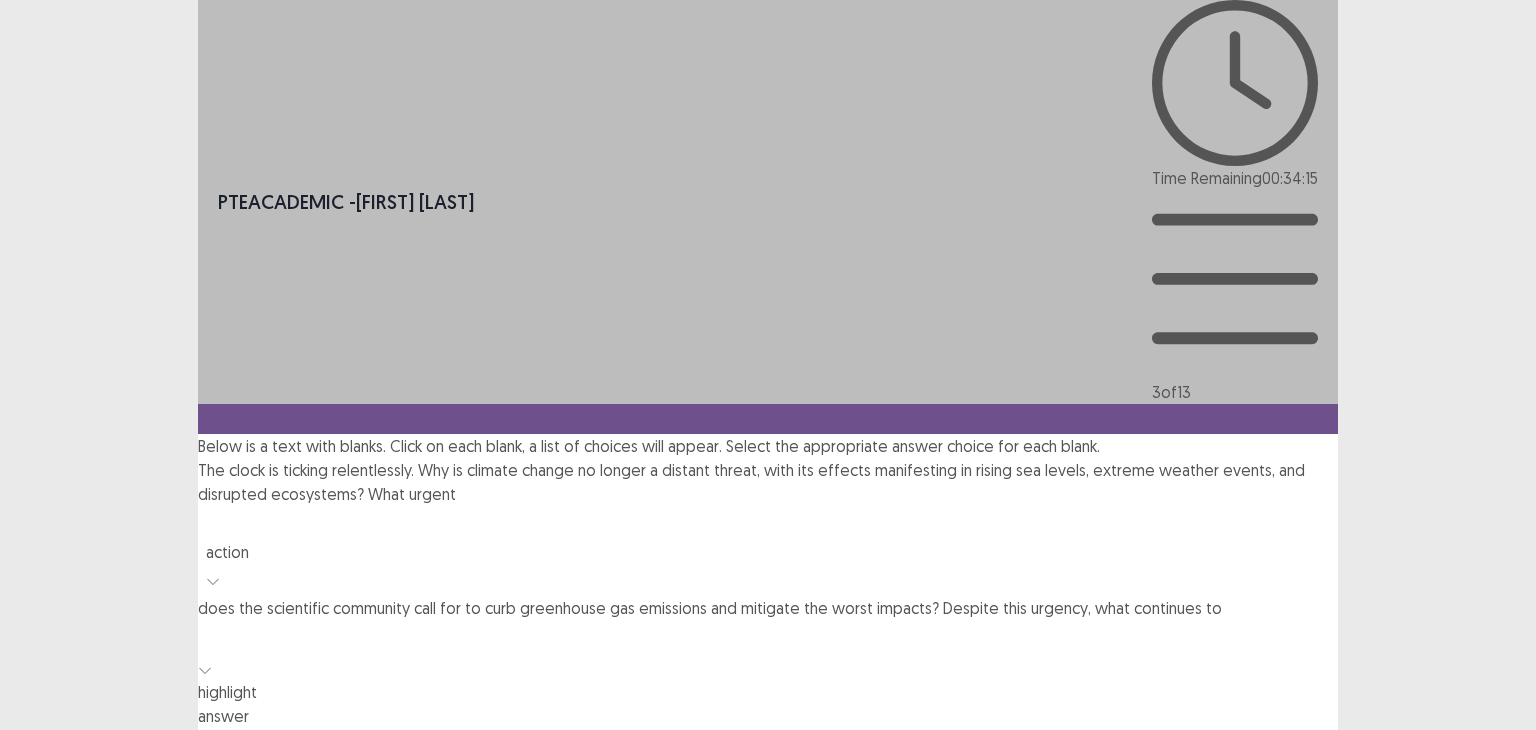click on "pose" at bounding box center (768, 740) 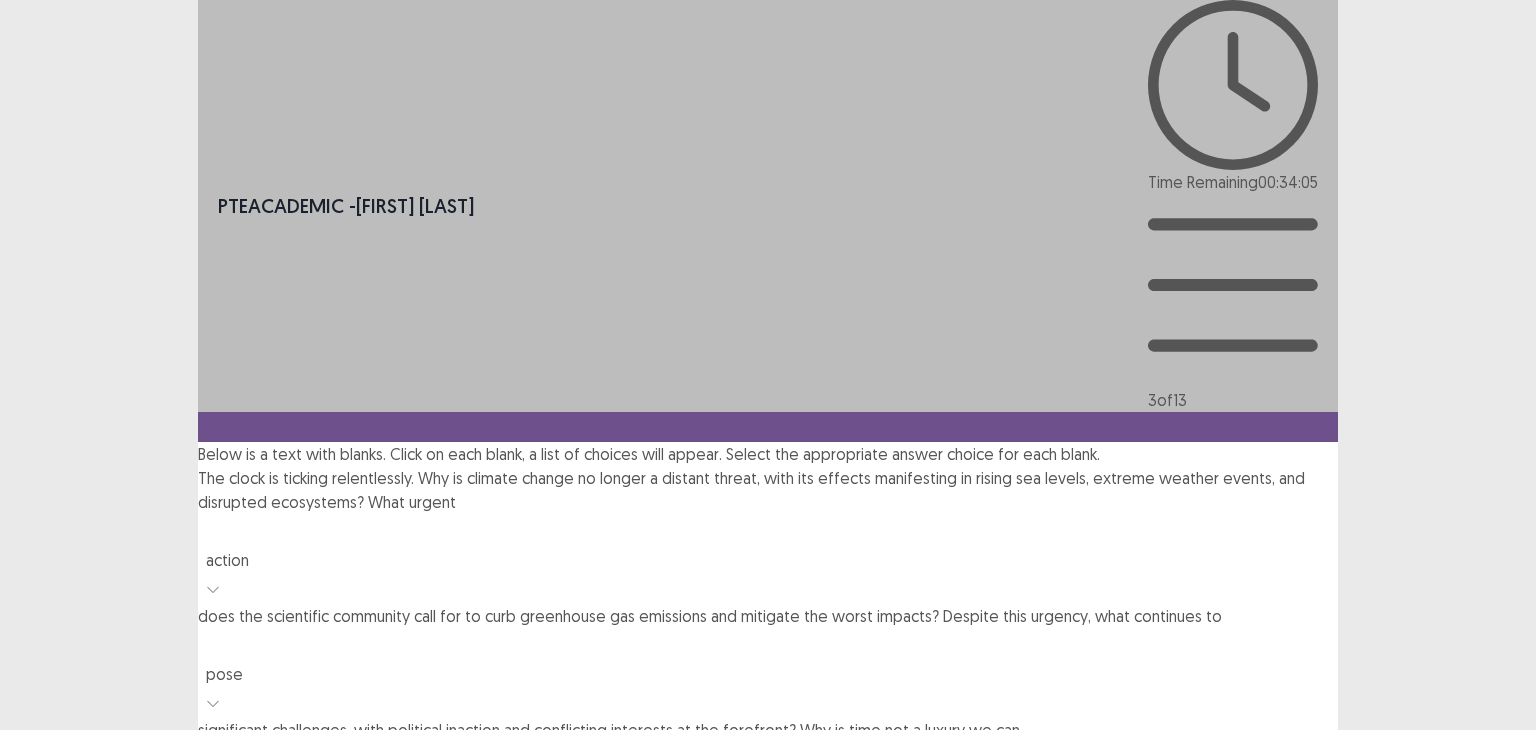 click at bounding box center [768, 760] 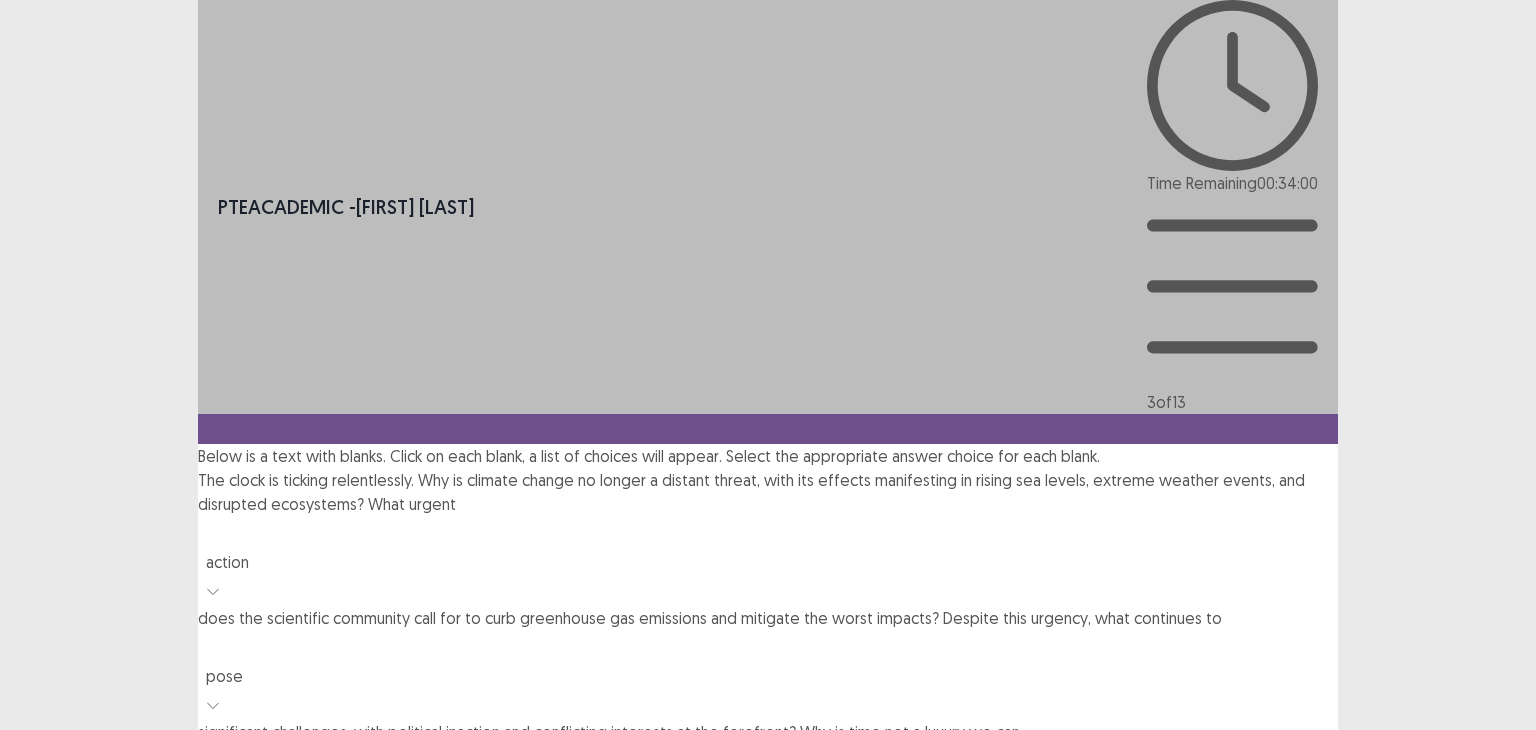 click on "waste" at bounding box center (768, 816) 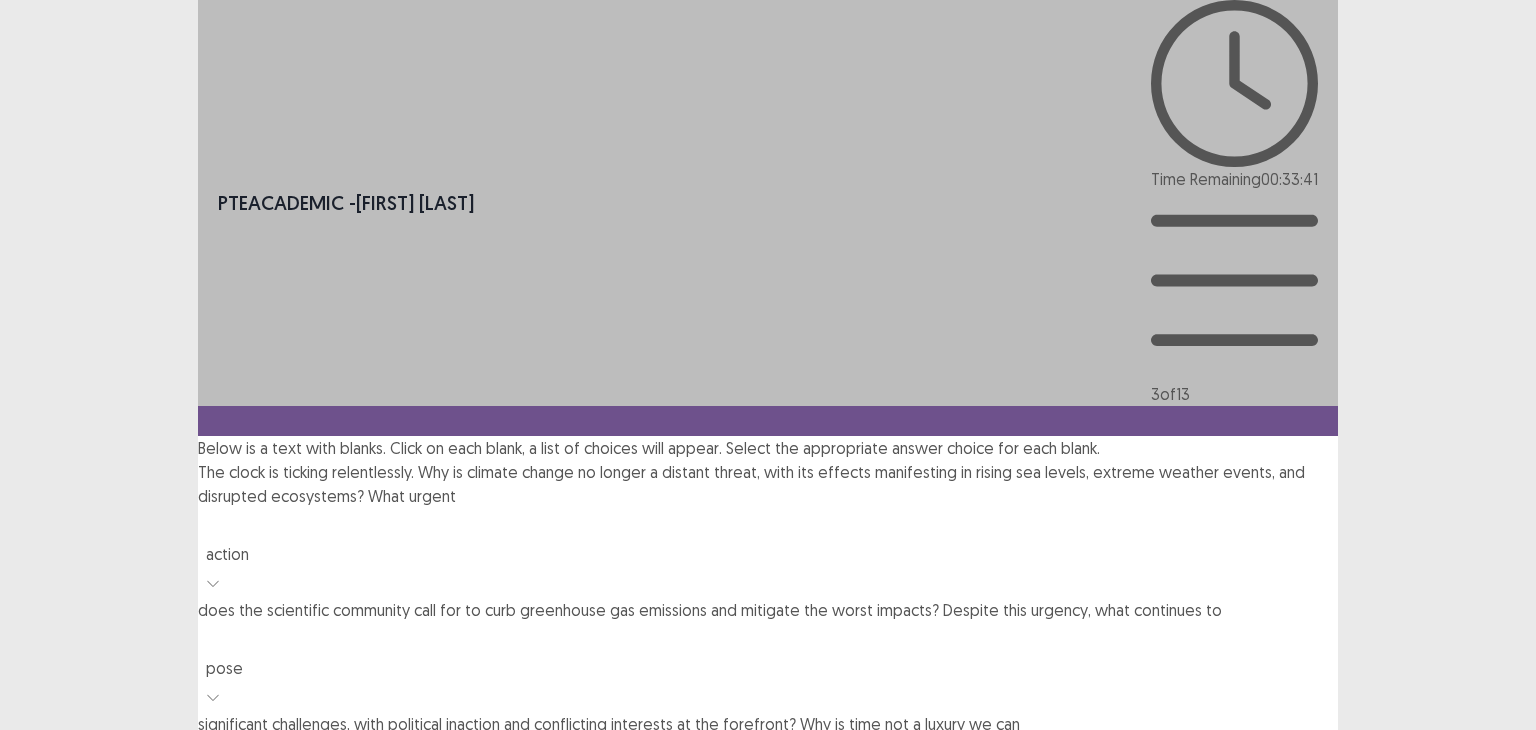 click at bounding box center (768, 862) 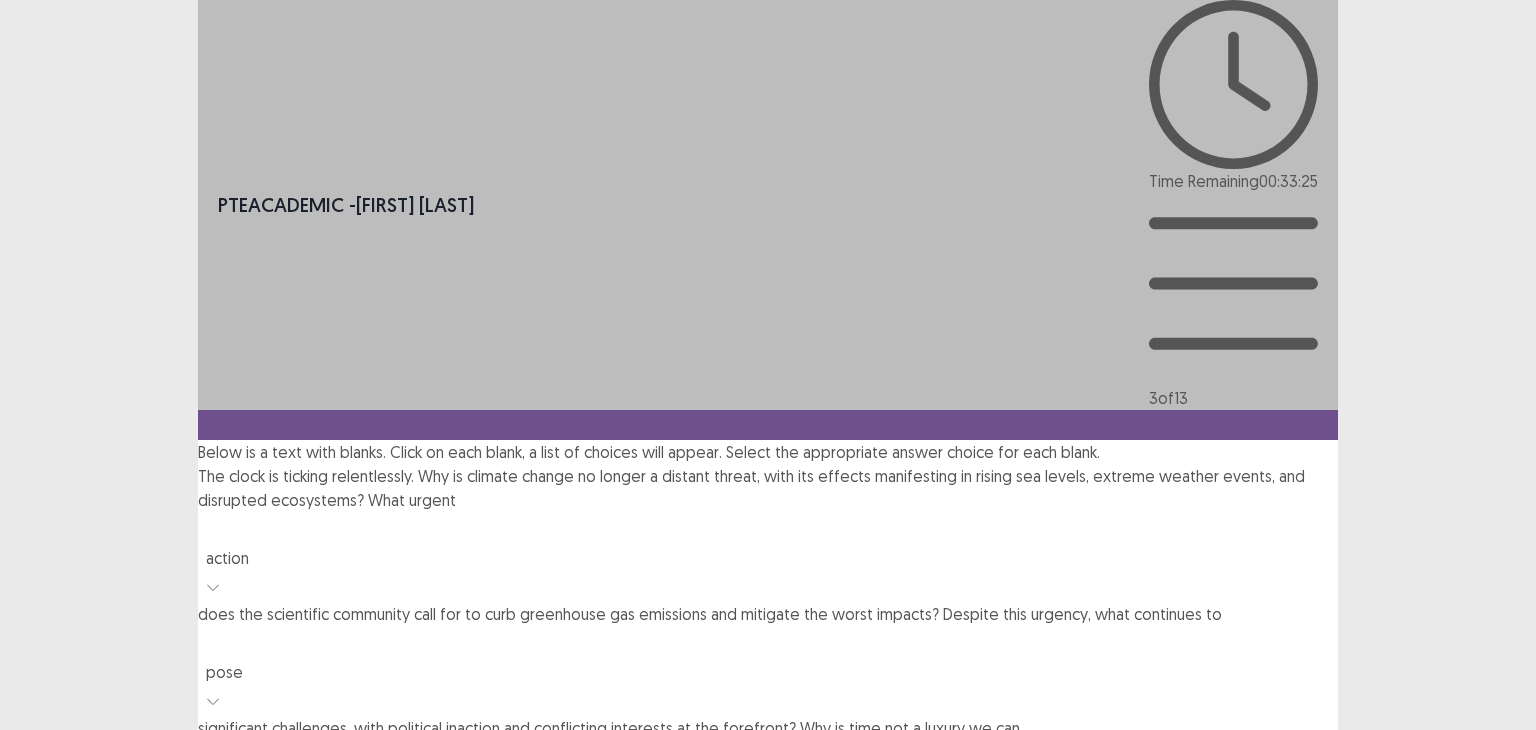 drag, startPoint x: 564, startPoint y: 571, endPoint x: 560, endPoint y: 529, distance: 42.190044 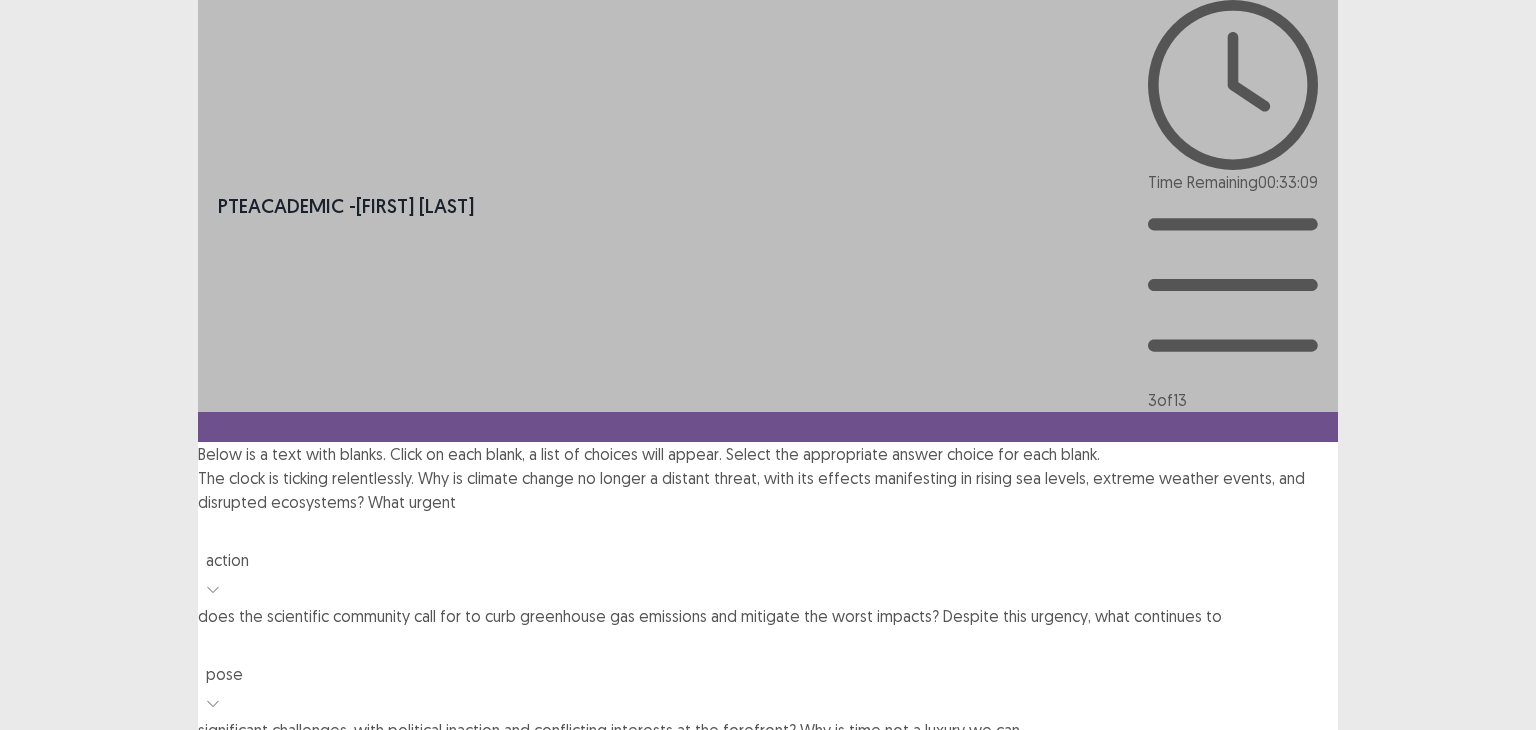 click at bounding box center (768, 1012) 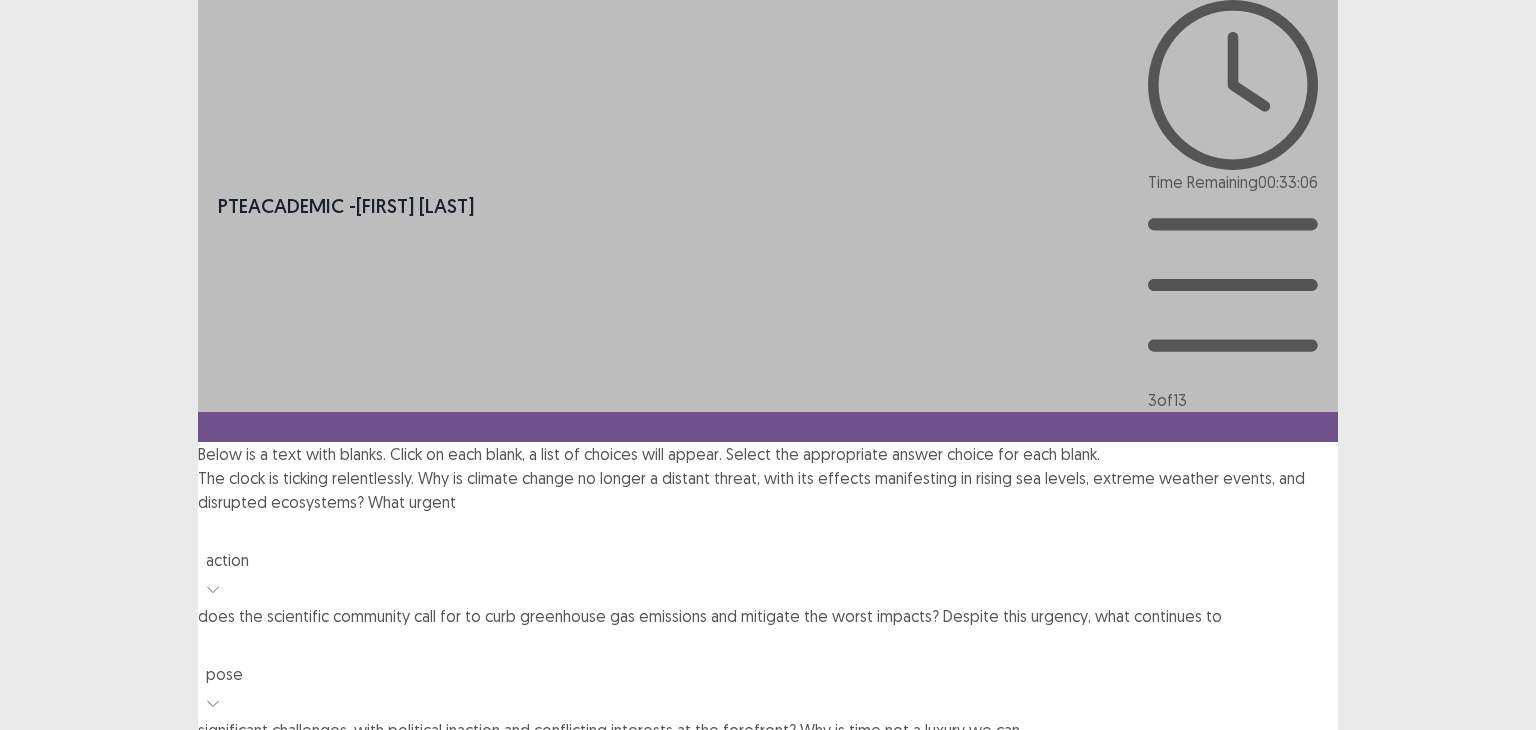 click on "however" at bounding box center [768, 1114] 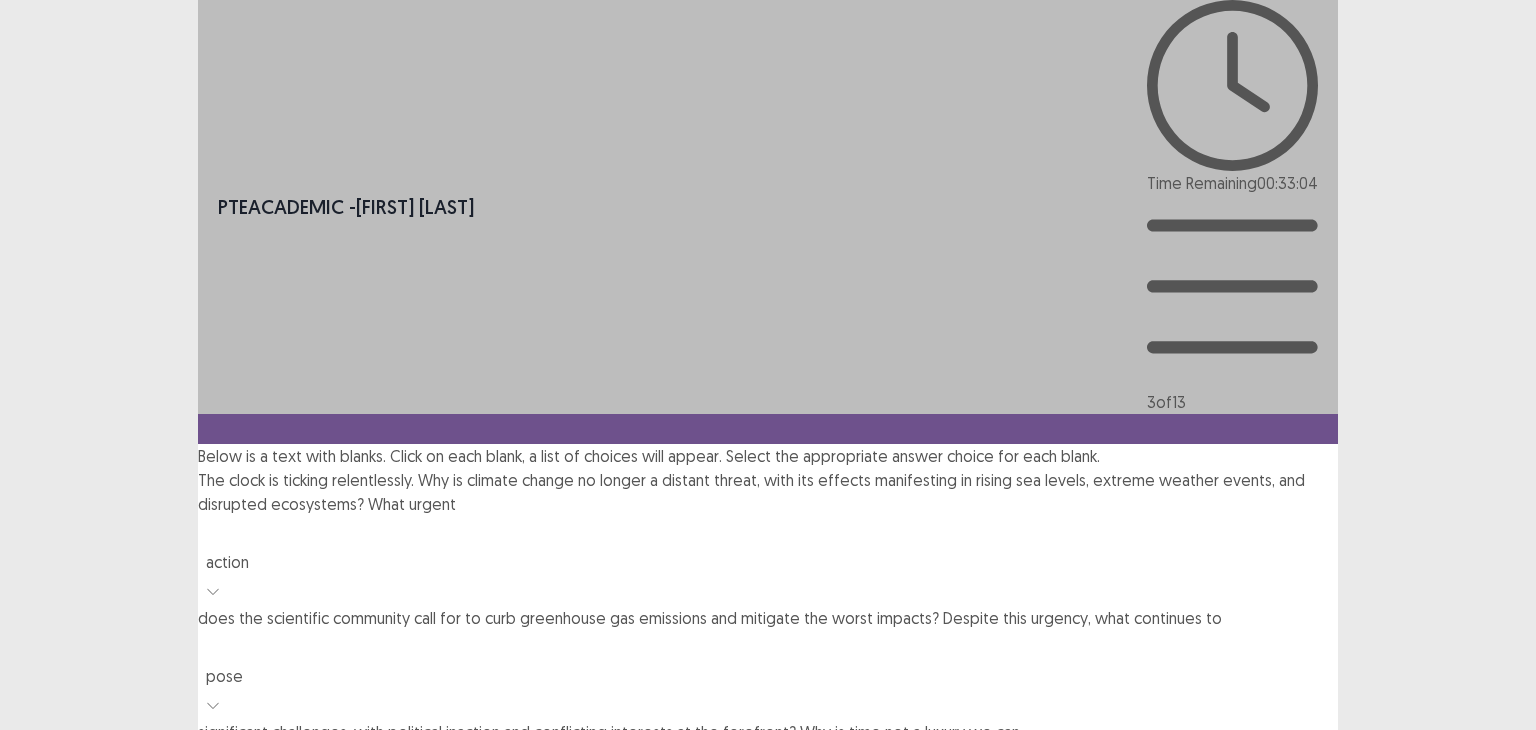 click on "Next" at bounding box center (1290, 1124) 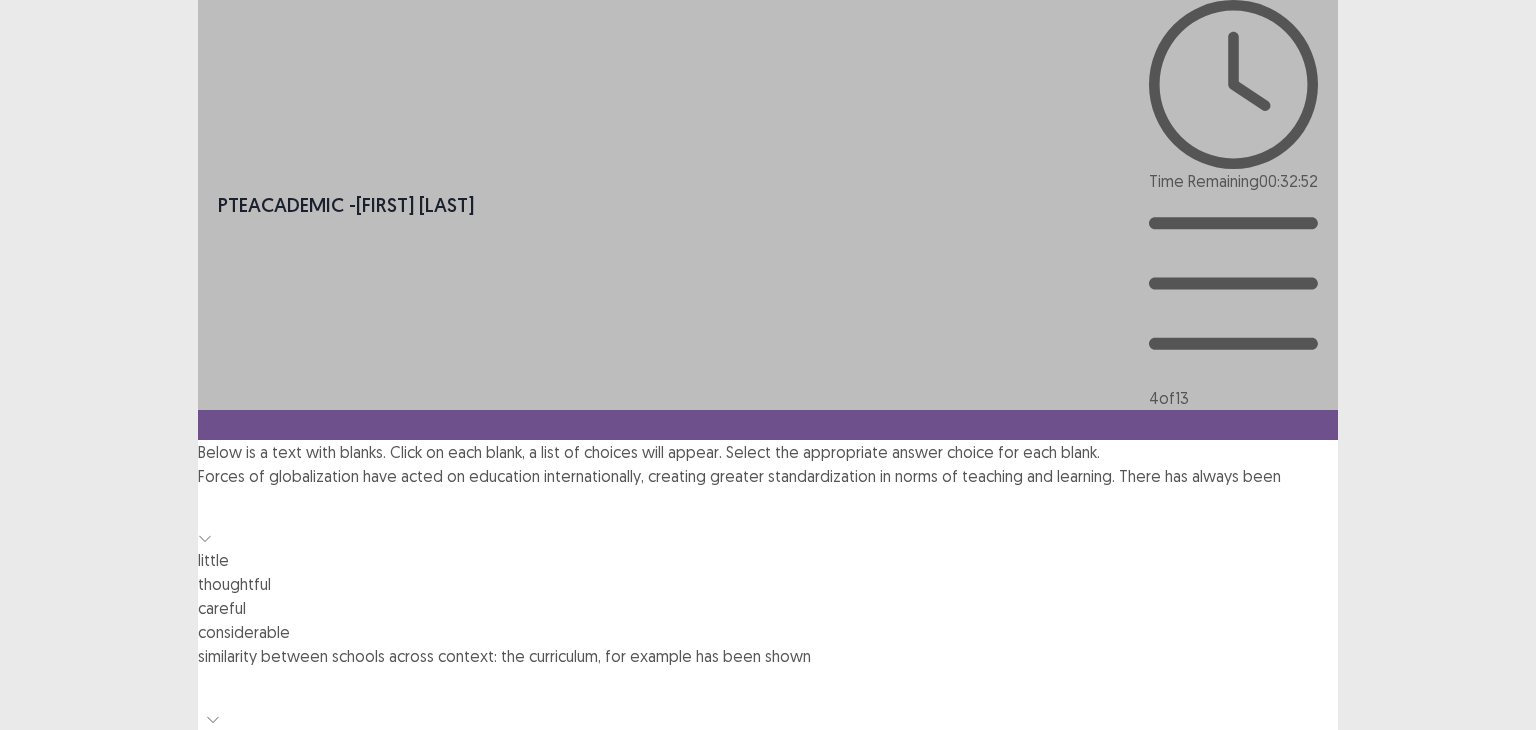 click at bounding box center [768, 506] 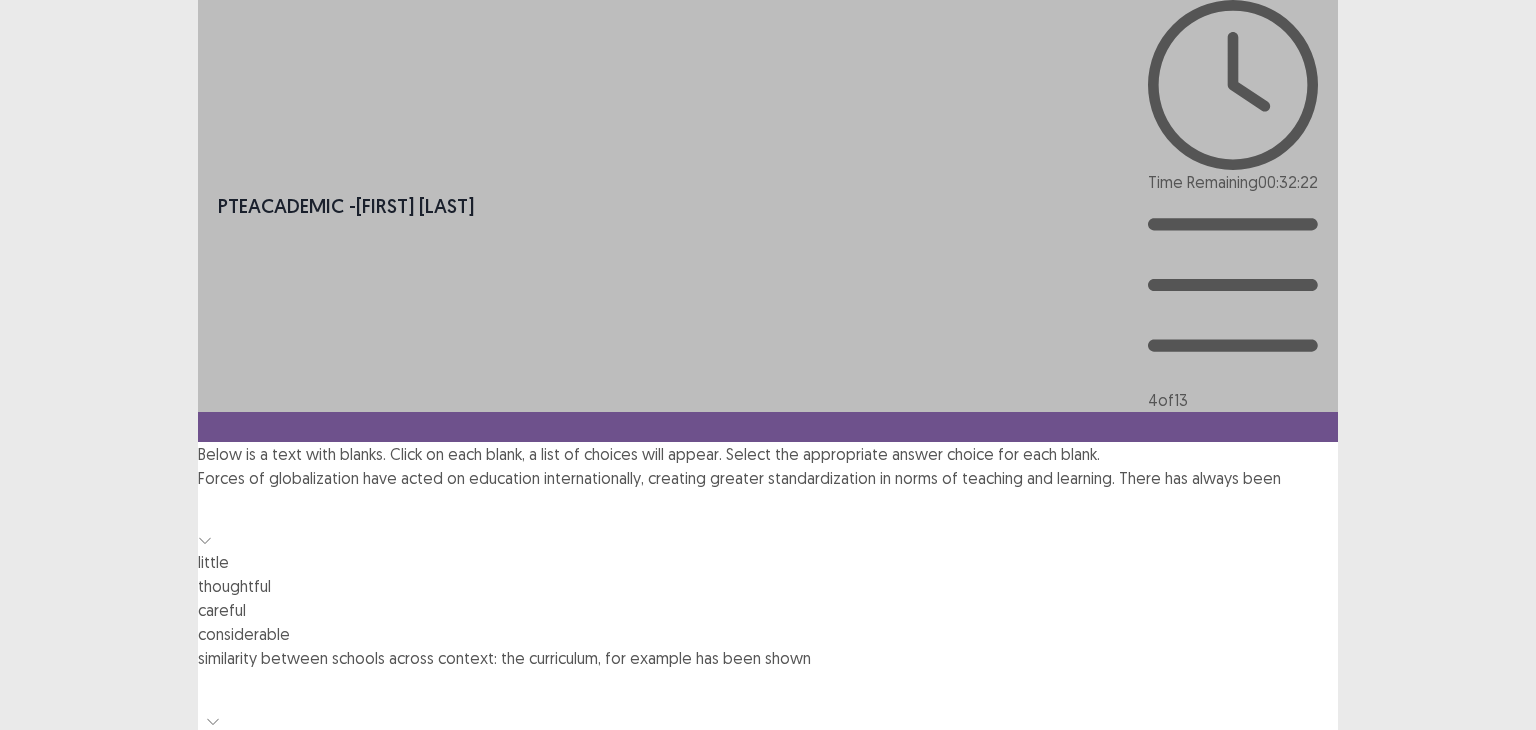 click on "little" at bounding box center (768, 562) 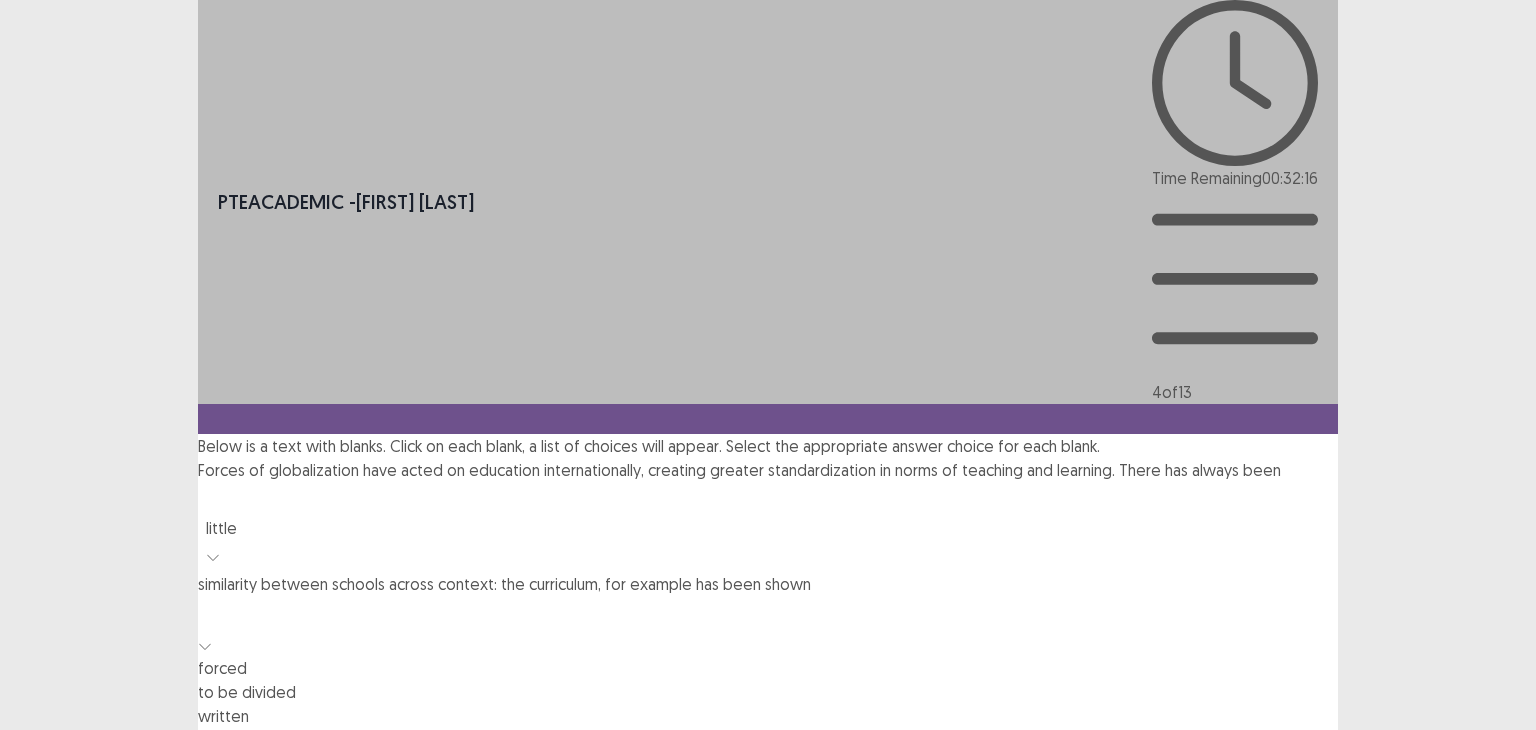 click at bounding box center [768, 614] 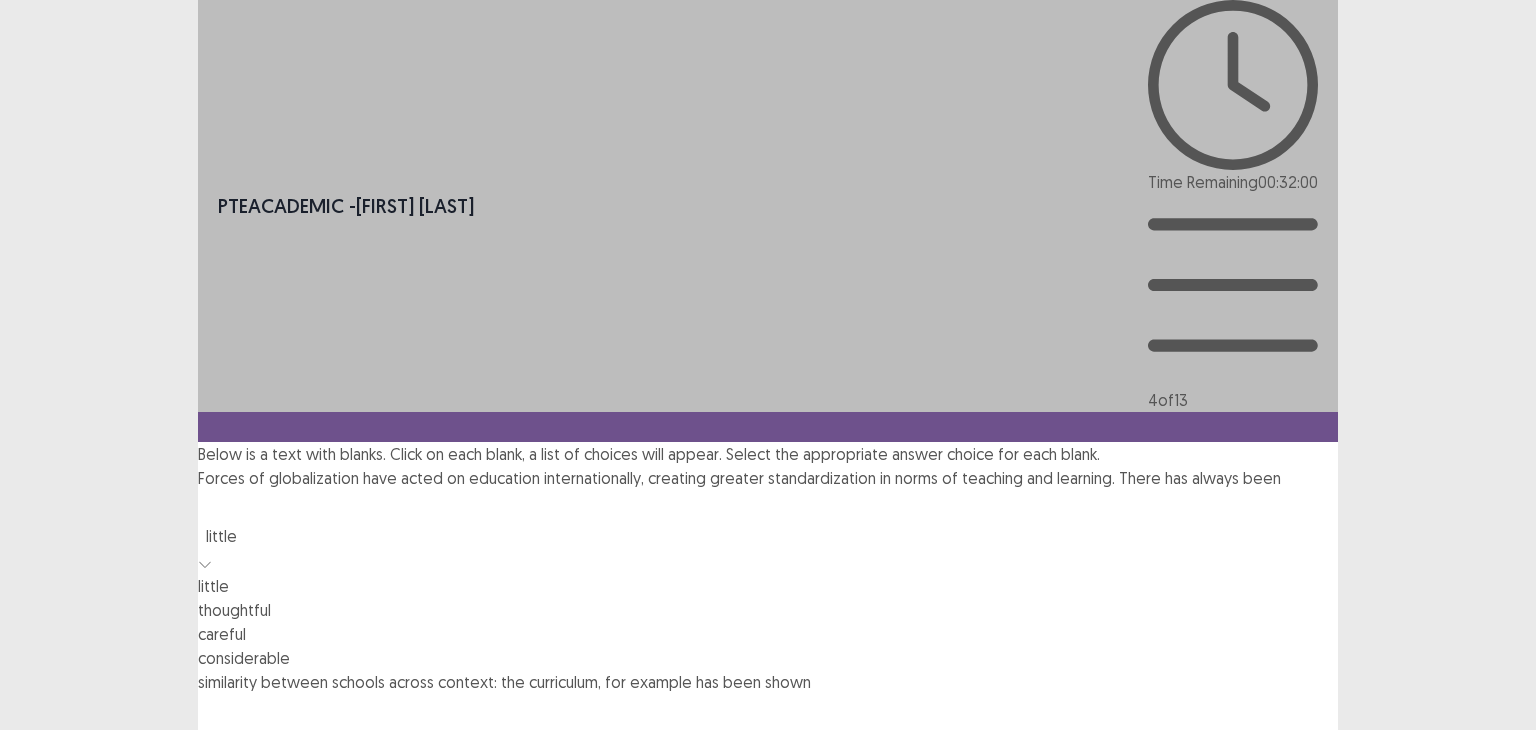 click at bounding box center (768, 508) 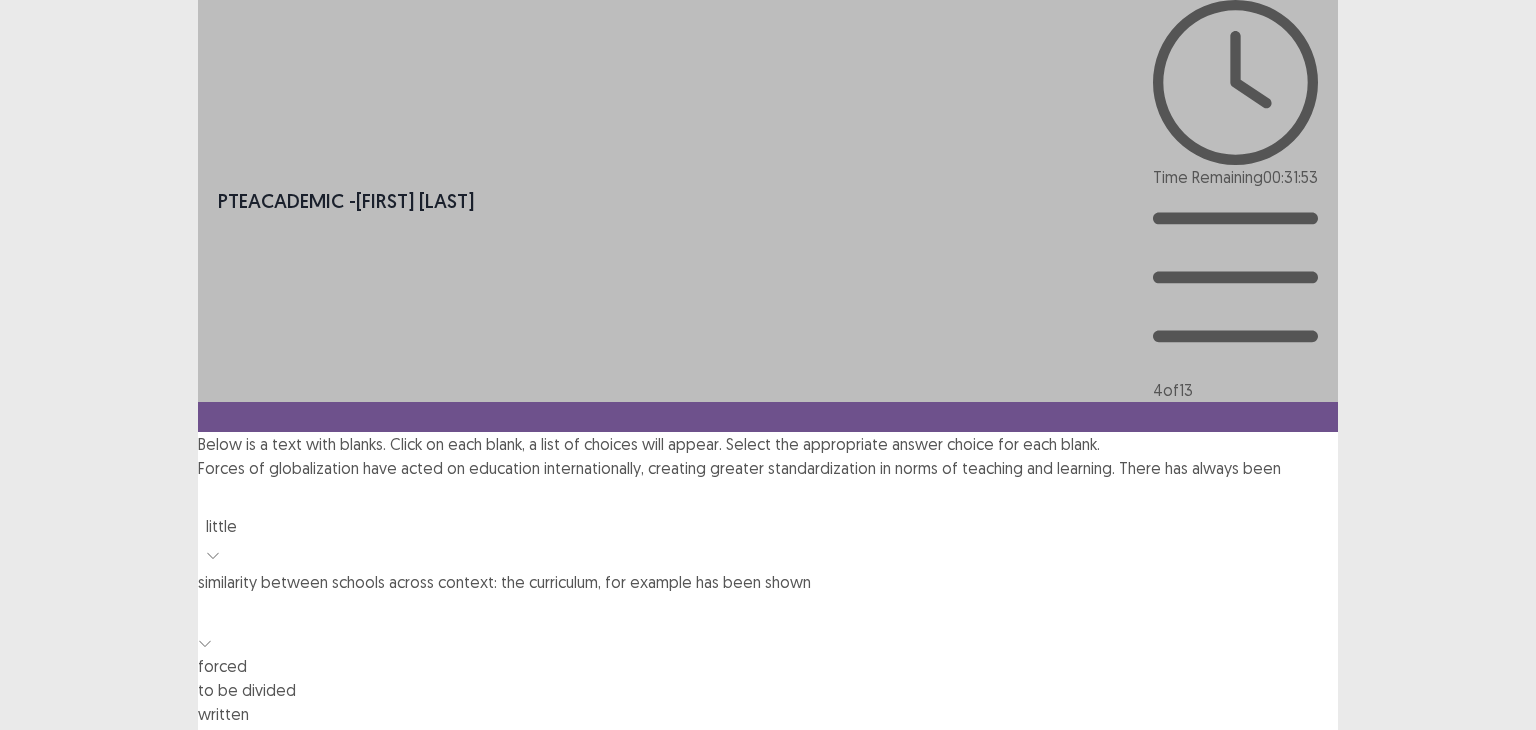 click at bounding box center [205, 642] 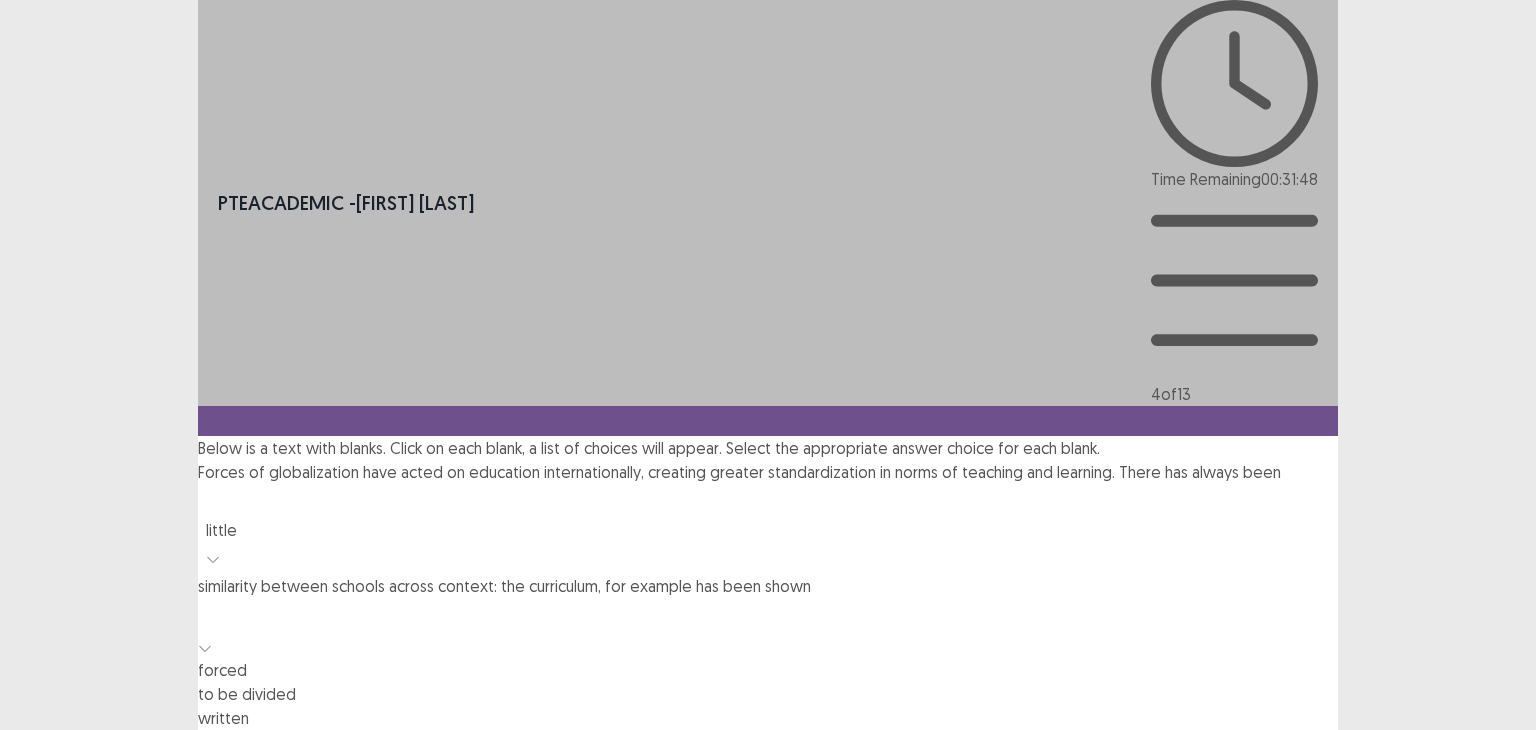 click on "to be divided" at bounding box center (768, 694) 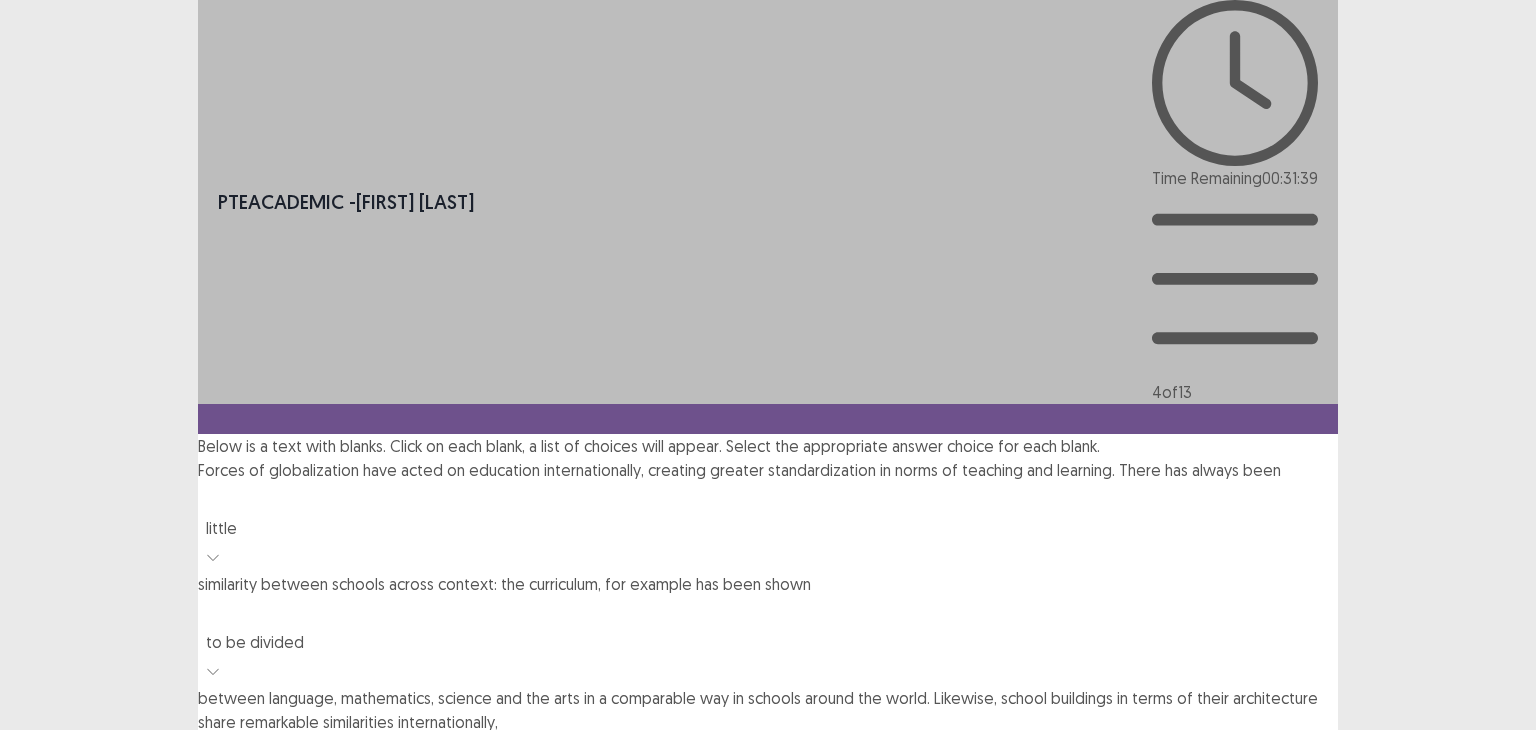 click at bounding box center (768, 752) 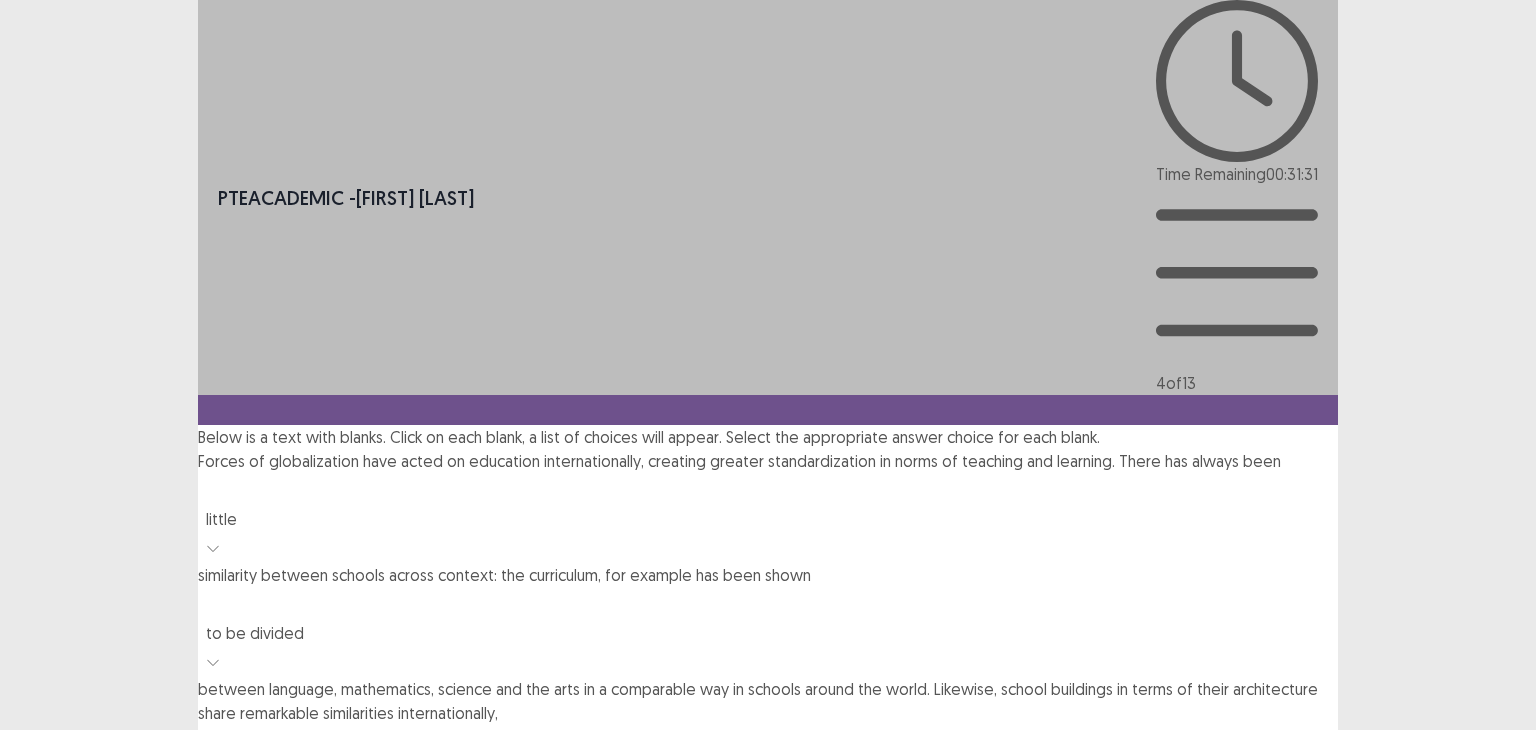click on "because of" at bounding box center [768, 821] 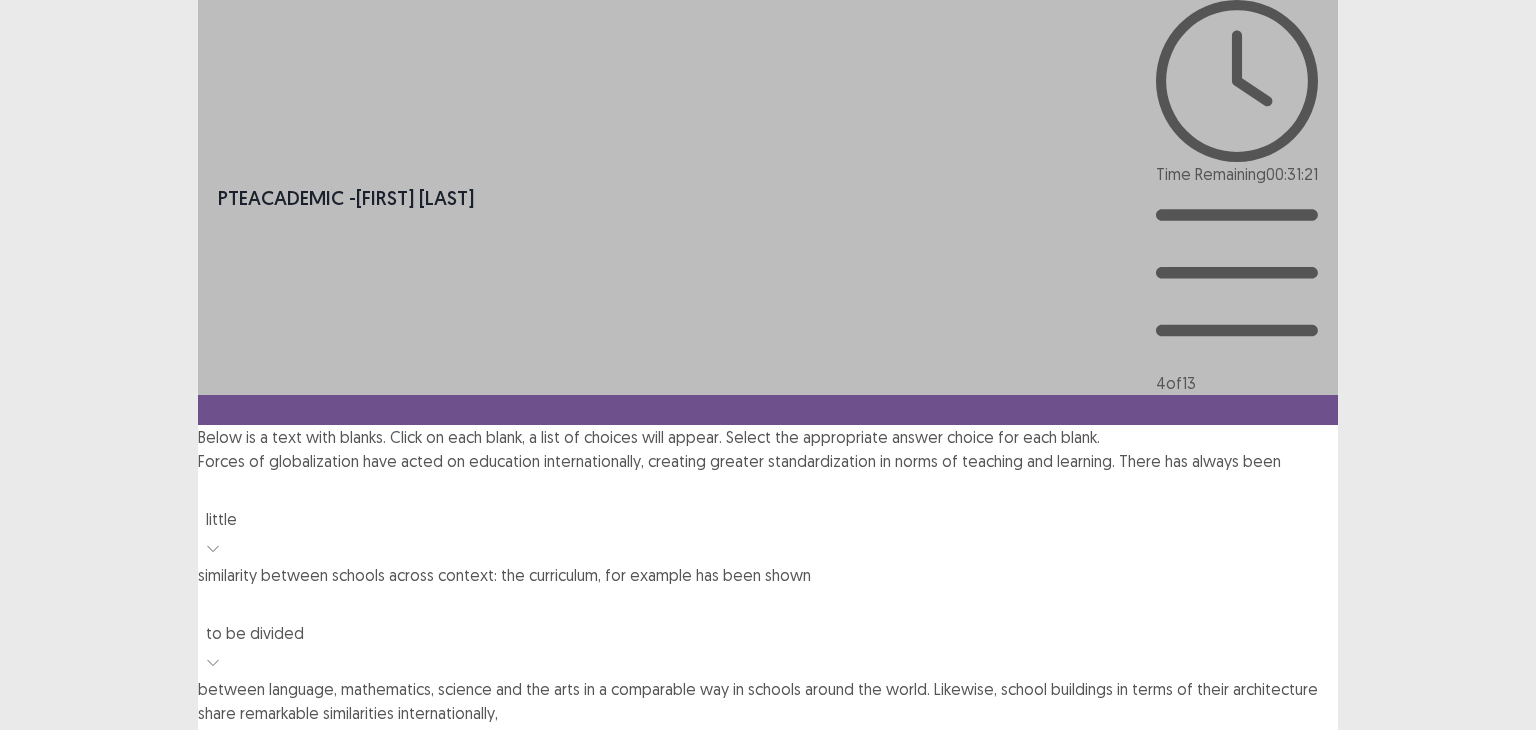 click at bounding box center [768, 875] 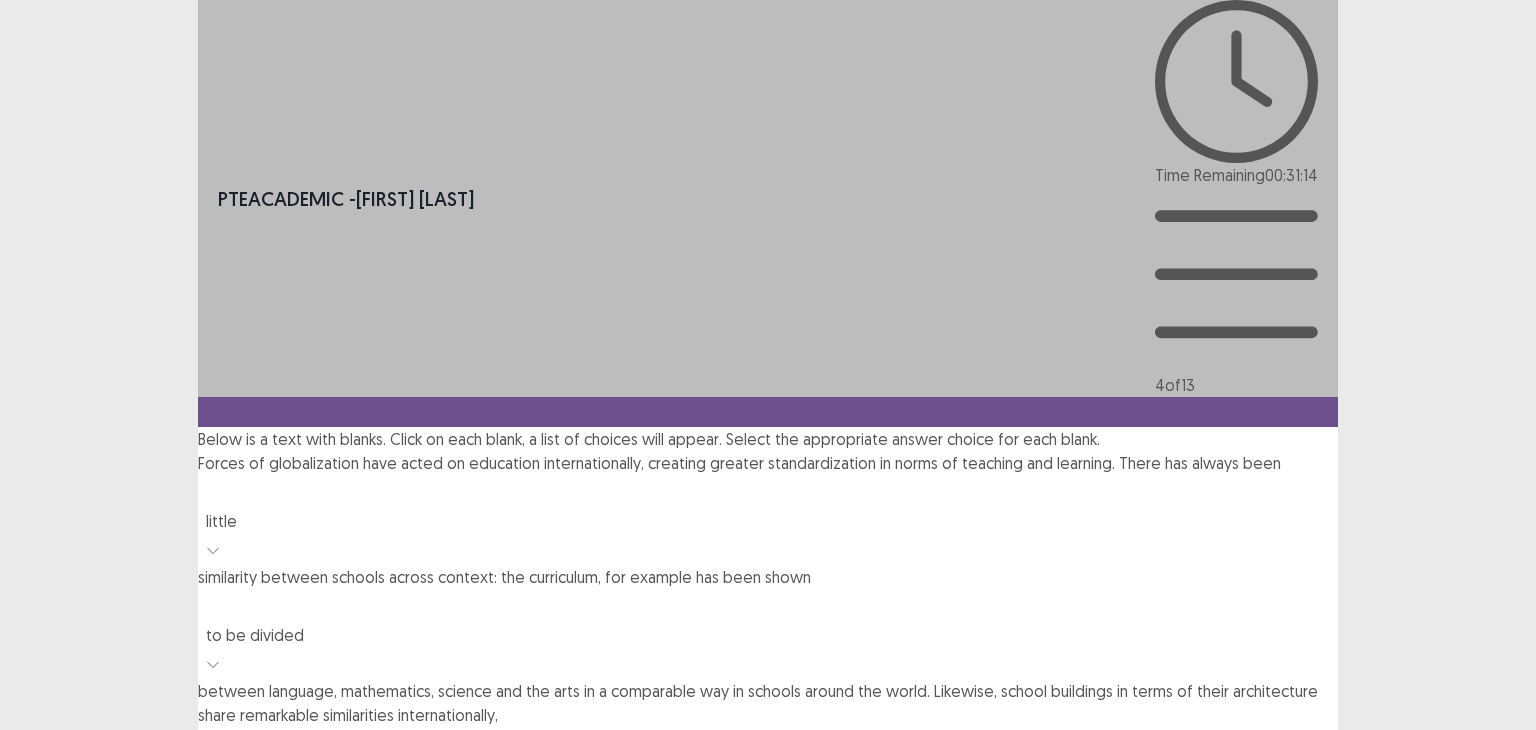 click on "exemplified" at bounding box center (768, 985) 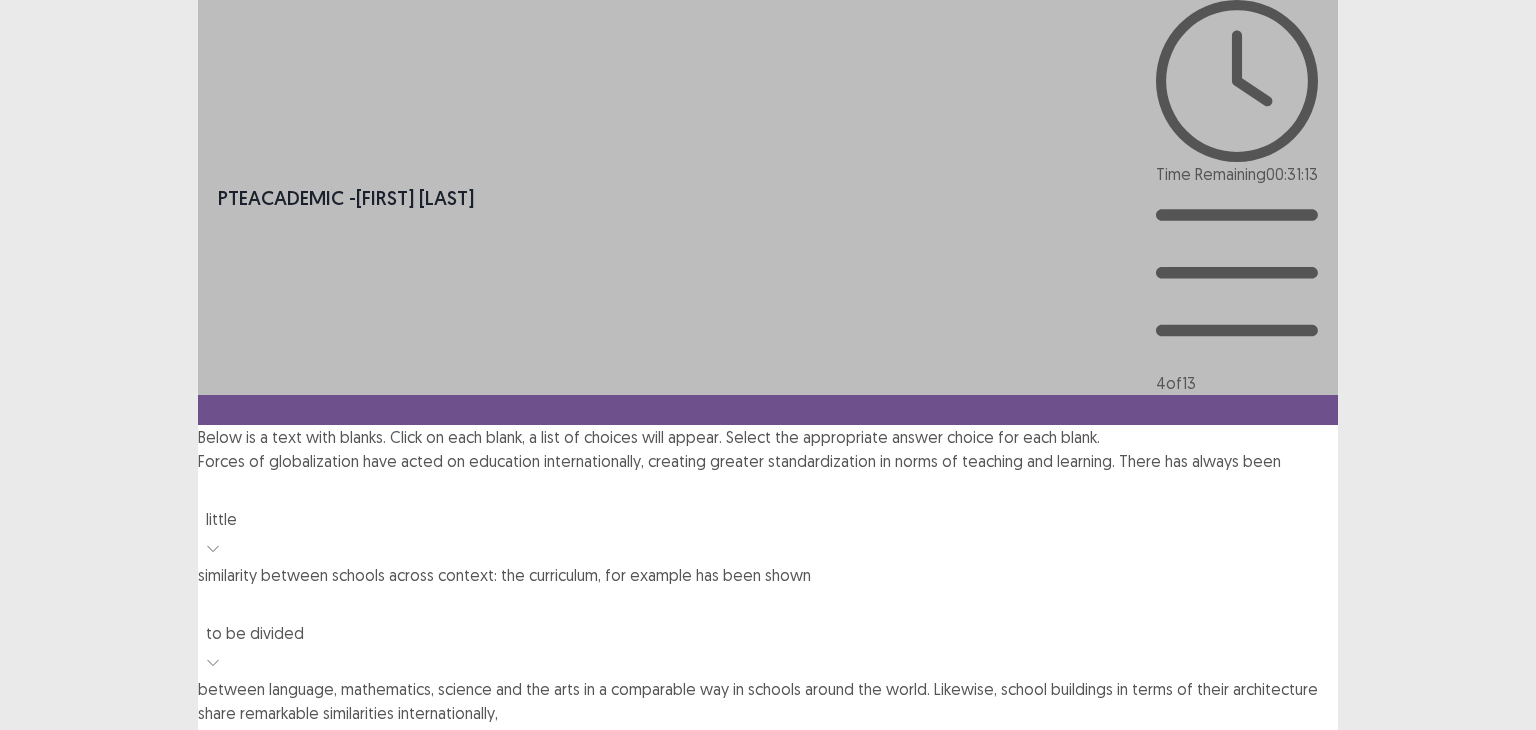 click at bounding box center [768, 995] 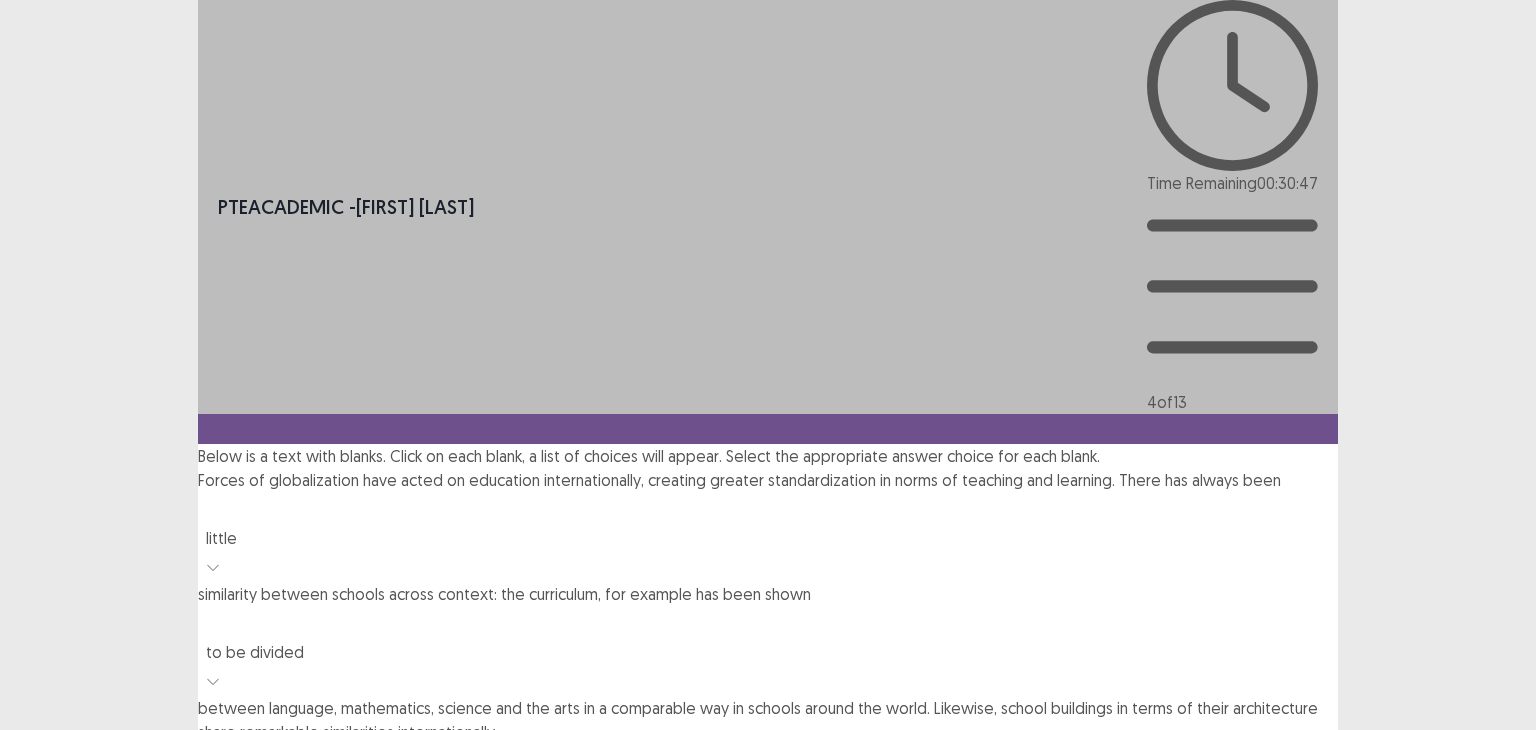 click on "Somewhere" at bounding box center [768, 1068] 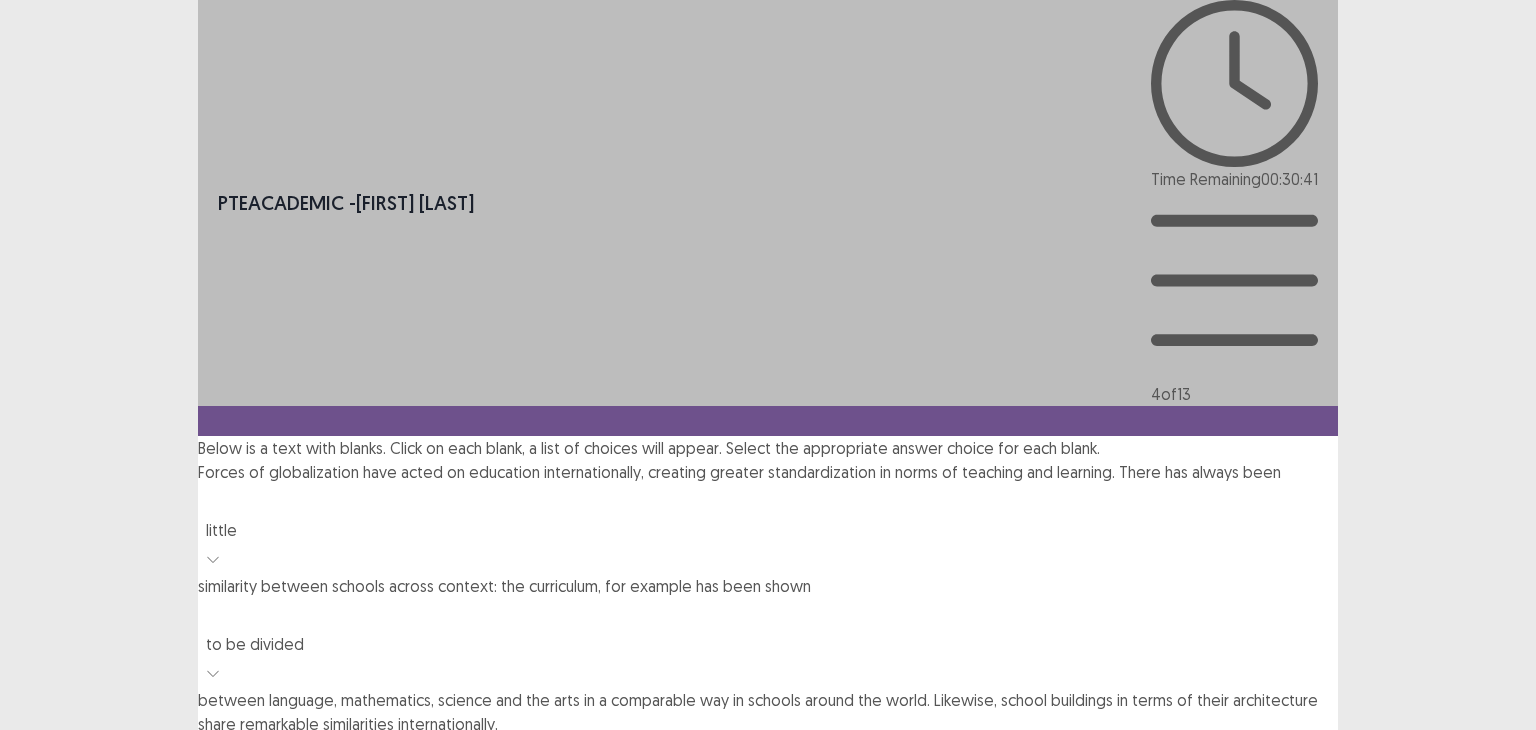 click at bounding box center [768, 1156] 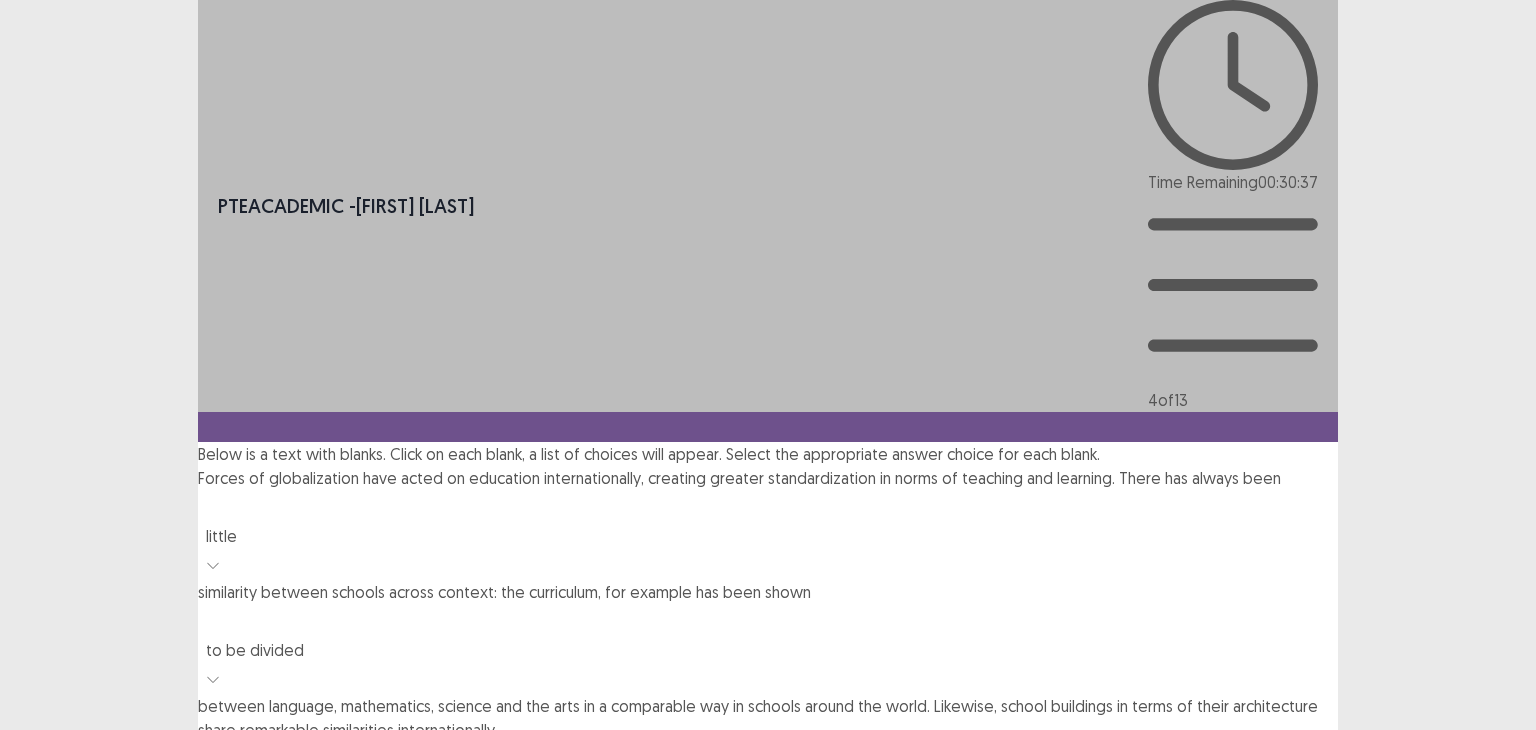 click on "were initially driven" at bounding box center [768, 1204] 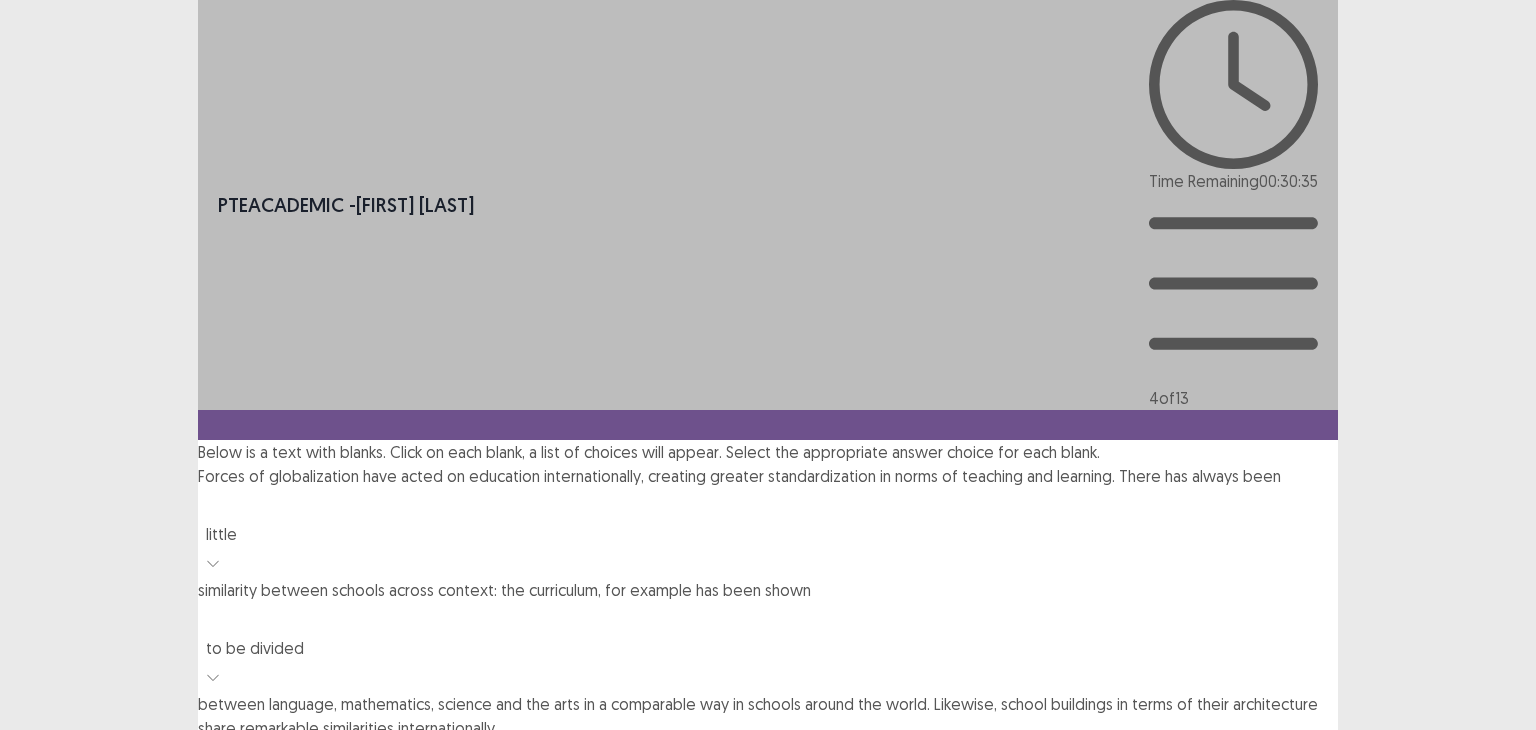 click on "Next" at bounding box center (1290, 1264) 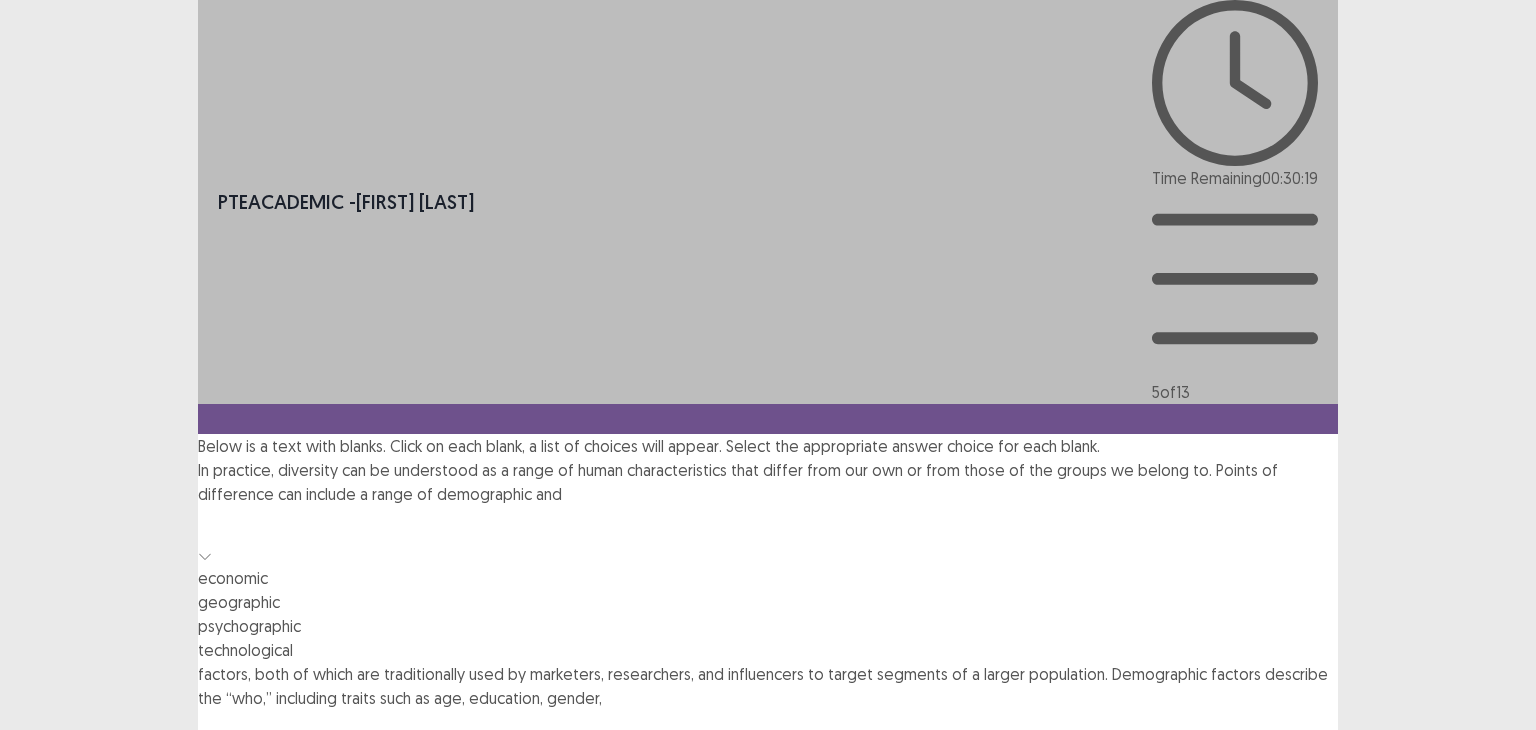 click at bounding box center (768, 524) 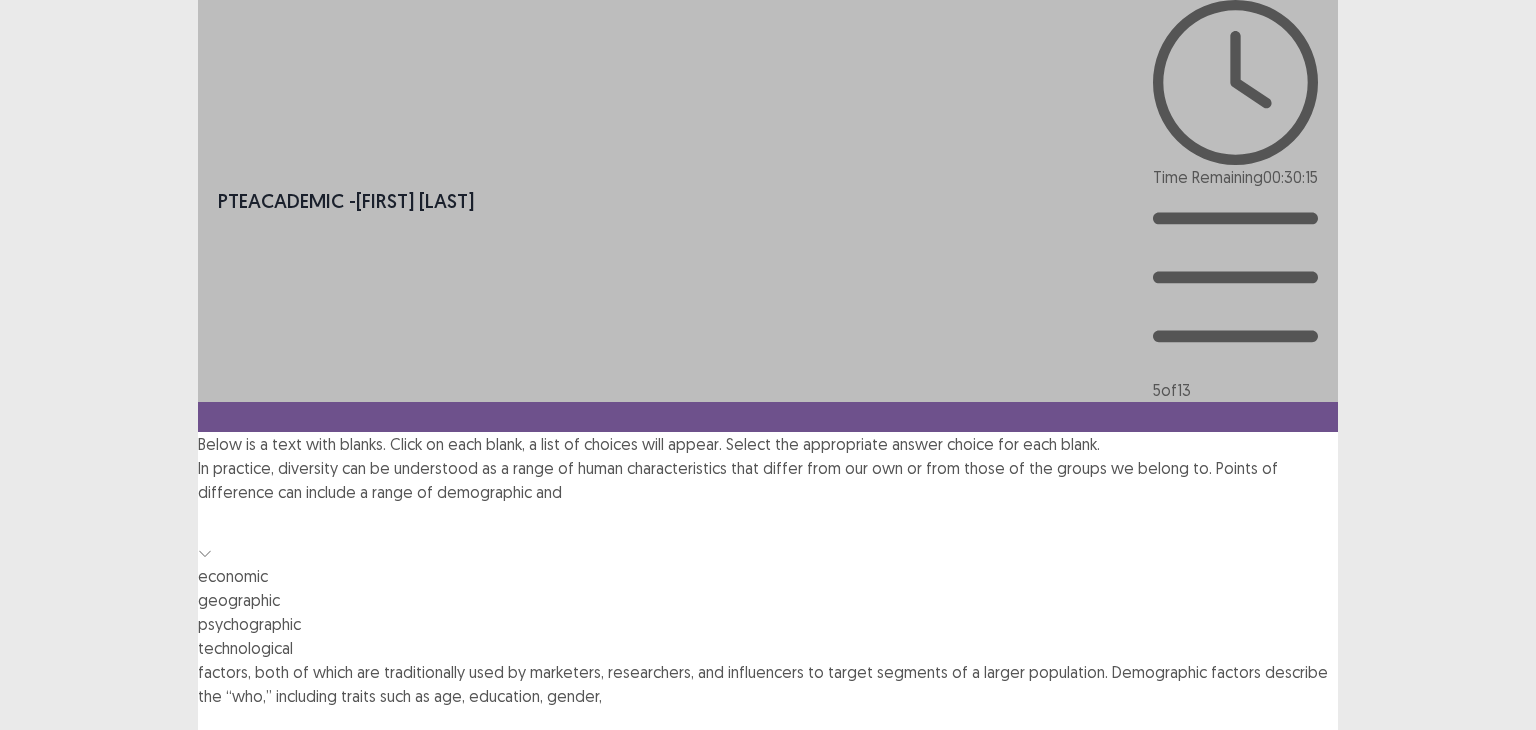 click on "geographic" at bounding box center [768, 600] 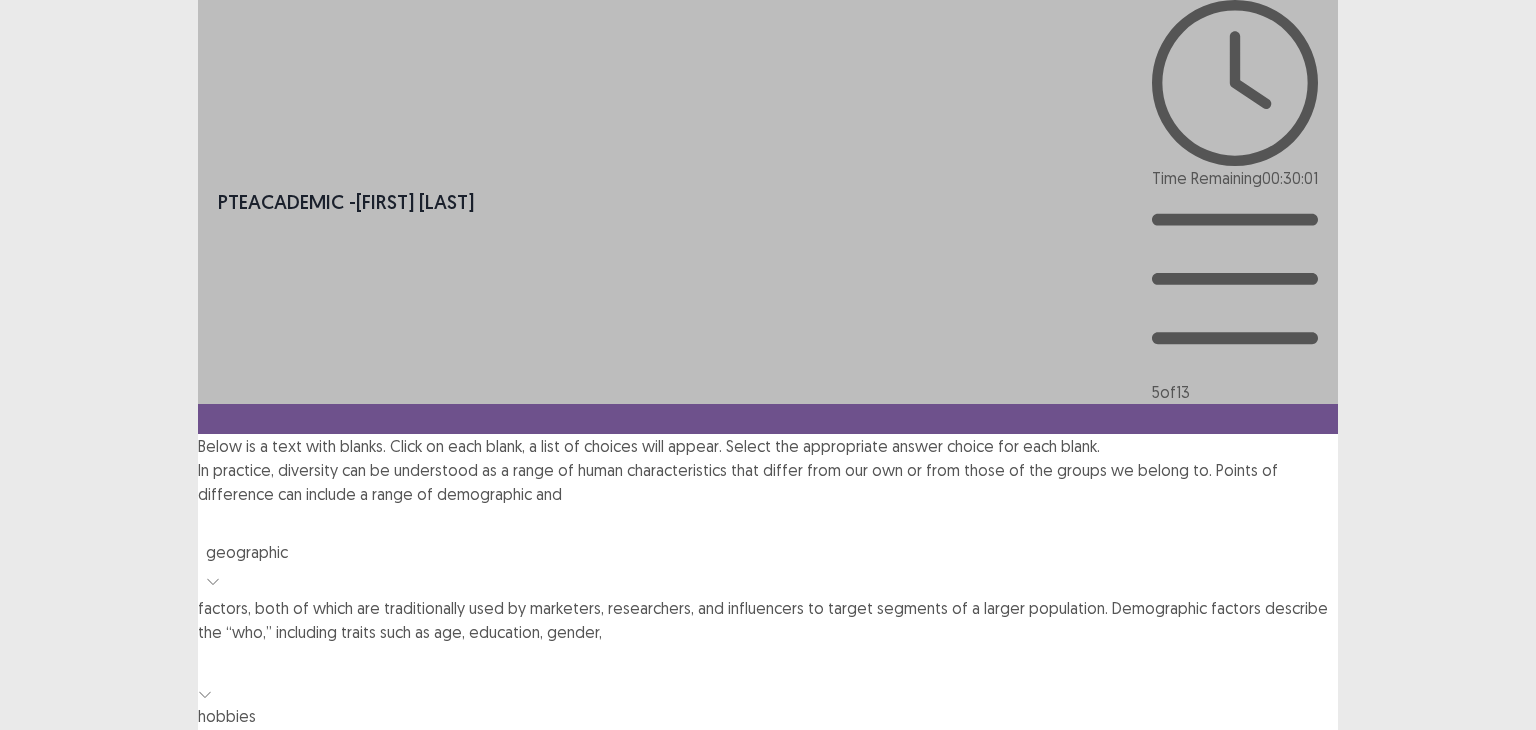 click at bounding box center [205, 692] 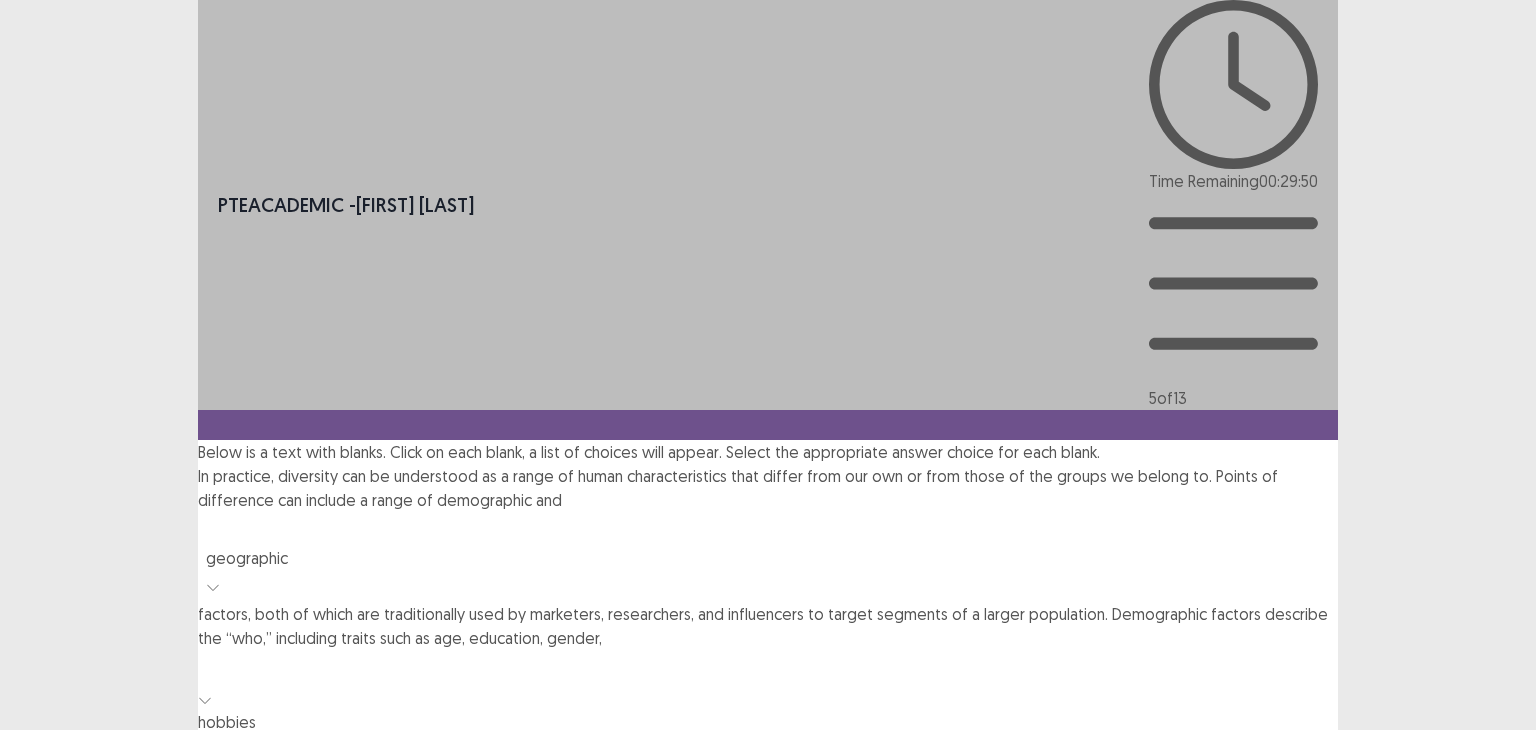click on "[RACE]/[ETHNICITY]" at bounding box center [768, 794] 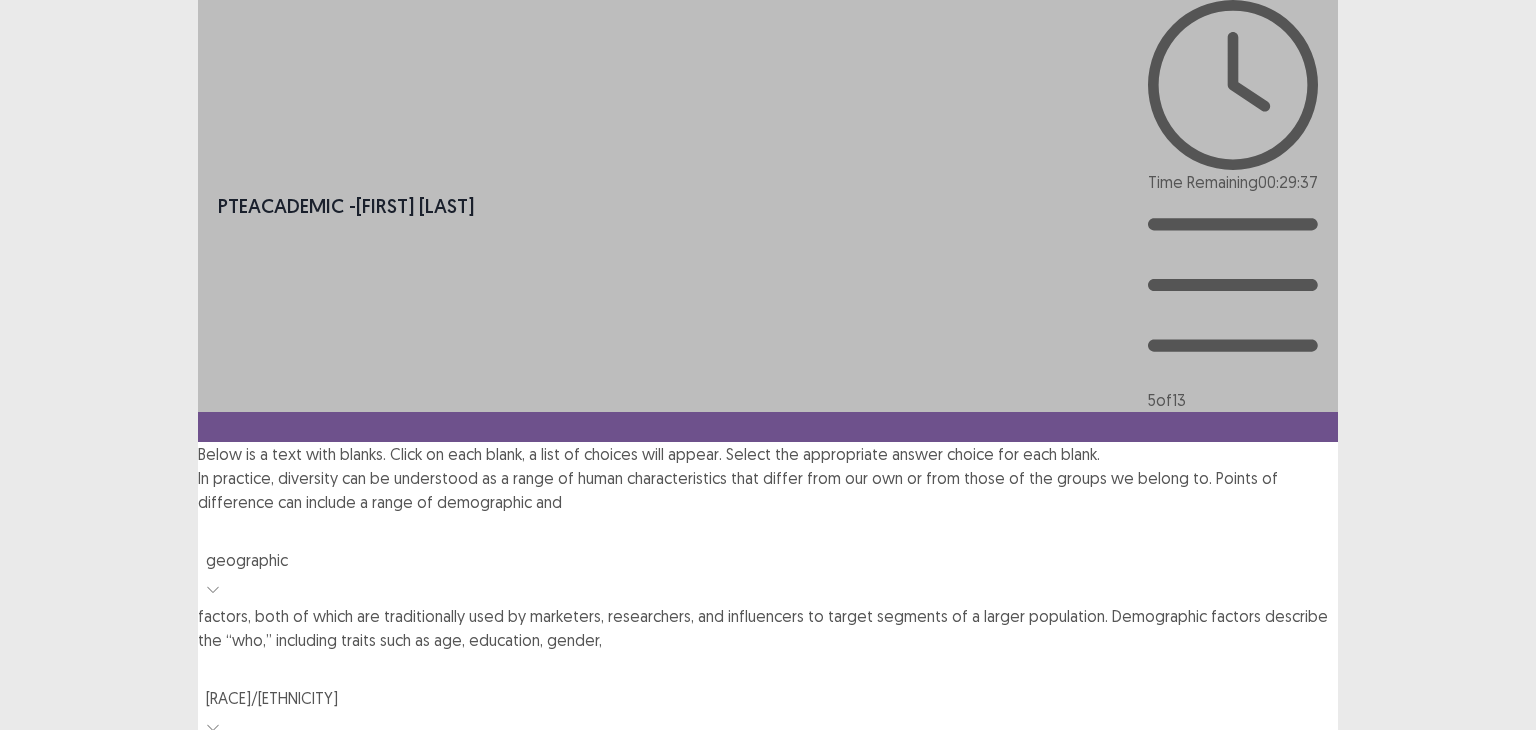 click at bounding box center (768, 808) 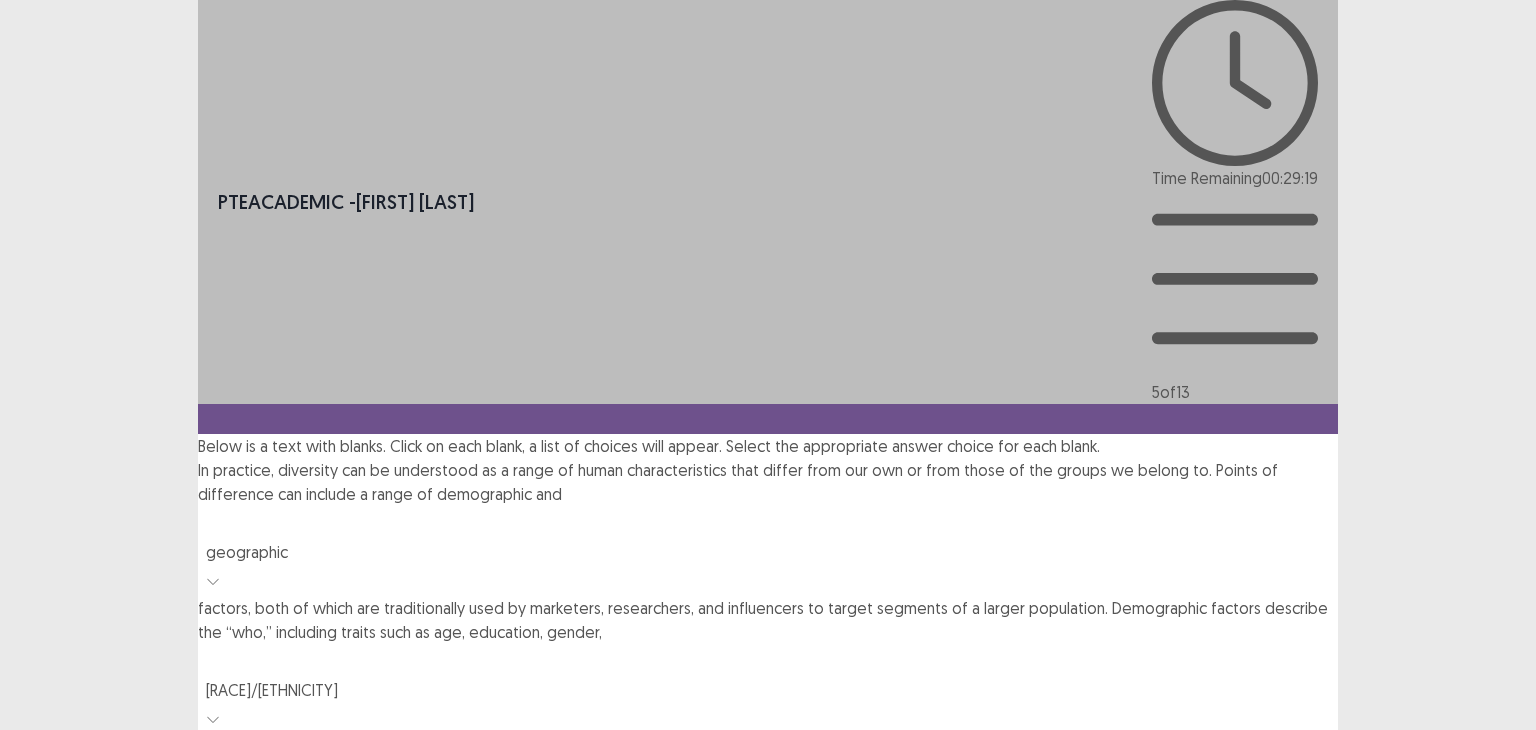 click on "values" at bounding box center (768, 878) 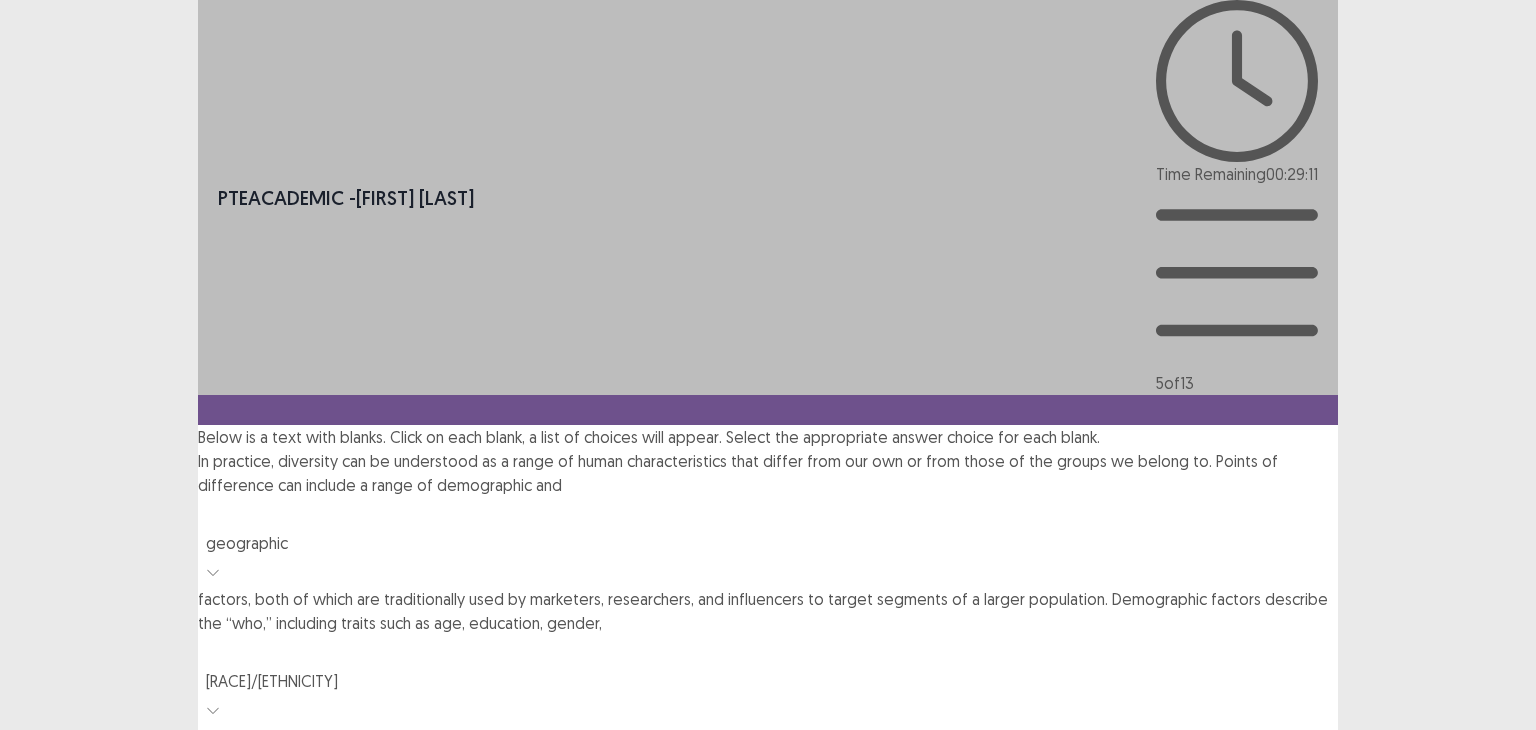 click at bounding box center (768, 929) 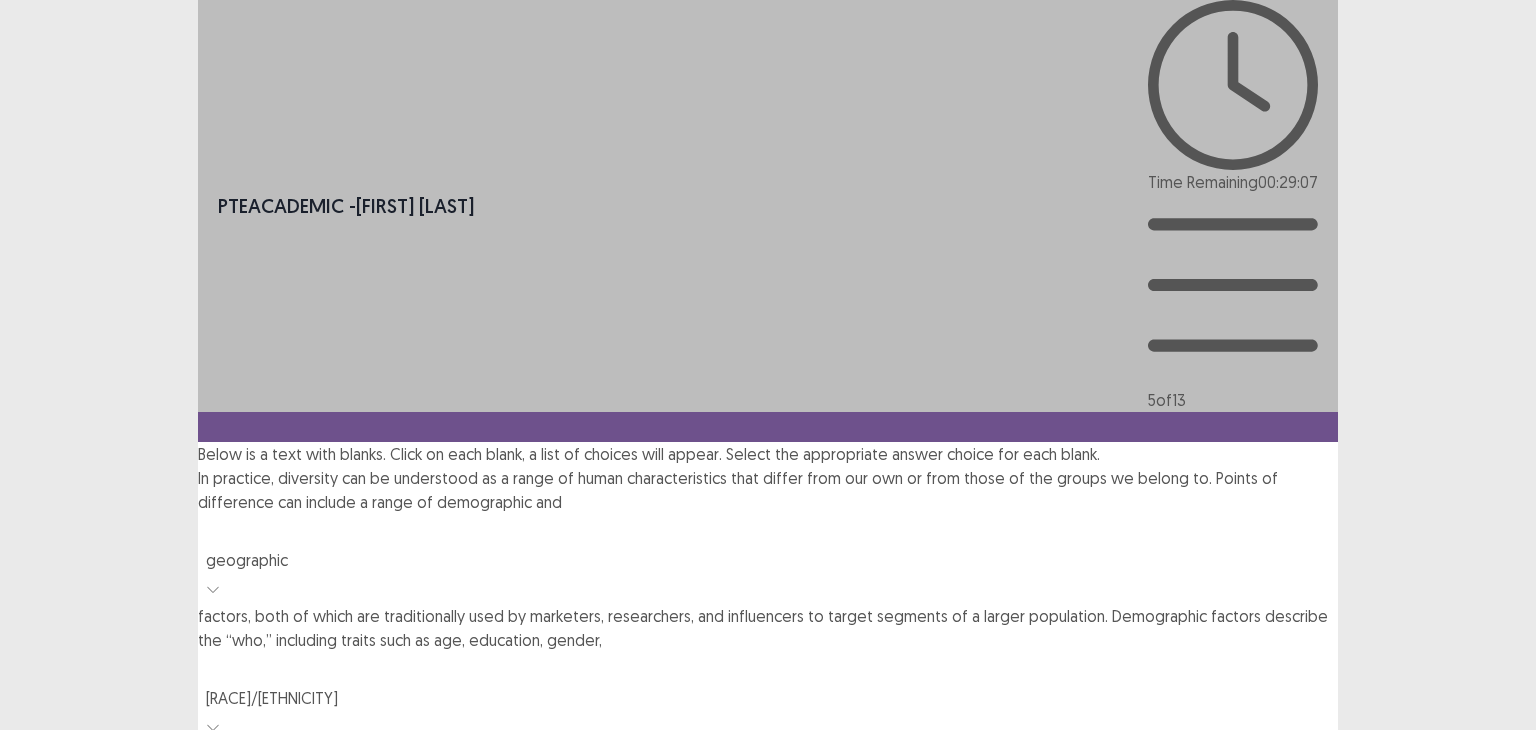 click on "bias" at bounding box center [768, 1072] 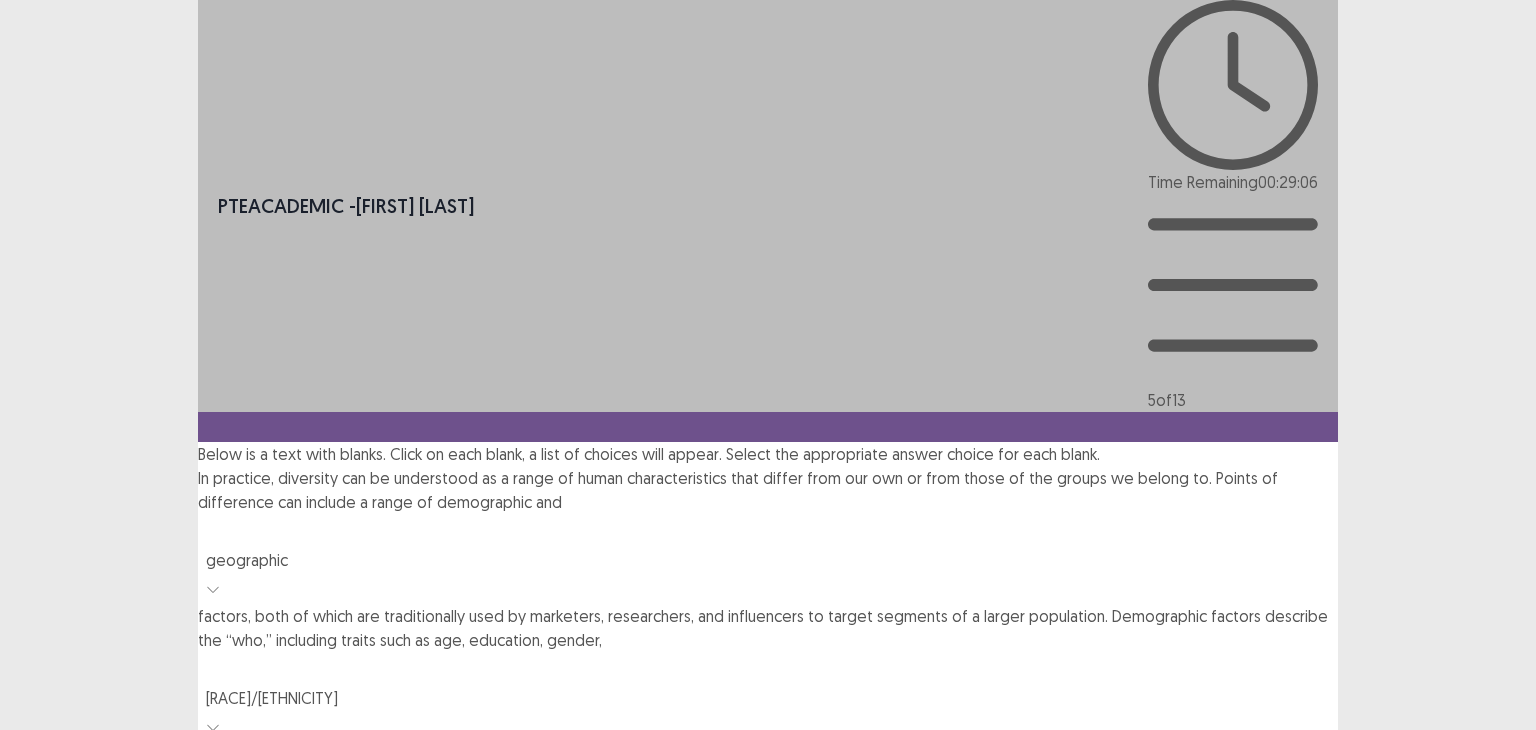drag, startPoint x: 829, startPoint y: 424, endPoint x: 707, endPoint y: 365, distance: 135.51753 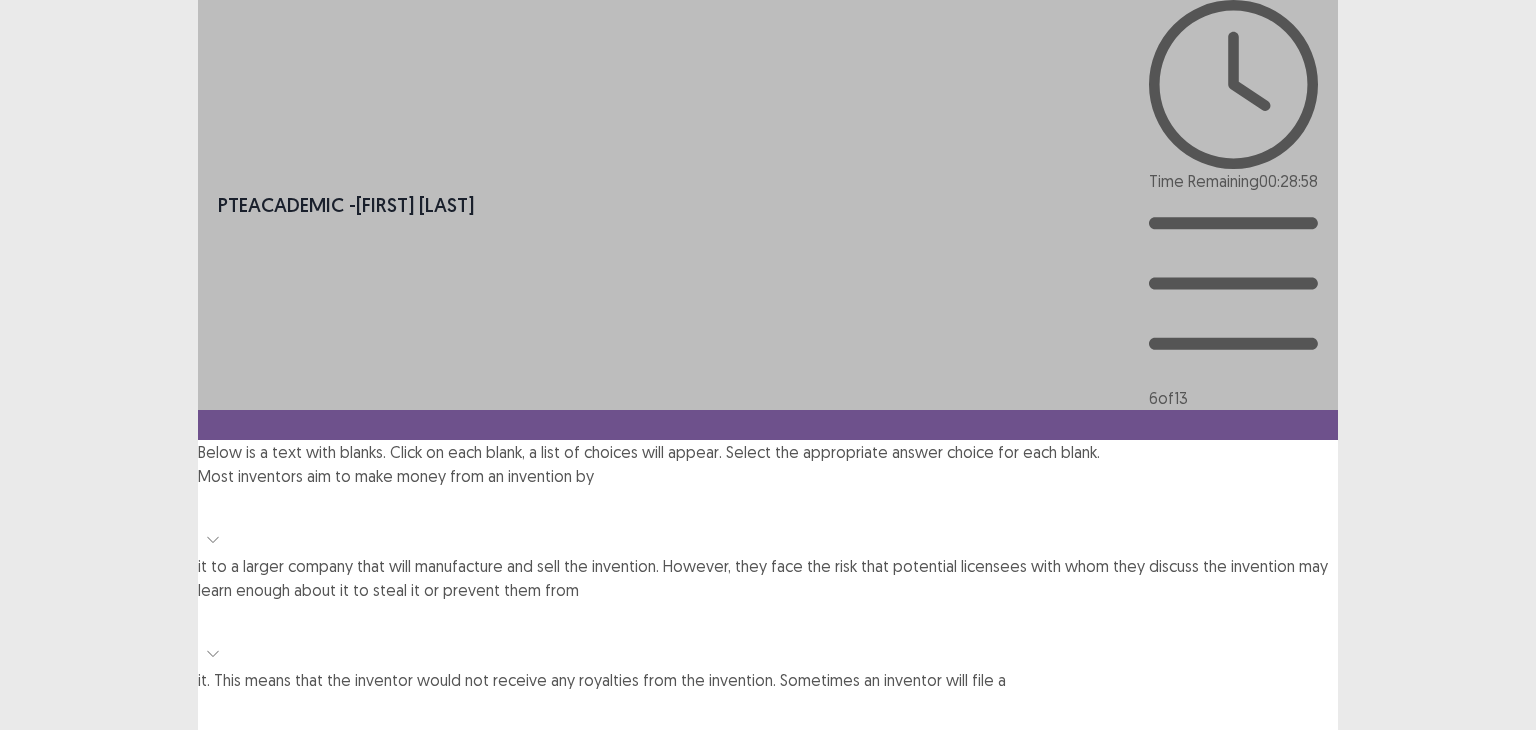 click on "Below is a text with blanks. Click on each blank, a list of choices will appear. Select the appropriate answer choice for each blank. Most inventors aim to make money from an invention by it to a larger company that will manufacture and sell the invention. However, they face the risk that potential licensees with whom they discuss the invention may learn enough about it to steal it or prevent them from it. This means that the inventor would not receive any royalties from the invention. Sometimes an inventor will file a patent application to prevent this problem. They would need to make sure that their invention meets the requirements for patent protection. If it does, a provisional patent application can give their invention status for a minimal fee. This will signal an inventor’s intent to move forward with obtaining patent rights for the invention. Another option for inventors to consider is requiring potential customers to sign a" at bounding box center (768, 737) 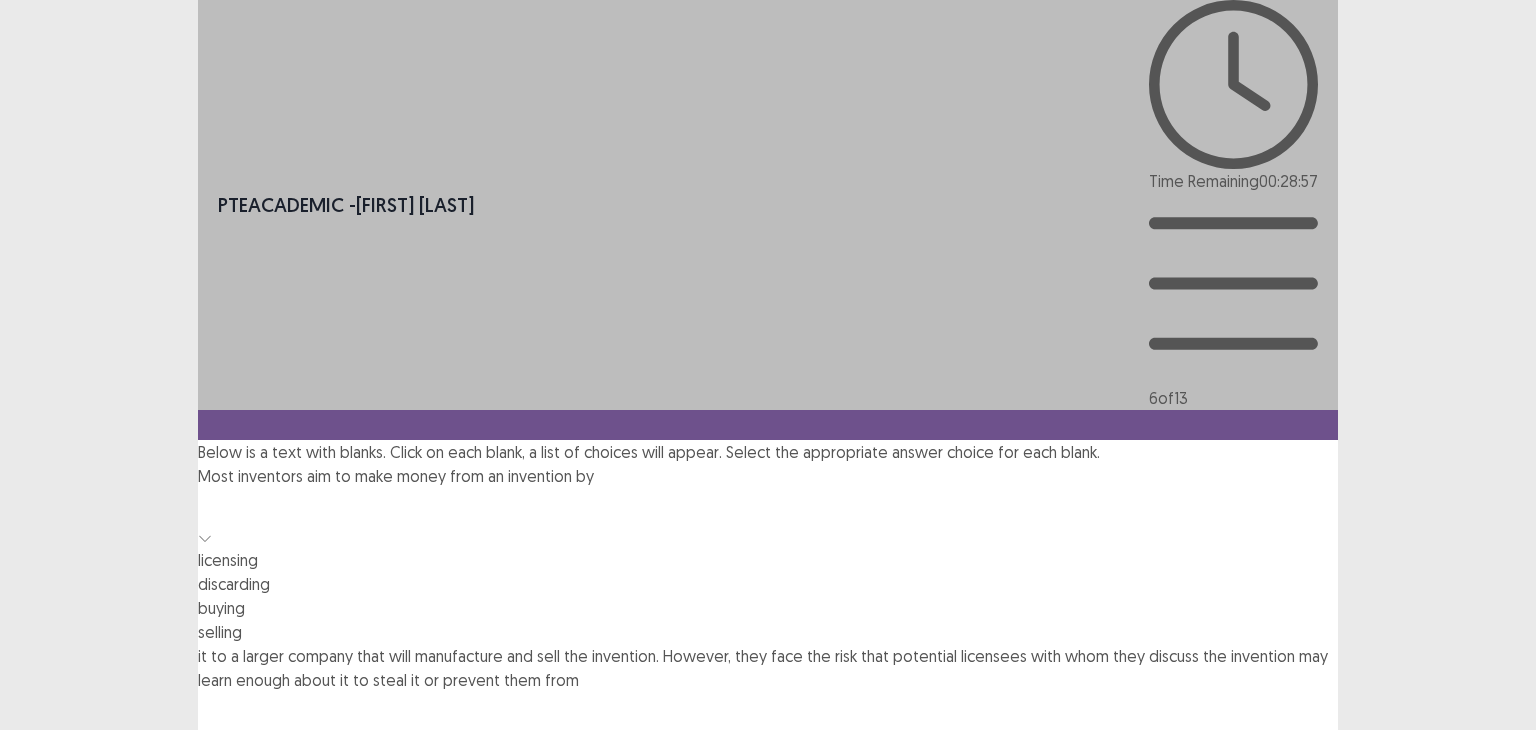 click at bounding box center (768, 506) 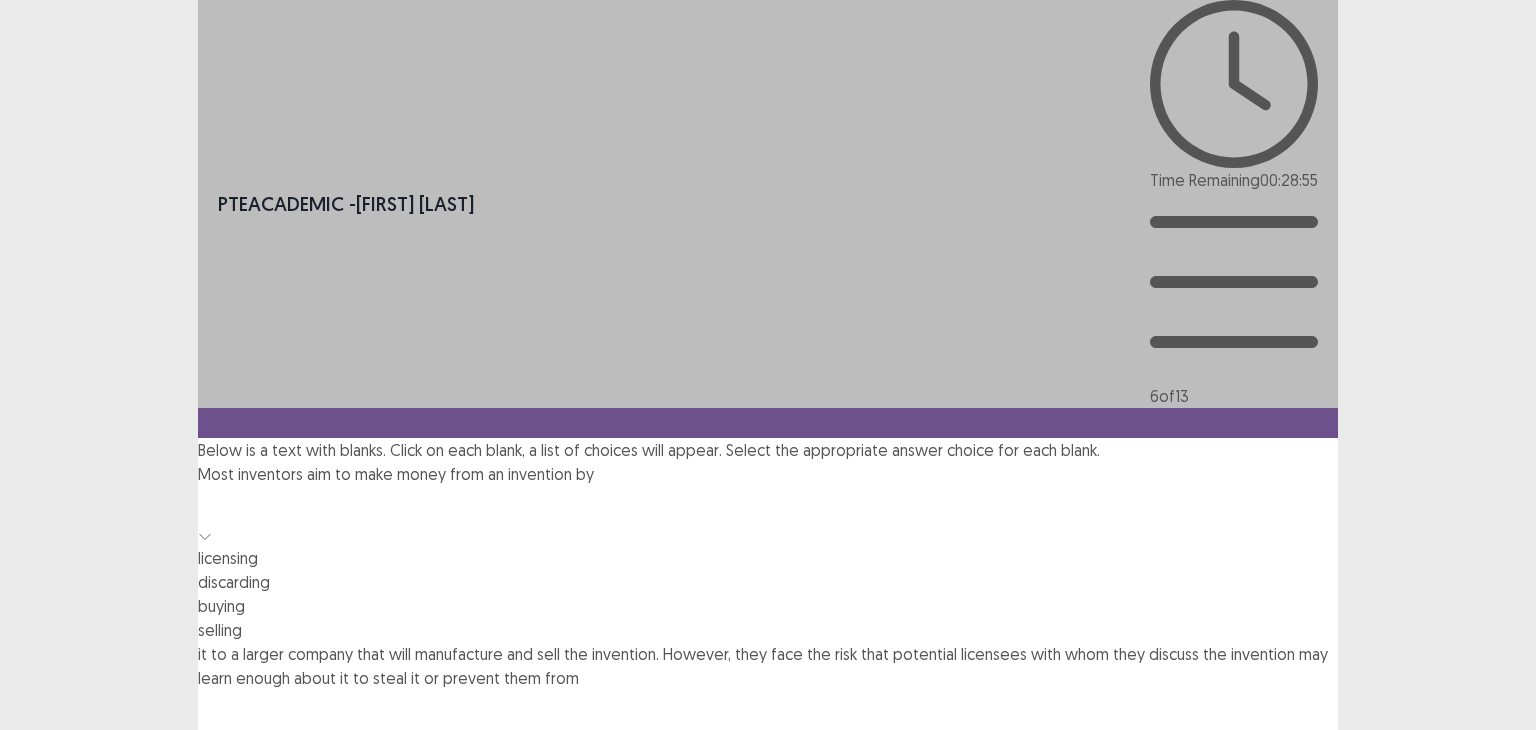 drag, startPoint x: 689, startPoint y: 421, endPoint x: 691, endPoint y: 403, distance: 18.110771 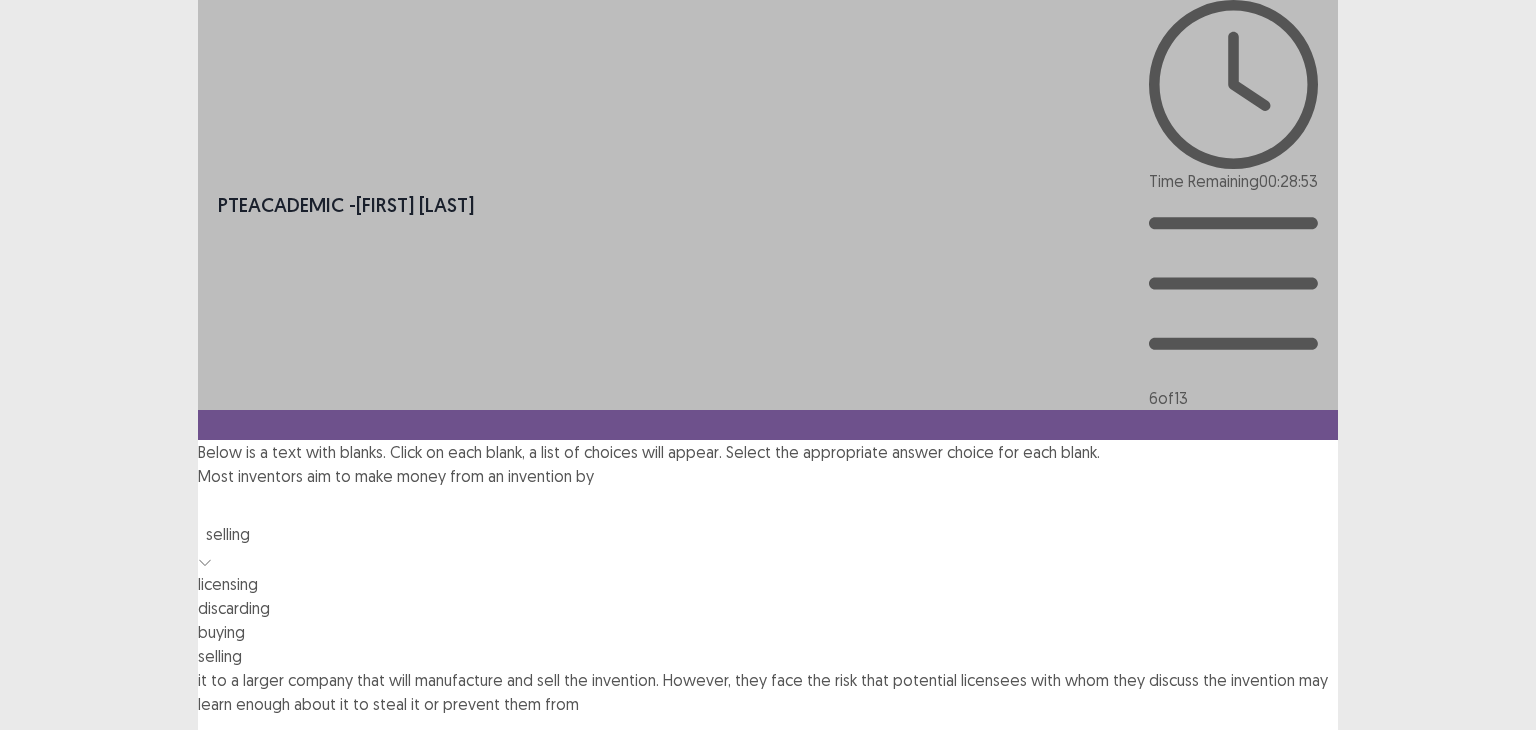 click on "selling" at bounding box center [768, 518] 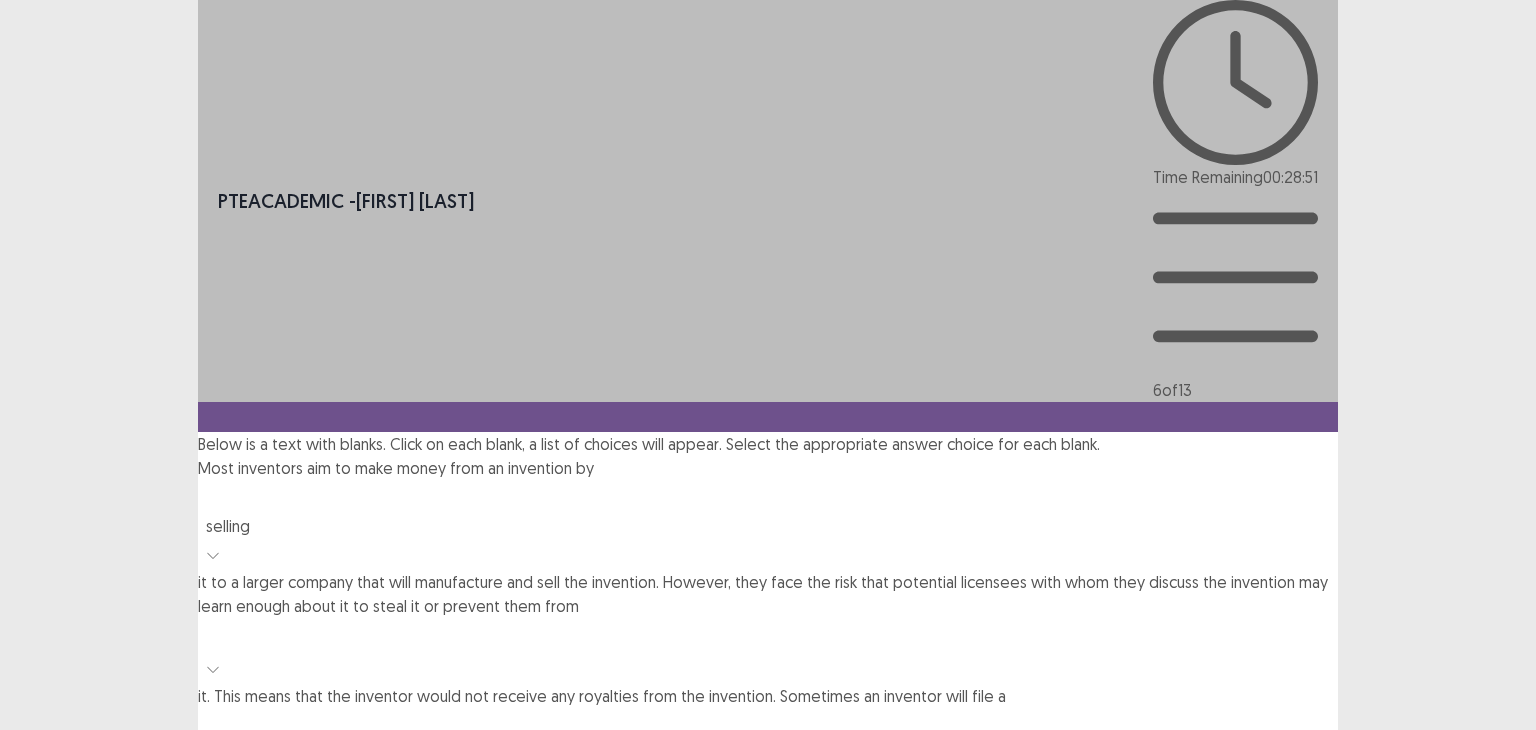 click on "Below is a text with blanks. Click on each blank, a list of choices will appear. Select the appropriate answer choice for each blank. Most inventors aim to make money from an invention by  selling  it to a larger company that will manufacture and sell the invention. However, they face the risk that potential licensees with whom they discuss the invention may learn enough about it to steal it or prevent them from   it. This means that the inventor would not receive any royalties from the invention. Sometimes an inventor will file a   patent application to prevent this problem. They would need to make sure that their invention meets the requirements for patent protection. If it does, a provisional patent application can give their invention   status for a minimal fee. This will signal an inventor’s intent to move forward with obtaining patent rights for the invention. Another option for inventors to consider is requiring potential customers to sign a" at bounding box center (768, 741) 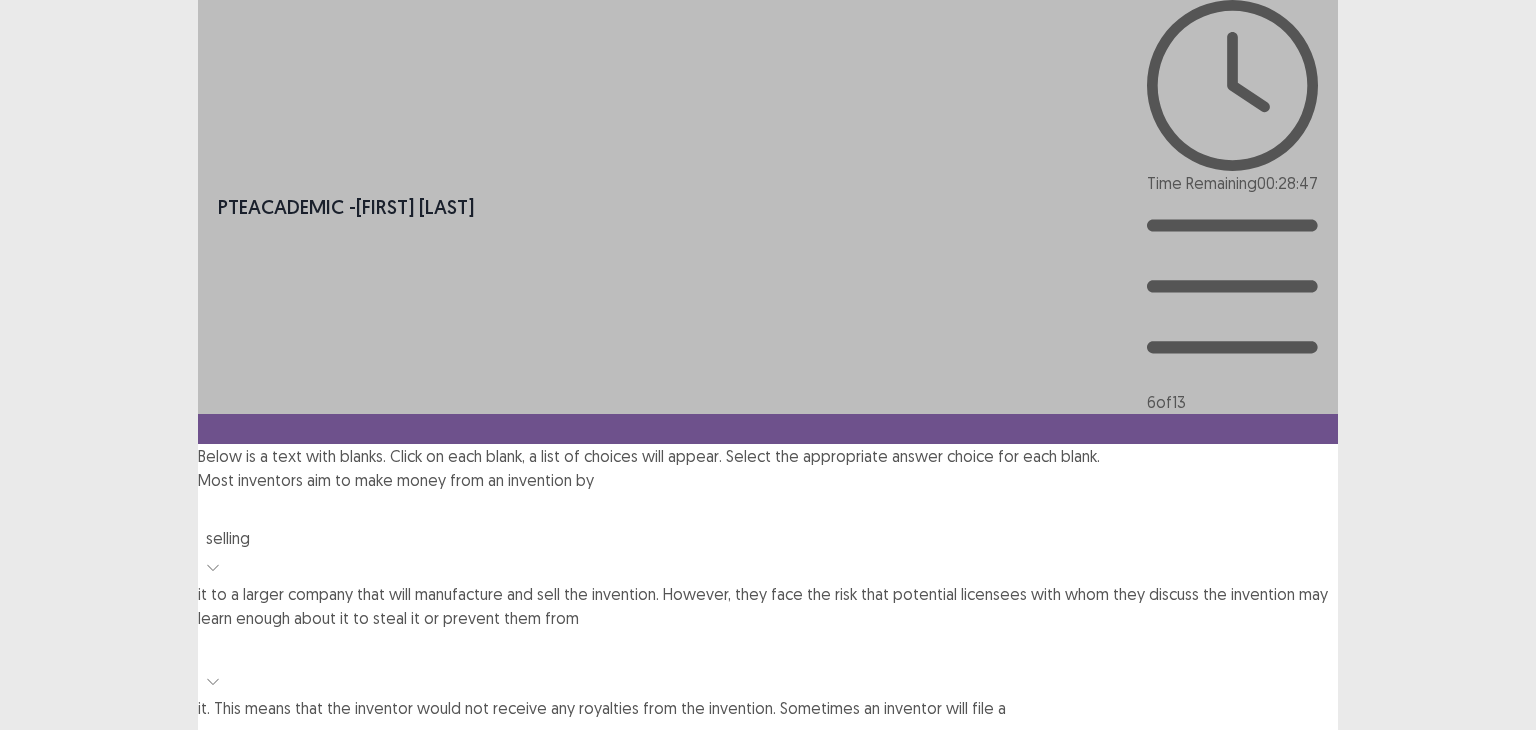 click on "Below is a text with blanks. Click on each blank, a list of choices will appear. Select the appropriate answer choice for each blank. Most inventors aim to make money from an invention by  selling  it to a larger company that will manufacture and sell the invention. However, they face the risk that potential licensees with whom they discuss the invention may learn enough about it to steal it or prevent them from   it. This means that the inventor would not receive any royalties from the invention. Sometimes an inventor will file a   patent application to prevent this problem. They would need to make sure that their invention meets the requirements for patent protection. If it does, a provisional patent application can give their invention   status for a minimal fee. This will signal an inventor’s intent to move forward with obtaining patent rights for the invention. Another option for inventors to consider is requiring potential customers to sign a" at bounding box center (768, 753) 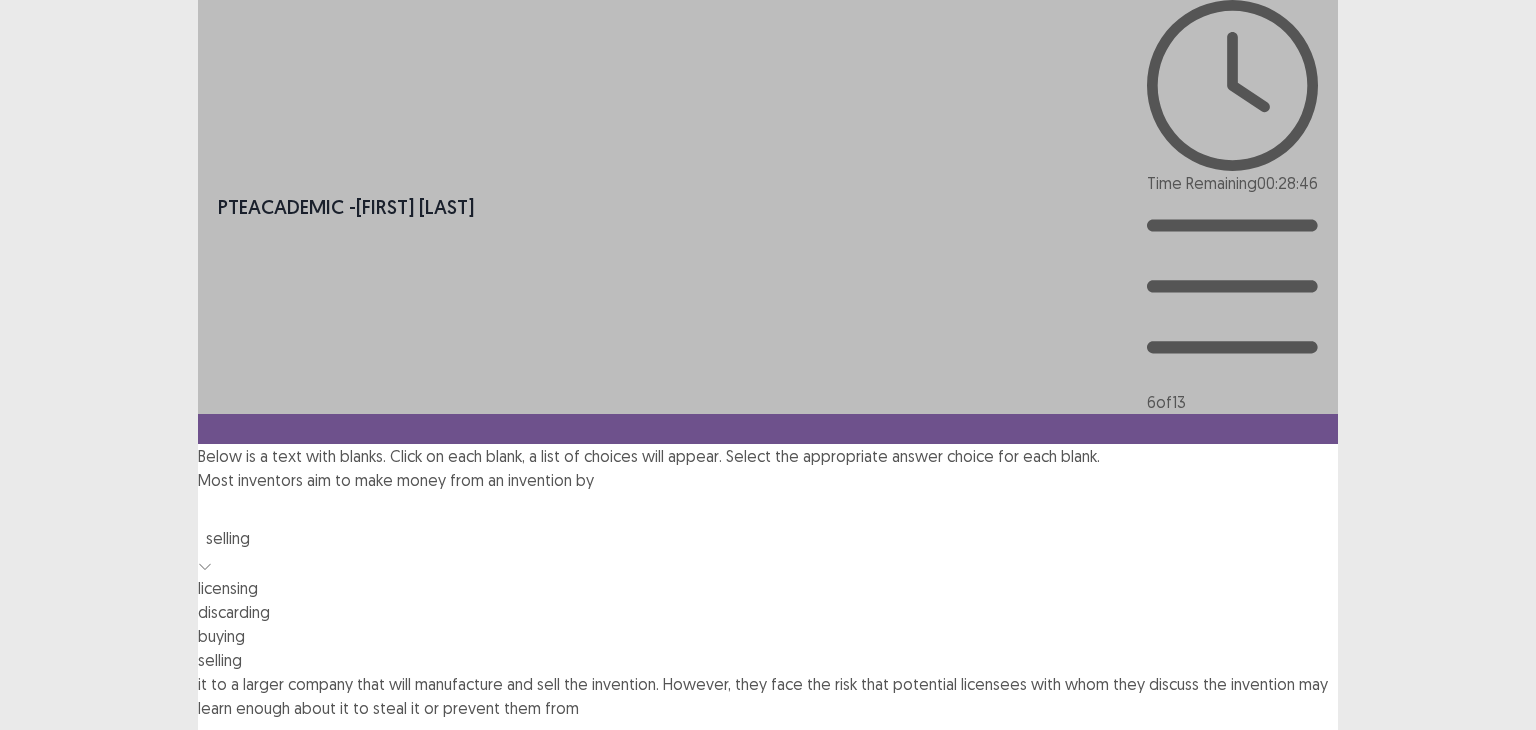 click on "licensing" at bounding box center (768, 588) 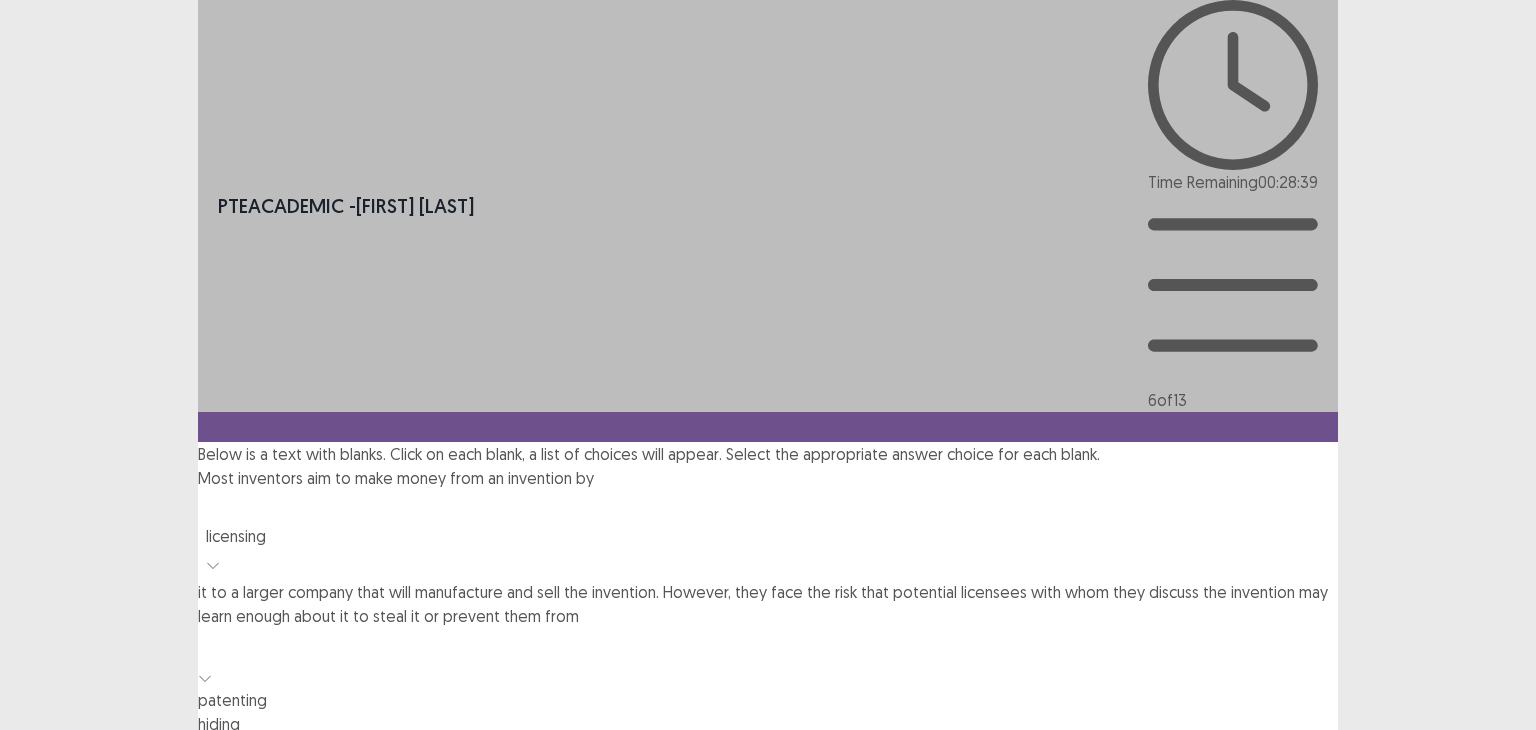 click at bounding box center (768, 646) 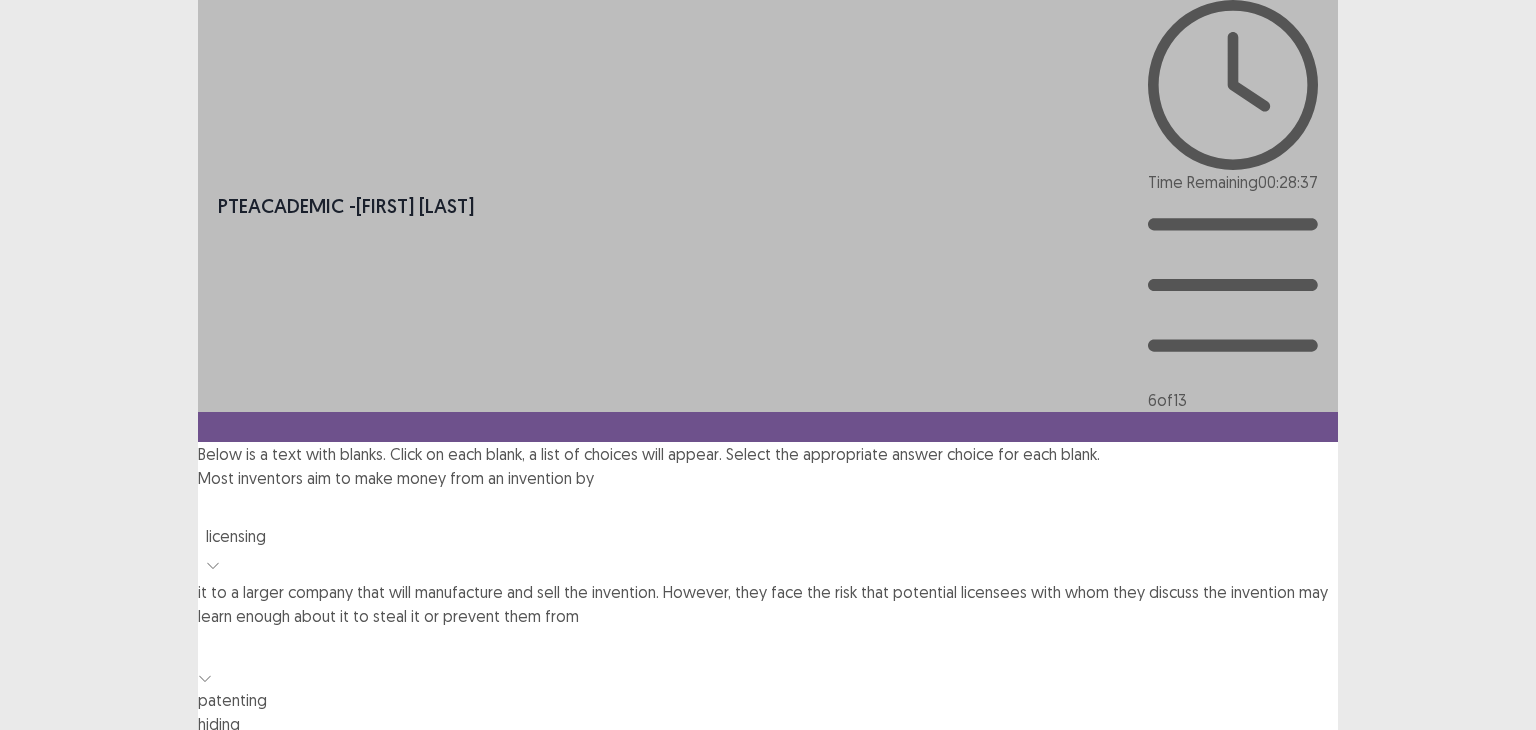 click on "patenting" at bounding box center [768, 700] 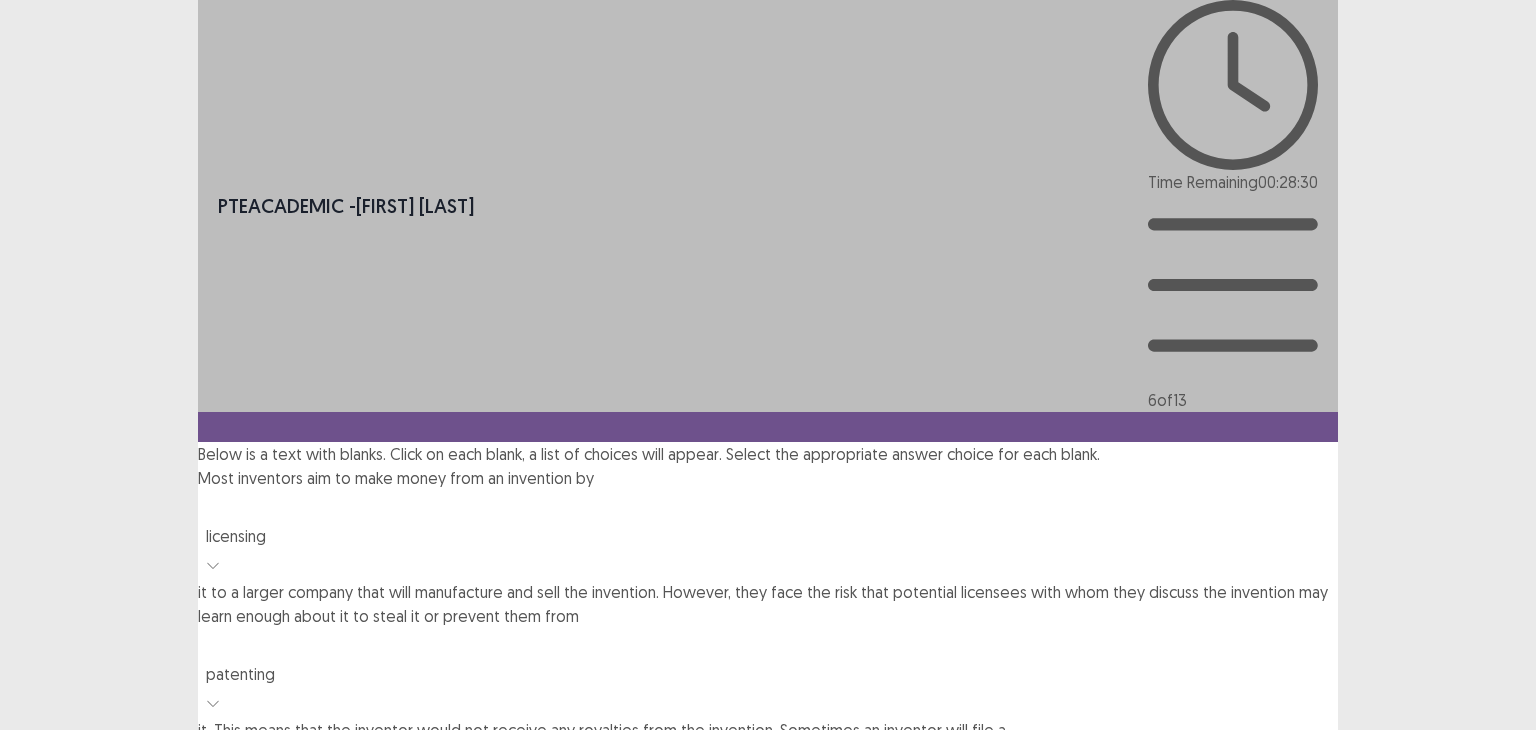 click at bounding box center (768, 760) 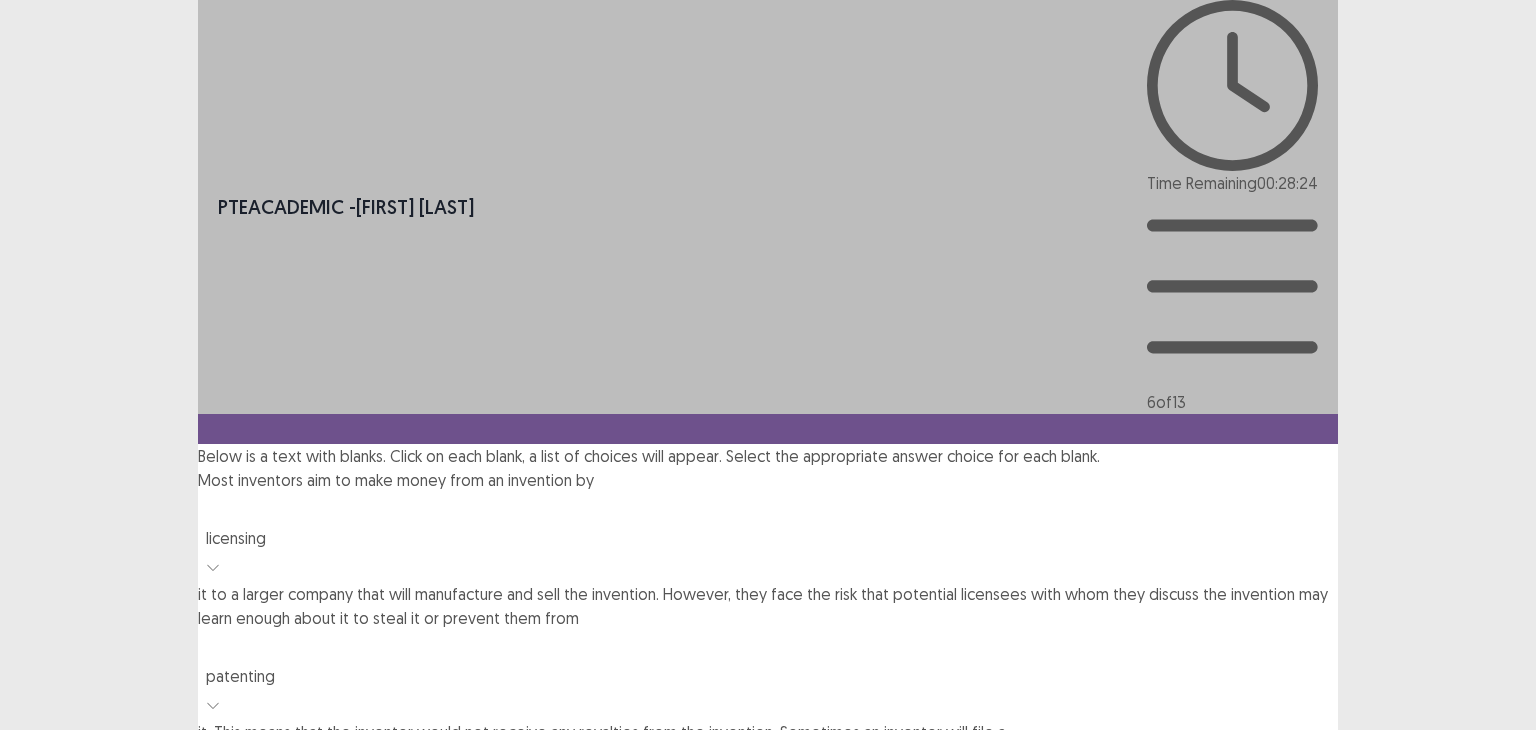 click on "provisional" at bounding box center [768, 864] 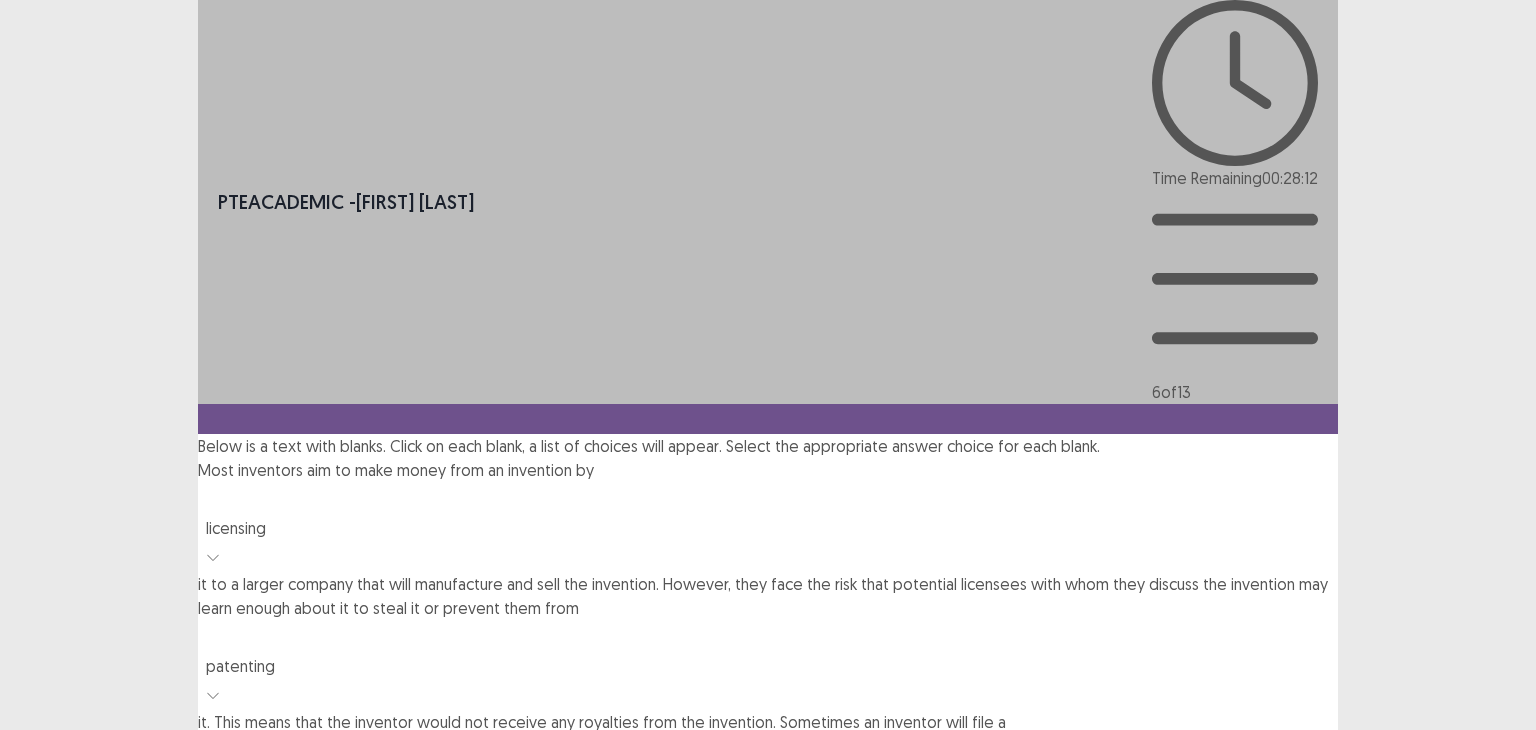click at bounding box center [768, 890] 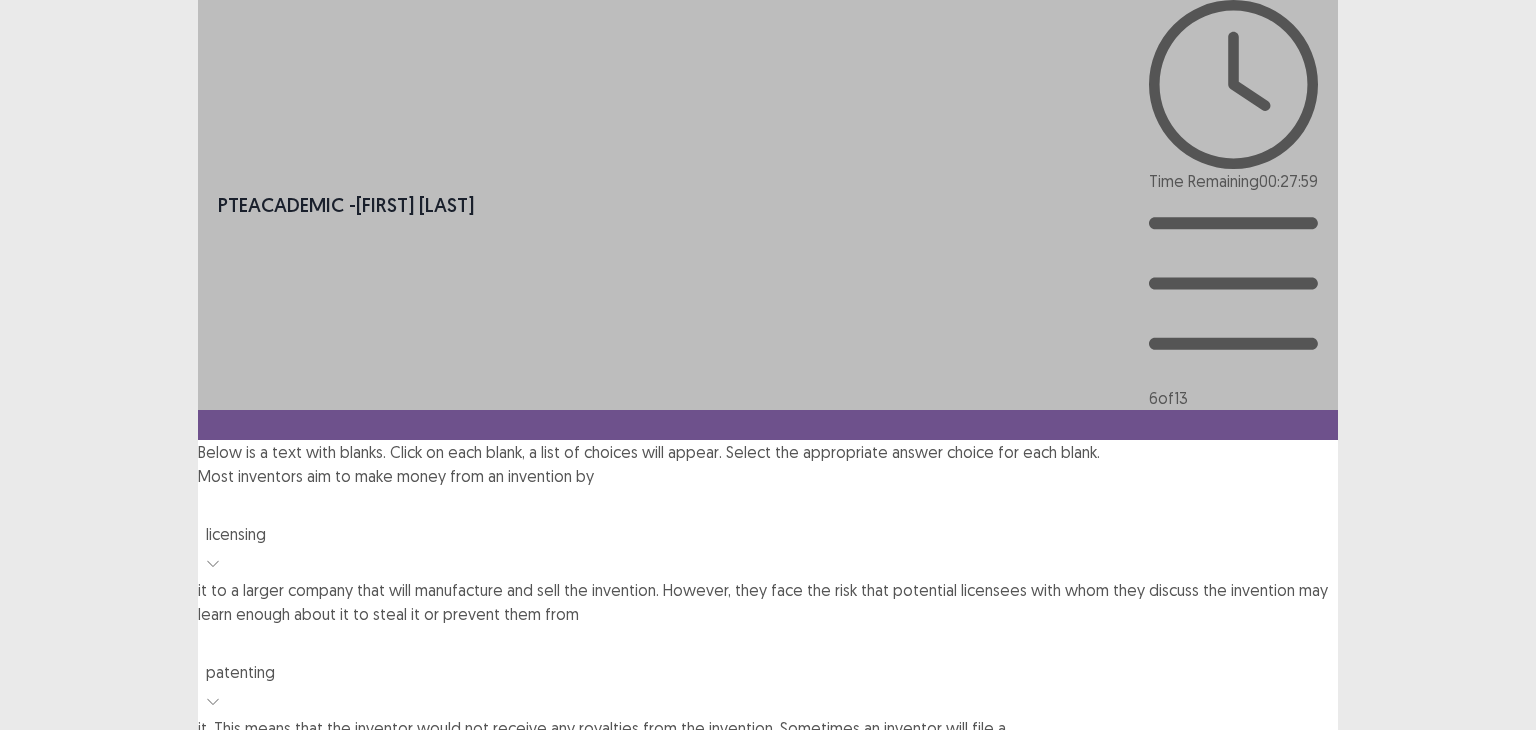 click on "exclusive" at bounding box center [768, 950] 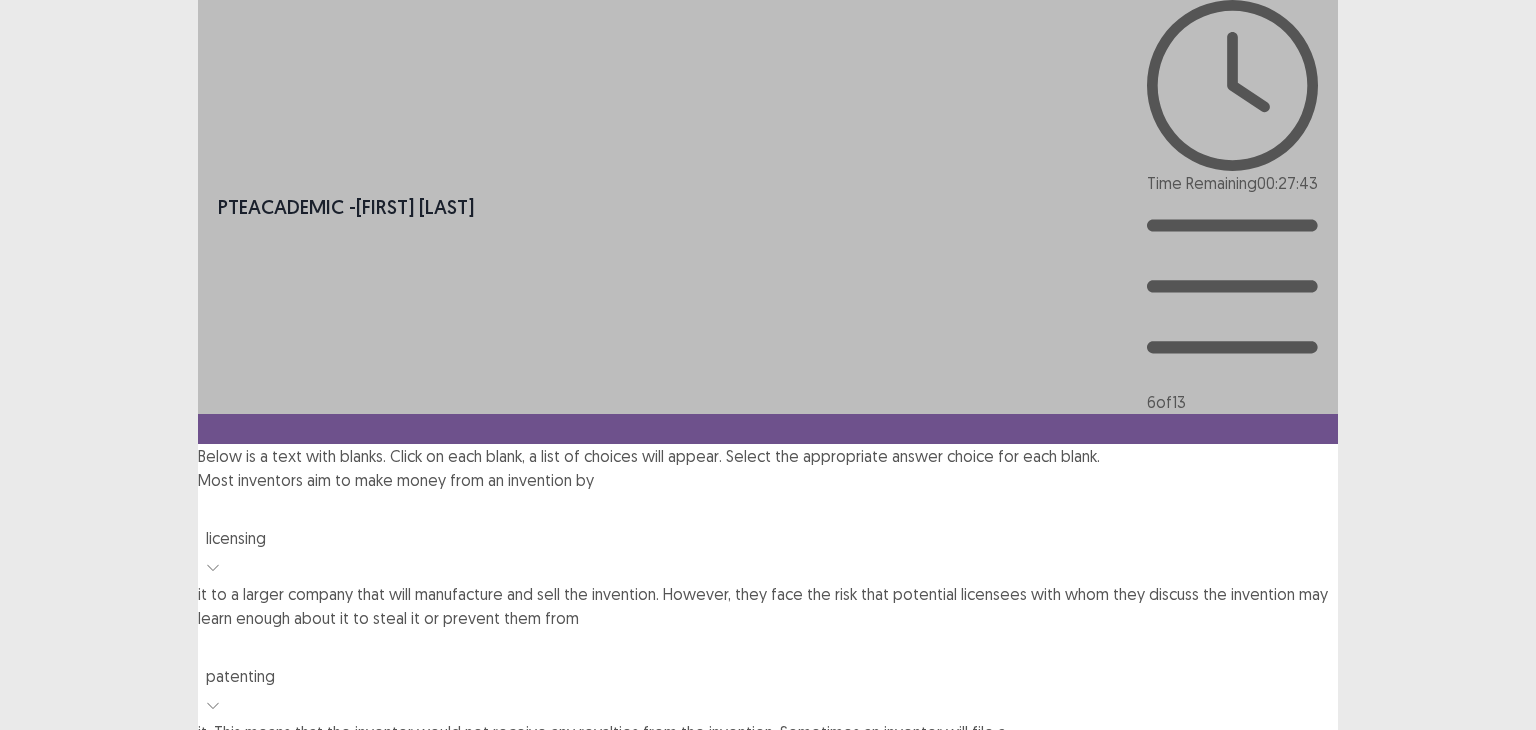 click at bounding box center (205, 1068) 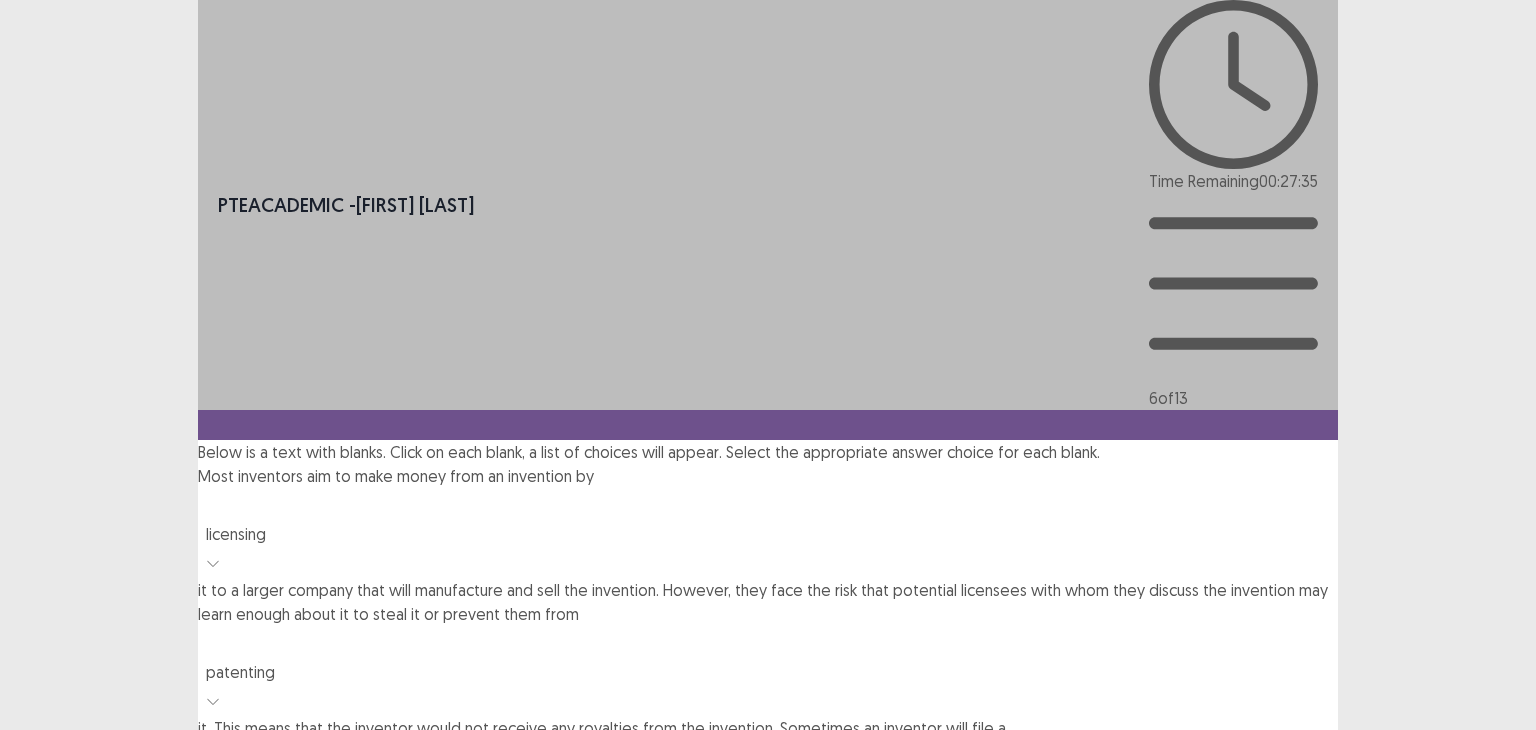 click on "non-disclosure" at bounding box center [768, 1136] 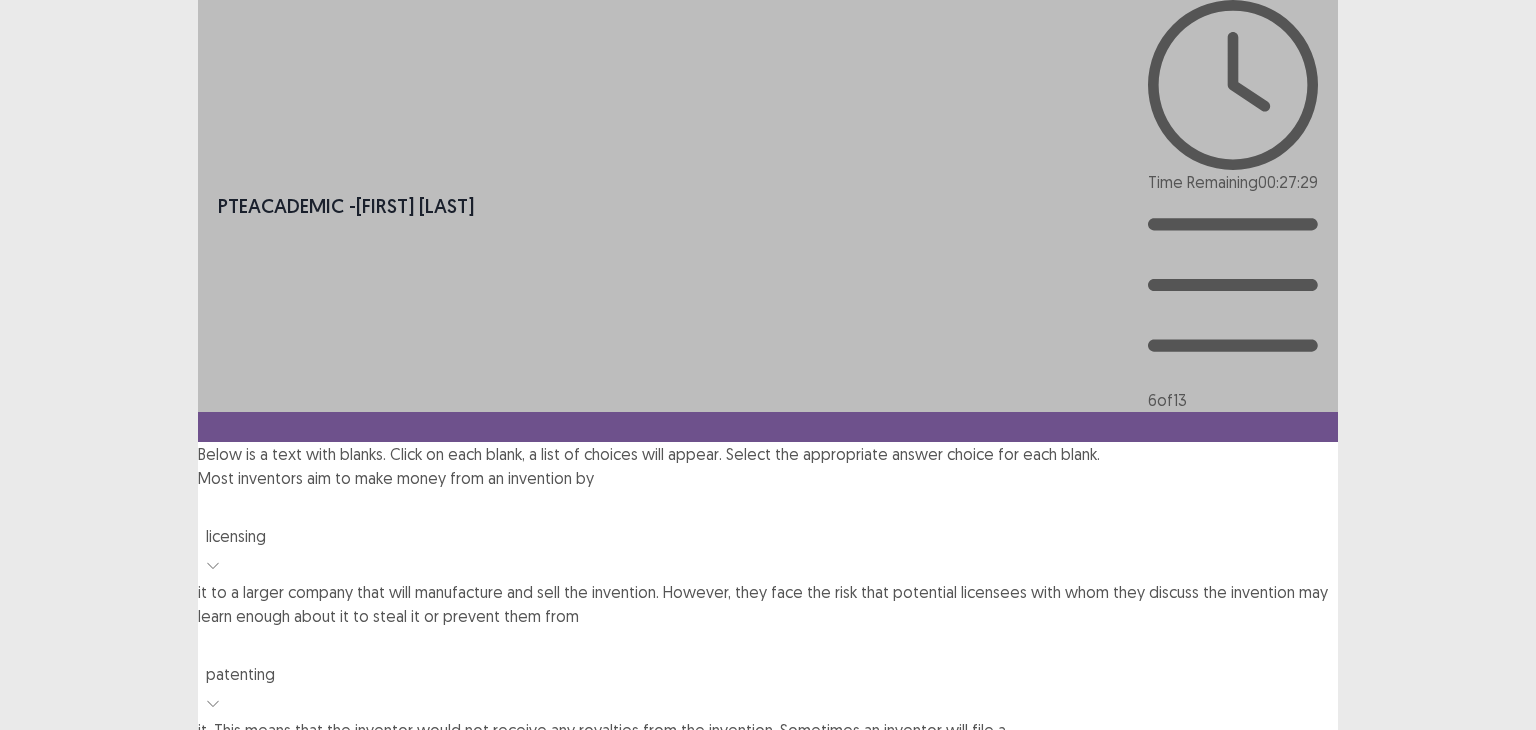 click at bounding box center (768, 898) 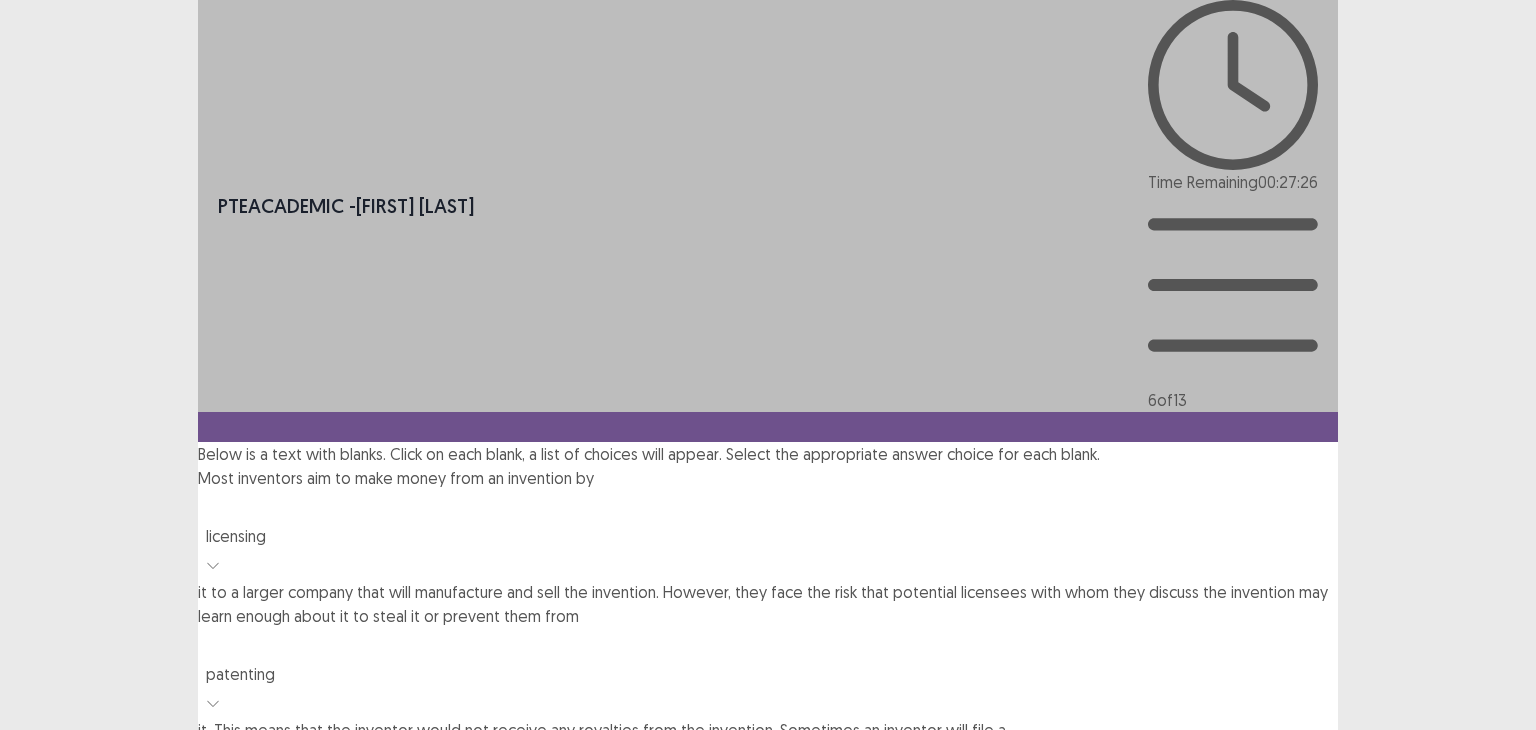 click on "PTE academic - Jay Jay Calacal Time Remaining 00 : 27 : 26 6 of 13 Below is a text with blanks. Click on each blank, a list of choices will appear. Select the appropriate answer choice for each blank. Most inventors aim to make money from an invention by licensing it to a larger company that will manufacture and sell the invention. However, they face the risk that potential licensees with whom they discuss the invention may learn enough about it to steal it or prevent them from patenting it. This means that the inventor would not receive any royalties from the invention. Sometimes an inventor will file a provisional patent application to prevent this problem. They would need to make sure that their invention meets the requirements for patent protection. If it does, a provisional patent application can give their invention exclusive non-disclosure" at bounding box center [768, 578] 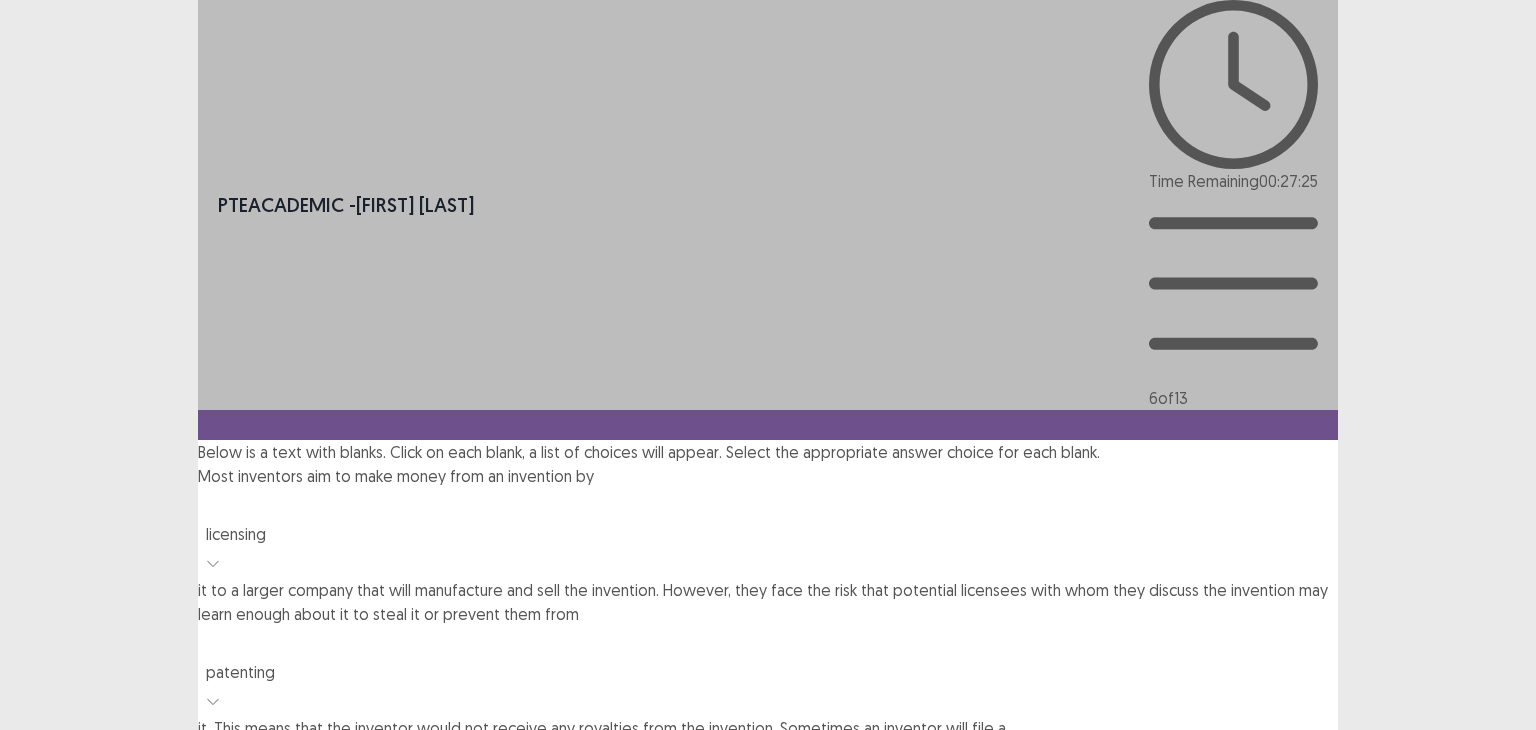 click on "Next" at bounding box center (1290, 1174) 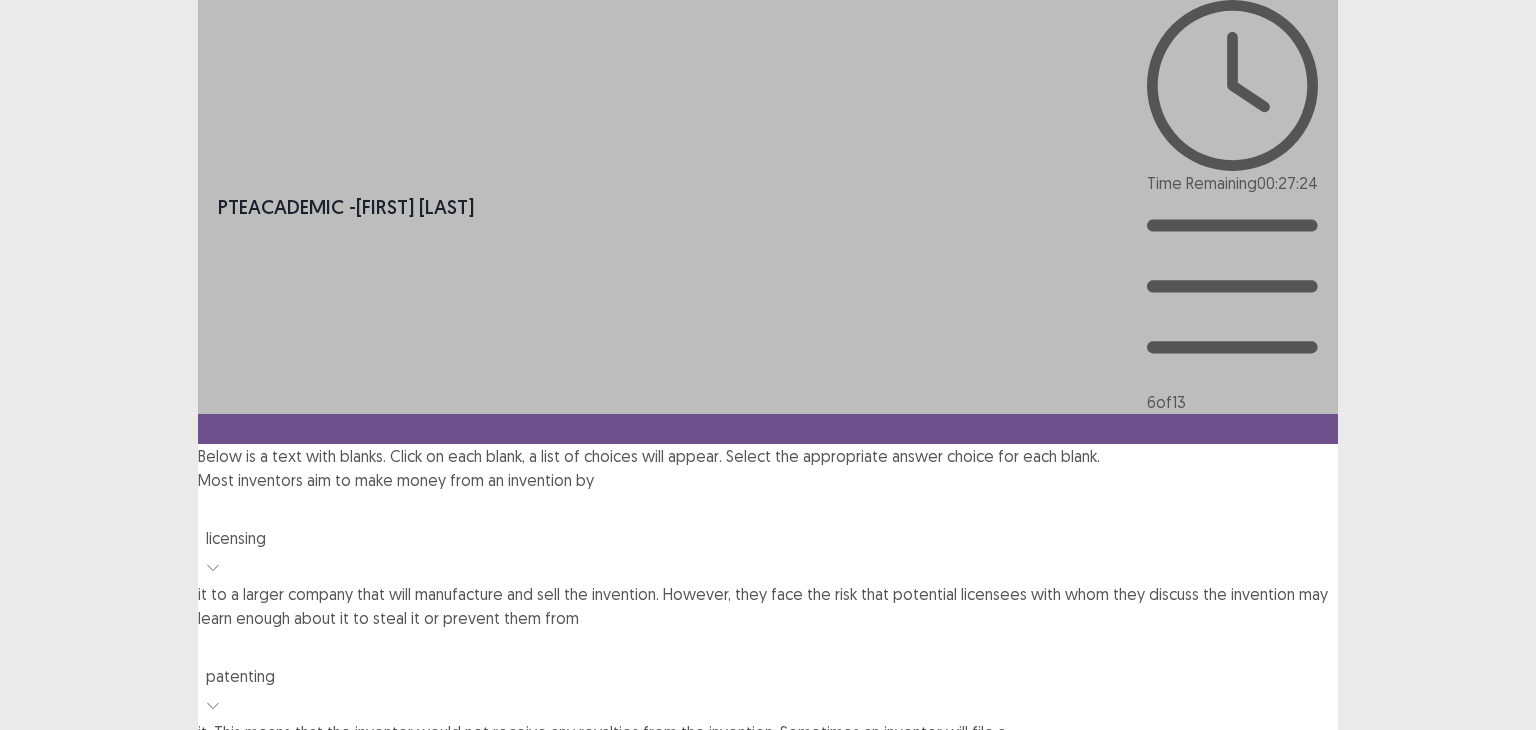 click on "Confirm" at bounding box center [43, 1264] 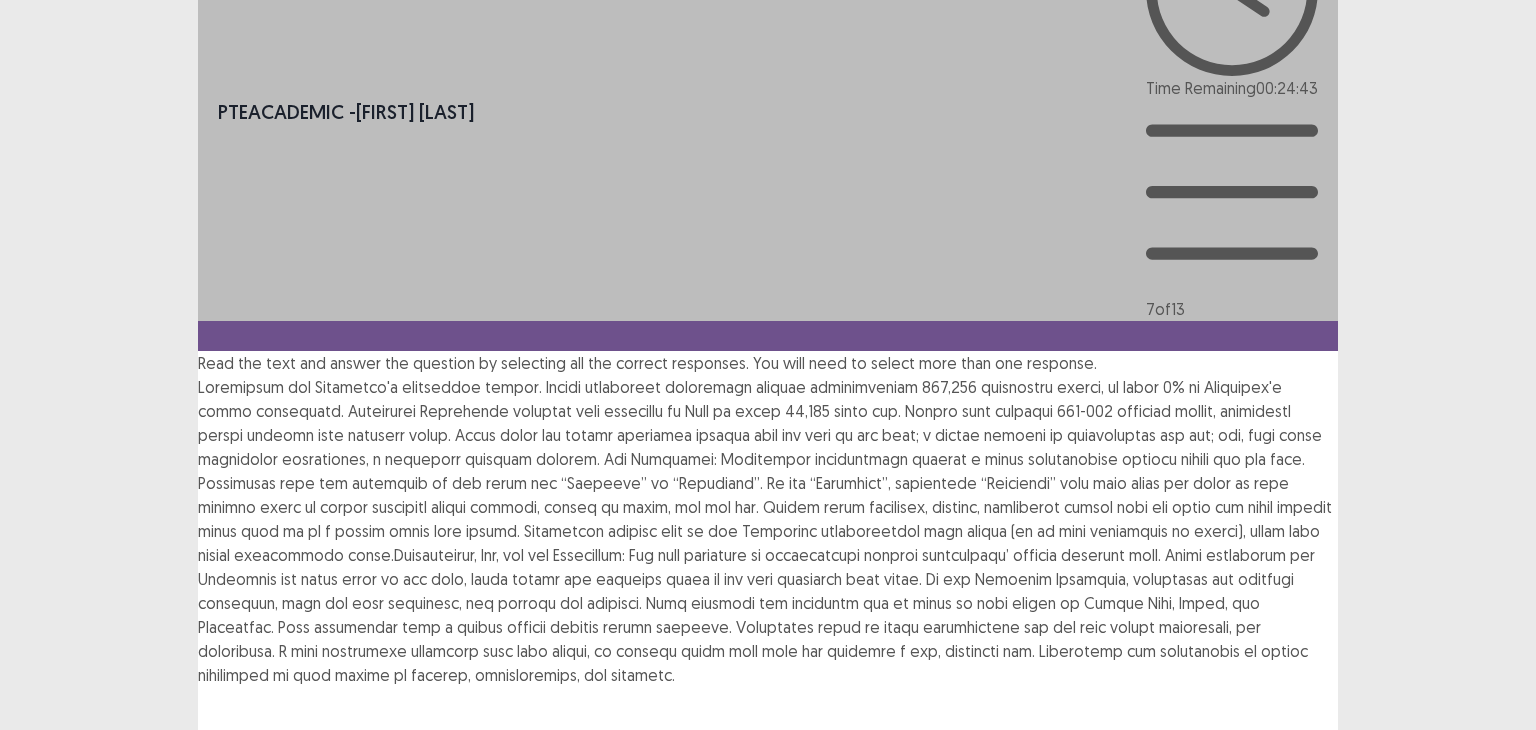 scroll, scrollTop: 100, scrollLeft: 0, axis: vertical 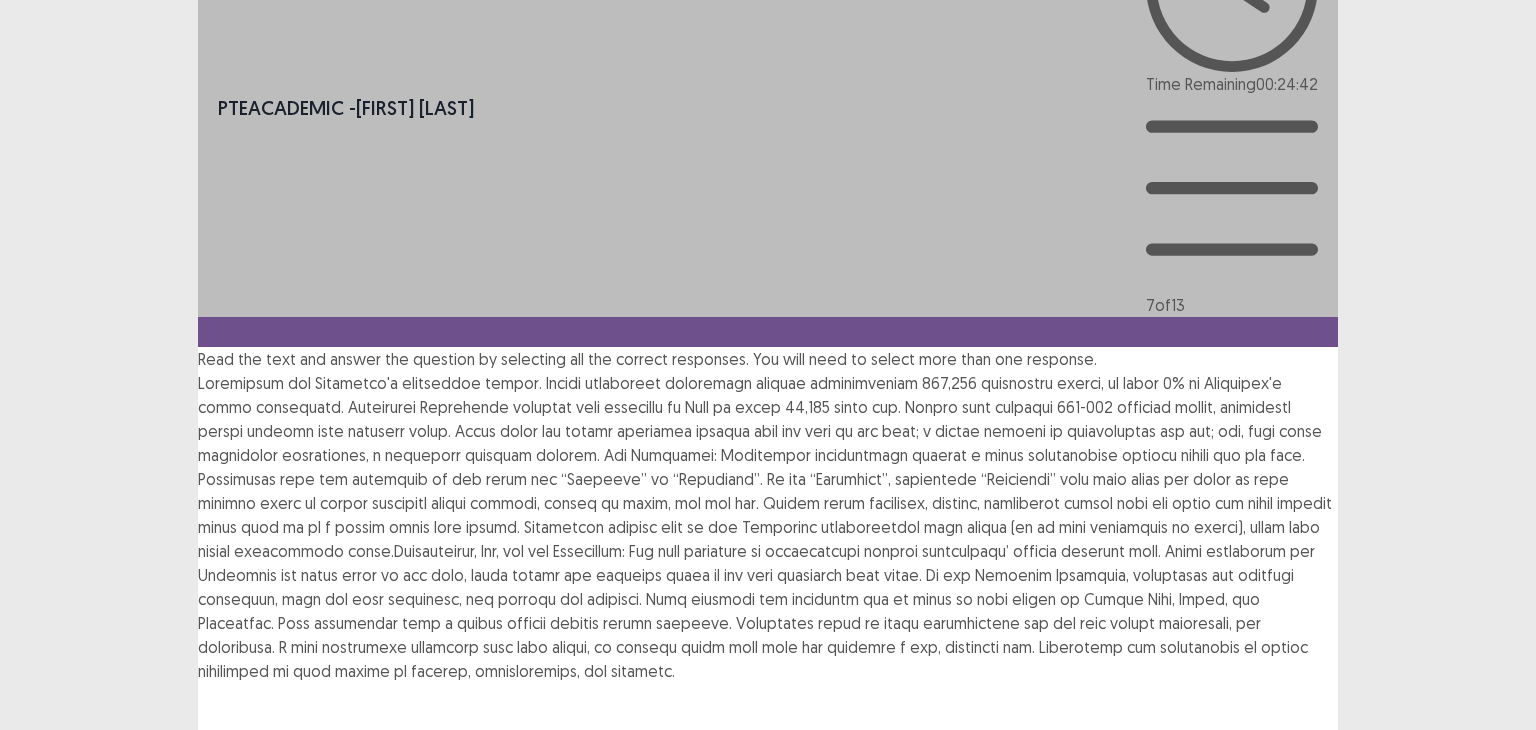 click at bounding box center (198, 792) 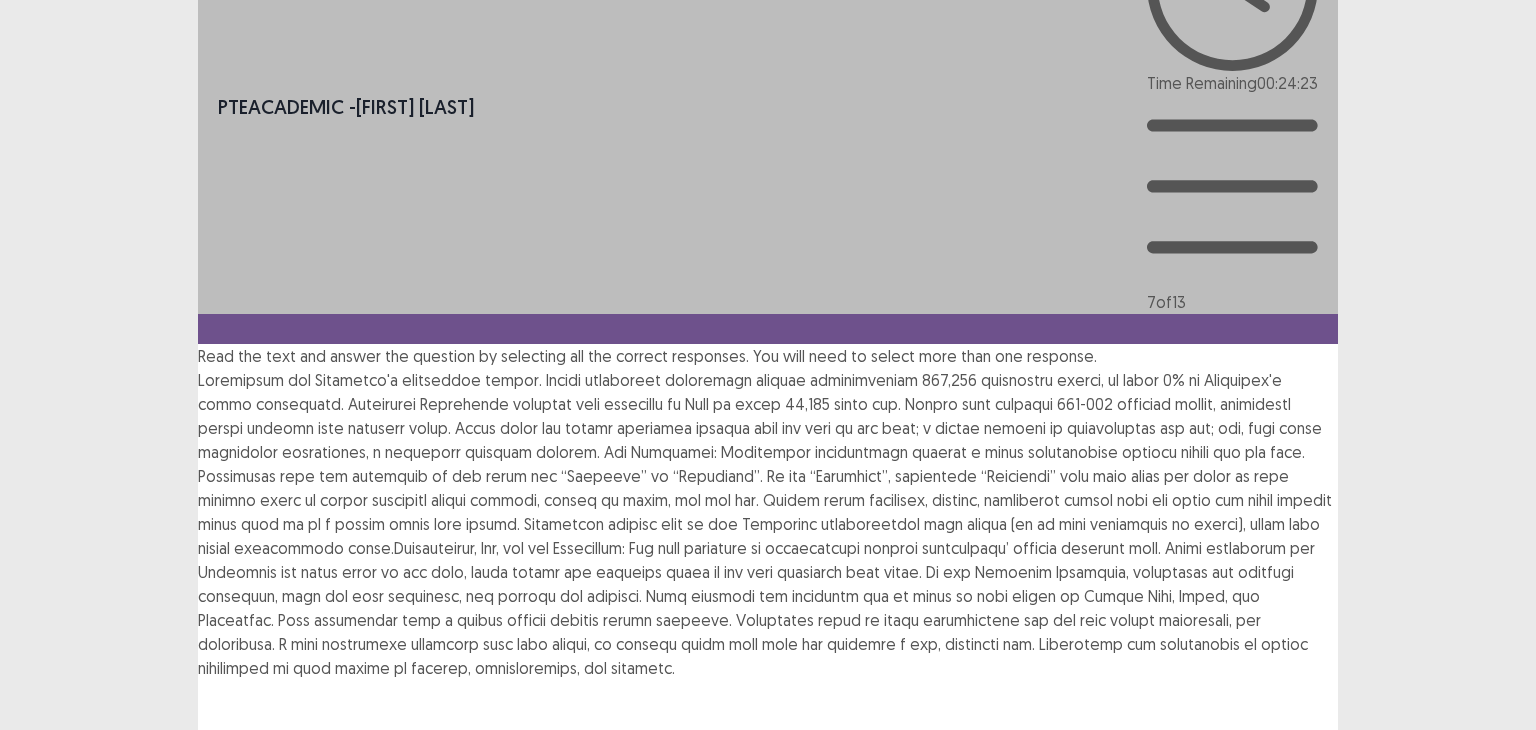 click on "Today Aborigines comprise approximately 2% of the Australian population." at bounding box center (461, 1835) 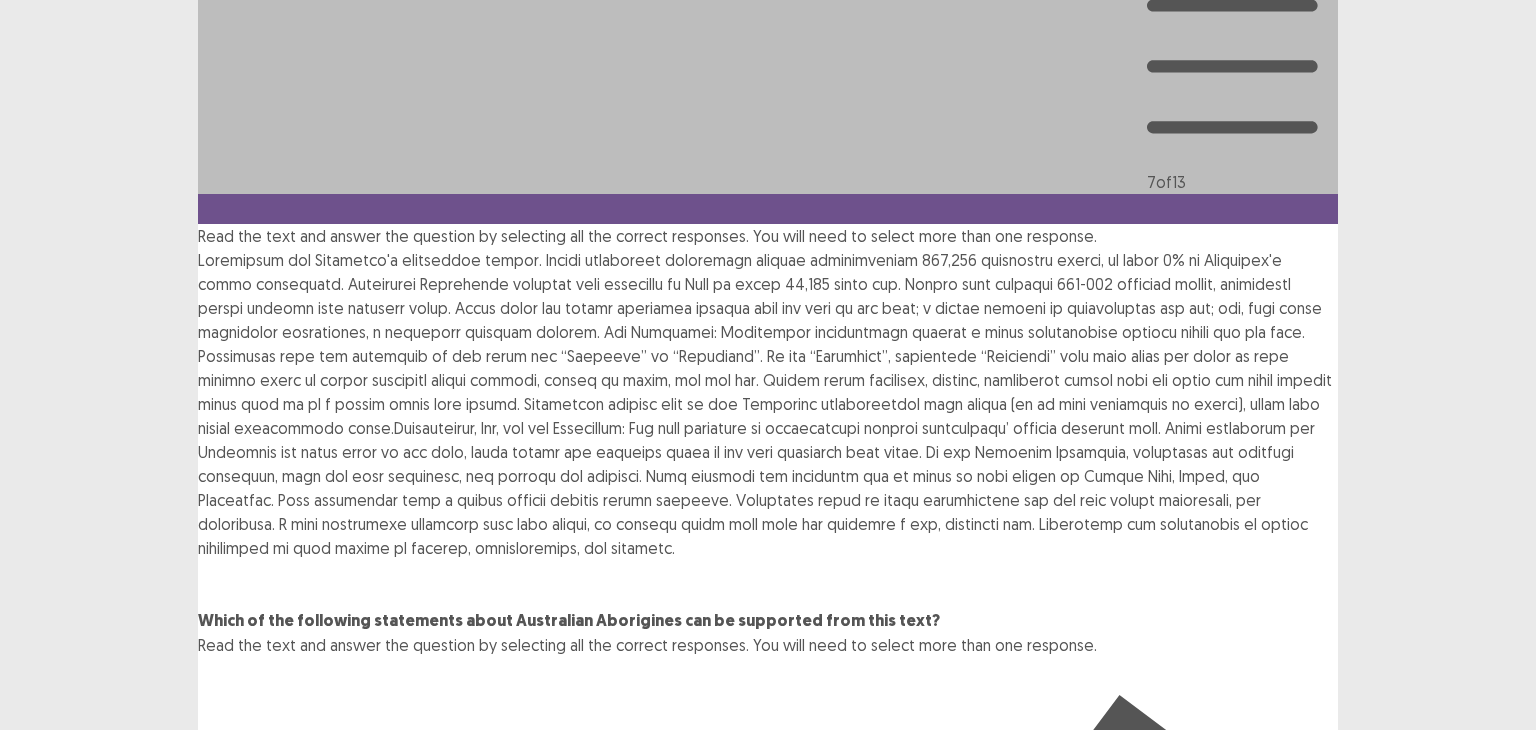 scroll, scrollTop: 226, scrollLeft: 0, axis: vertical 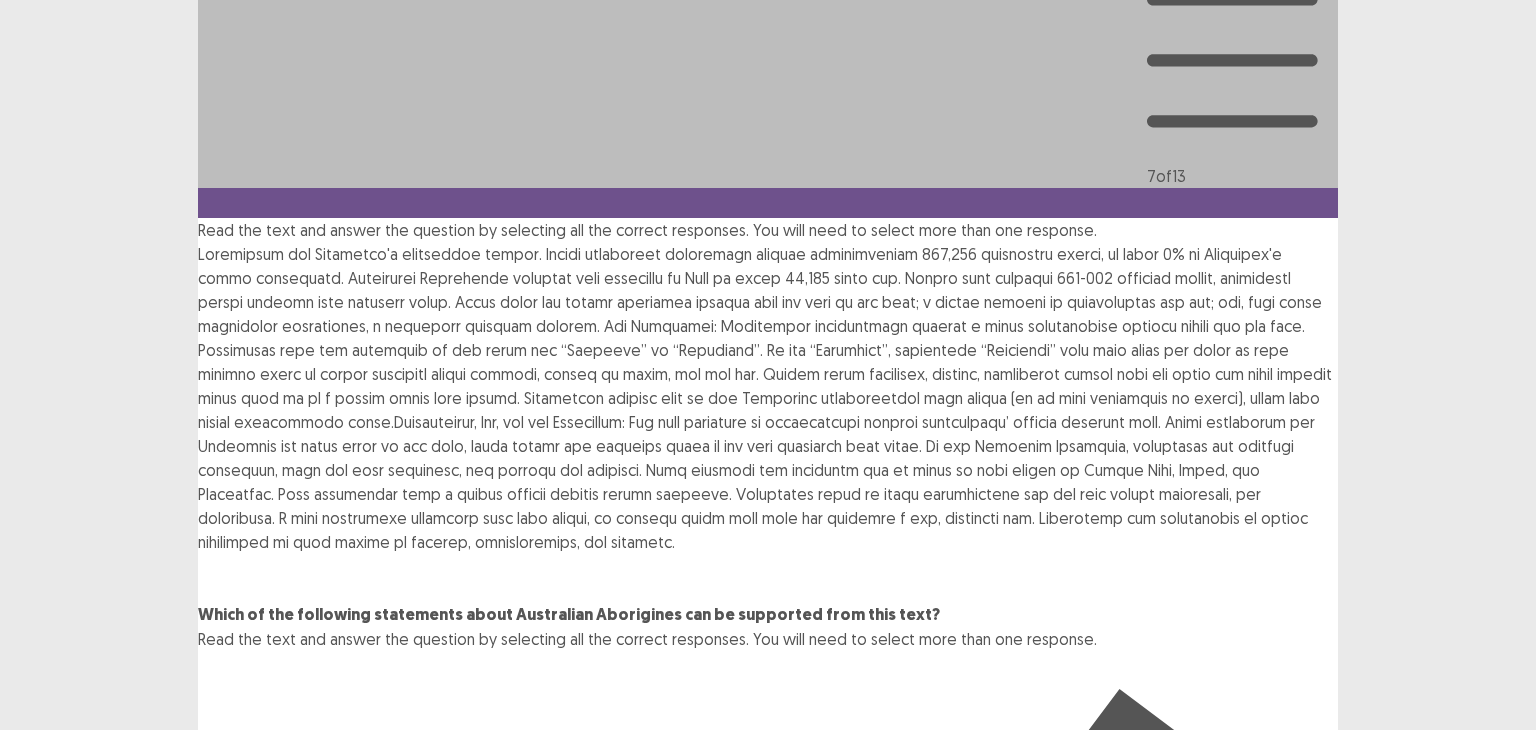 click on "Next" at bounding box center (1290, 2691) 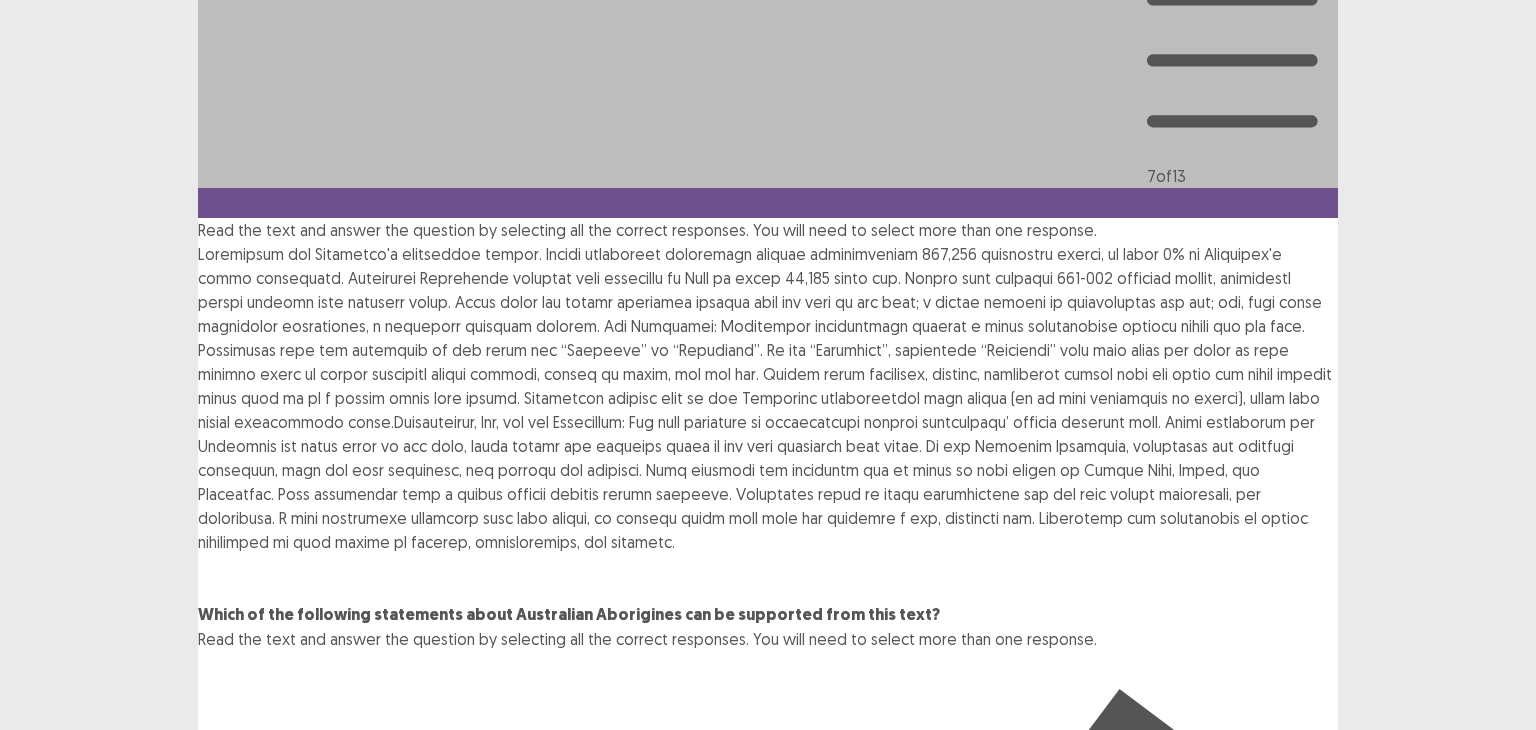 click on "Confirm" at bounding box center [43, 2777] 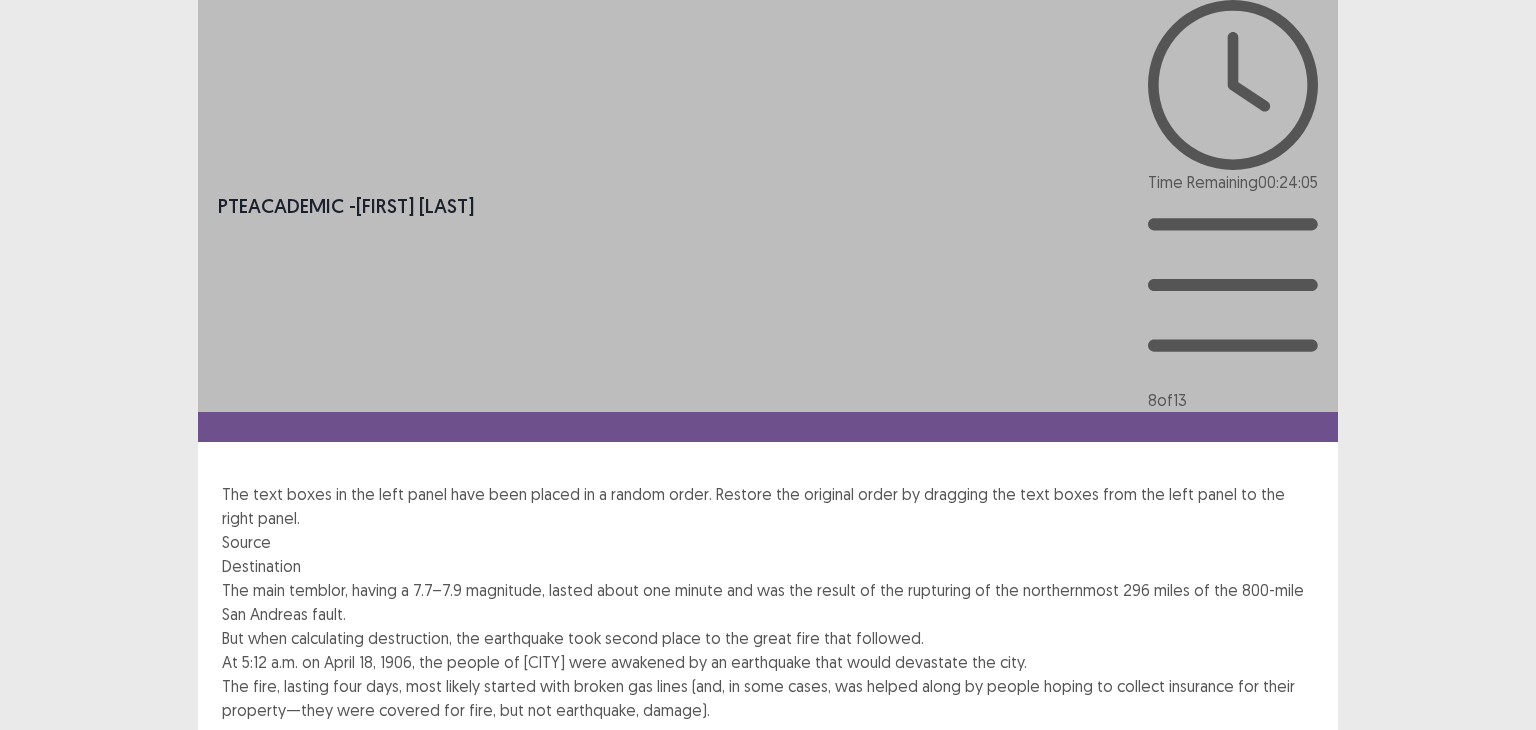 scroll, scrollTop: 10, scrollLeft: 0, axis: vertical 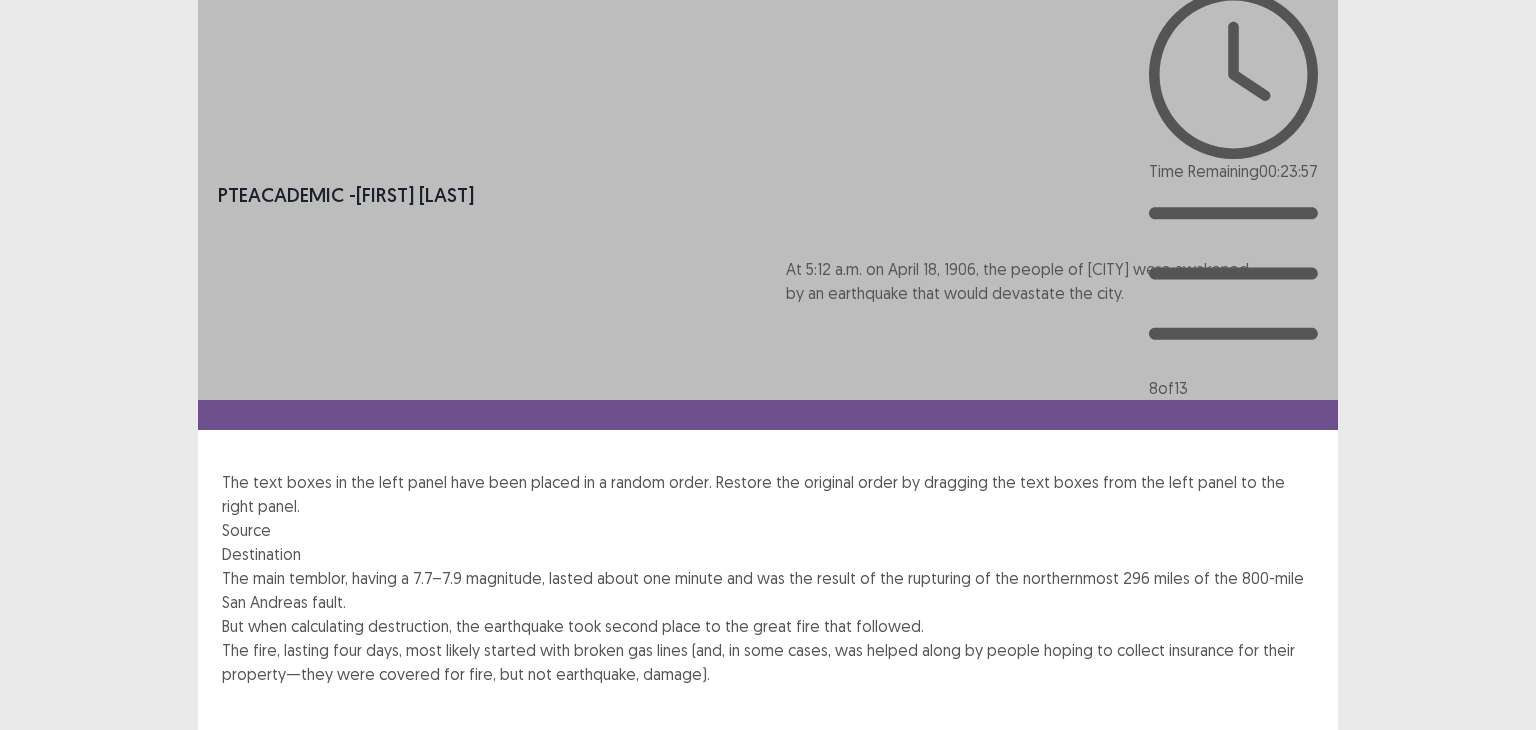 drag, startPoint x: 556, startPoint y: 454, endPoint x: 1128, endPoint y: 281, distance: 597.5893 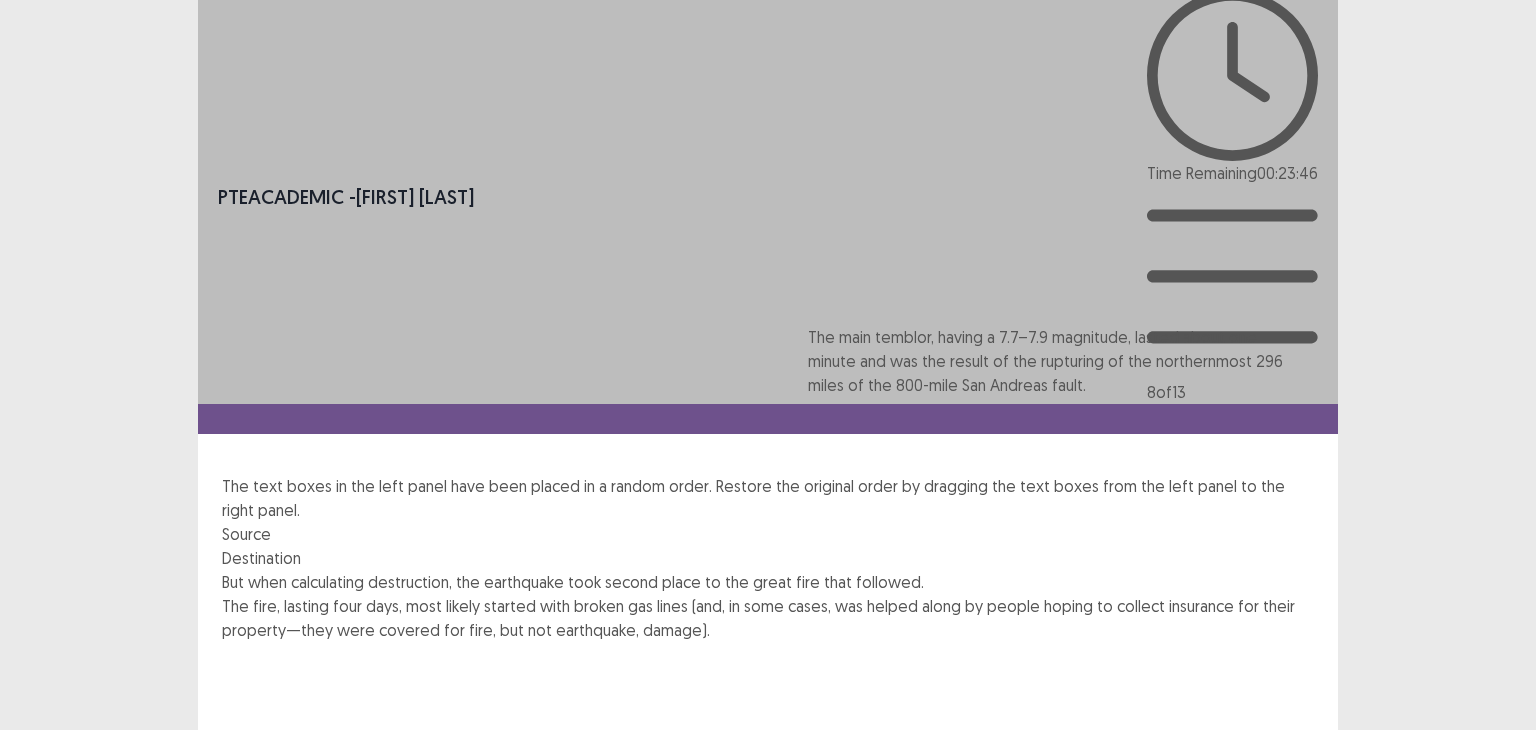 drag, startPoint x: 528, startPoint y: 293, endPoint x: 1118, endPoint y: 383, distance: 596.82495 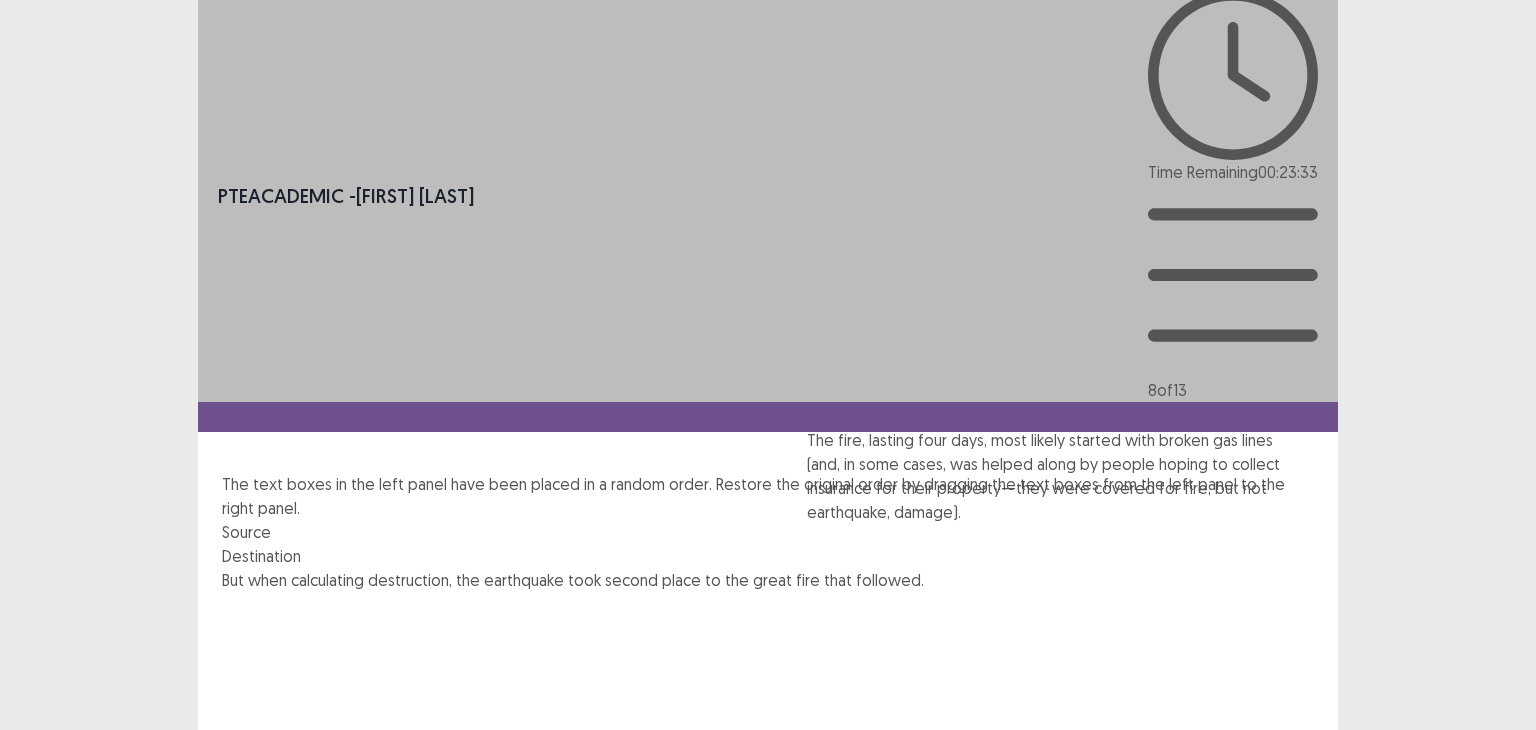 drag, startPoint x: 500, startPoint y: 364, endPoint x: 1089, endPoint y: 479, distance: 600.12164 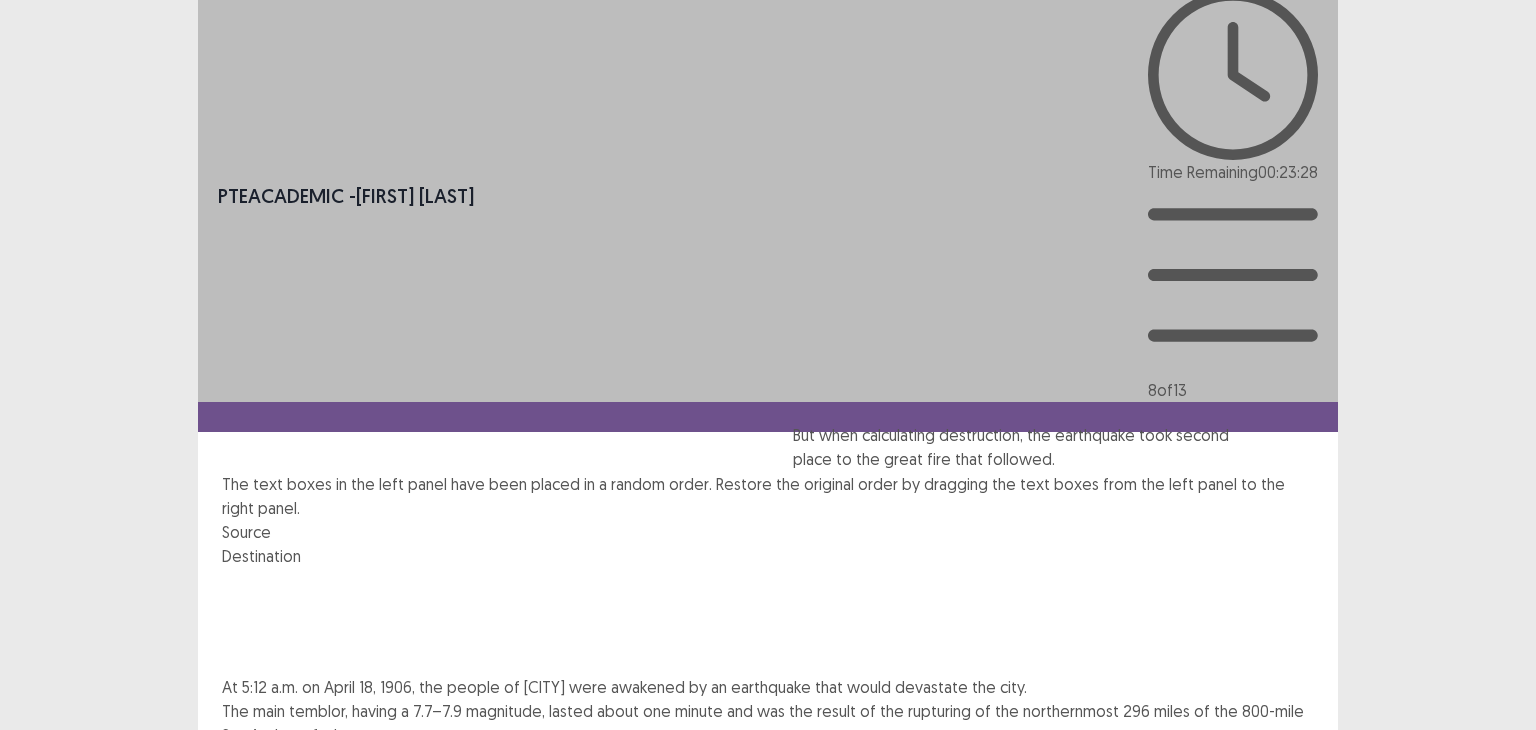 drag, startPoint x: 461, startPoint y: 275, endPoint x: 1037, endPoint y: 466, distance: 606.8418 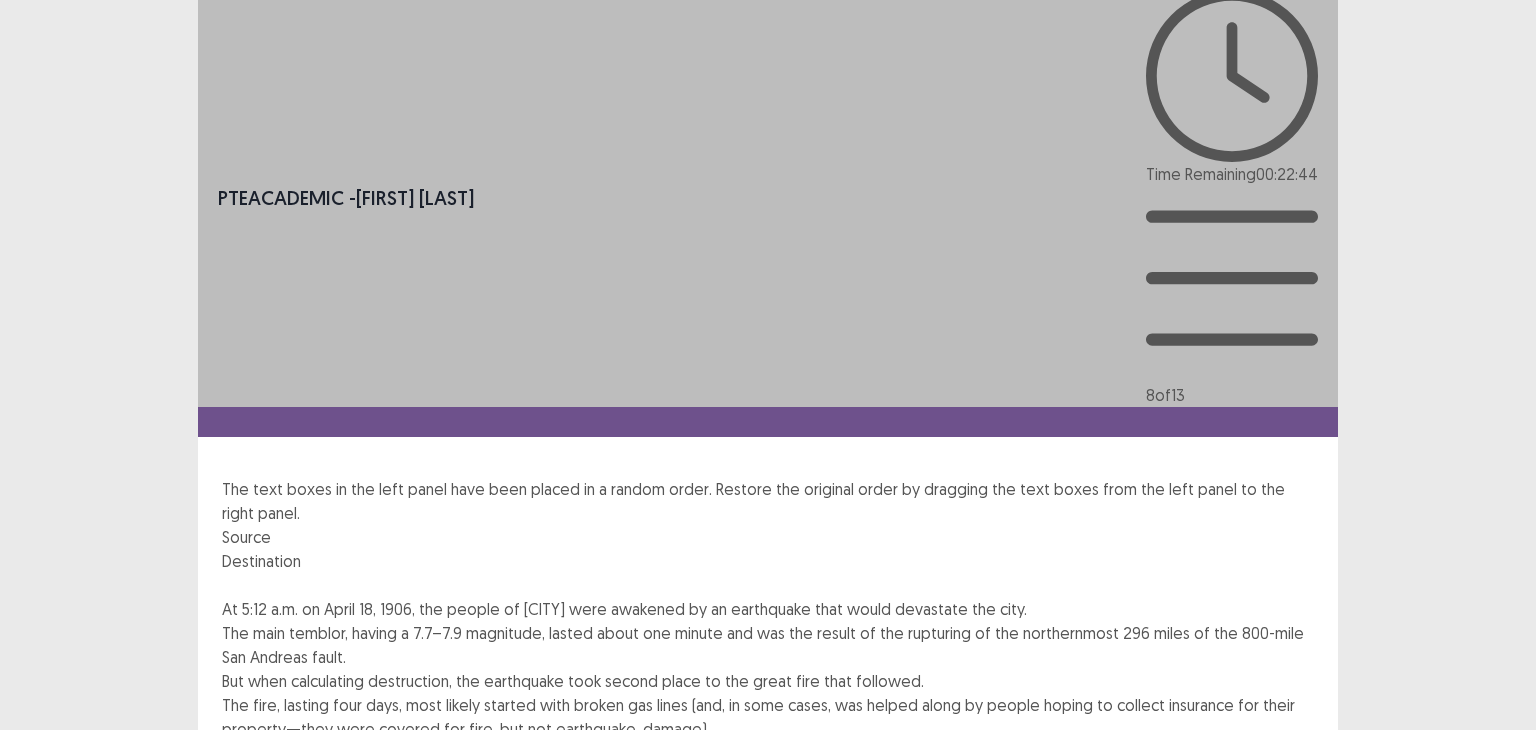 click on "Next" at bounding box center (1290, 825) 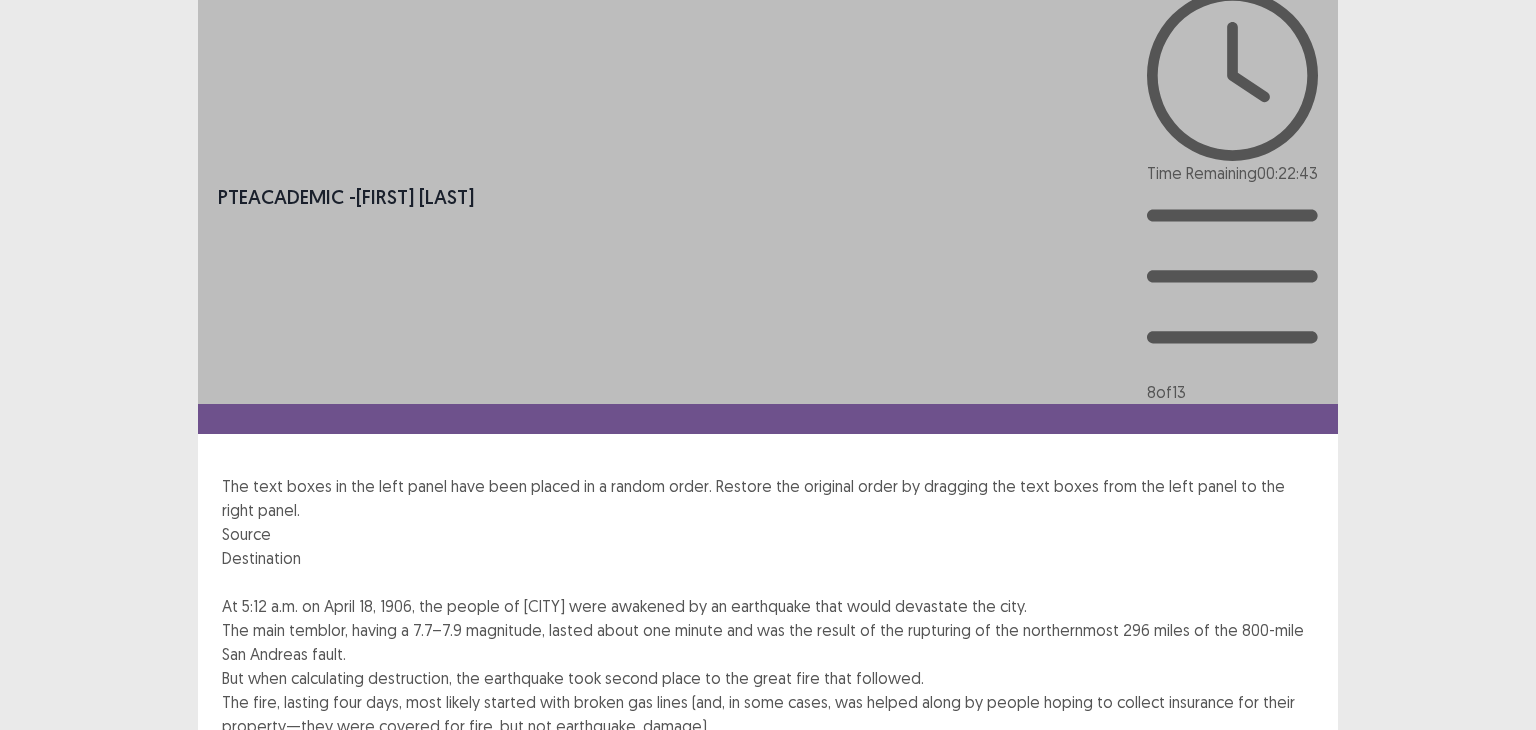 drag, startPoint x: 824, startPoint y: 413, endPoint x: 724, endPoint y: 366, distance: 110.49435 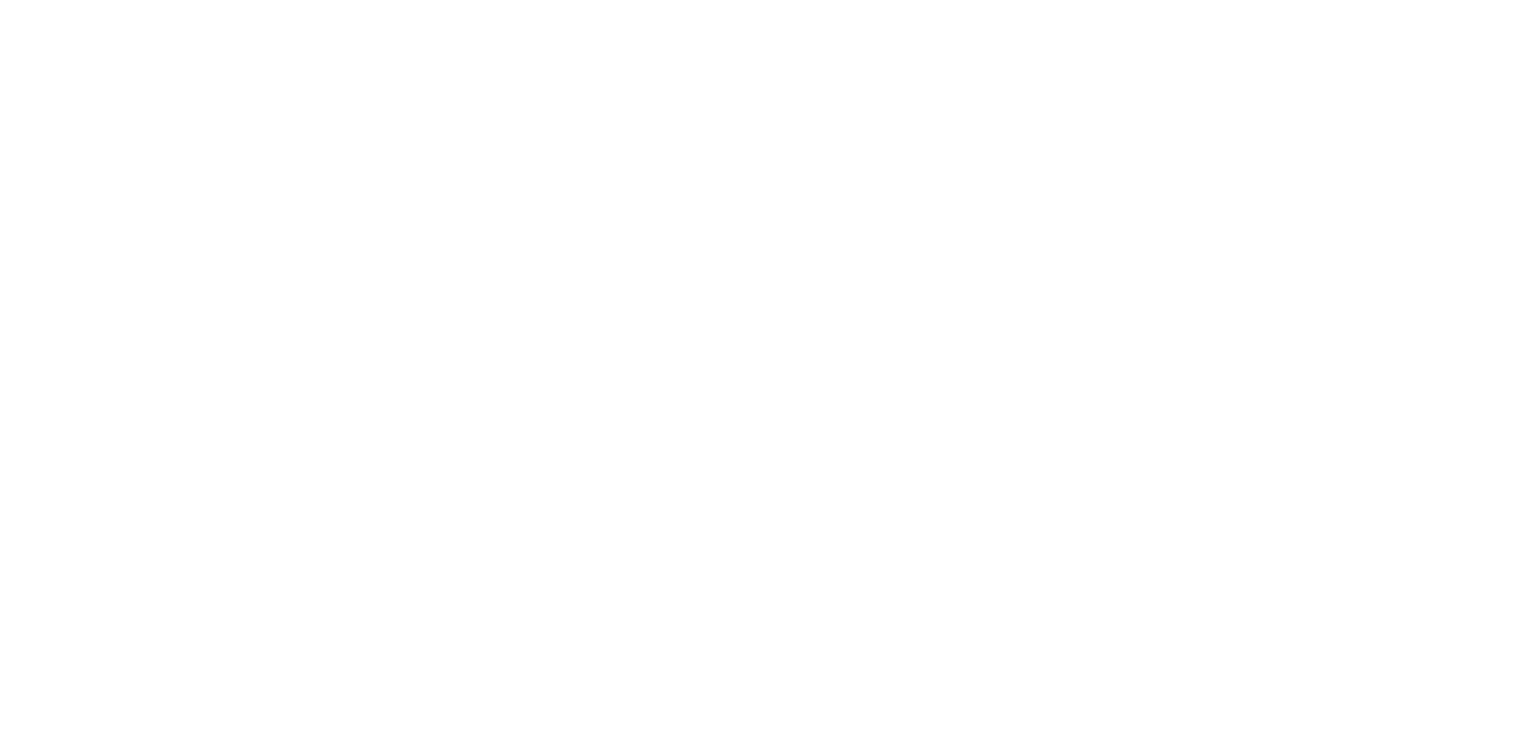 scroll, scrollTop: 0, scrollLeft: 0, axis: both 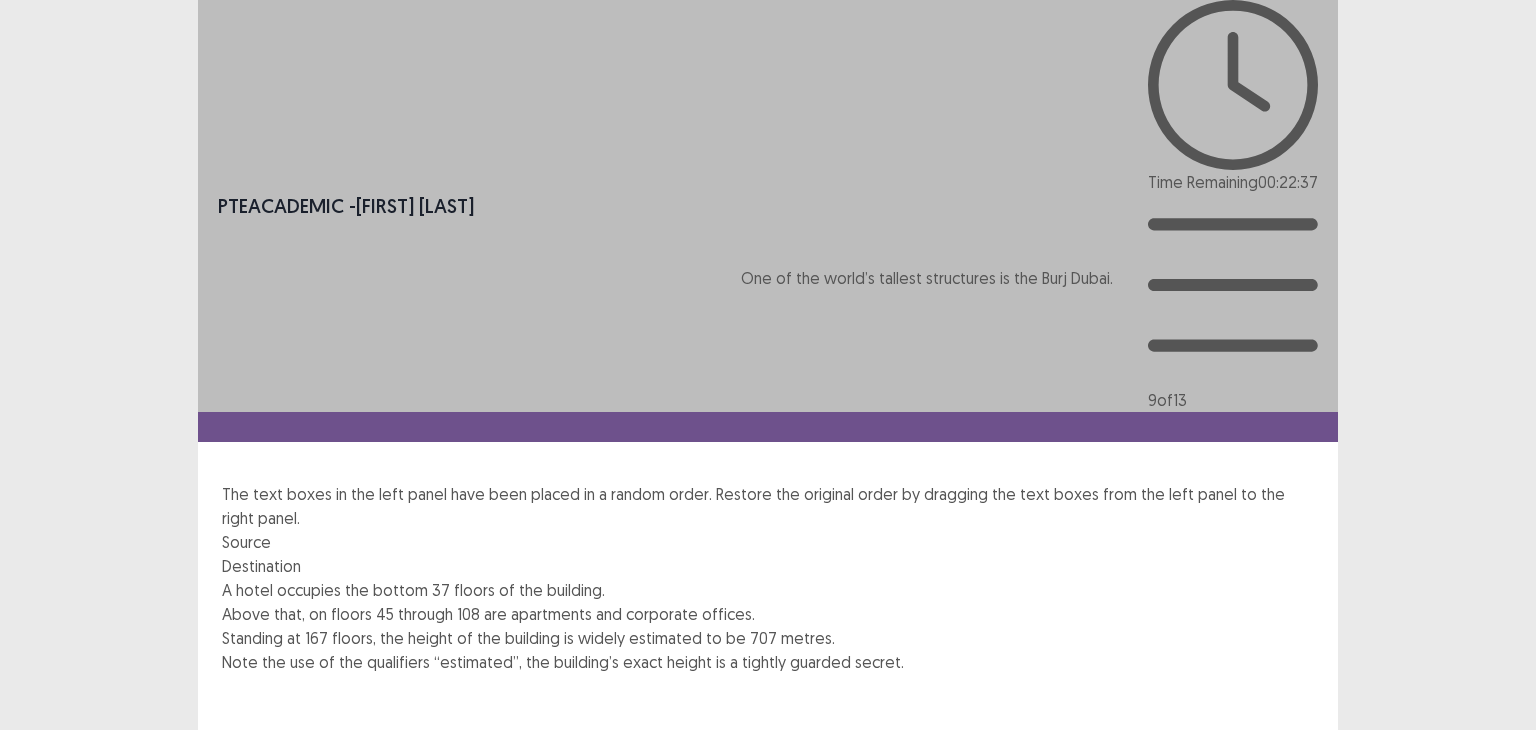 drag, startPoint x: 500, startPoint y: 591, endPoint x: 1024, endPoint y: 303, distance: 597.92975 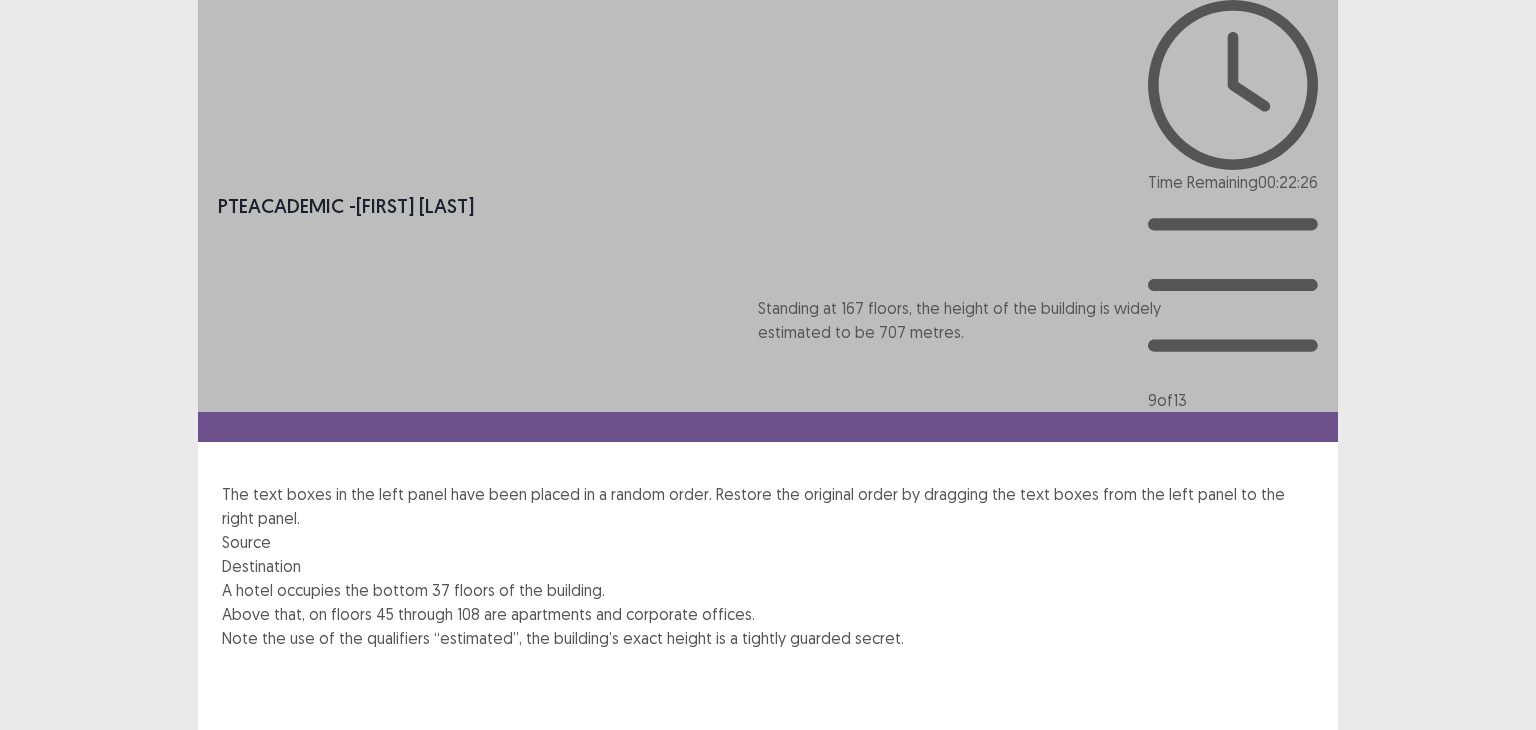 drag, startPoint x: 525, startPoint y: 435, endPoint x: 1032, endPoint y: 346, distance: 514.7524 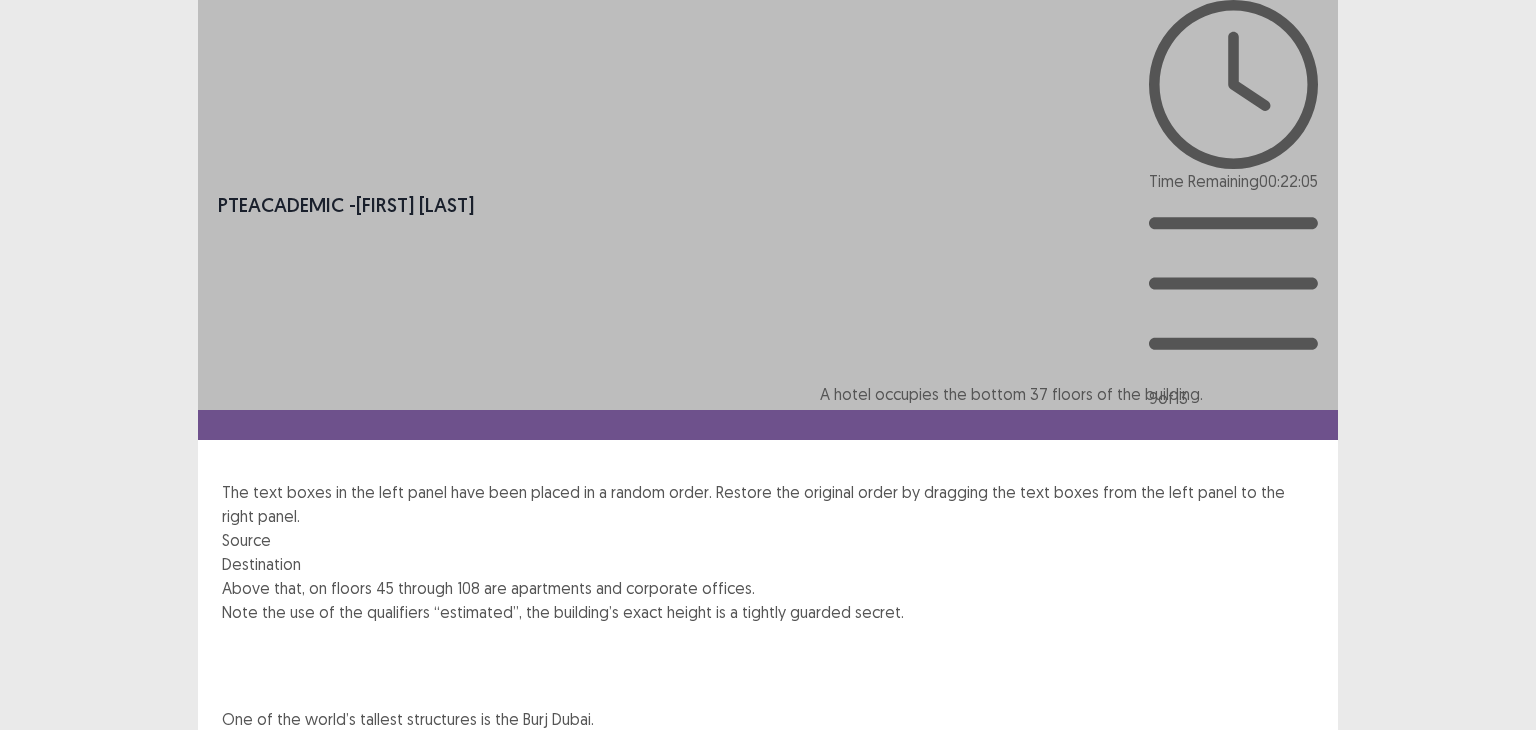 drag, startPoint x: 512, startPoint y: 277, endPoint x: 1108, endPoint y: 413, distance: 611.3199 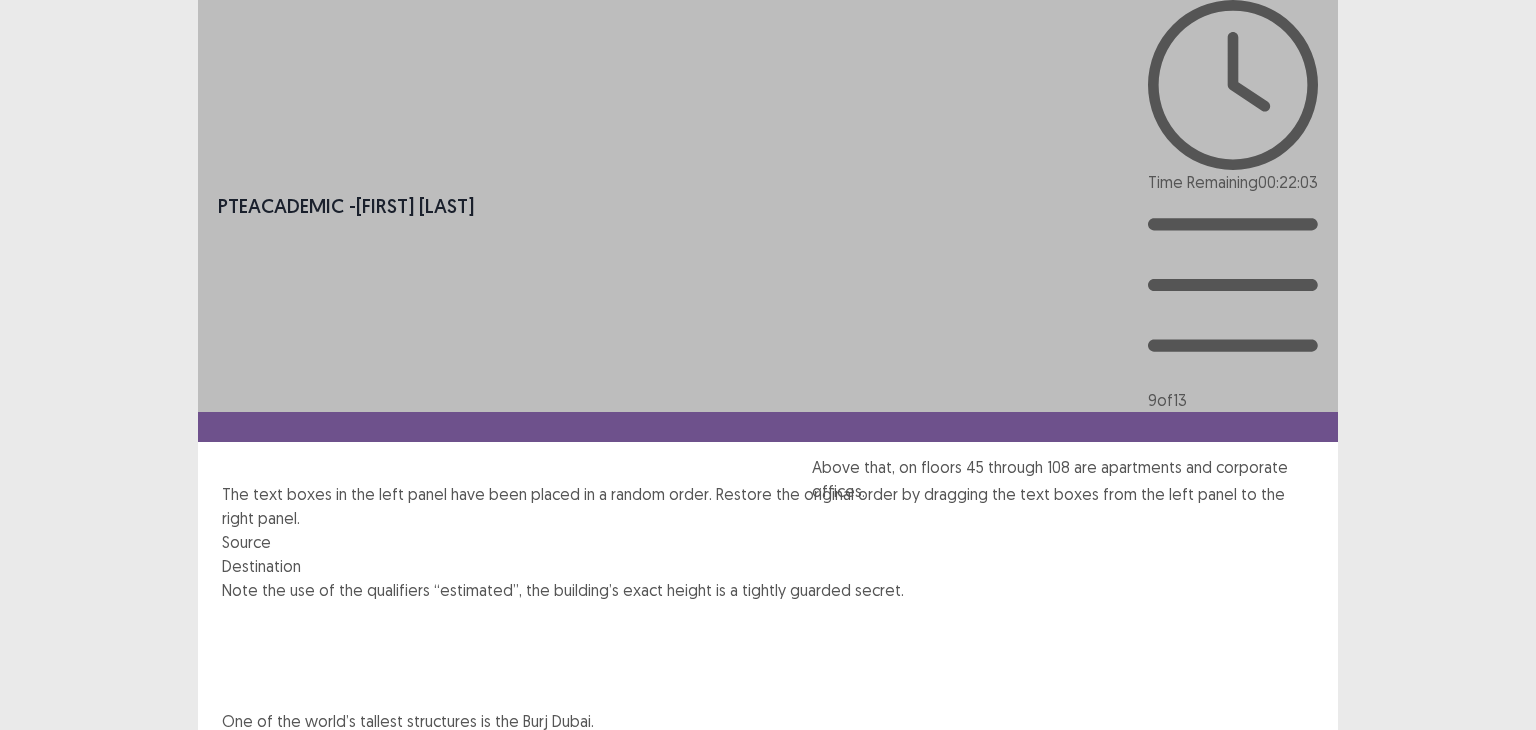drag, startPoint x: 644, startPoint y: 317, endPoint x: 1212, endPoint y: 505, distance: 598.30426 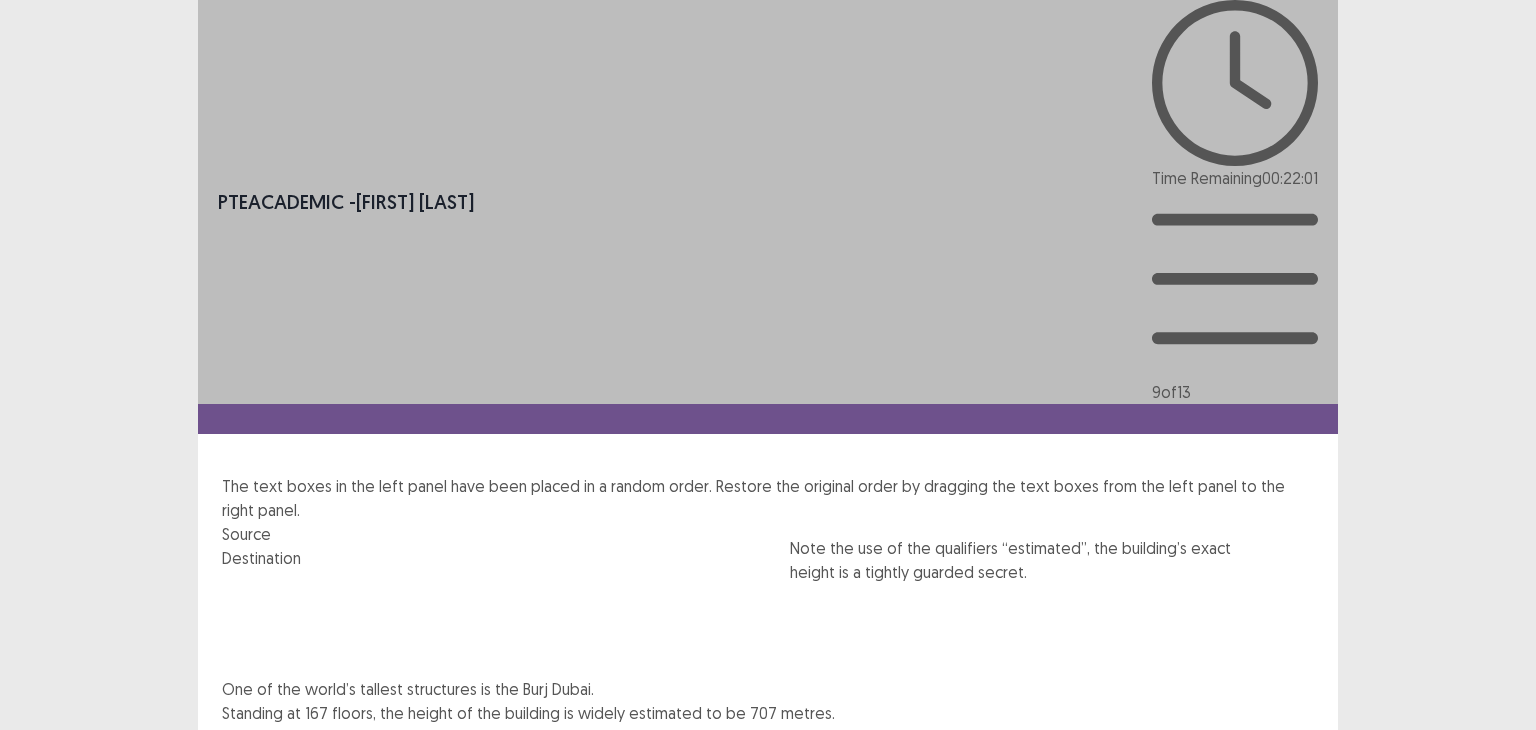 drag, startPoint x: 592, startPoint y: 285, endPoint x: 1160, endPoint y: 583, distance: 641.4265 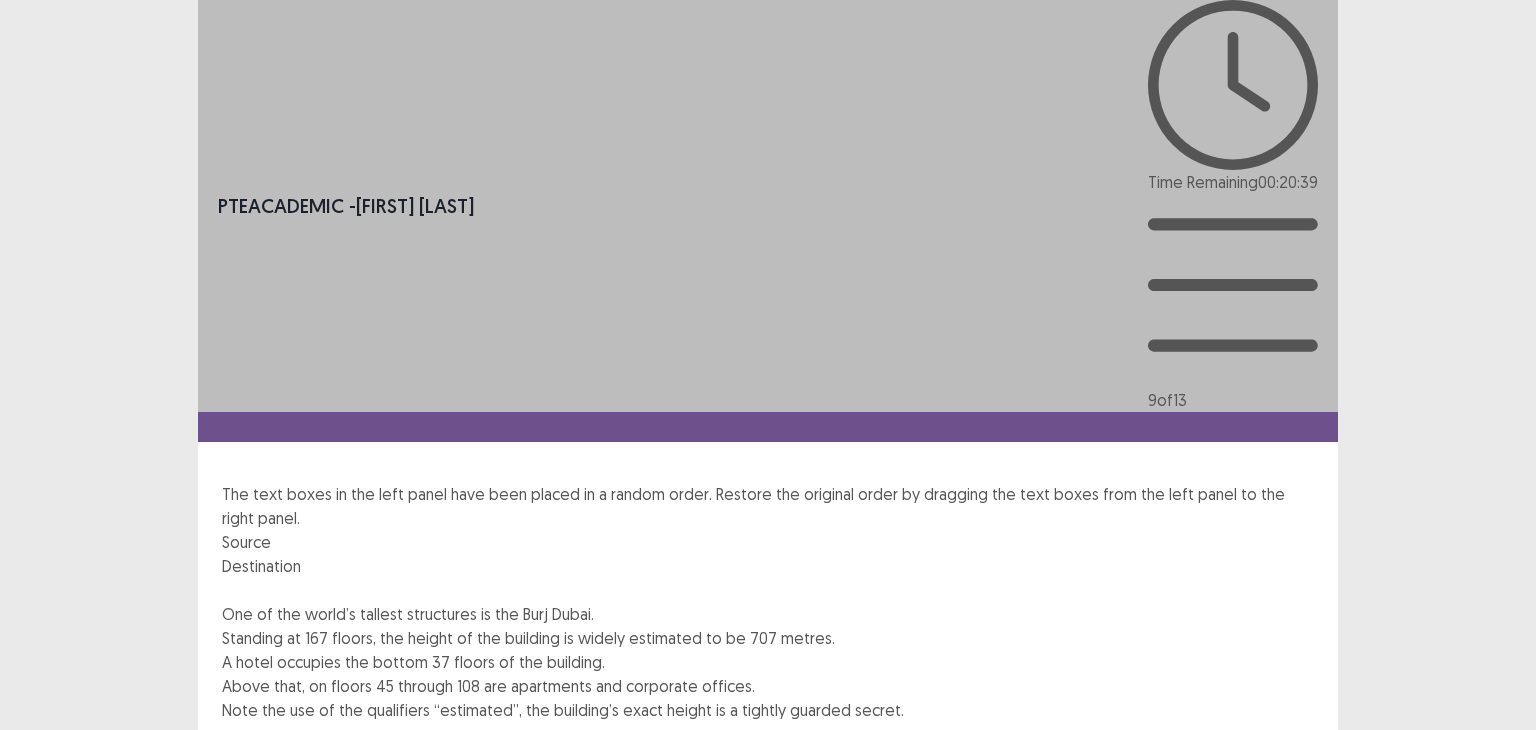 click on "Next" at bounding box center [1290, 806] 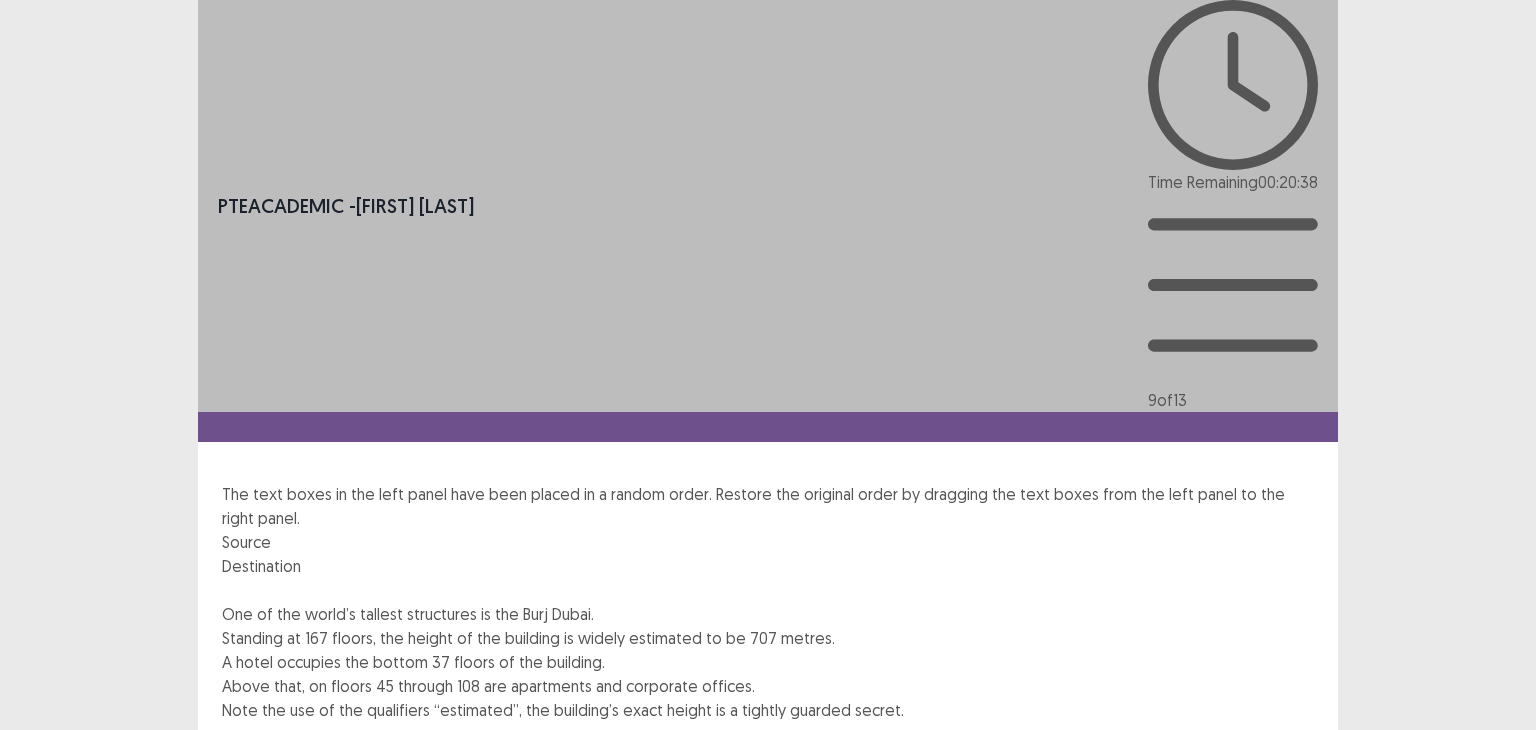 click on "Confirm" at bounding box center (43, 892) 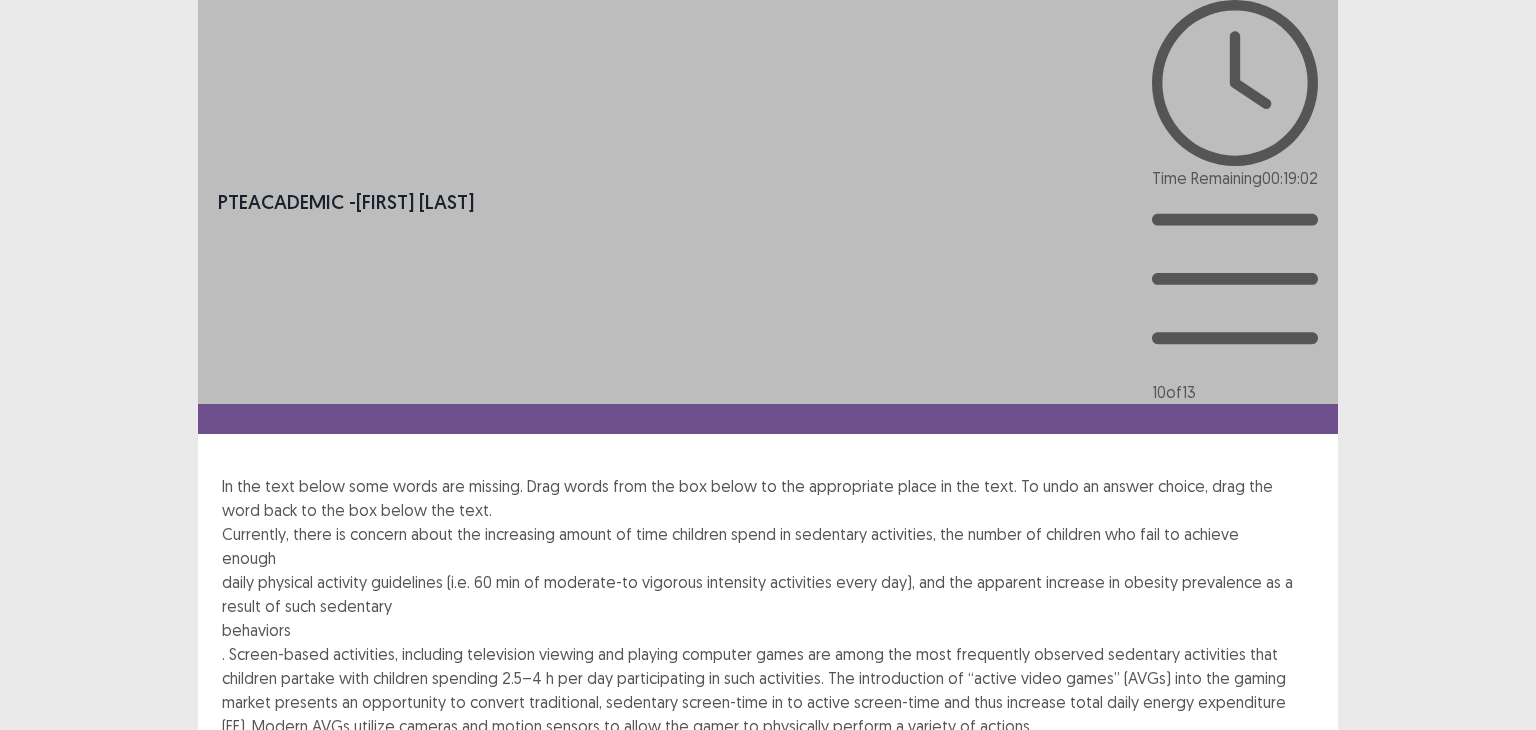 drag, startPoint x: 1280, startPoint y: 696, endPoint x: 1114, endPoint y: 653, distance: 171.47887 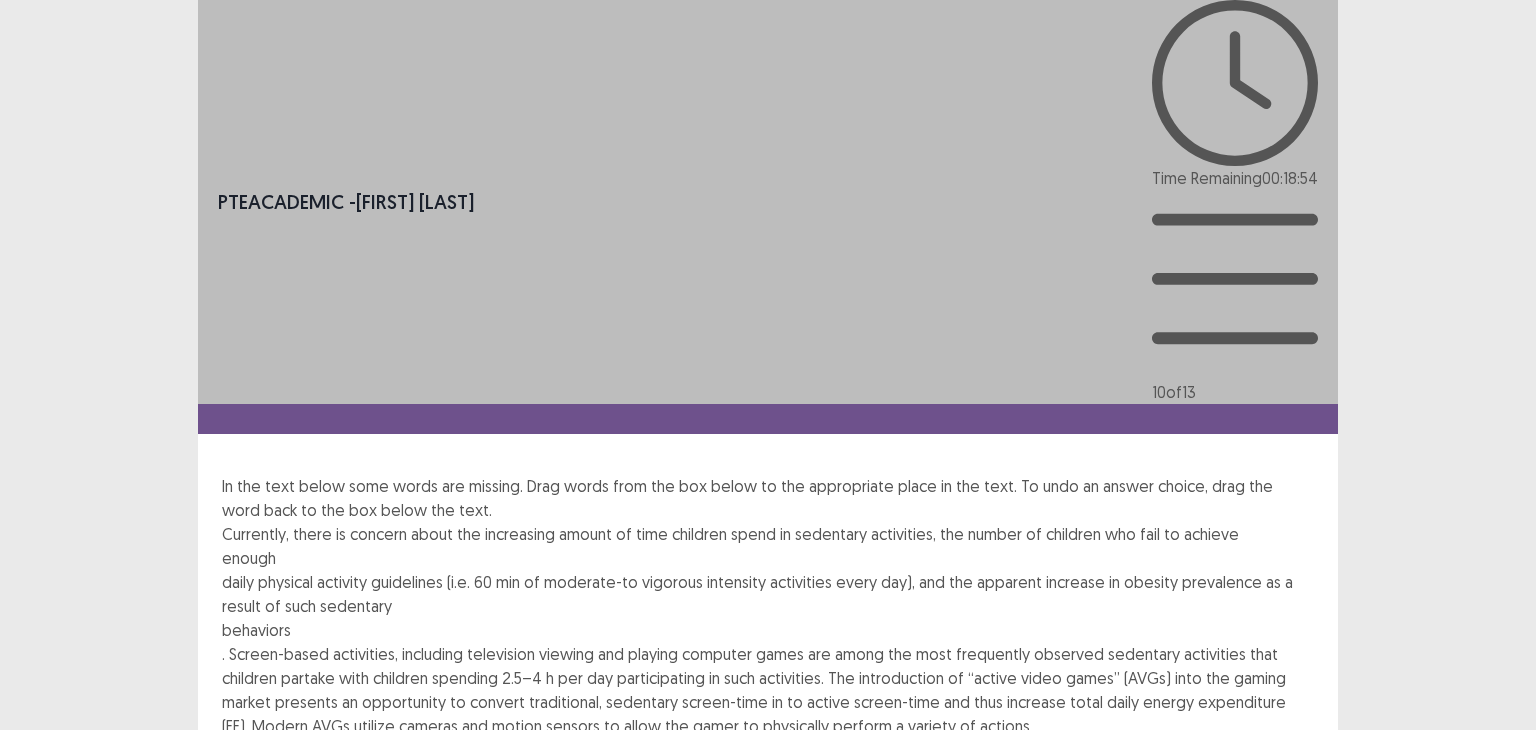 click on "Next" at bounding box center (1290, 966) 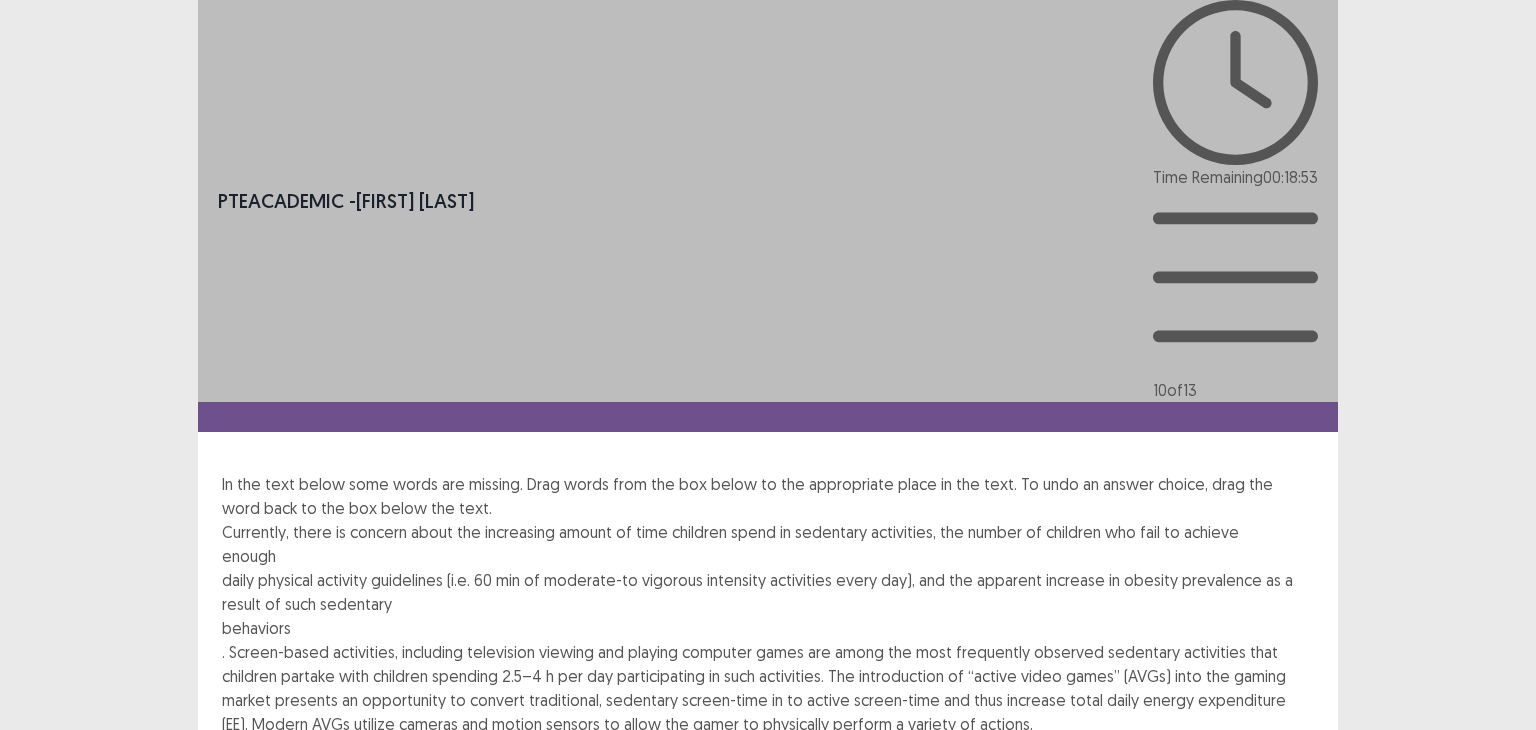 click on "Confirm" at bounding box center (43, 1050) 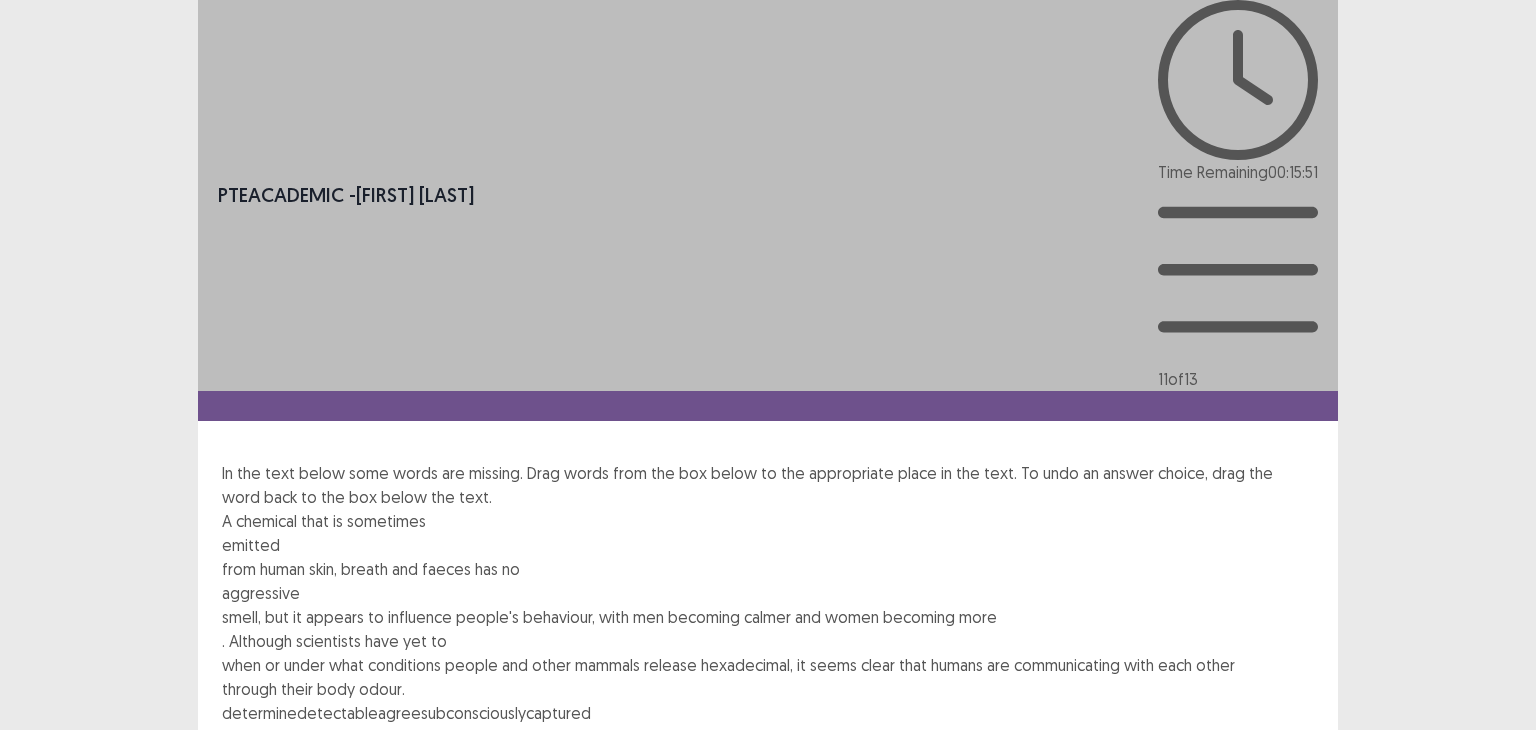click at bounding box center (768, 653) 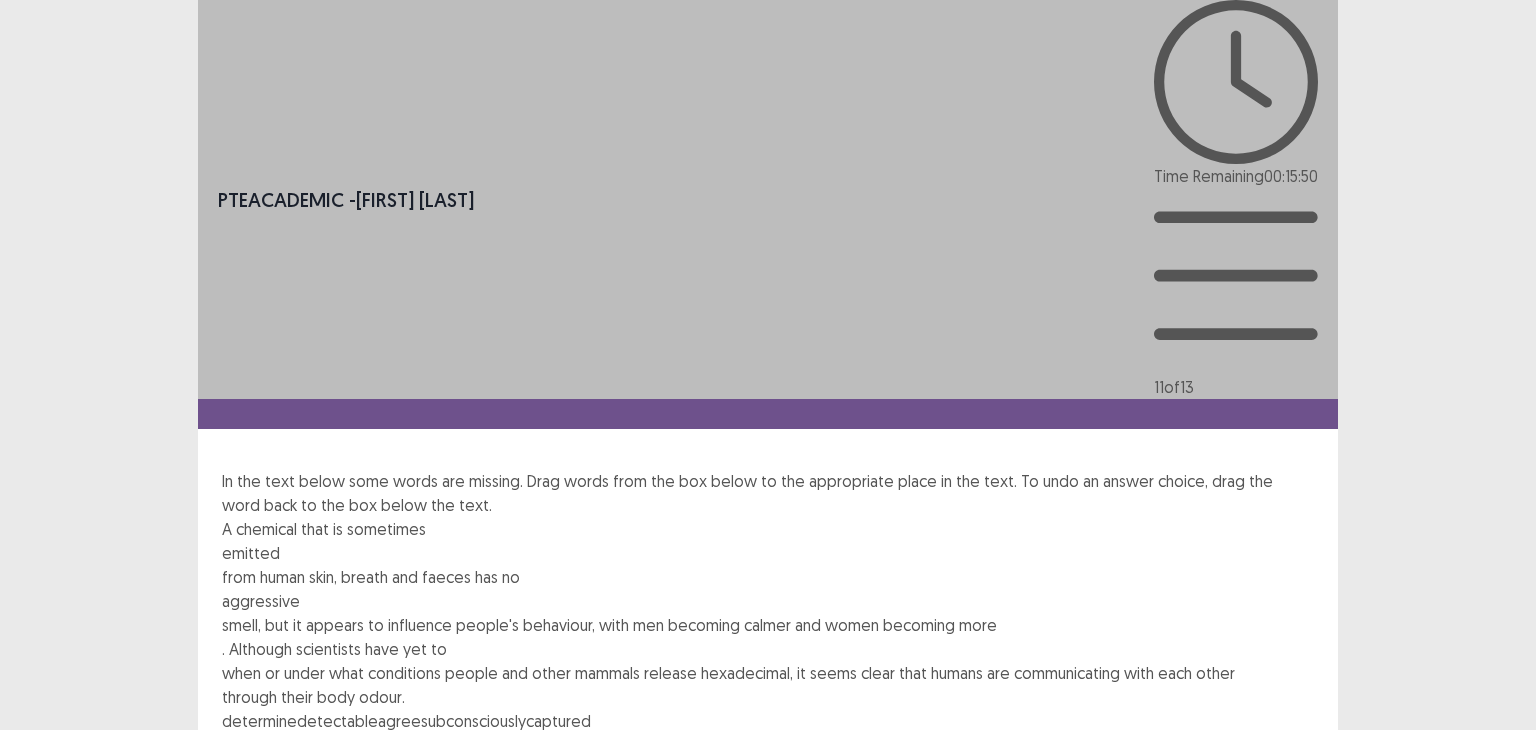 click at bounding box center [768, 637] 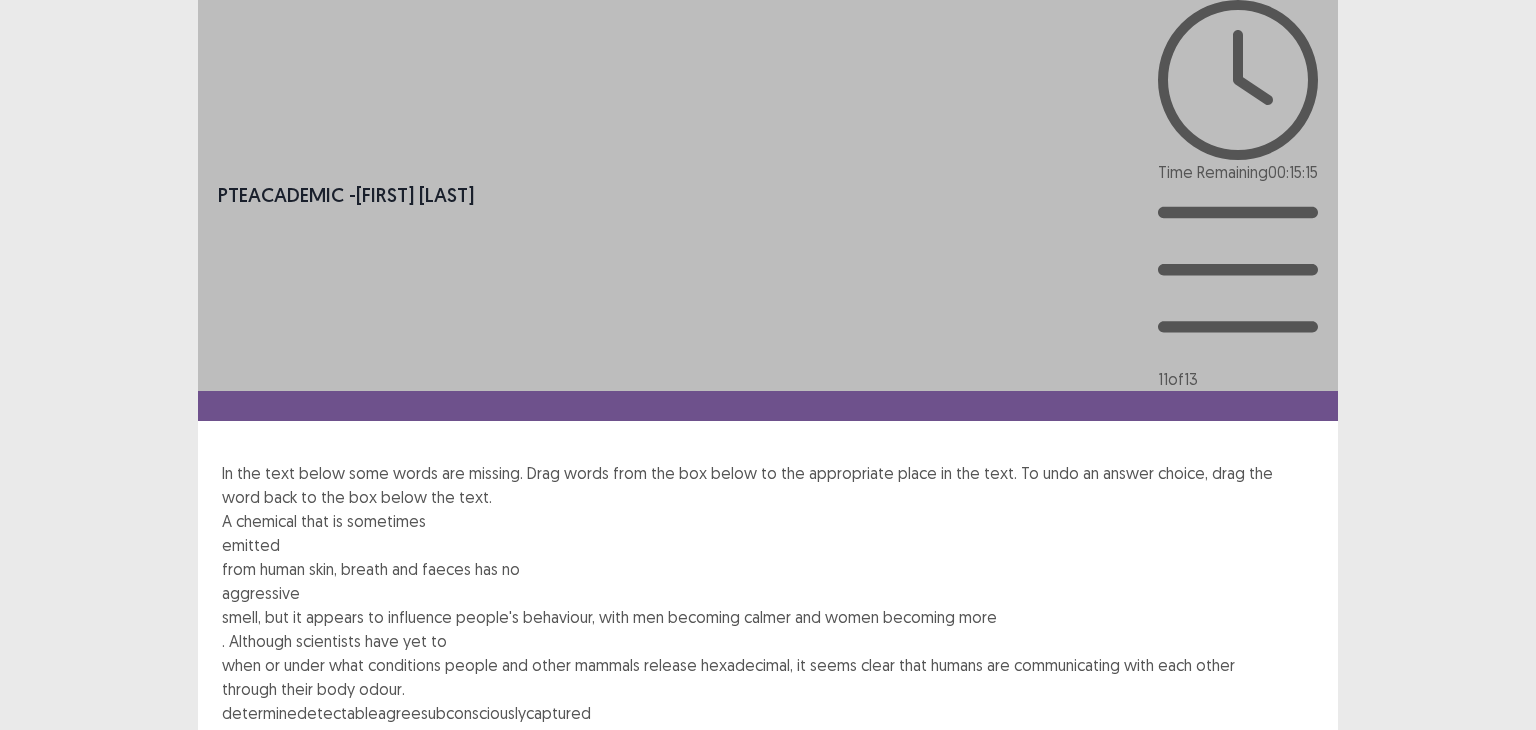 click 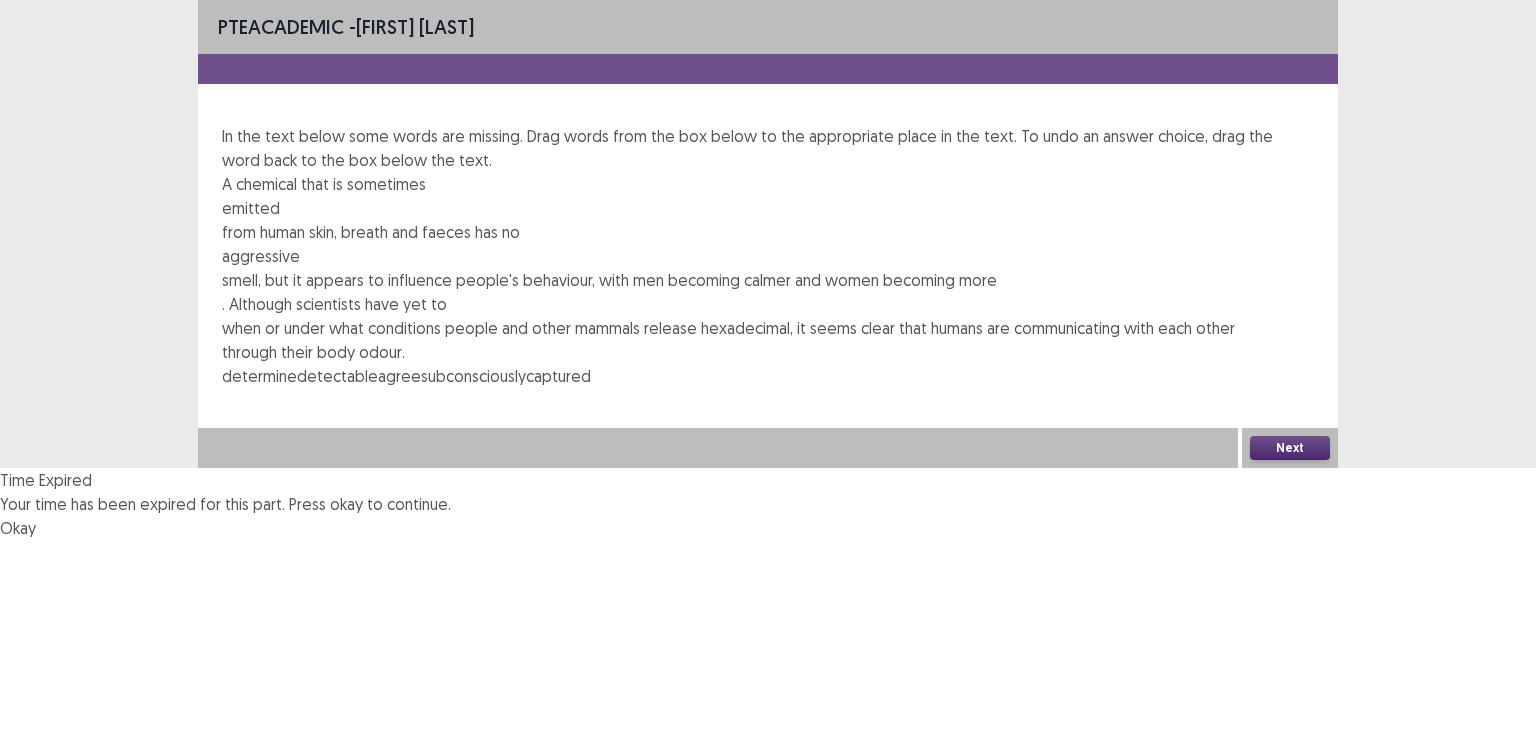 click on "Okay" at bounding box center (18, 528) 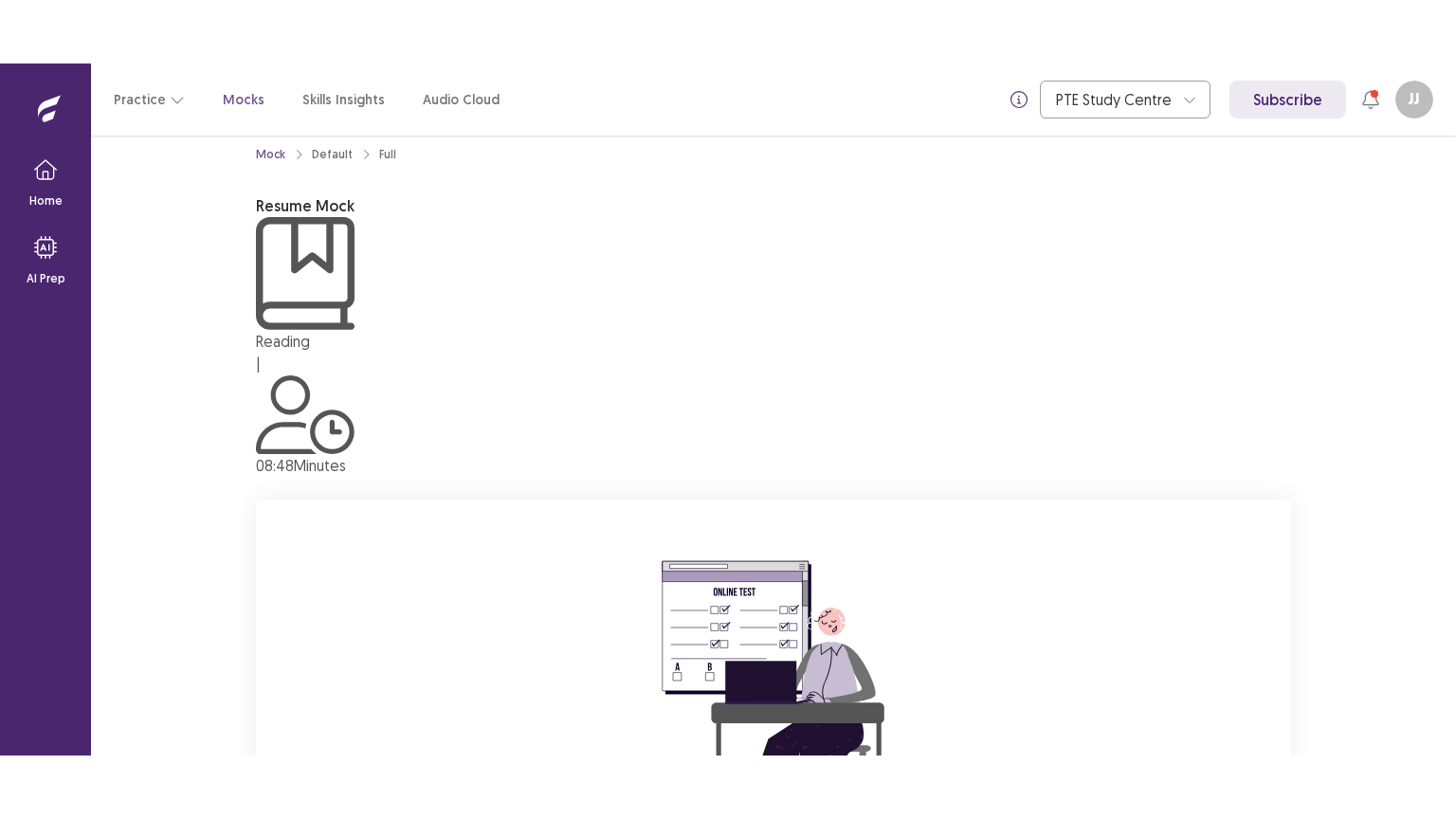 scroll, scrollTop: 57, scrollLeft: 0, axis: vertical 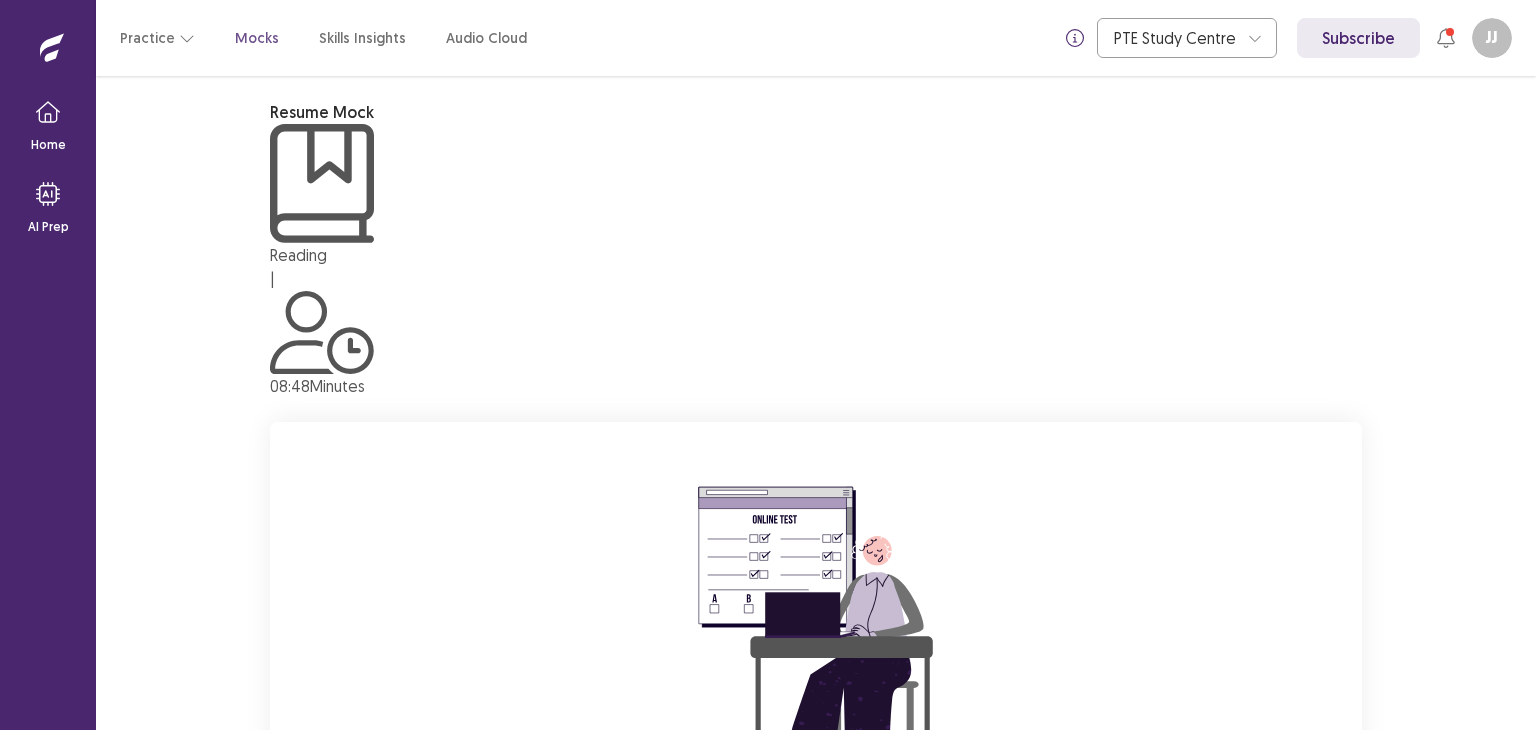 click on "Resume" at bounding box center [852, 914] 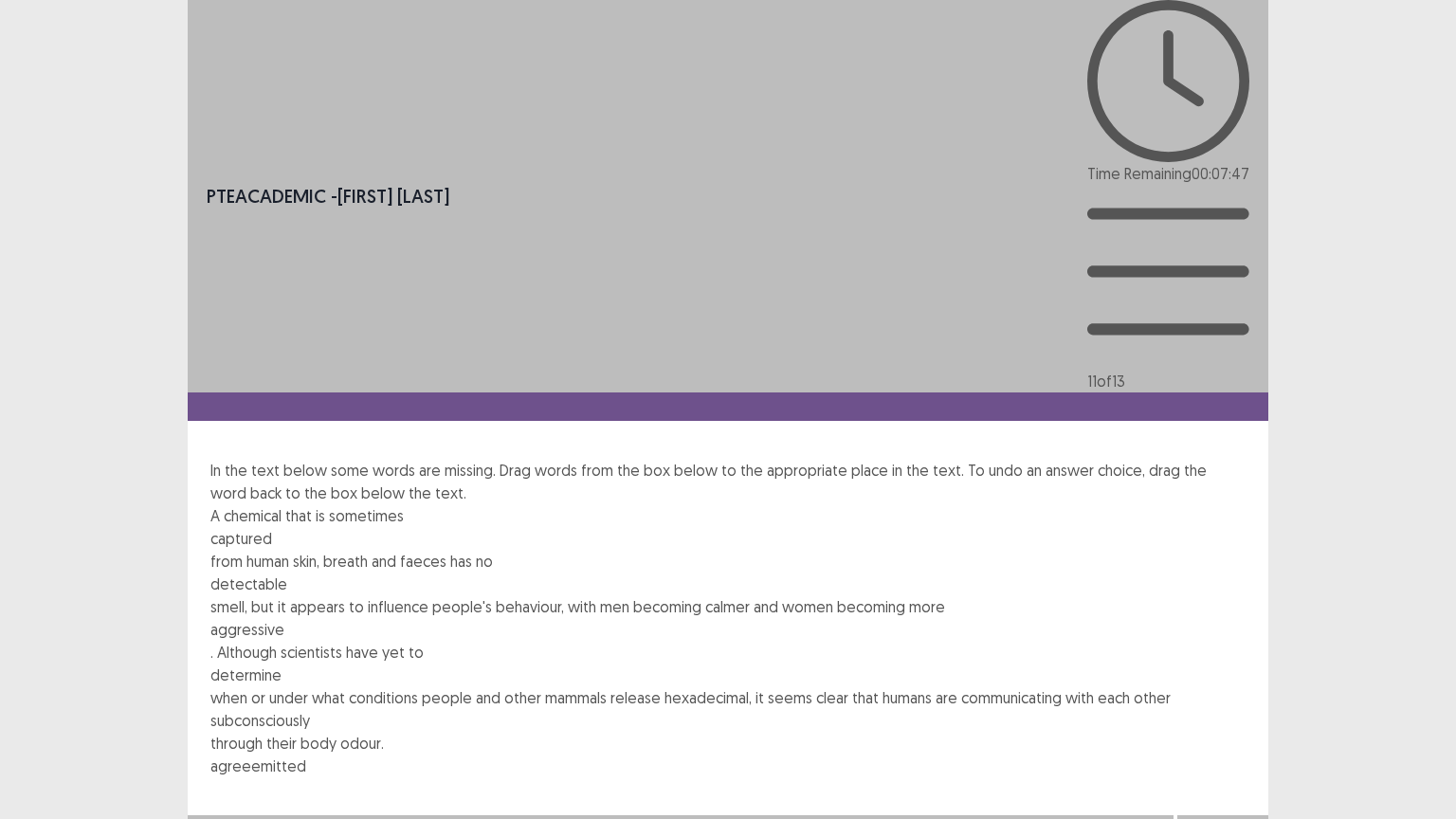 click on "Next" at bounding box center (1223, 834) 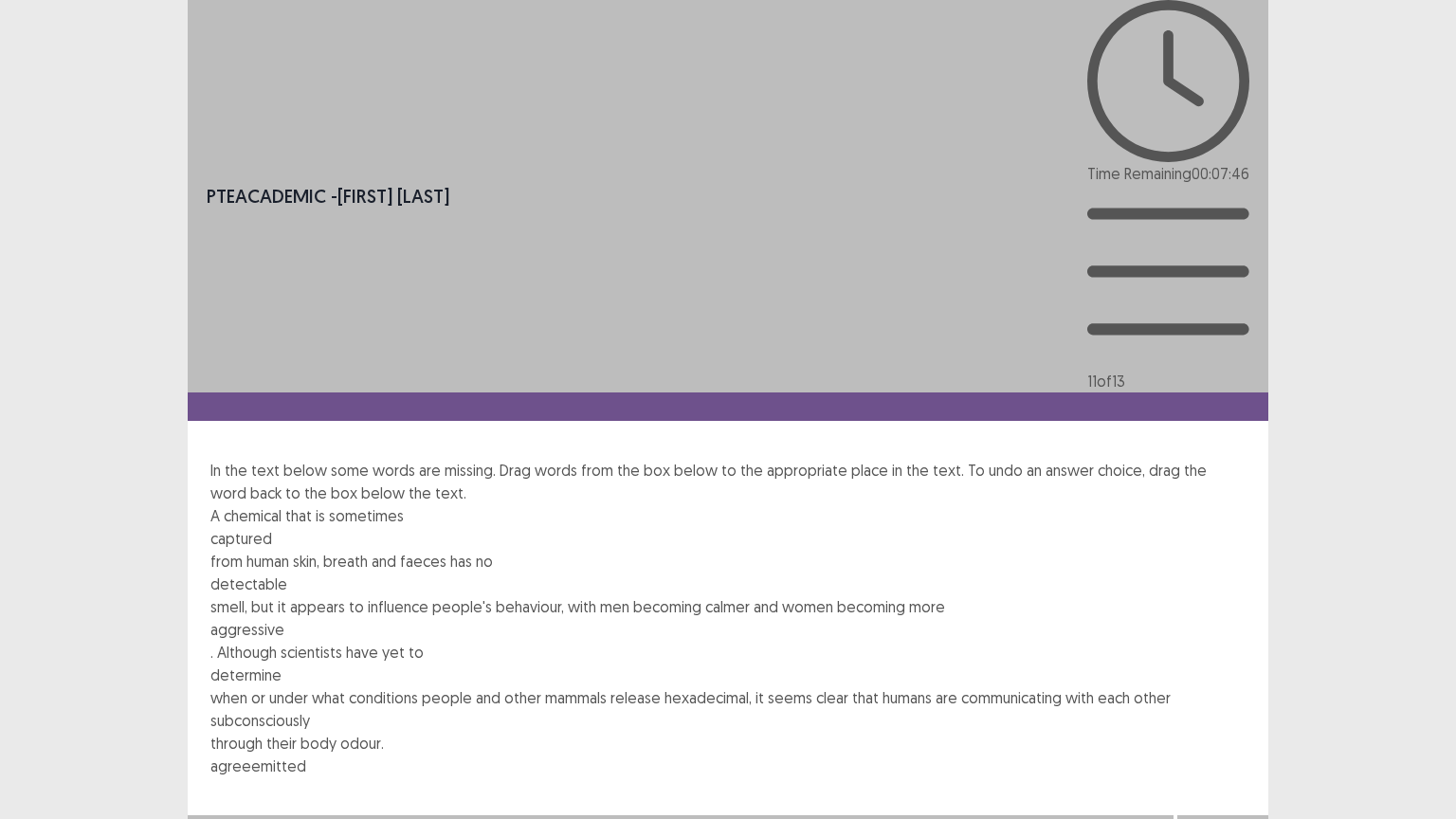 click on "Confirm" at bounding box center (41, 916) 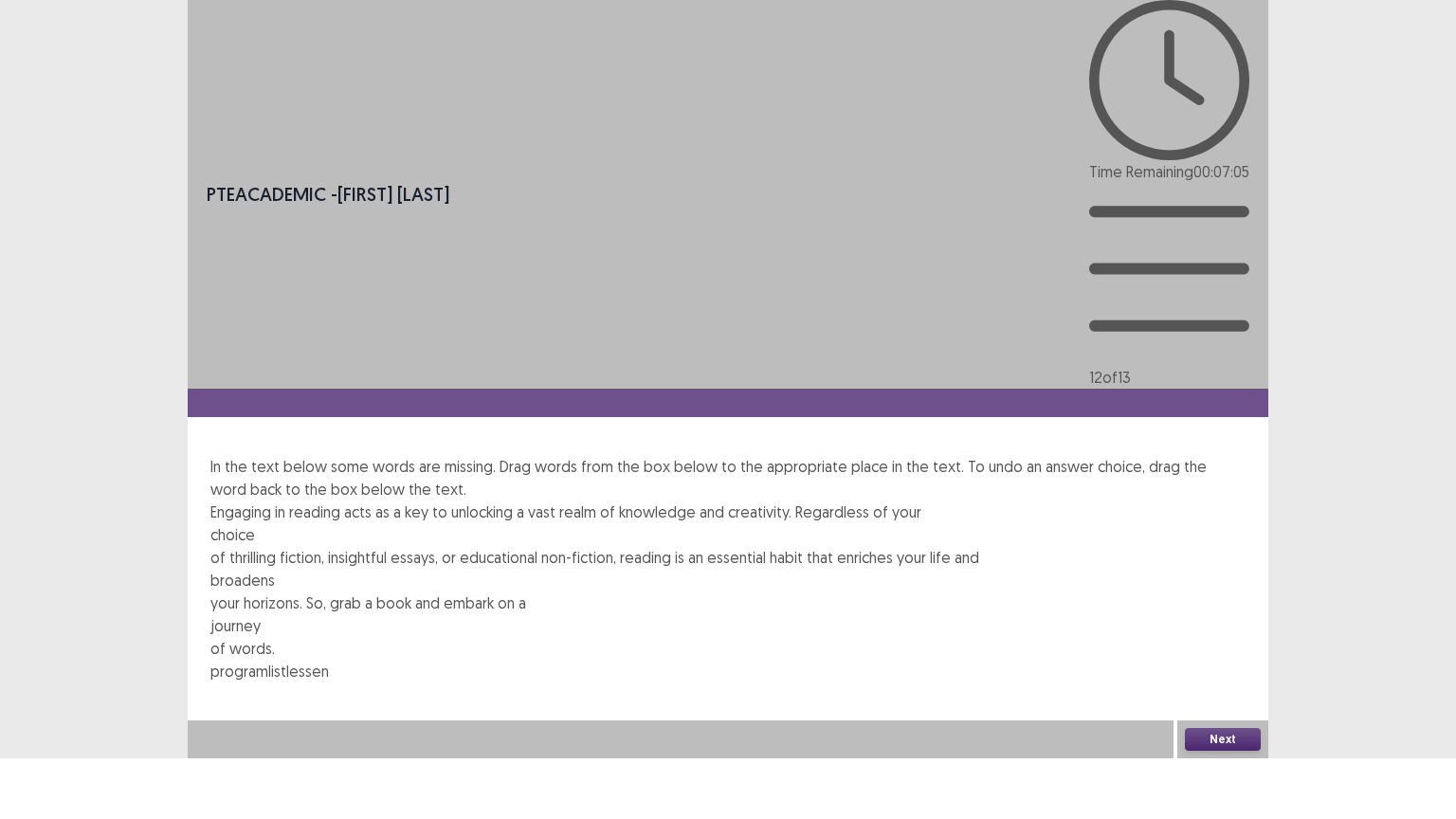 click on "Next" at bounding box center [1223, 739] 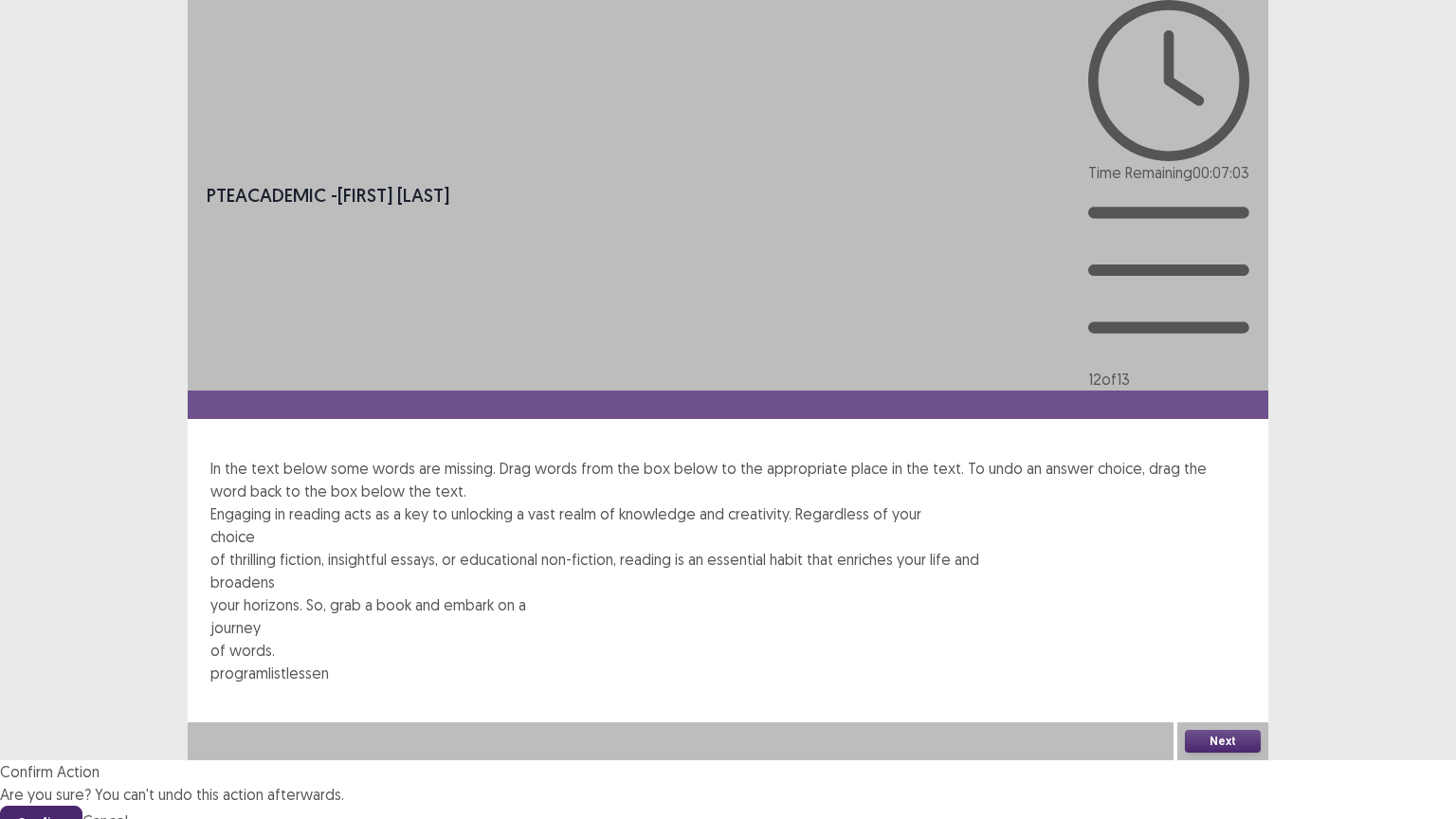 click on "Confirm" at bounding box center (41, 823) 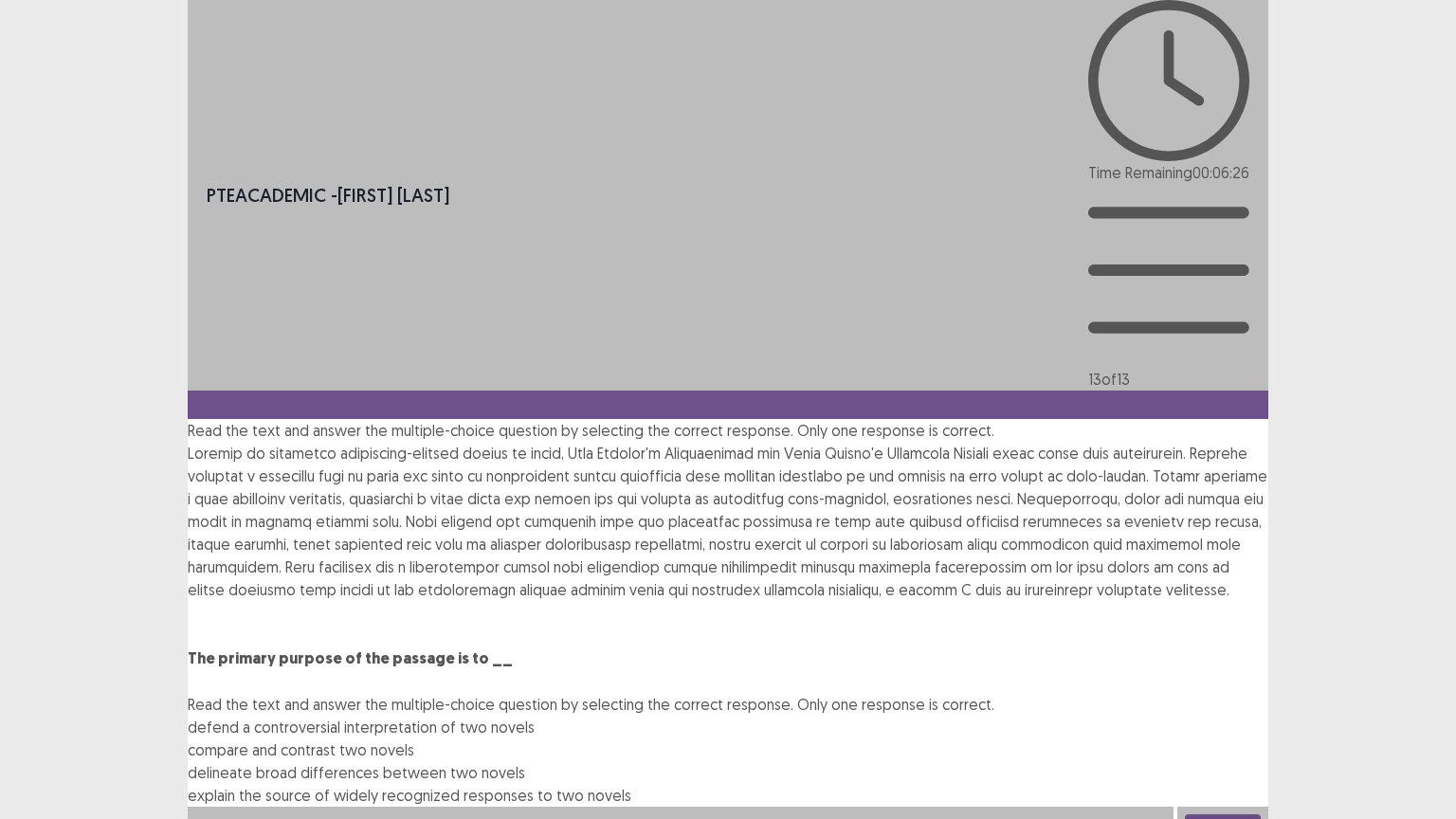 click at bounding box center (188, 727) 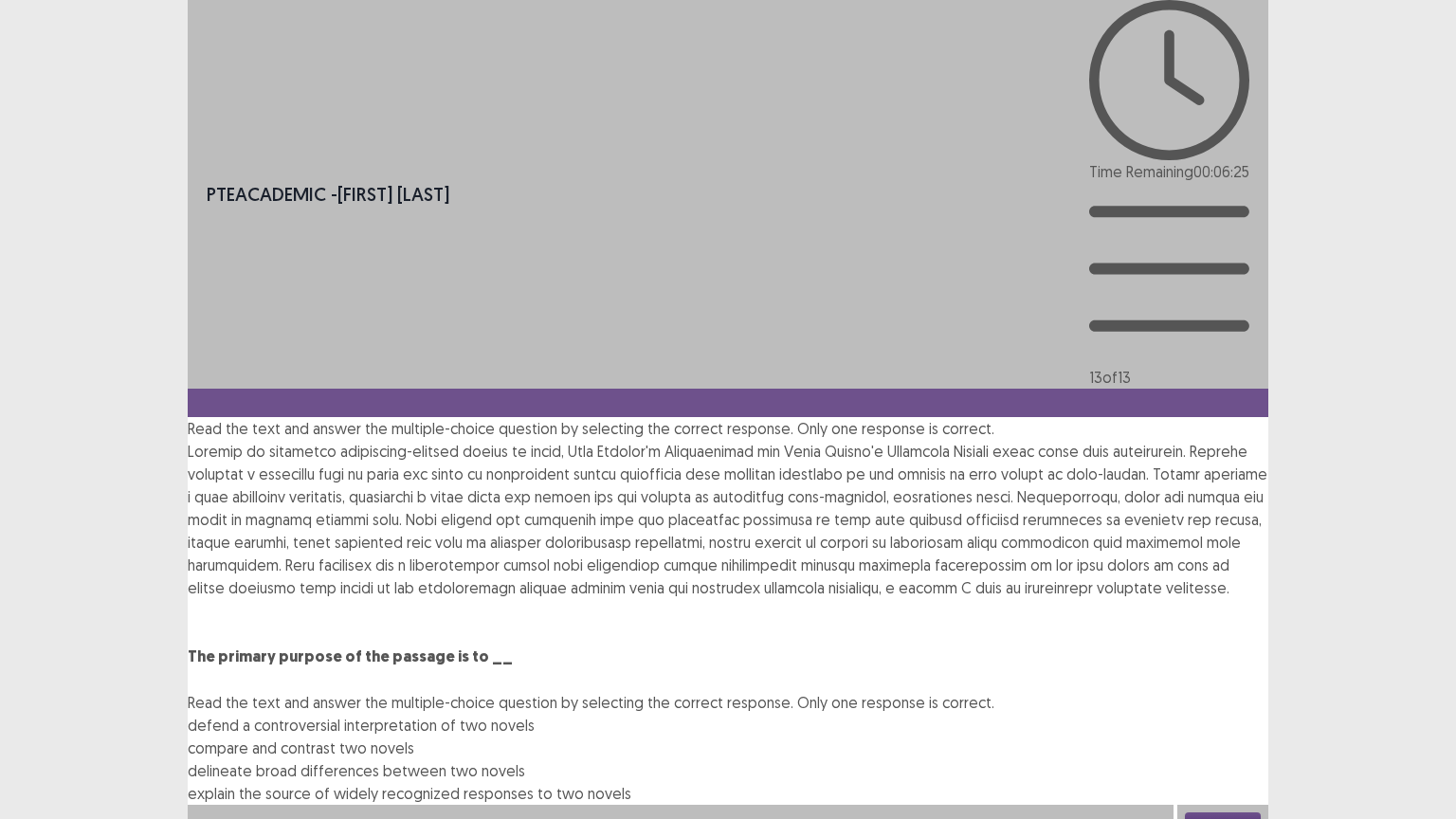 click on "Next" at bounding box center (1223, 824) 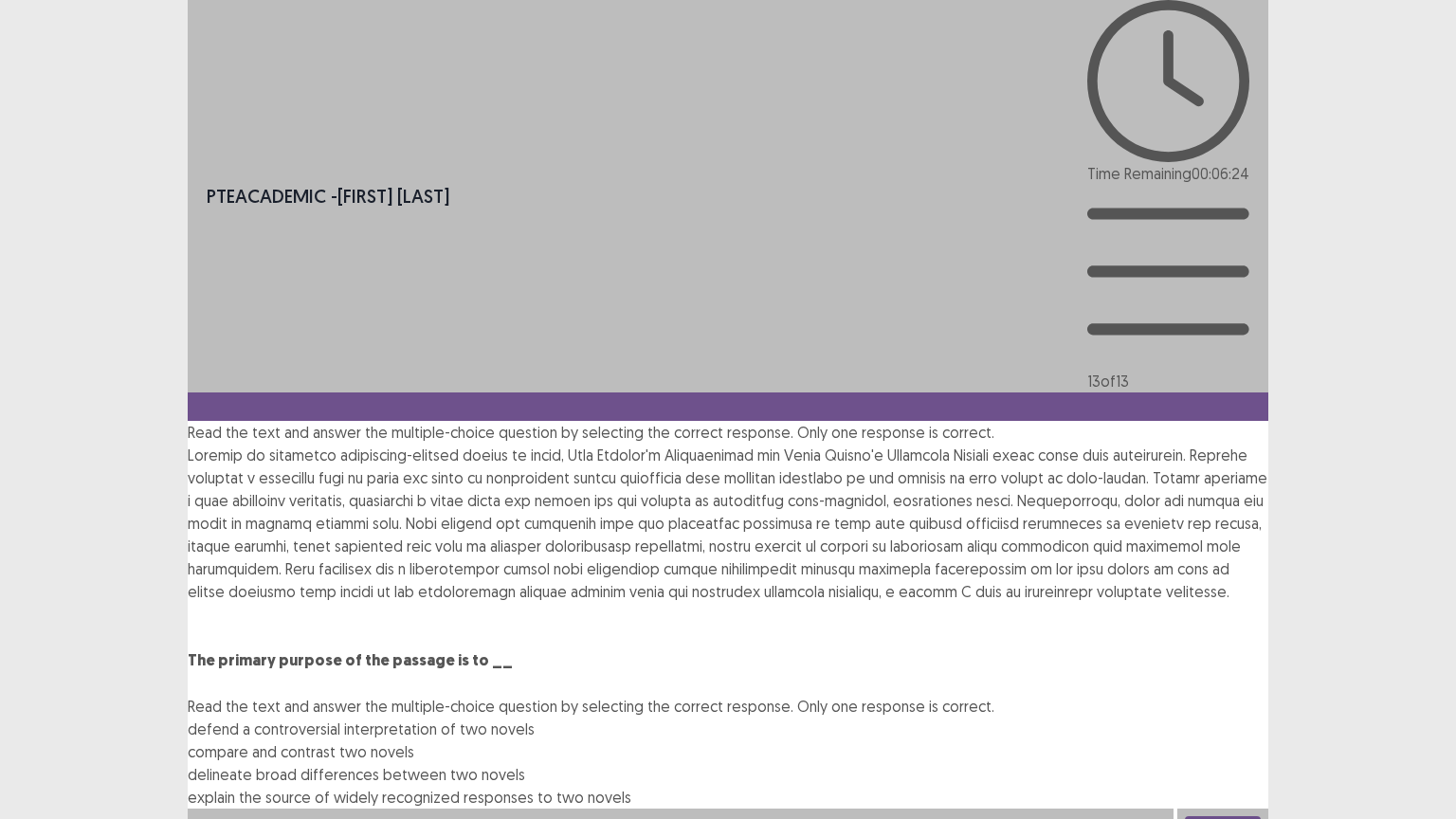 click on "Confirm" at bounding box center [41, 909] 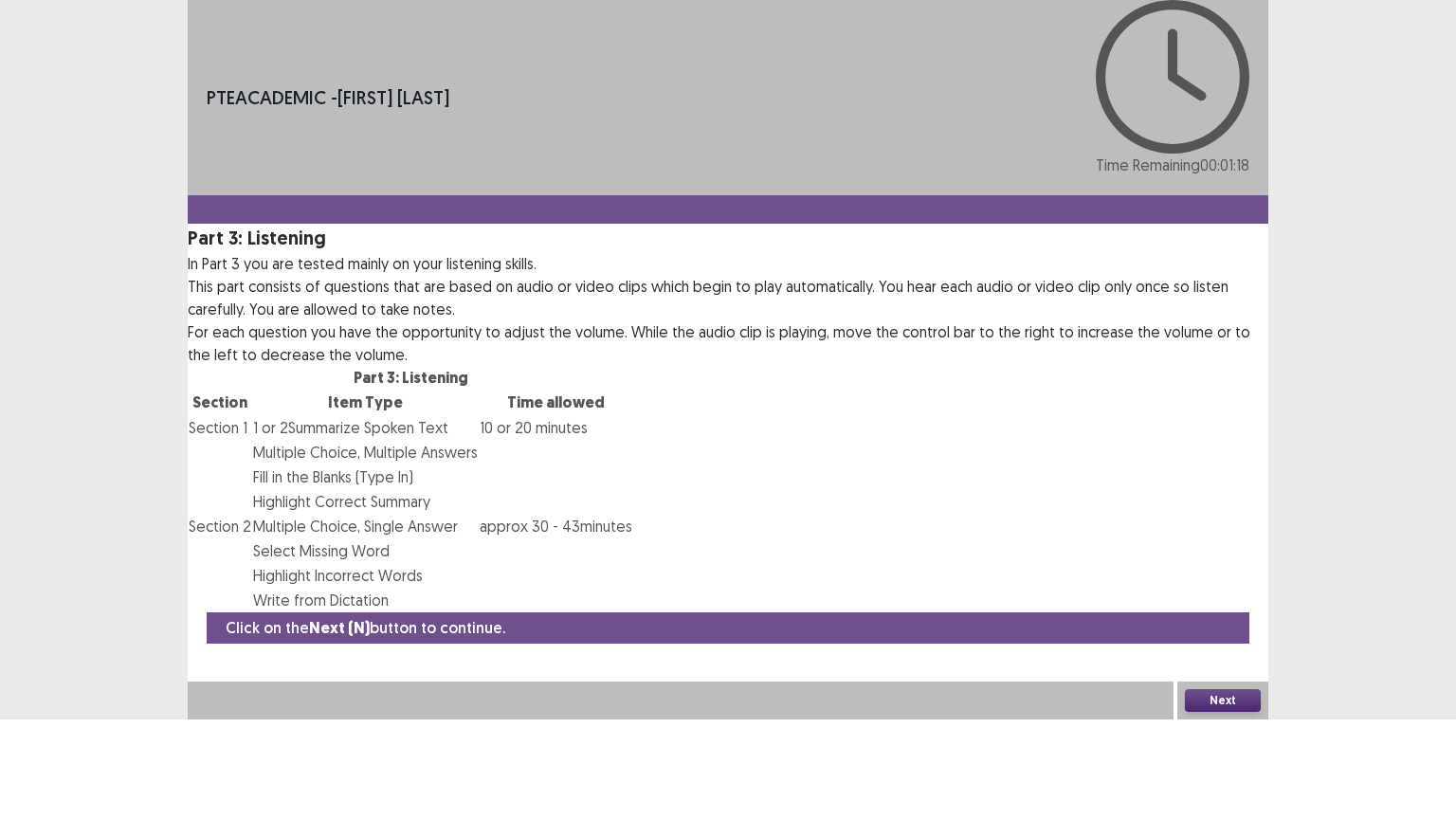click on "Next" at bounding box center (1223, 701) 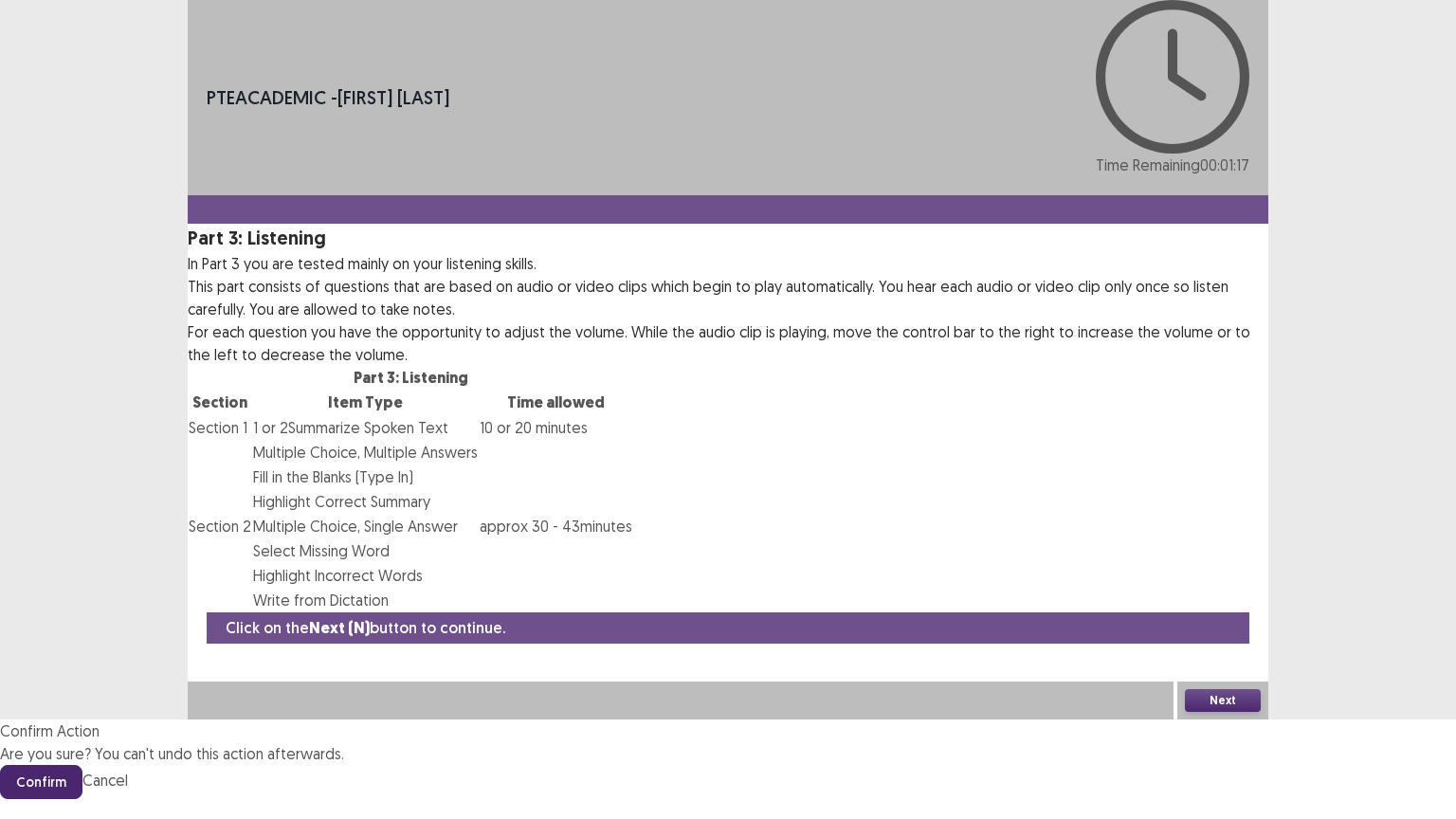 click on "Confirm" at bounding box center [41, 782] 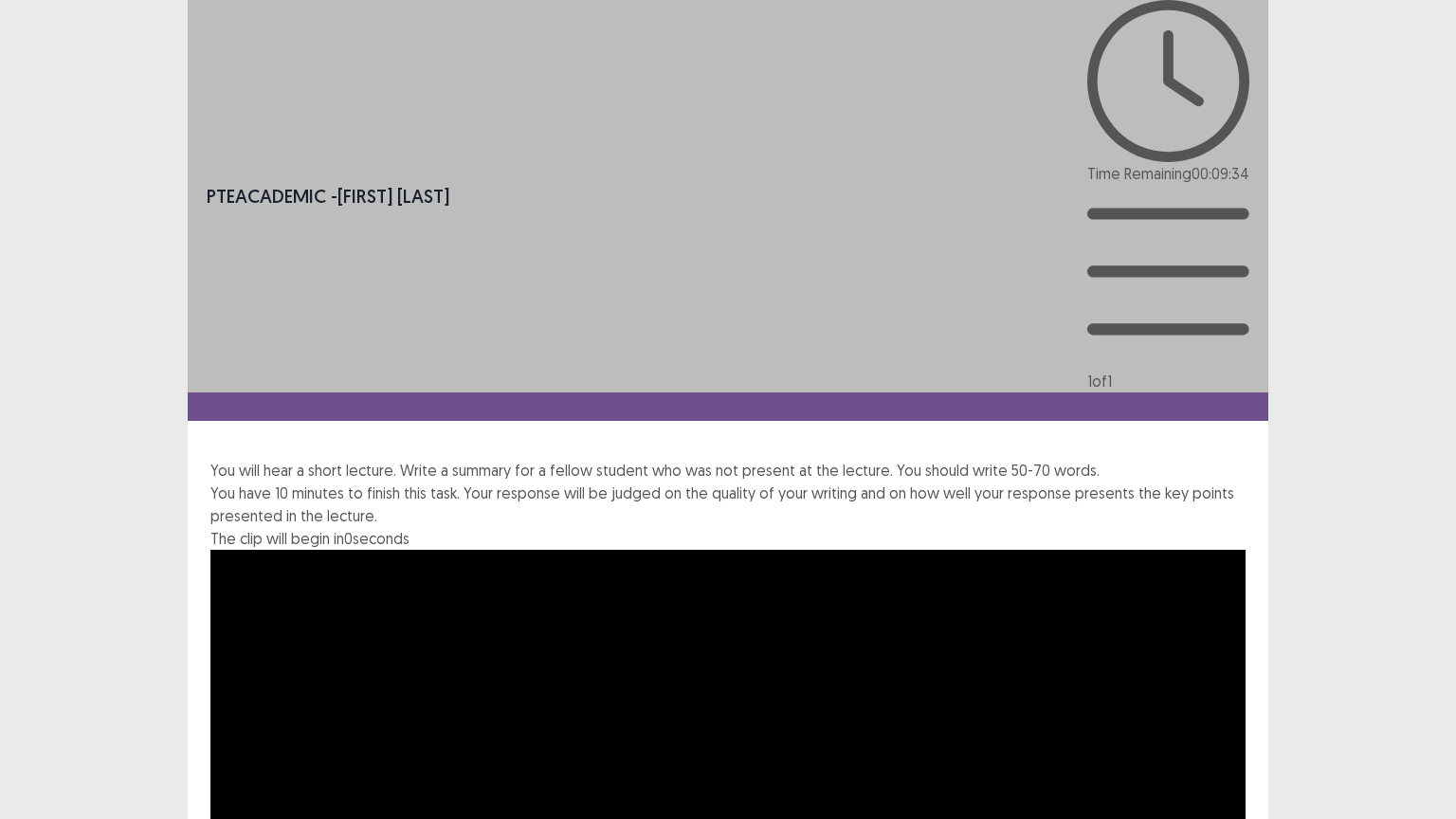 drag, startPoint x: 59, startPoint y: 500, endPoint x: 118, endPoint y: 144, distance: 360.8559 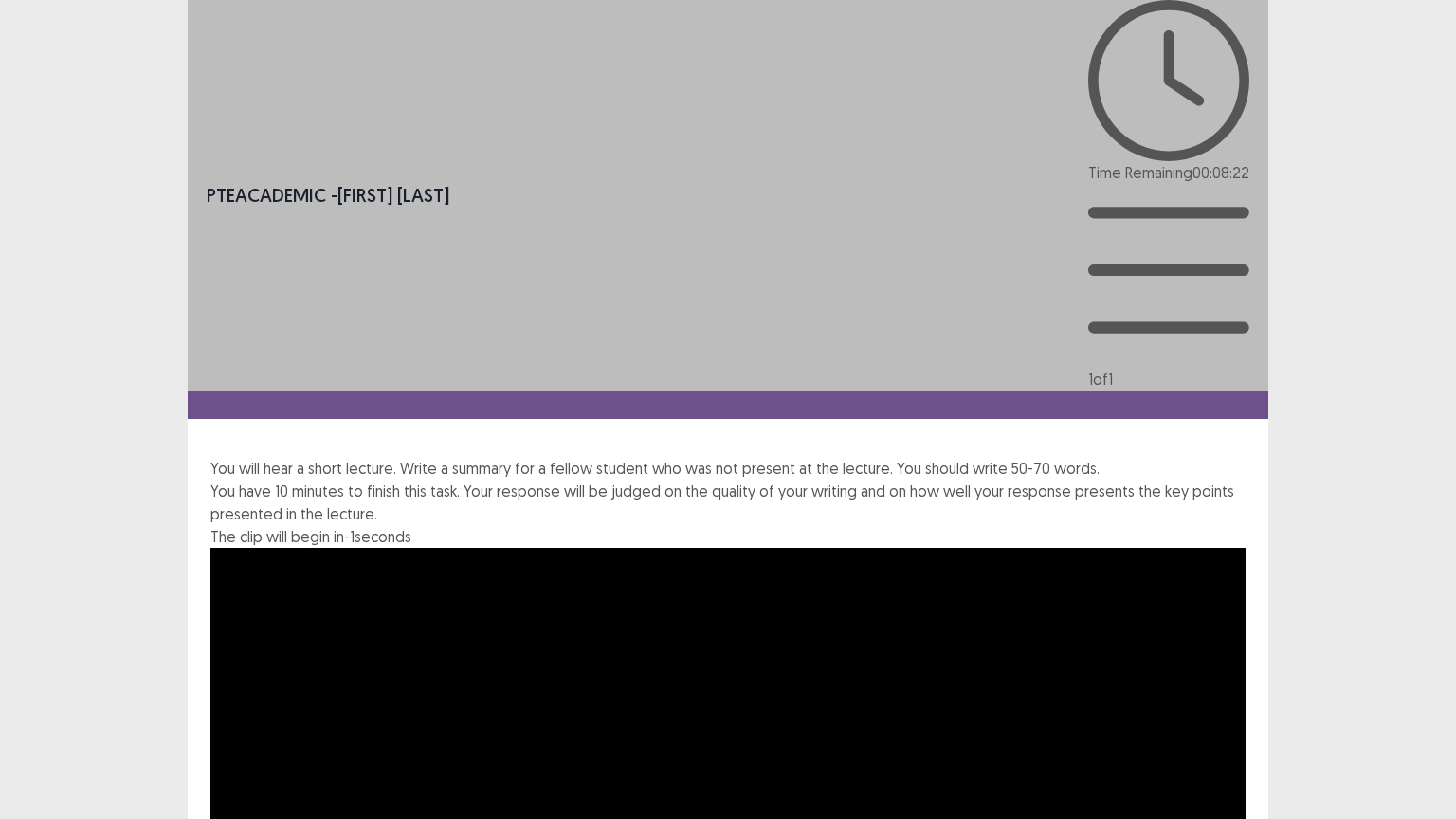 click at bounding box center [293, 1176] 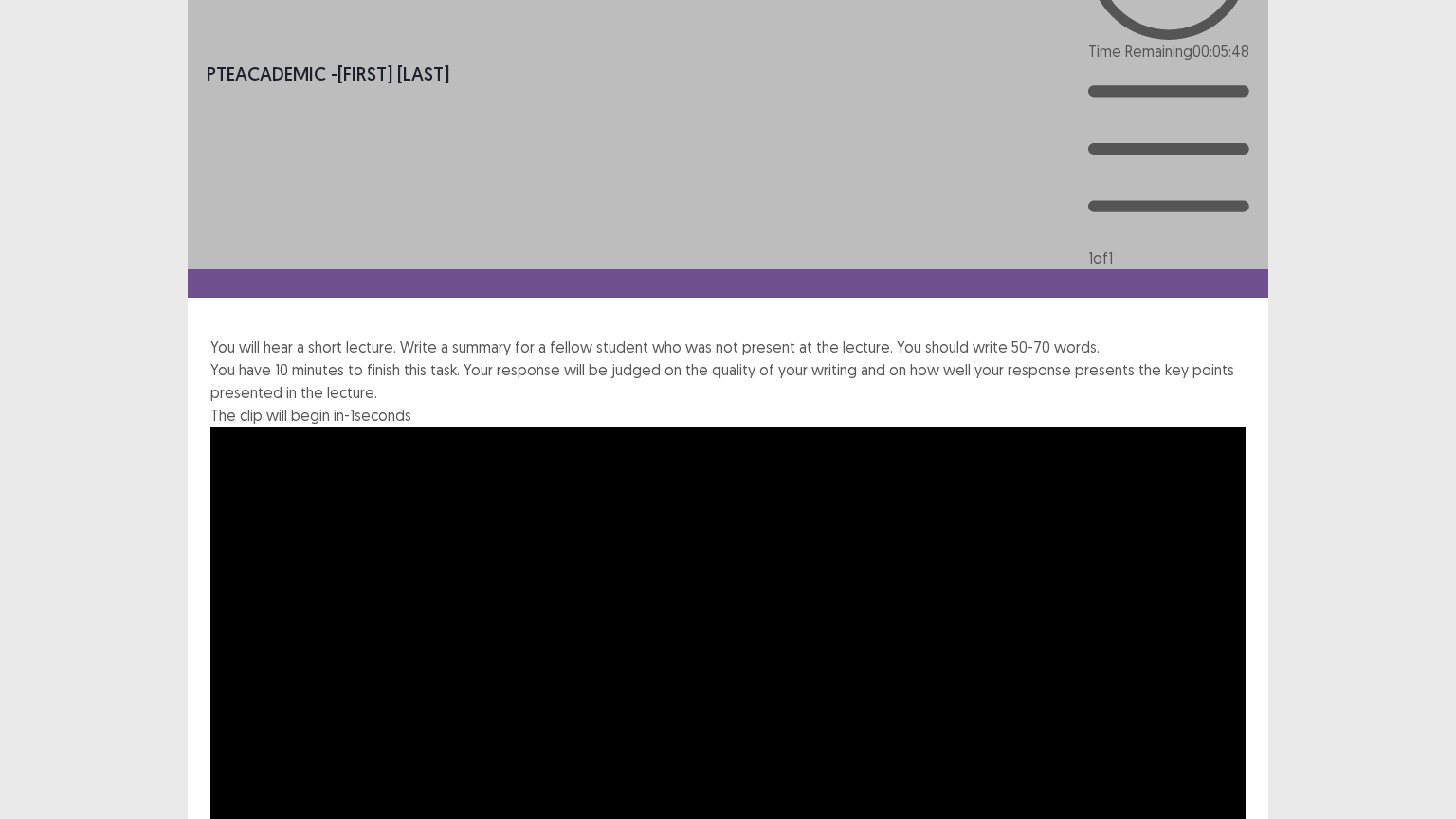 scroll, scrollTop: 123, scrollLeft: 0, axis: vertical 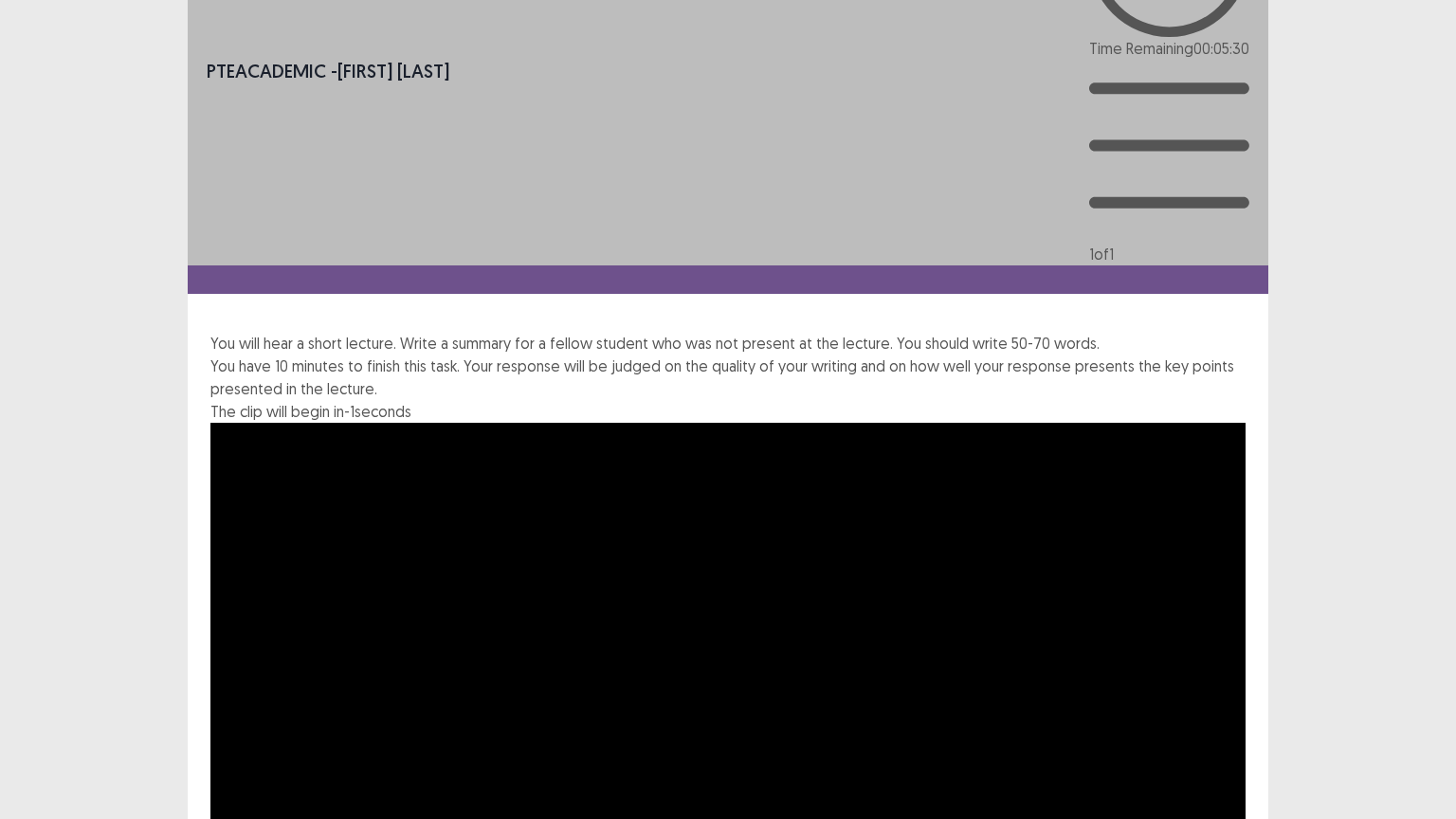 type on "**********" 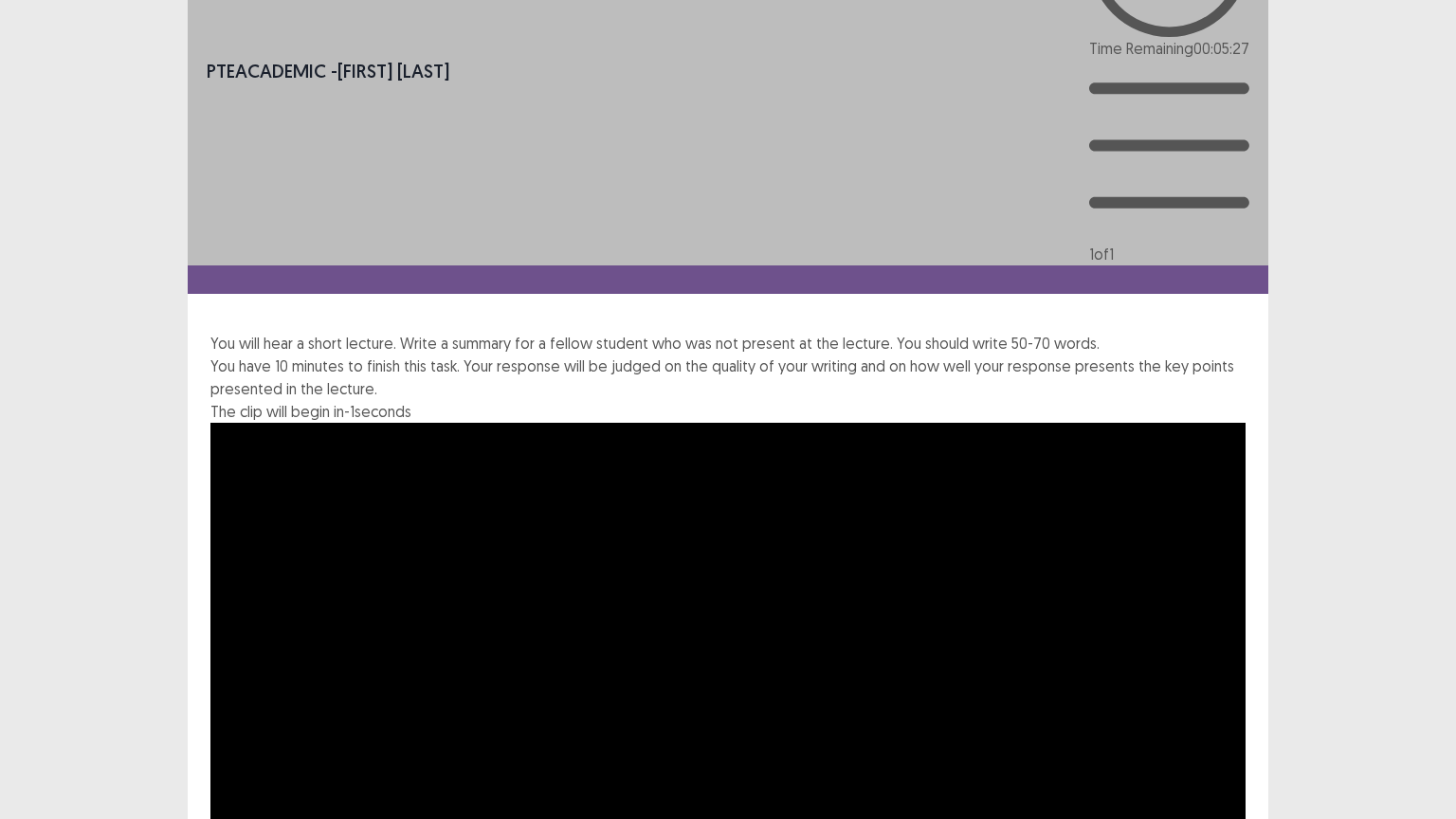 click on "Confirm" at bounding box center (41, 1403) 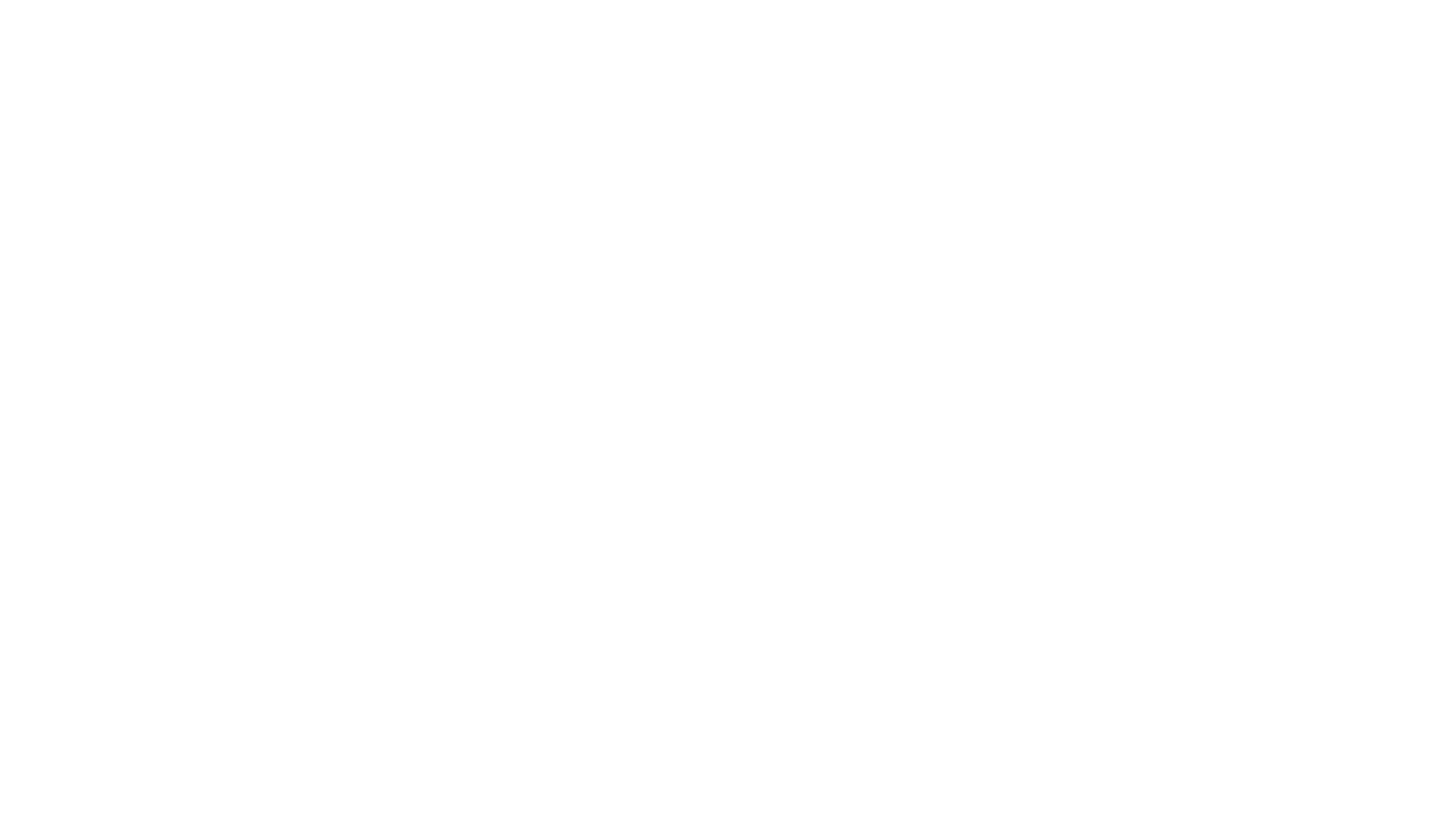 scroll, scrollTop: 0, scrollLeft: 0, axis: both 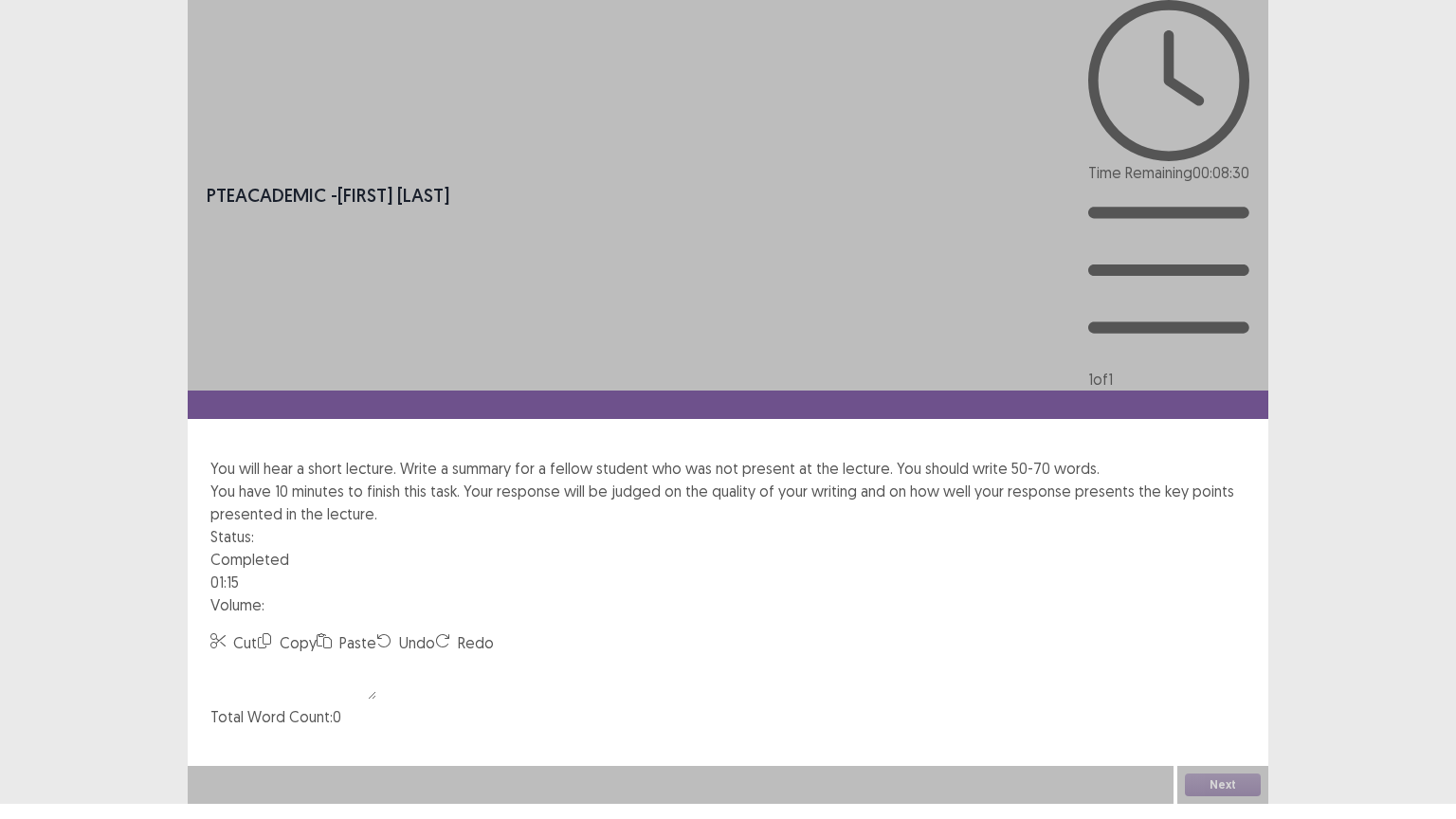 click at bounding box center [293, 677] 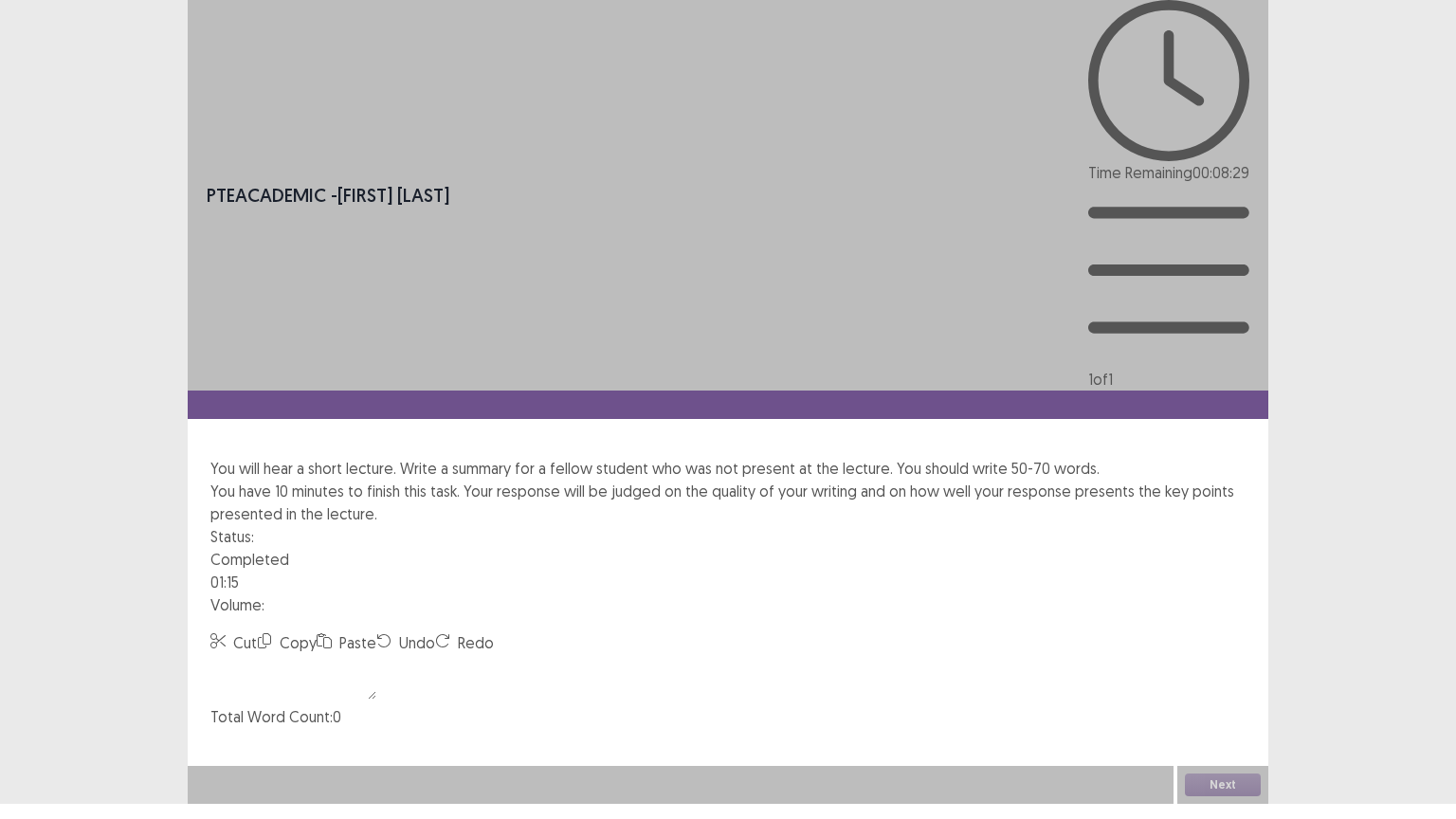 click at bounding box center (293, 677) 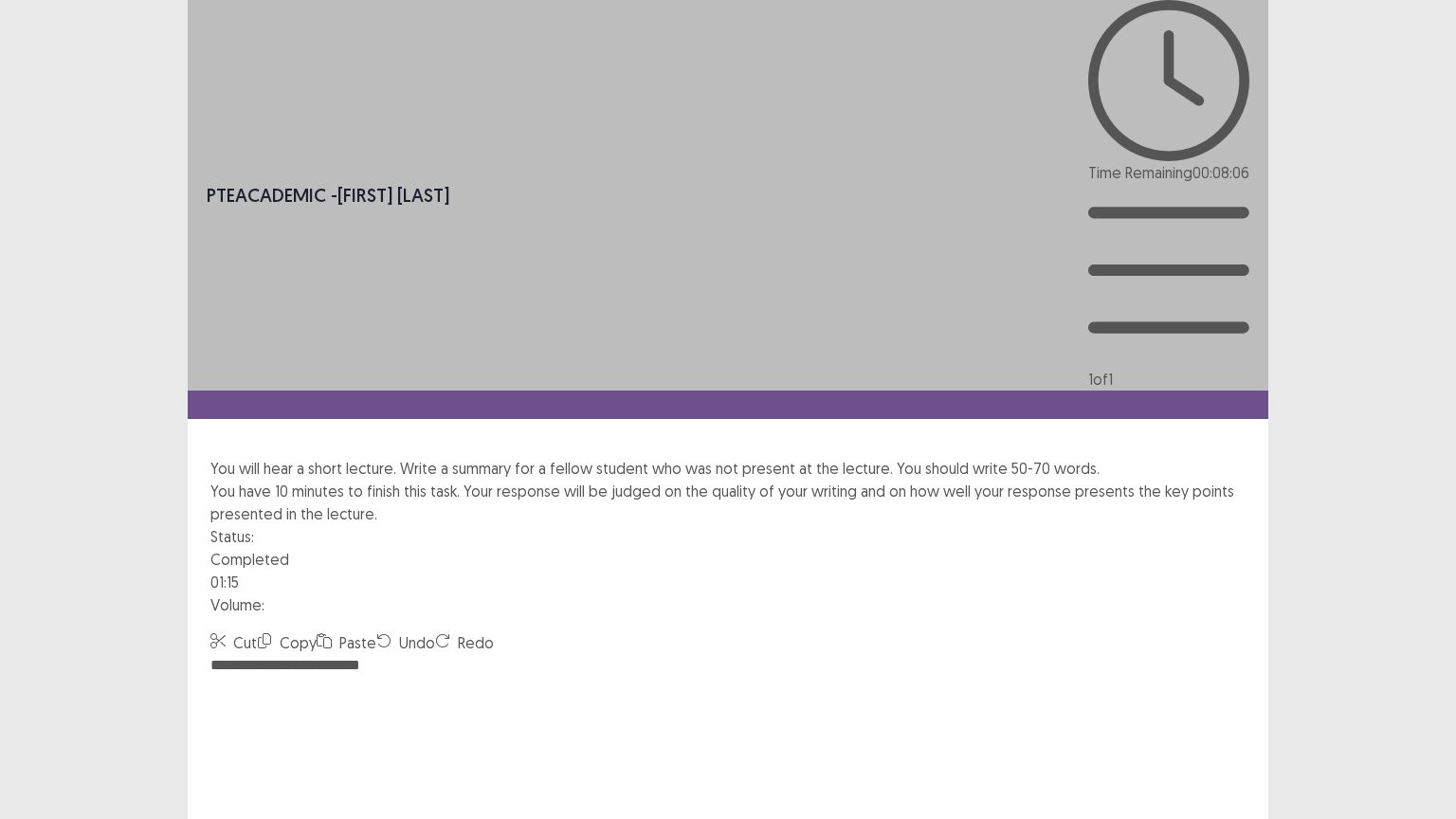 type on "**********" 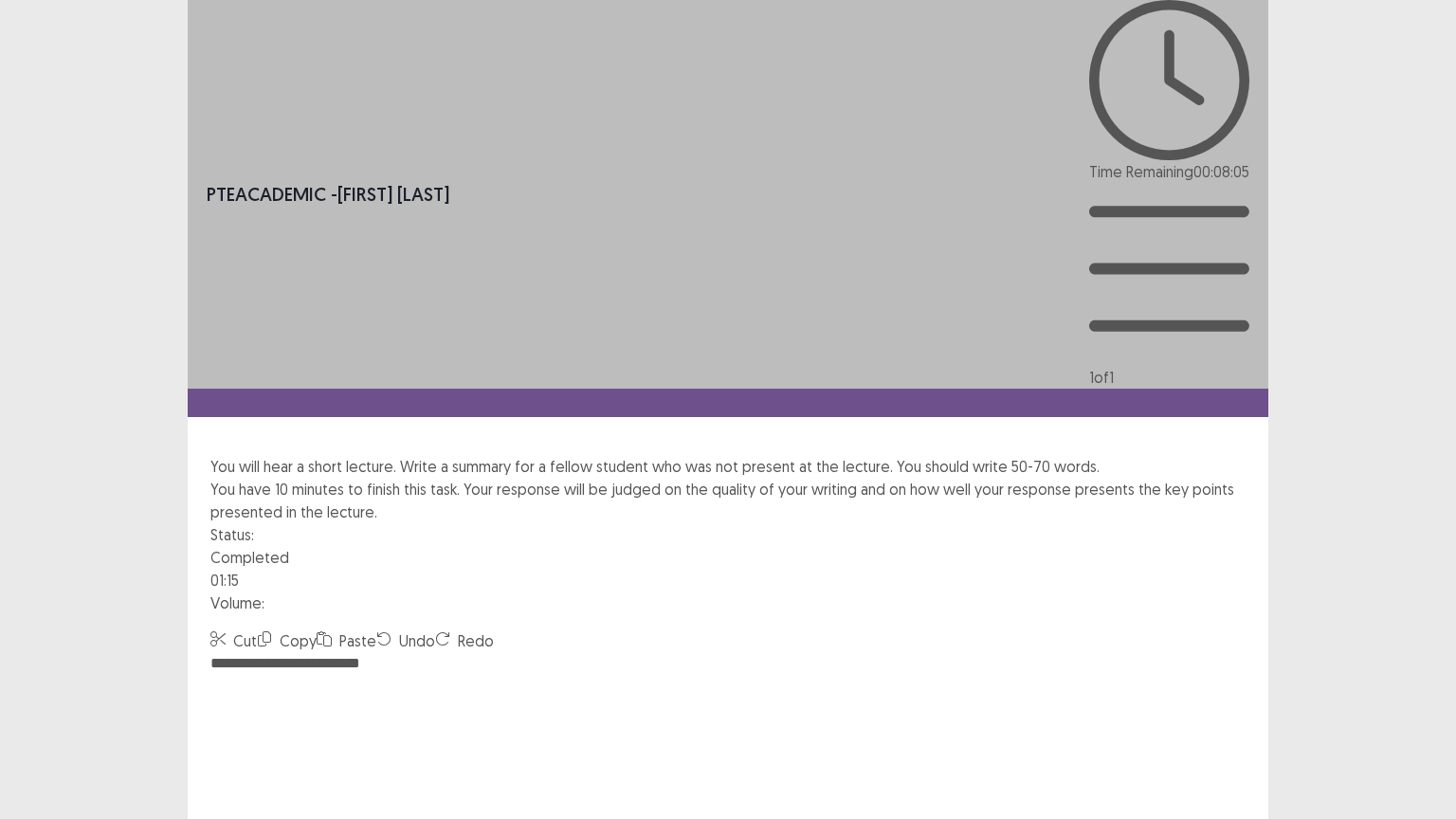 click on "Confirm" at bounding box center [41, 1028] 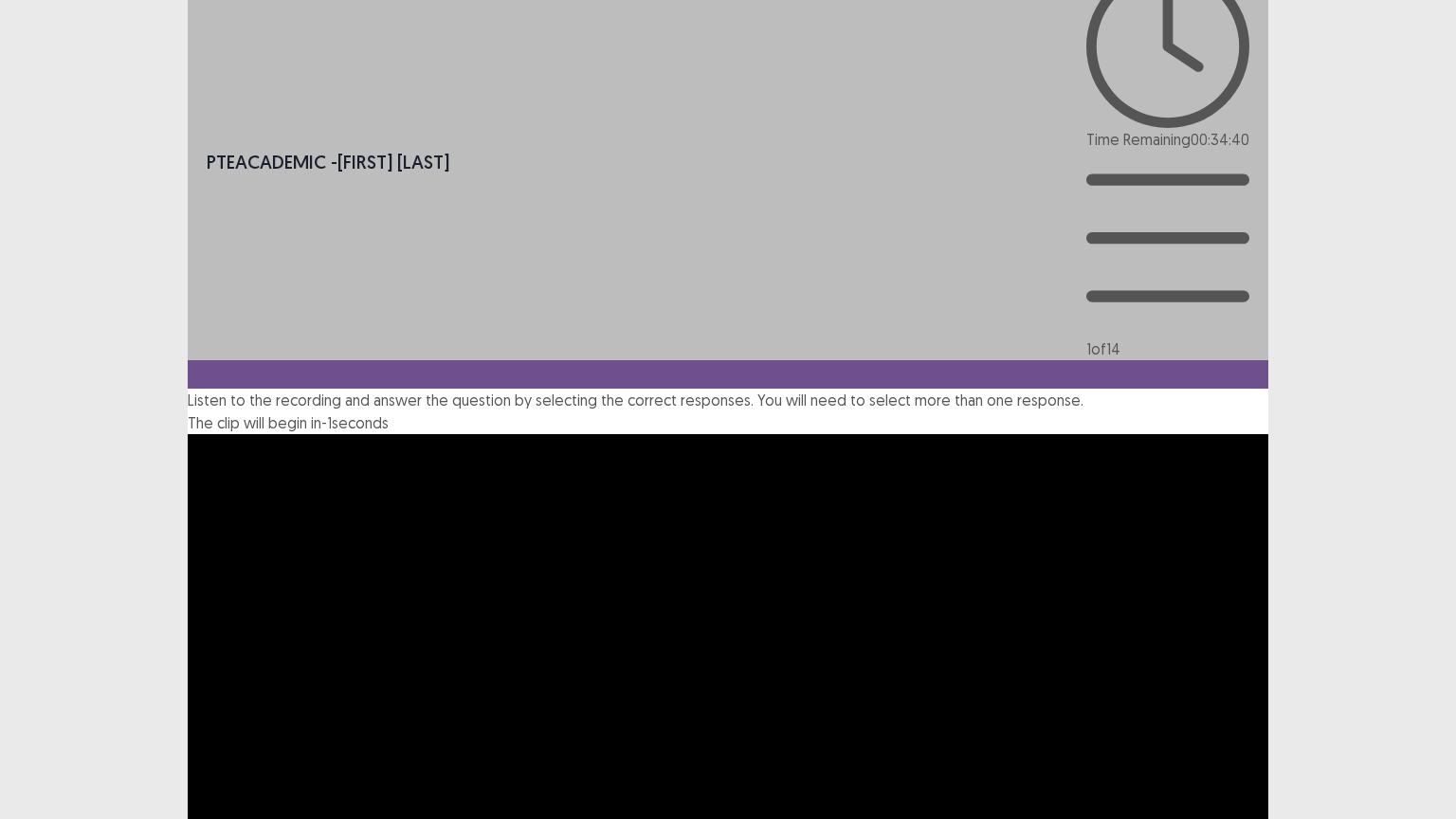 scroll, scrollTop: 36, scrollLeft: 0, axis: vertical 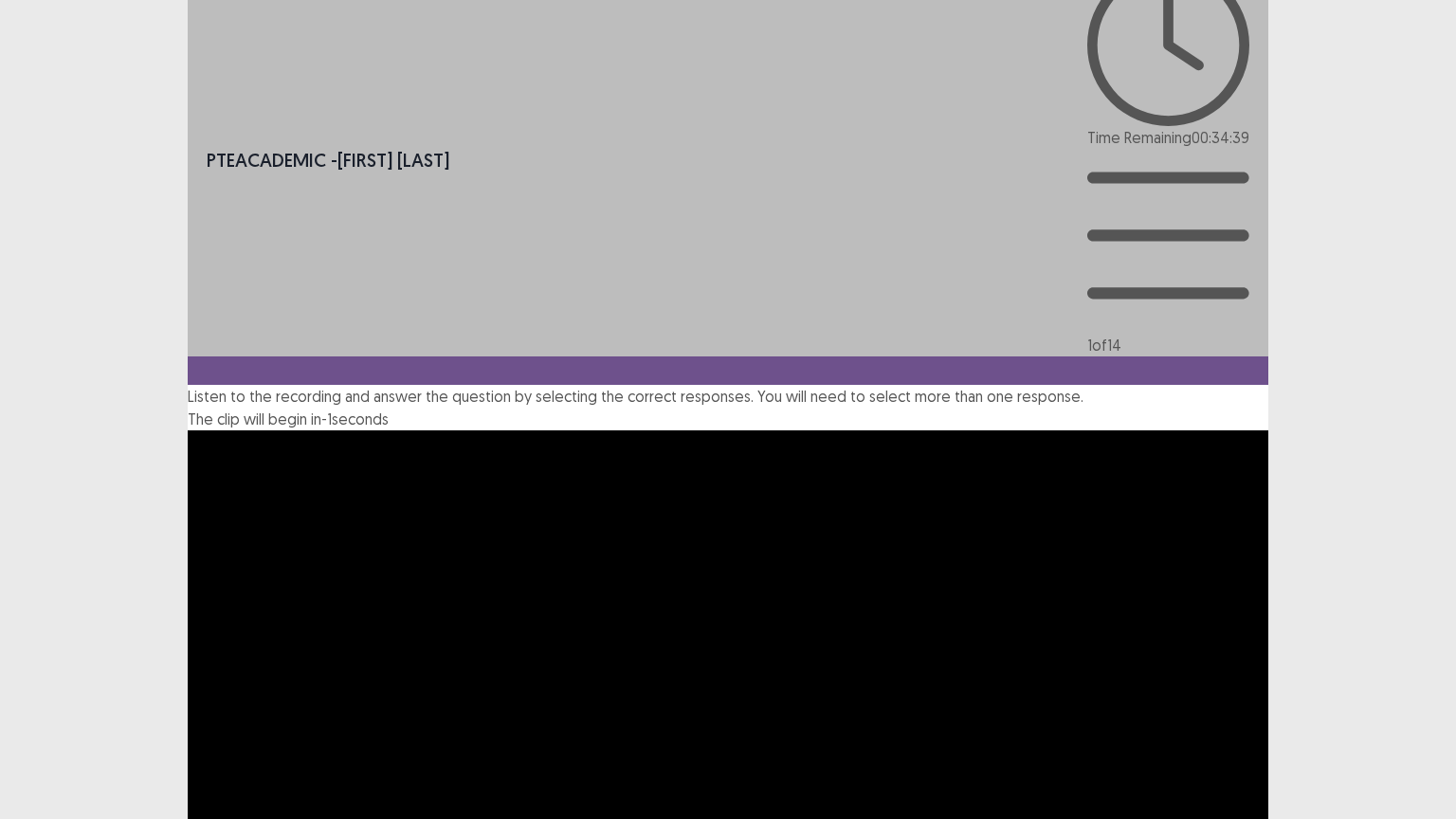 click on "Desolation" at bounding box center [223, 1096] 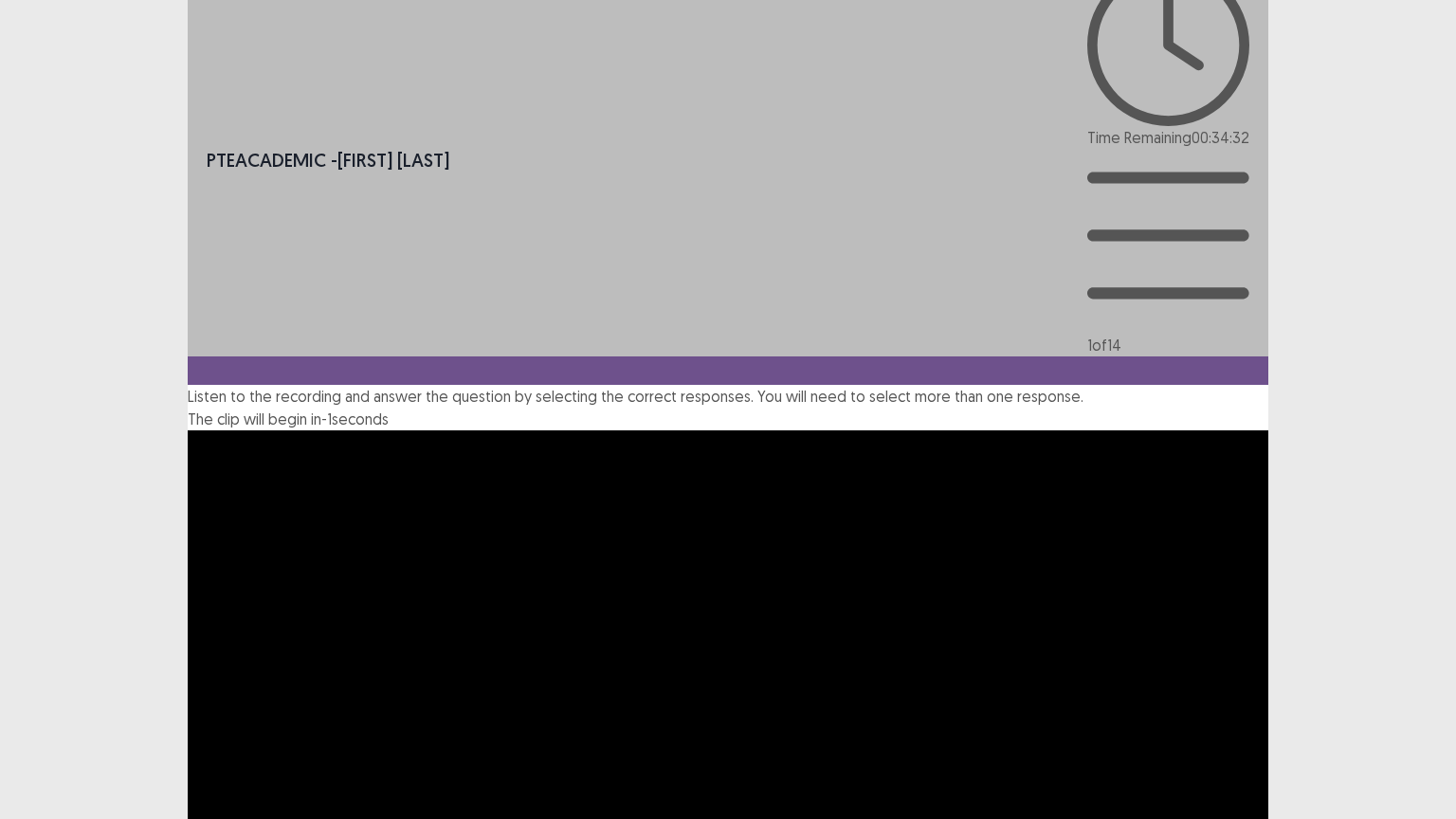 click on "Privacy" at bounding box center [210, 2019] 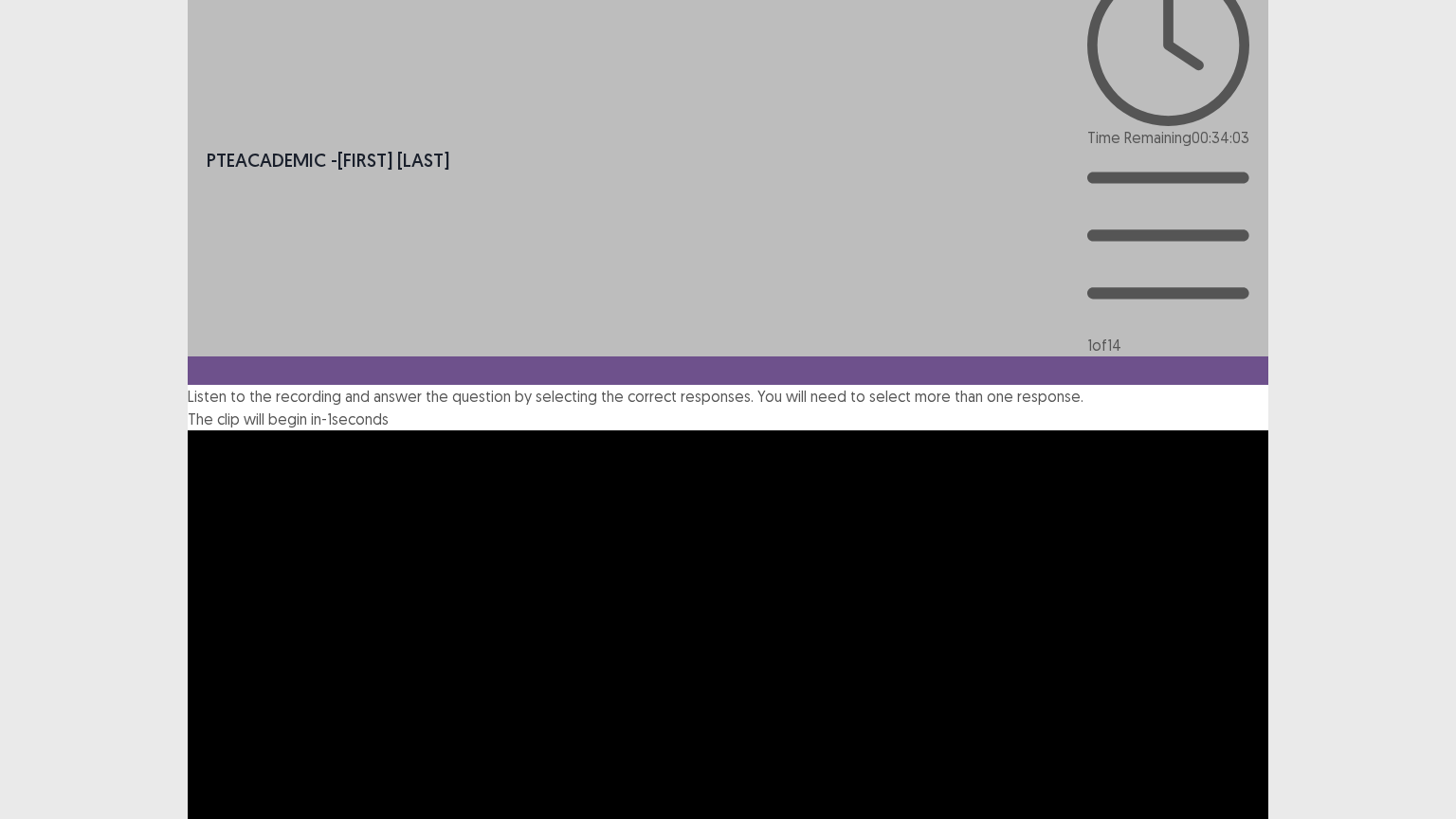 click on "Next" at bounding box center [1223, 2973] 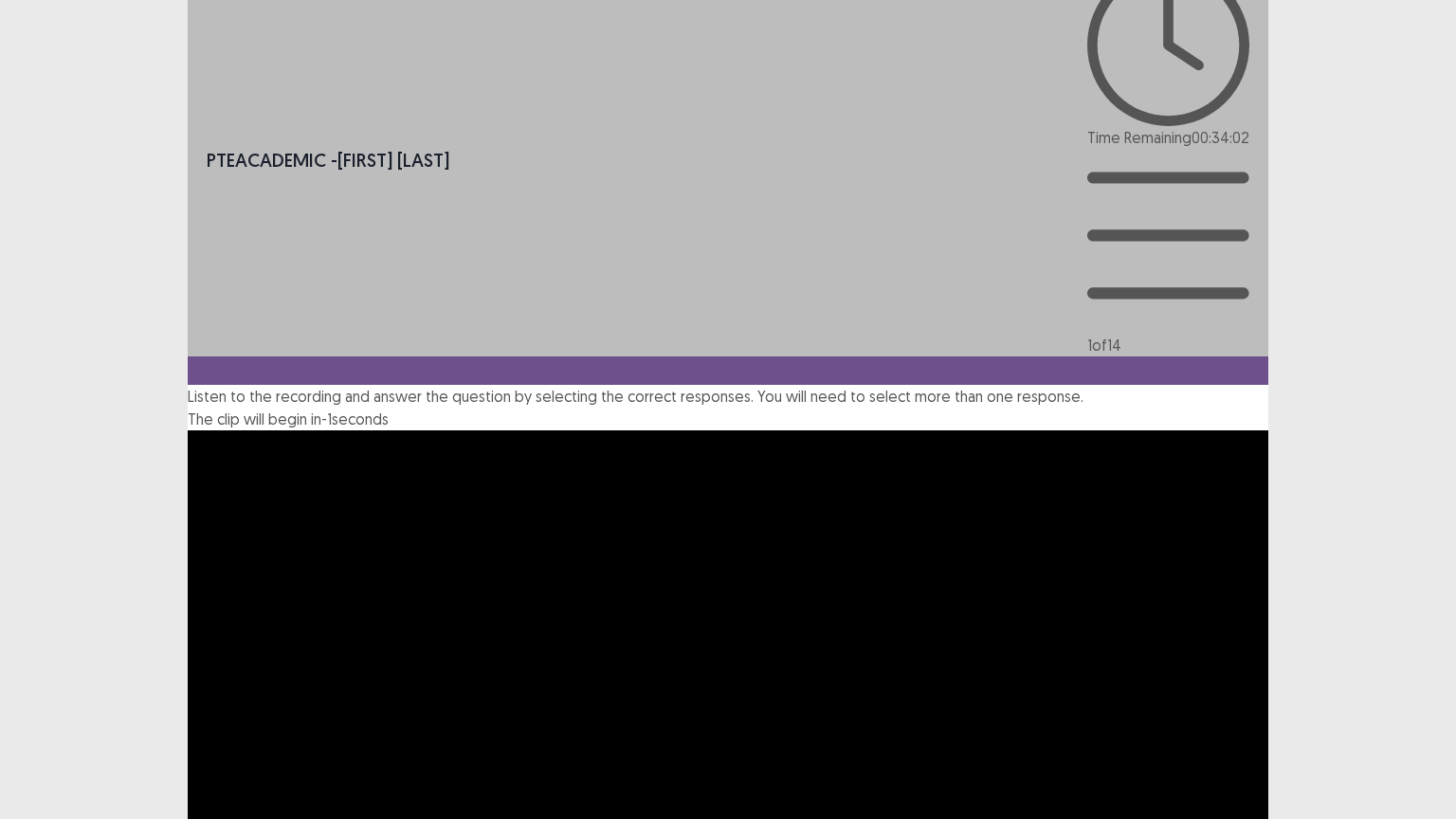 drag, startPoint x: 780, startPoint y: 451, endPoint x: 964, endPoint y: 445, distance: 184.0978 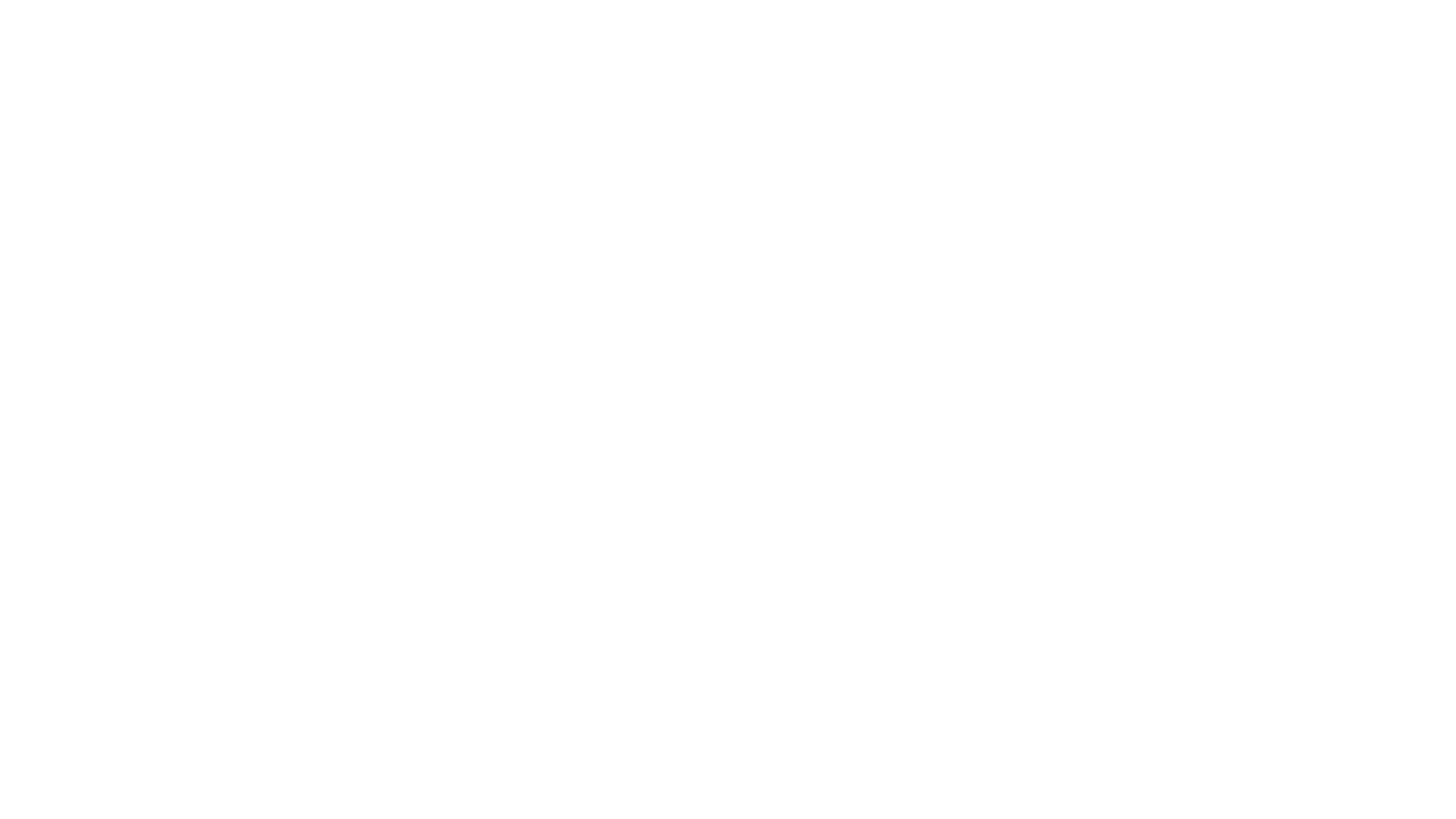 scroll, scrollTop: 0, scrollLeft: 0, axis: both 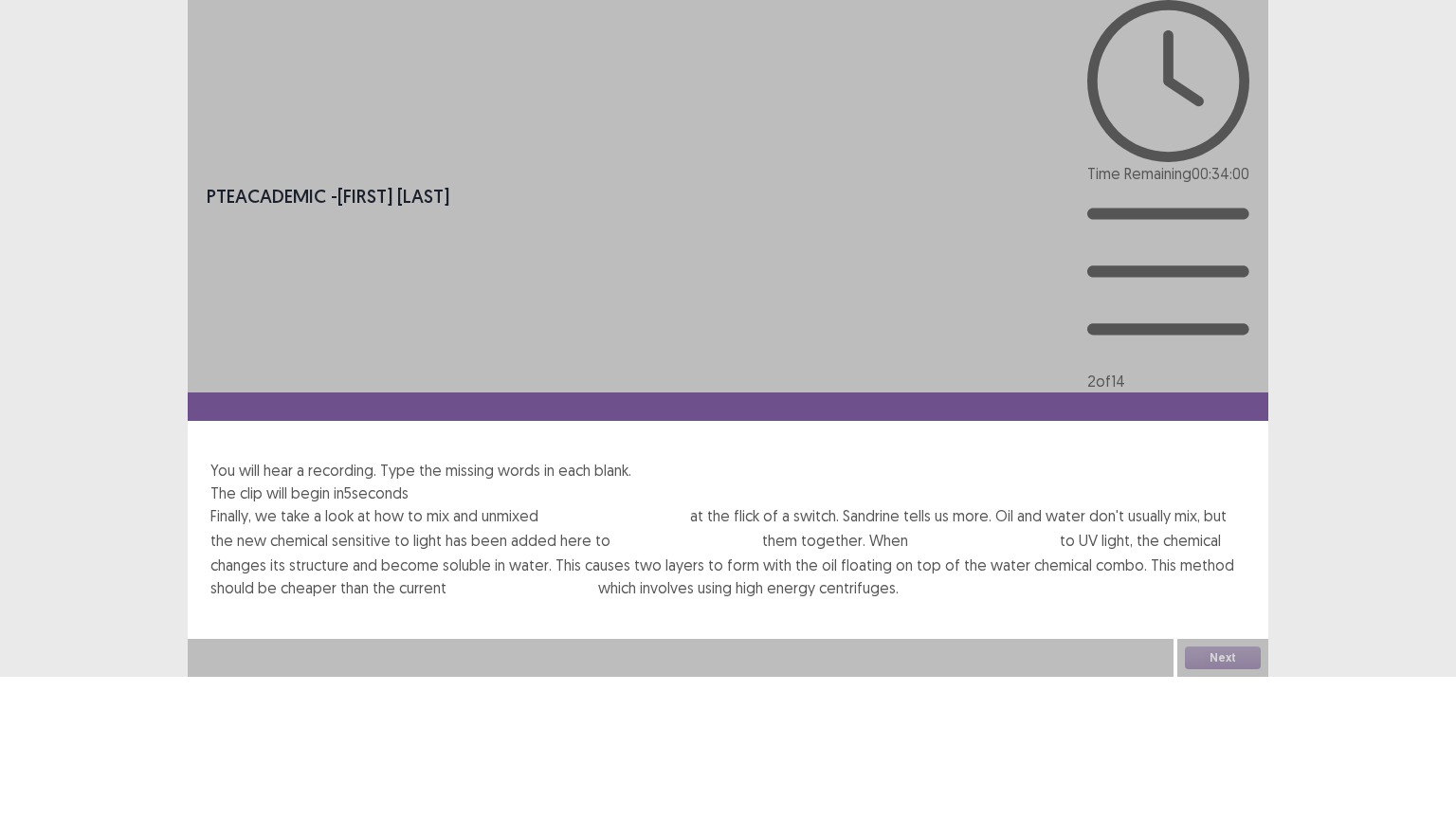 click on "Finally, we take a look at how to mix and unmixed at the flick of a switch. Sandrine tells us more. Oil and water don't usually mix, but the new chemical sensitive to light has been added here to them together. When to UV light, the chemical changes its structure and become soluble in water. This causes two layers to form with the oil floating on top of the water chemical combo. This method should be cheaper than the current which involves using high energy centrifuges." at bounding box center (728, 553) 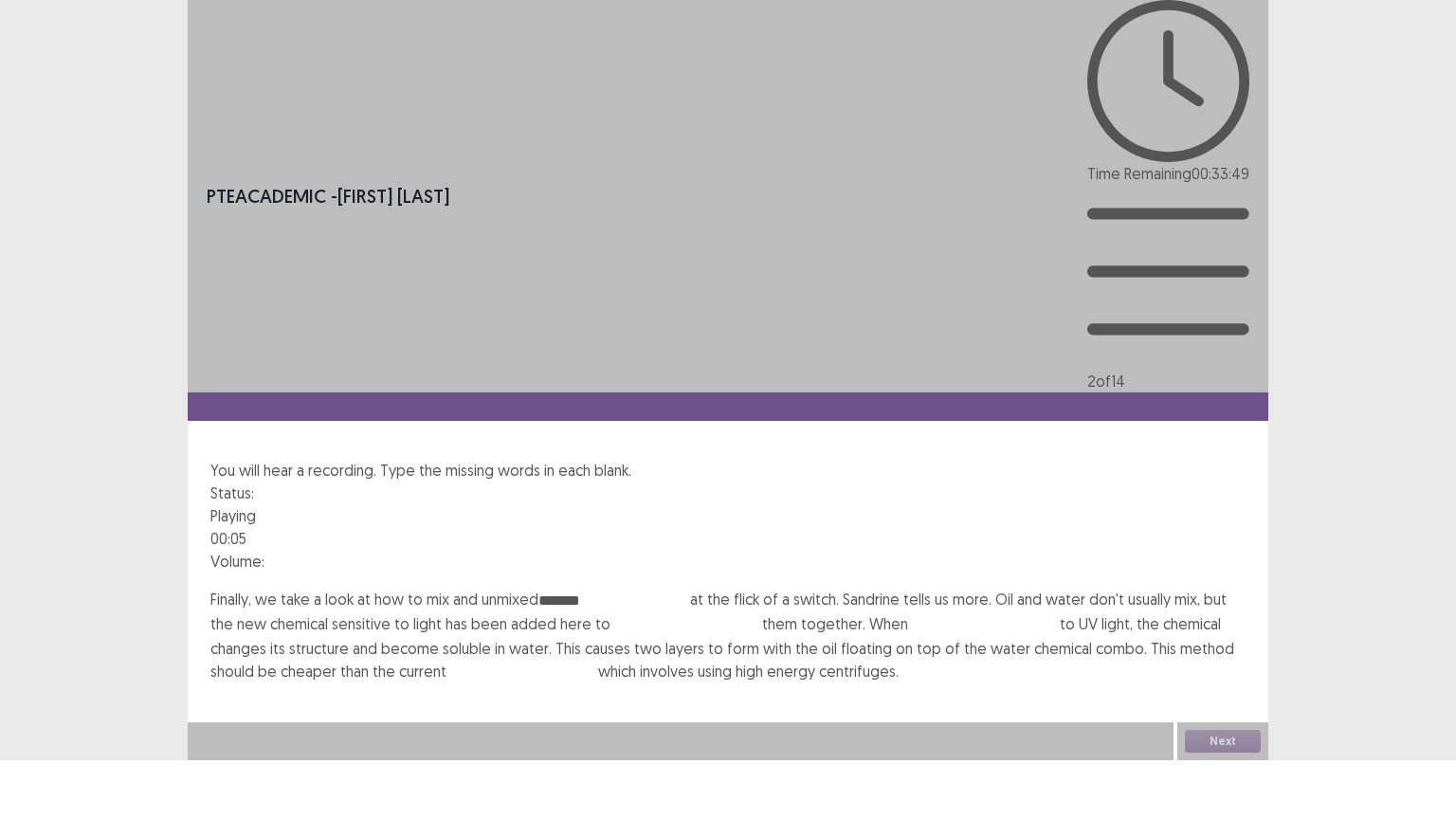 type on "*******" 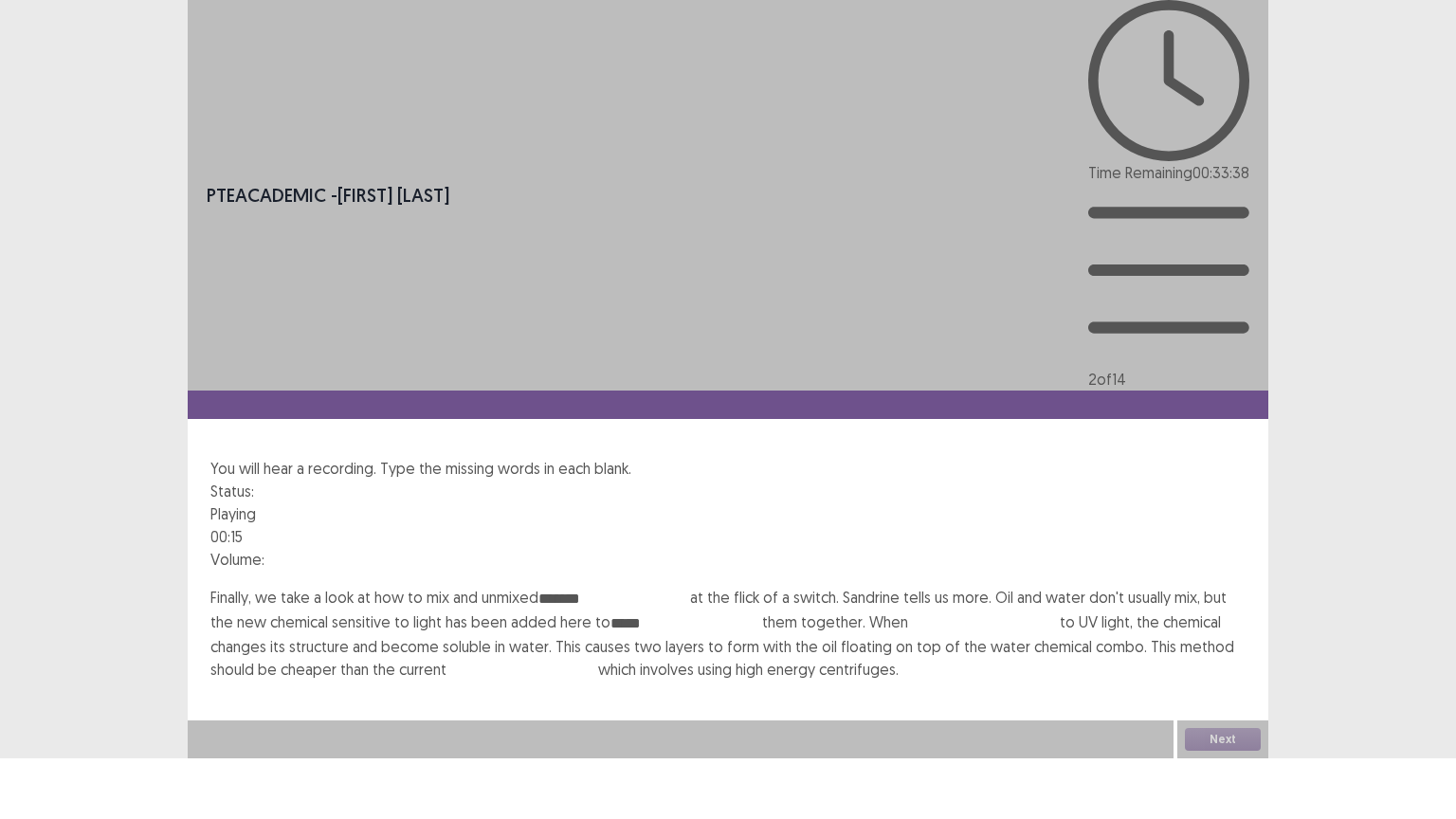type on "*****" 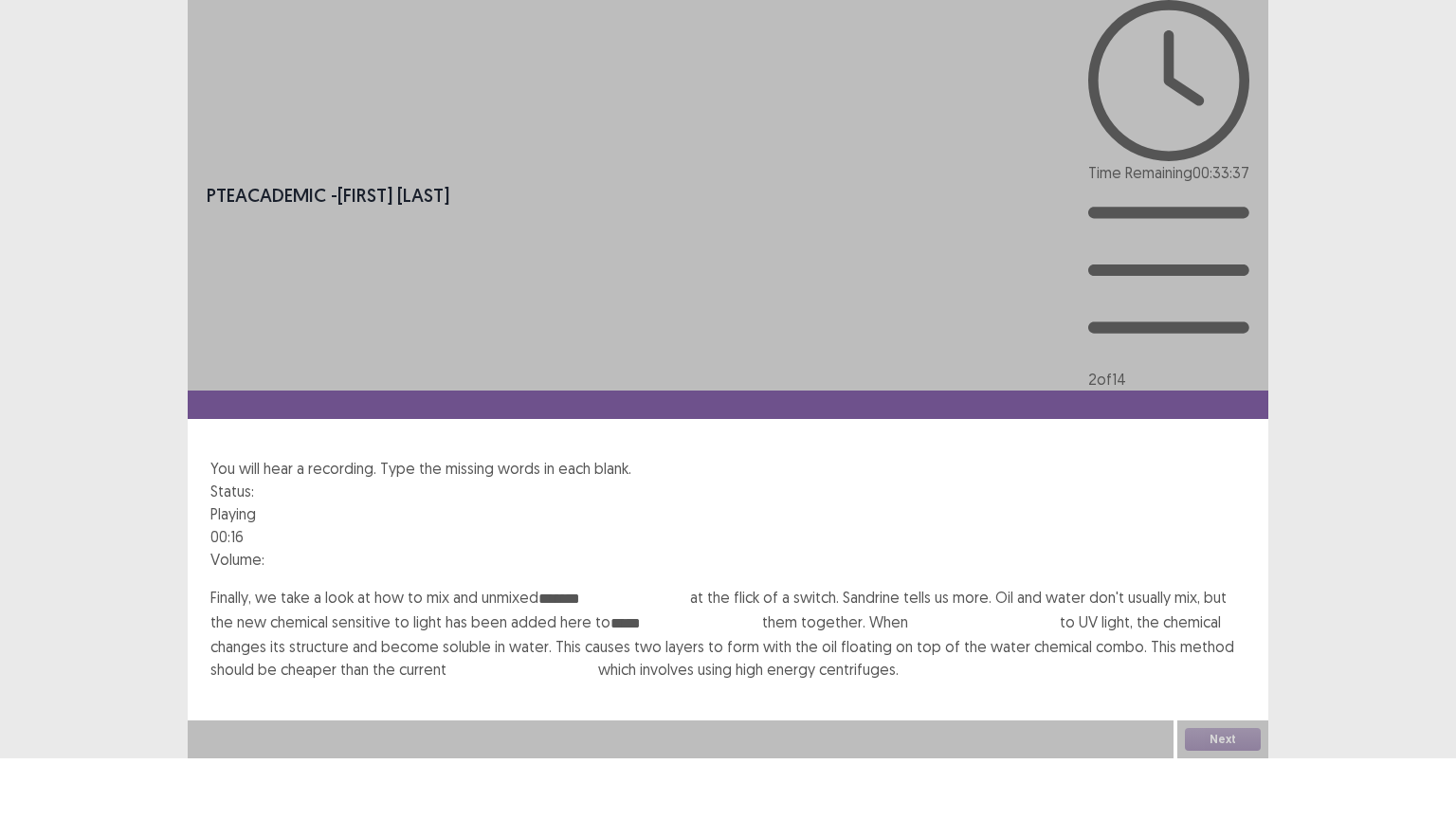 type on "*" 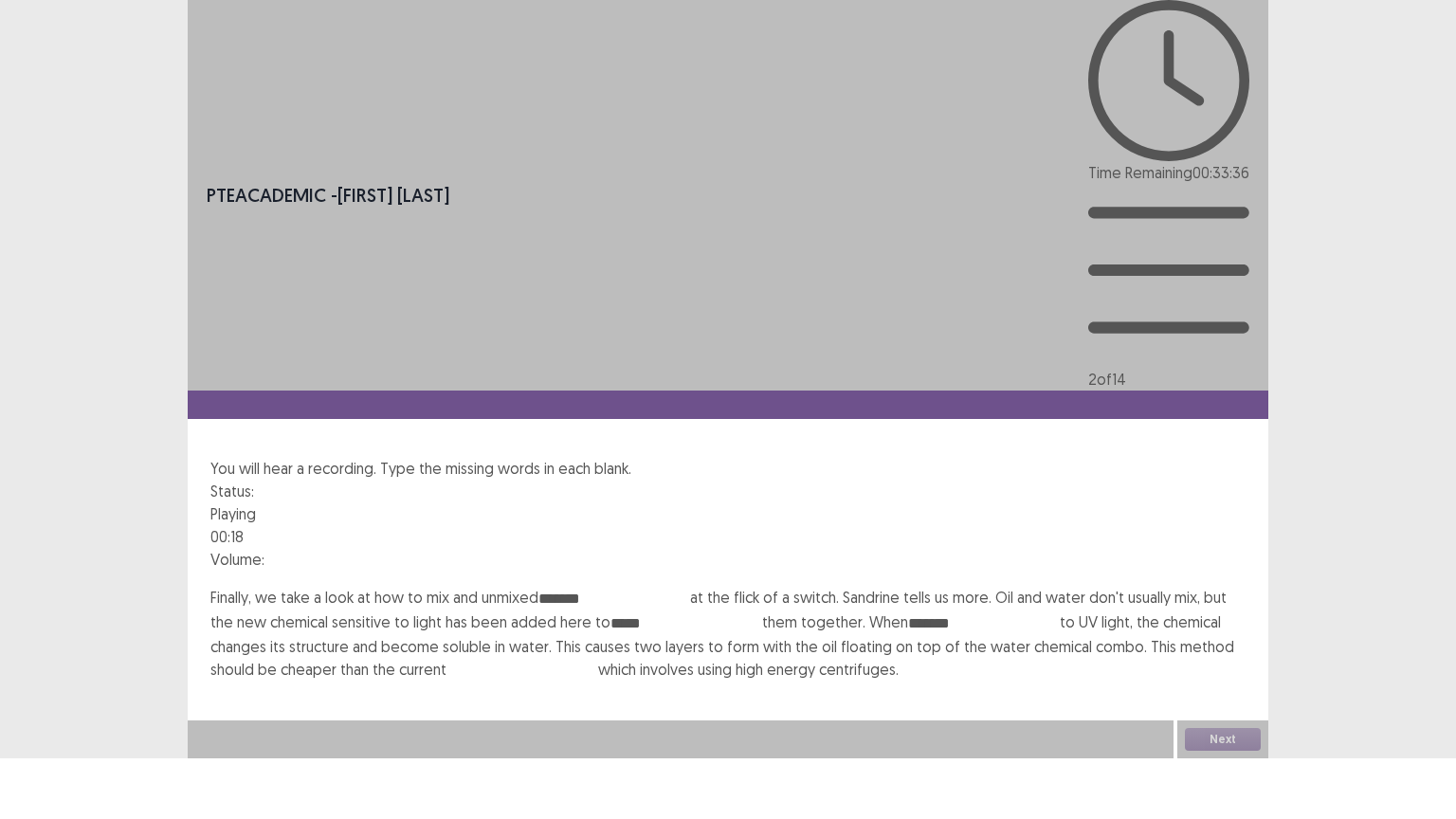type on "*******" 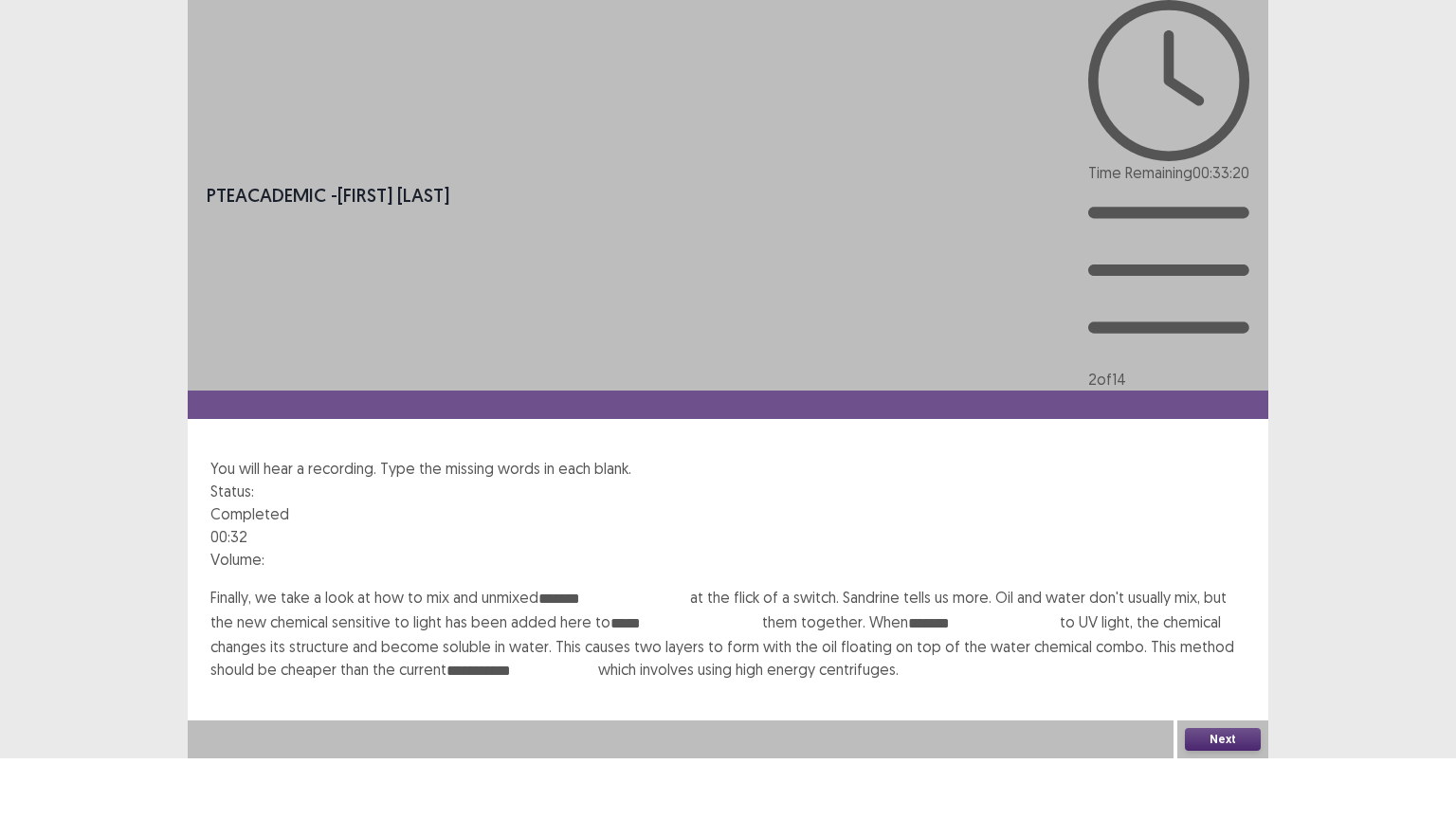 type on "**********" 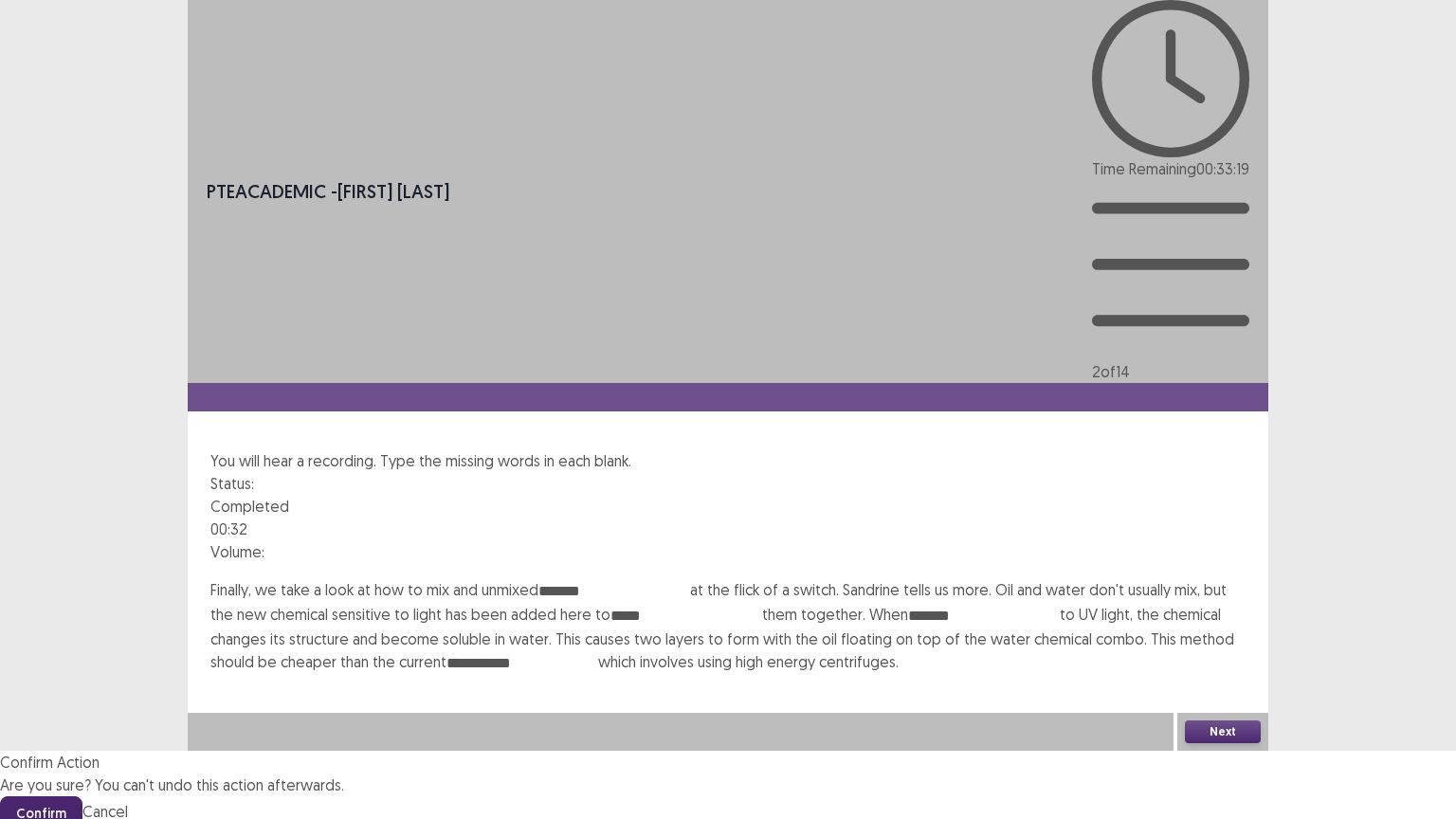 click on "Confirm" at bounding box center (41, 813) 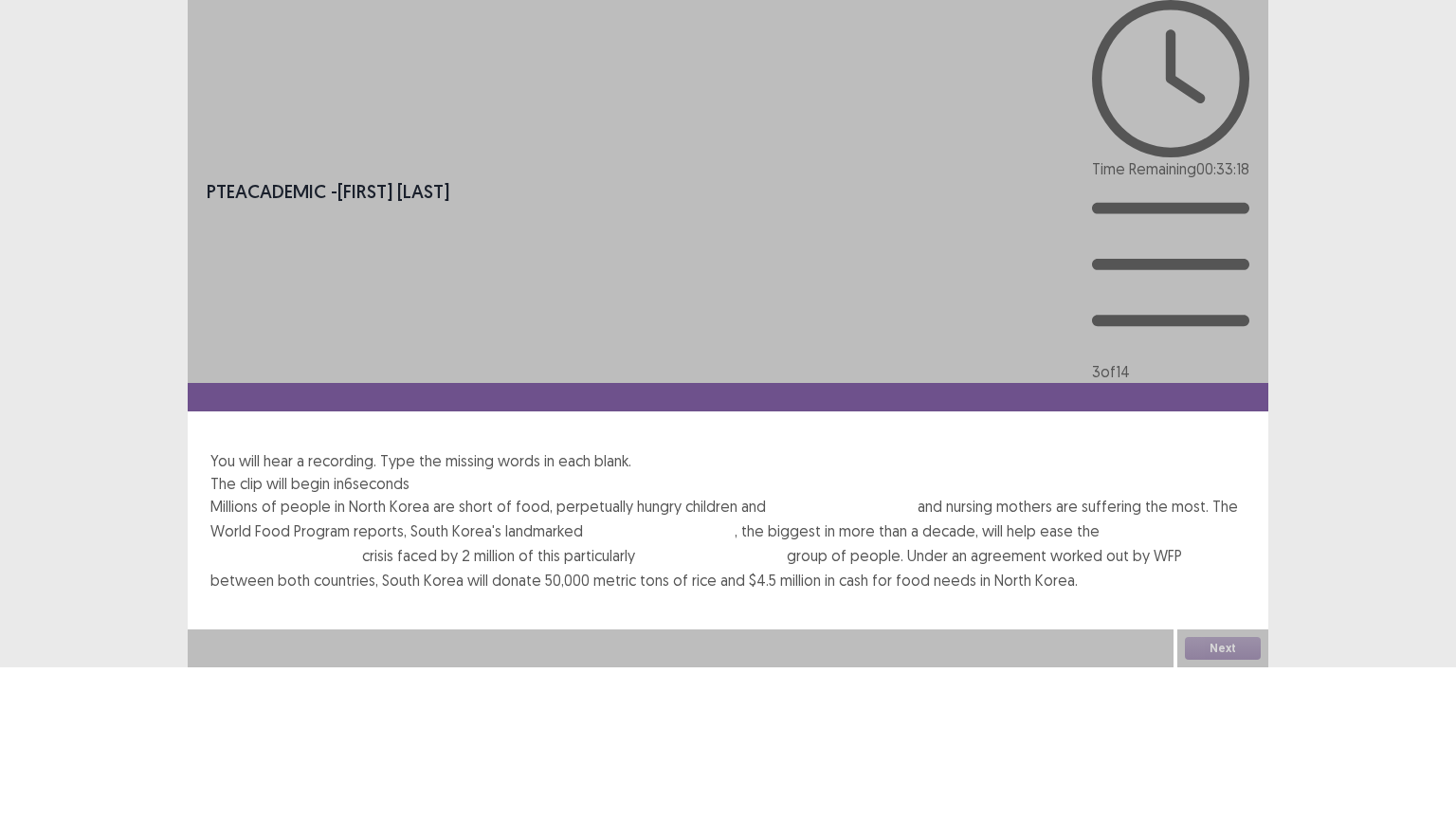 click at bounding box center [842, 508] 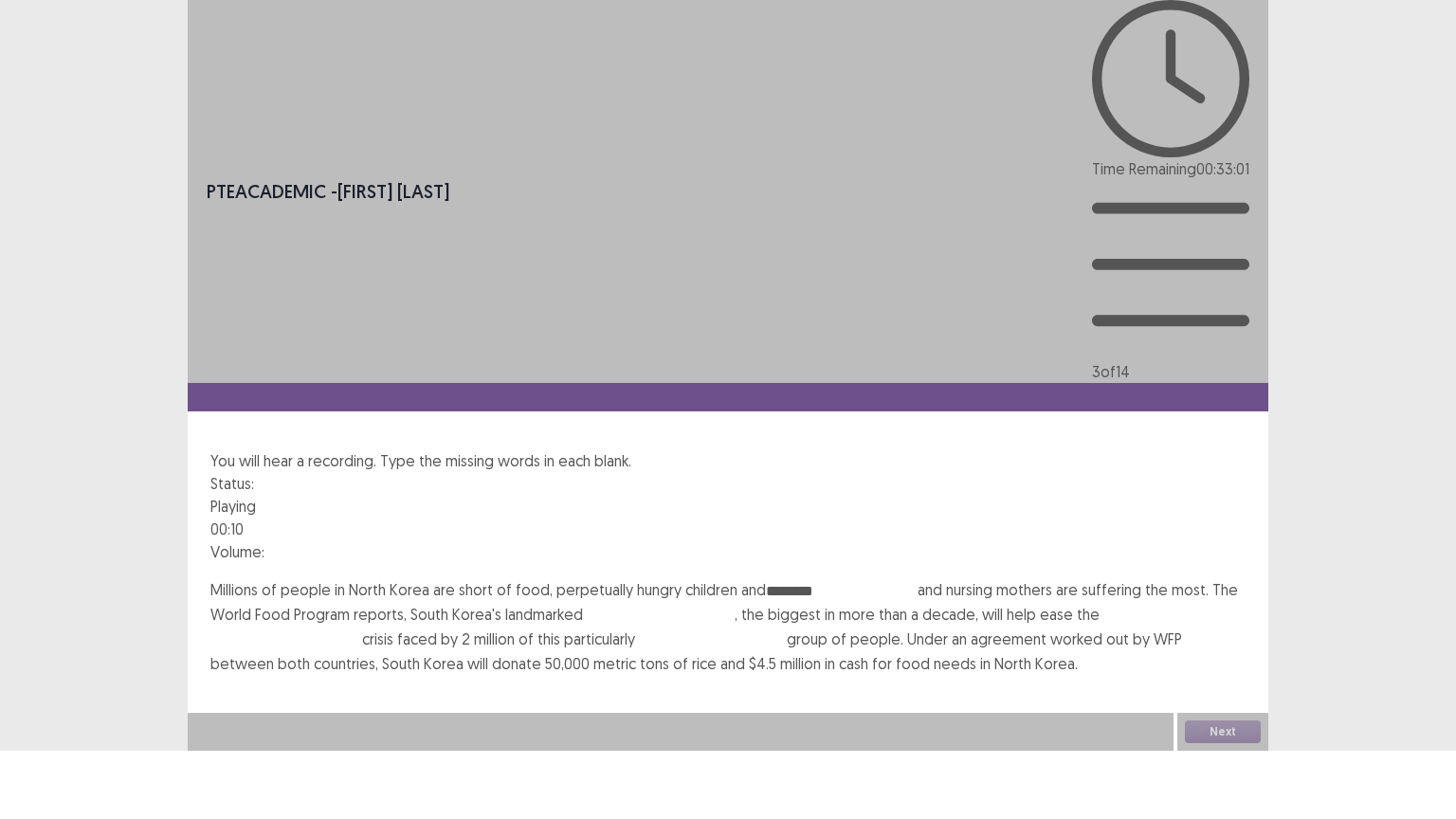 type on "********" 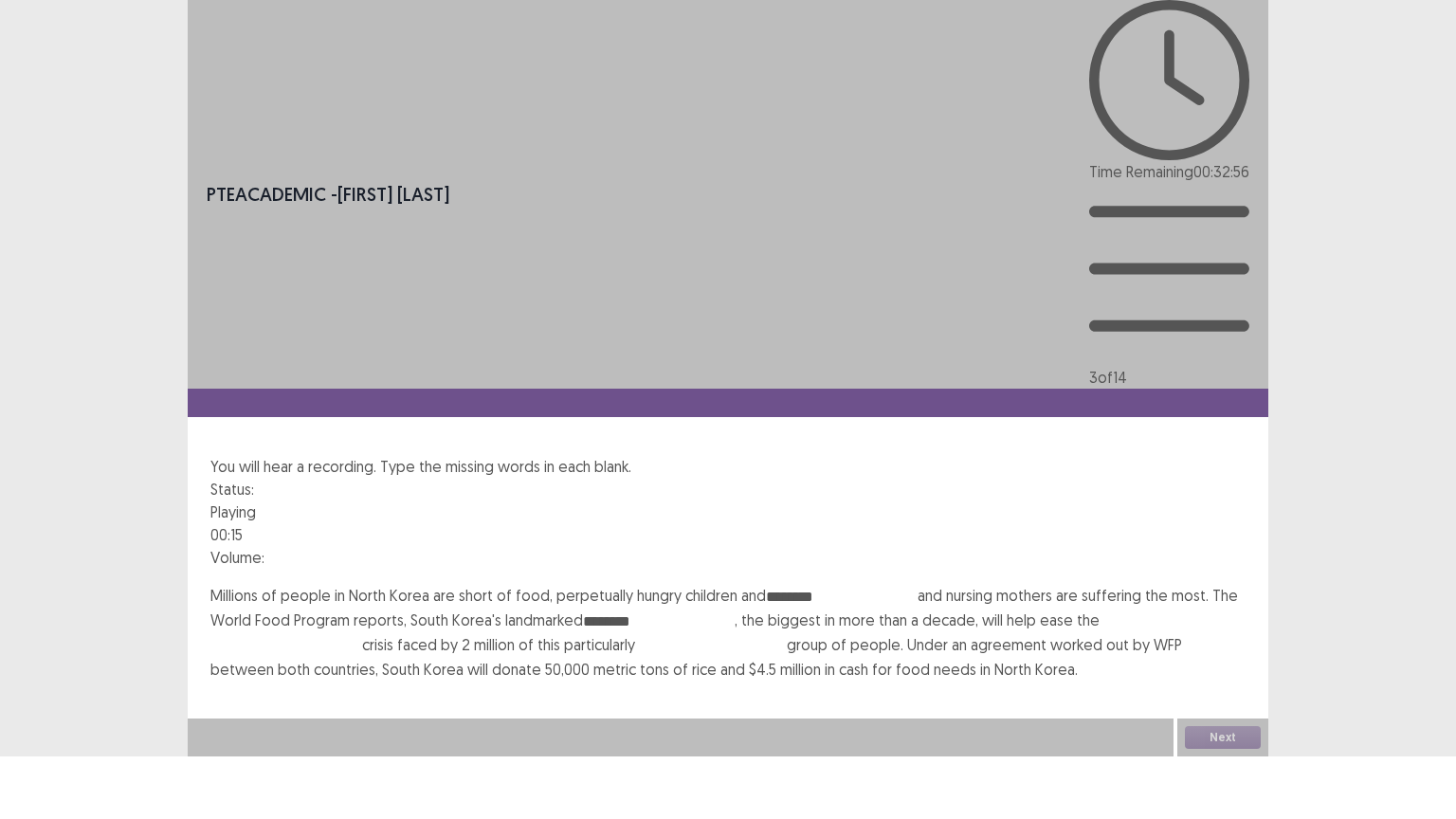 type on "********" 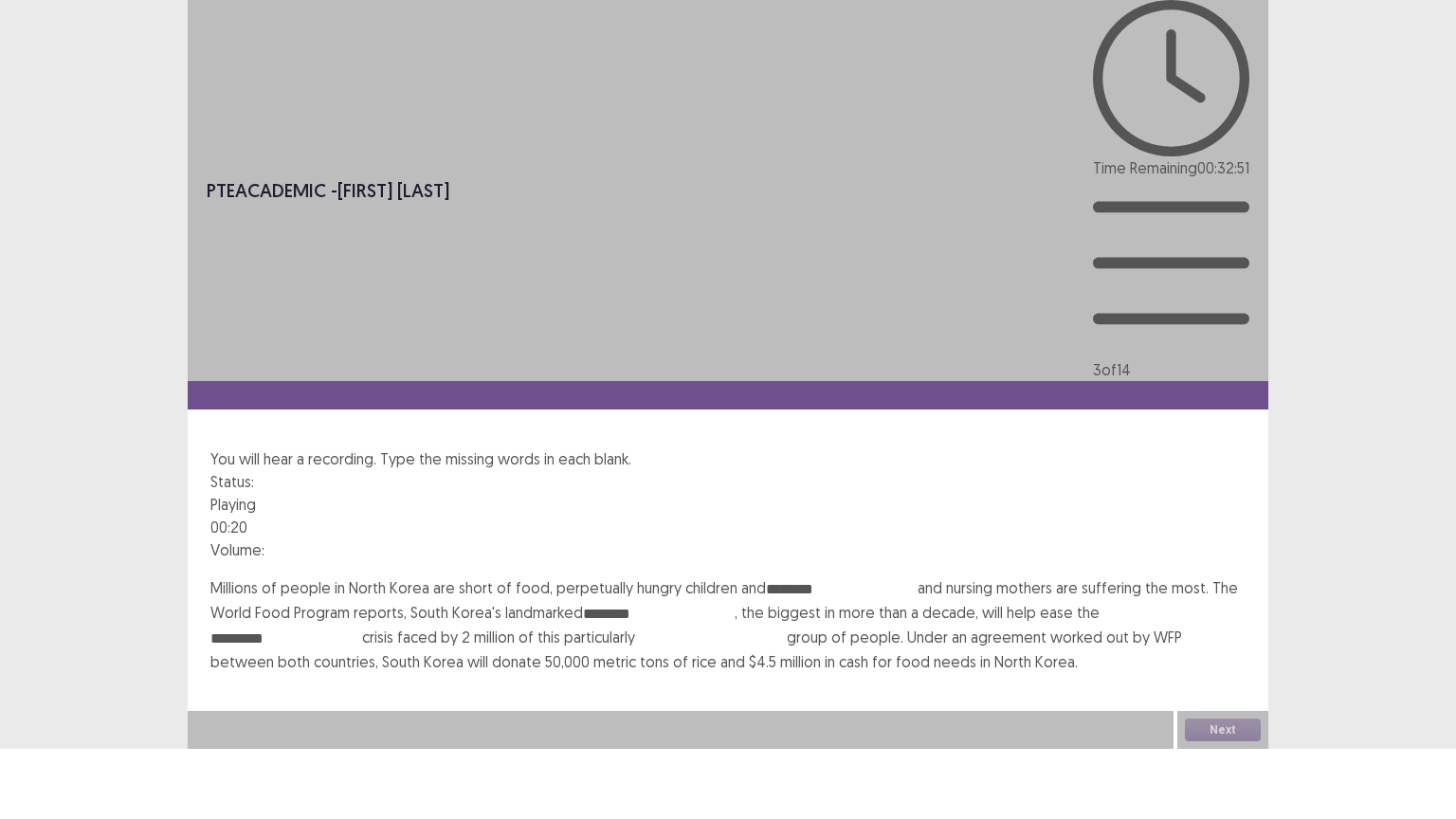 type on "*********" 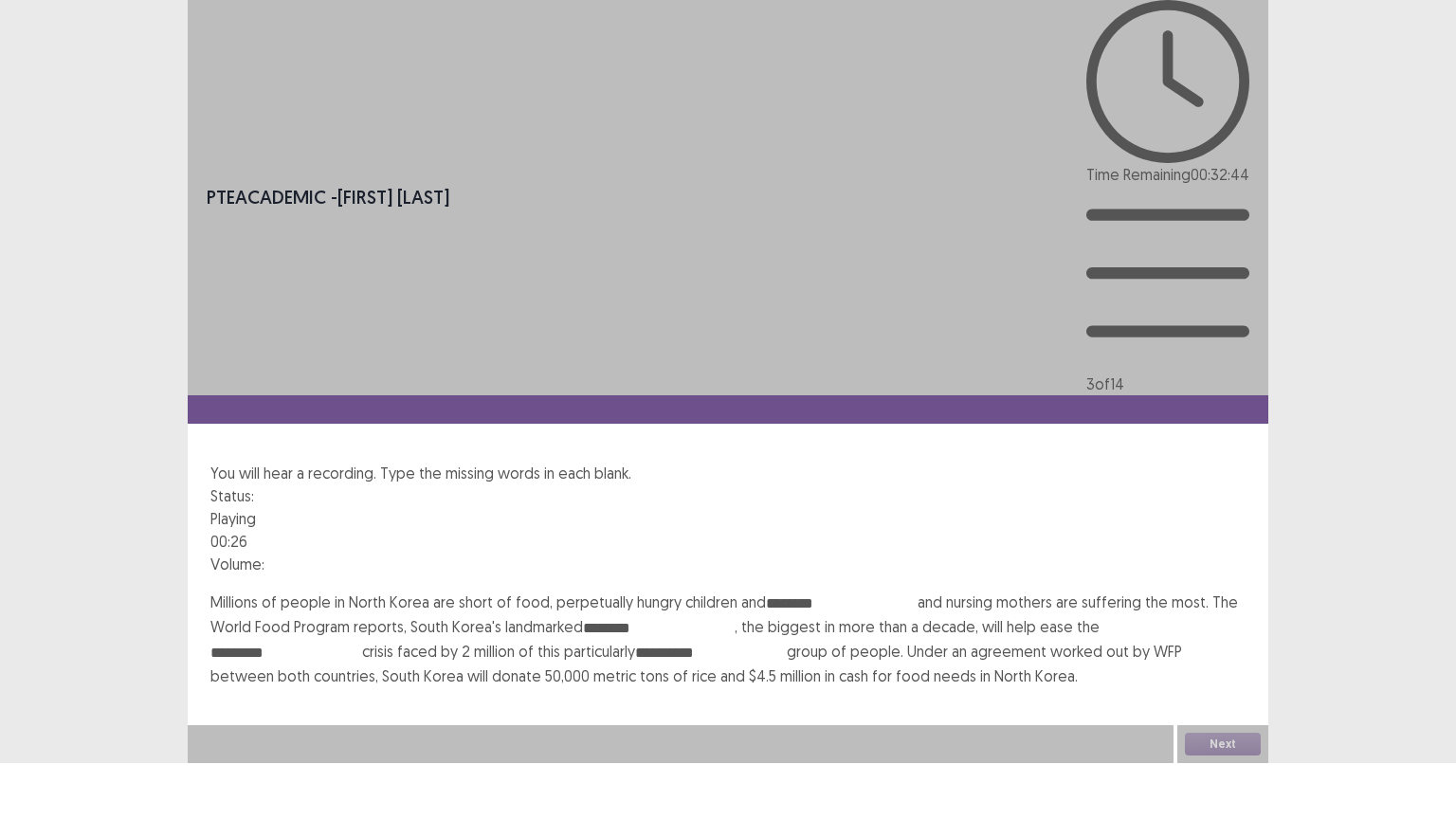type on "**********" 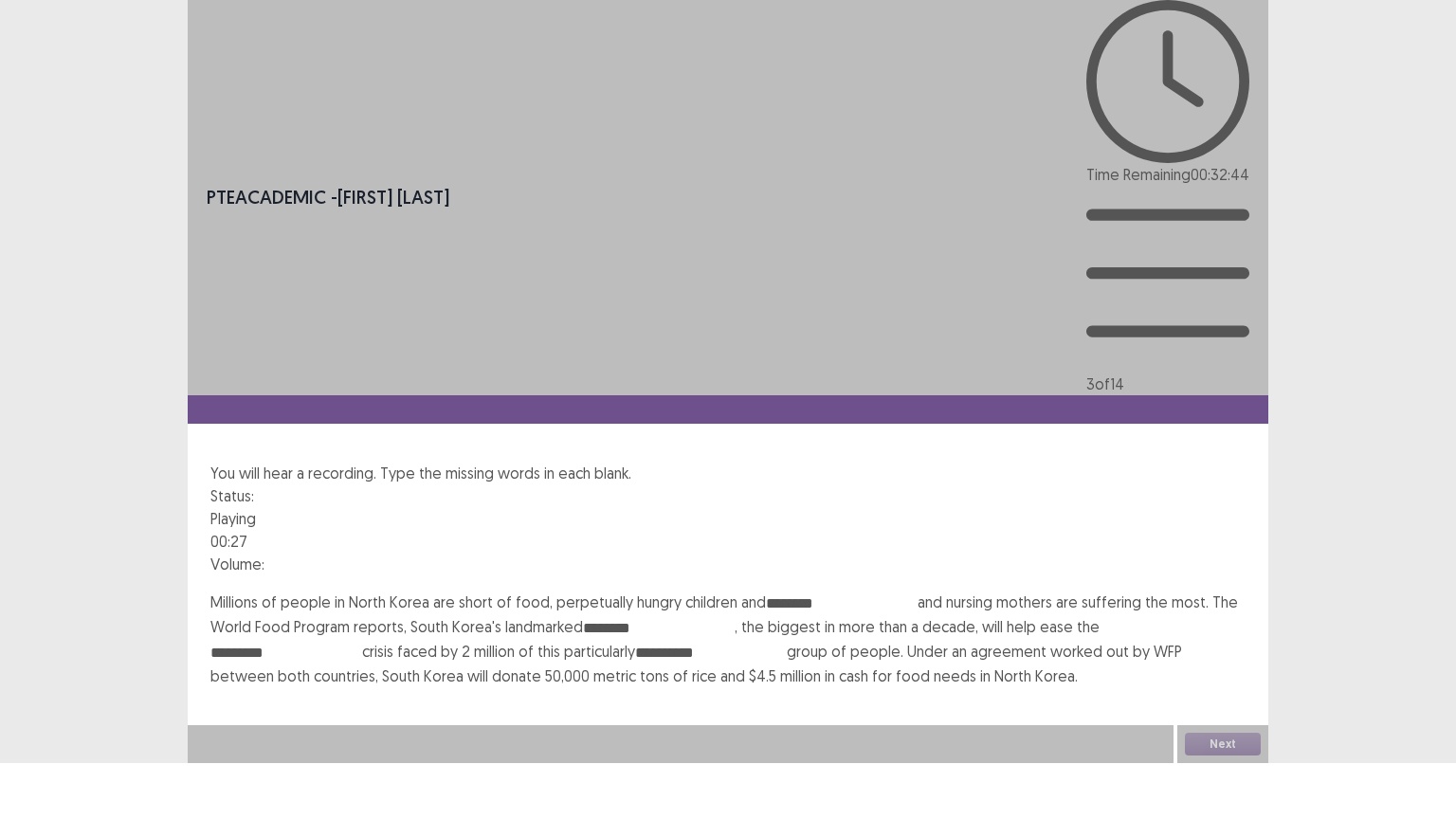 click on "**********" at bounding box center (728, 639) 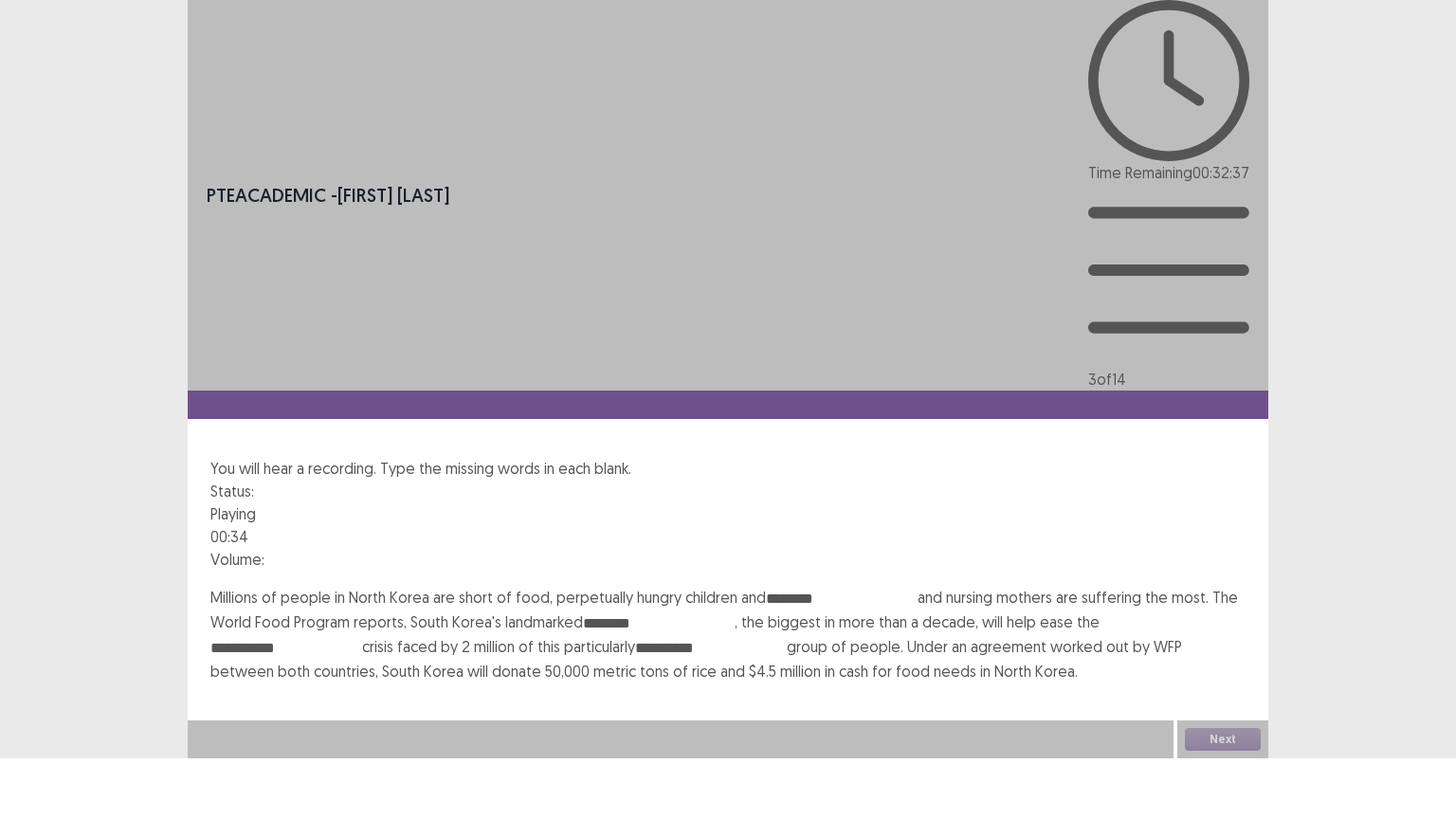 type on "**********" 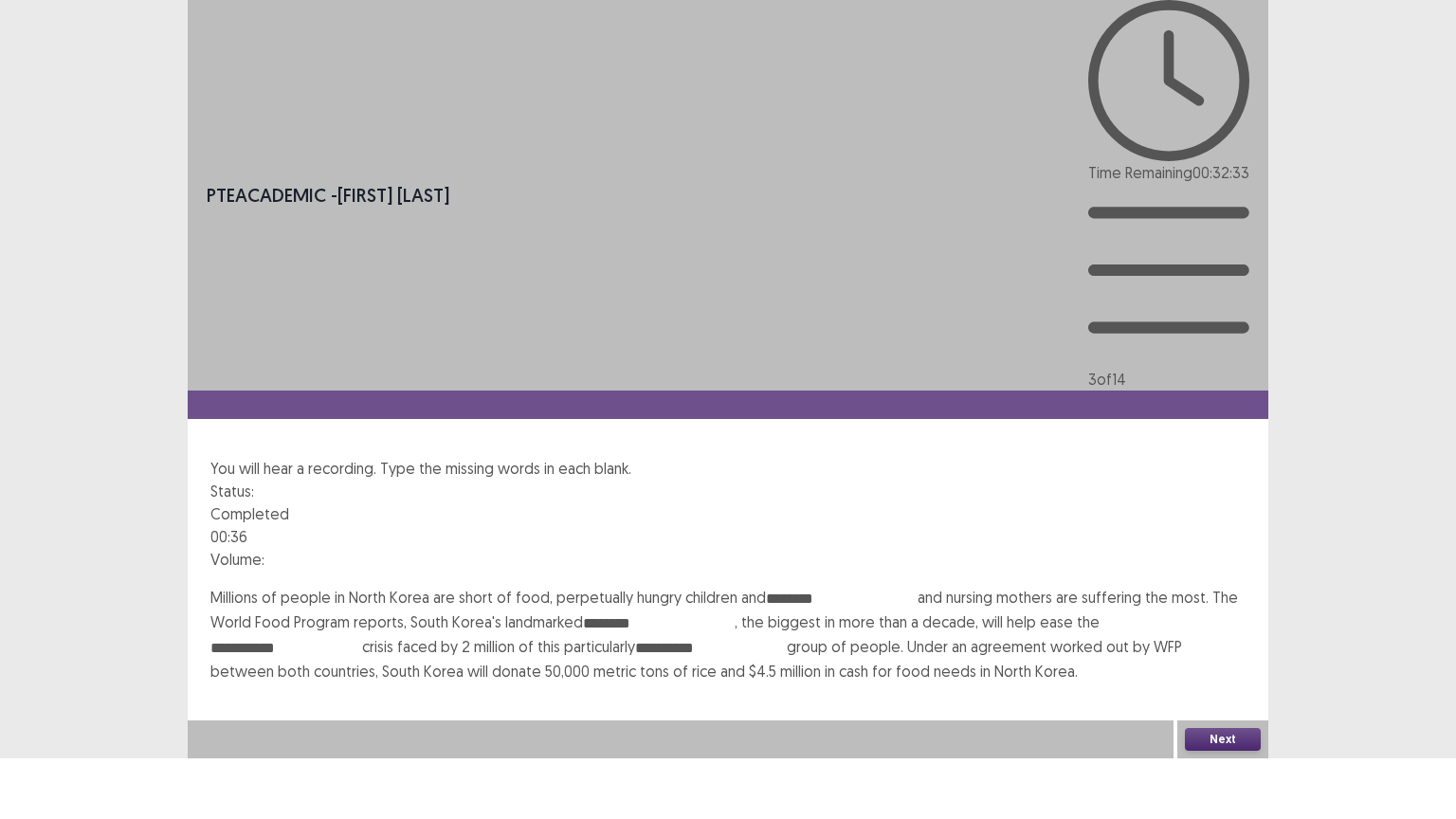 type on "********" 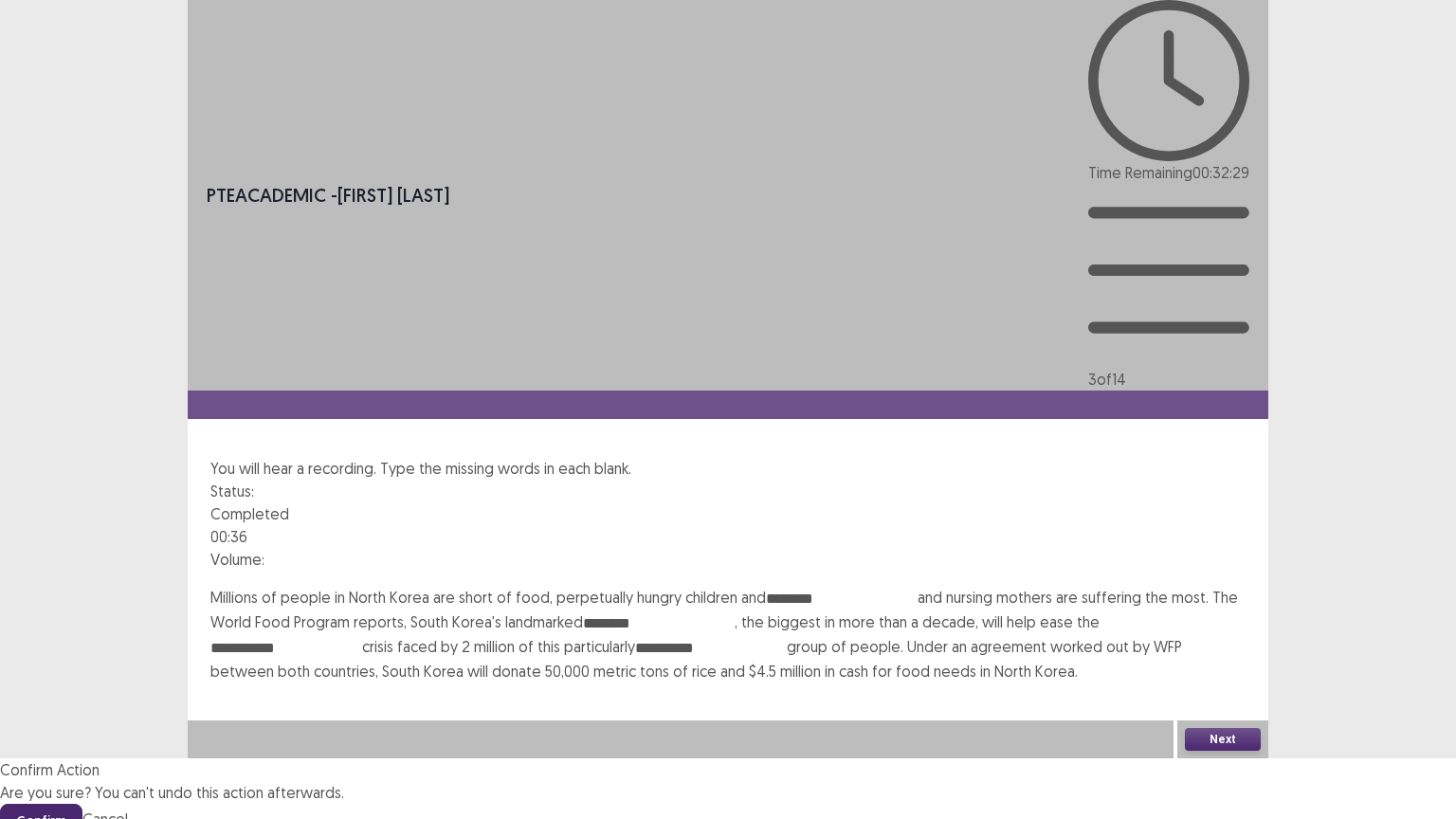 click on "Confirm" at bounding box center [41, 821] 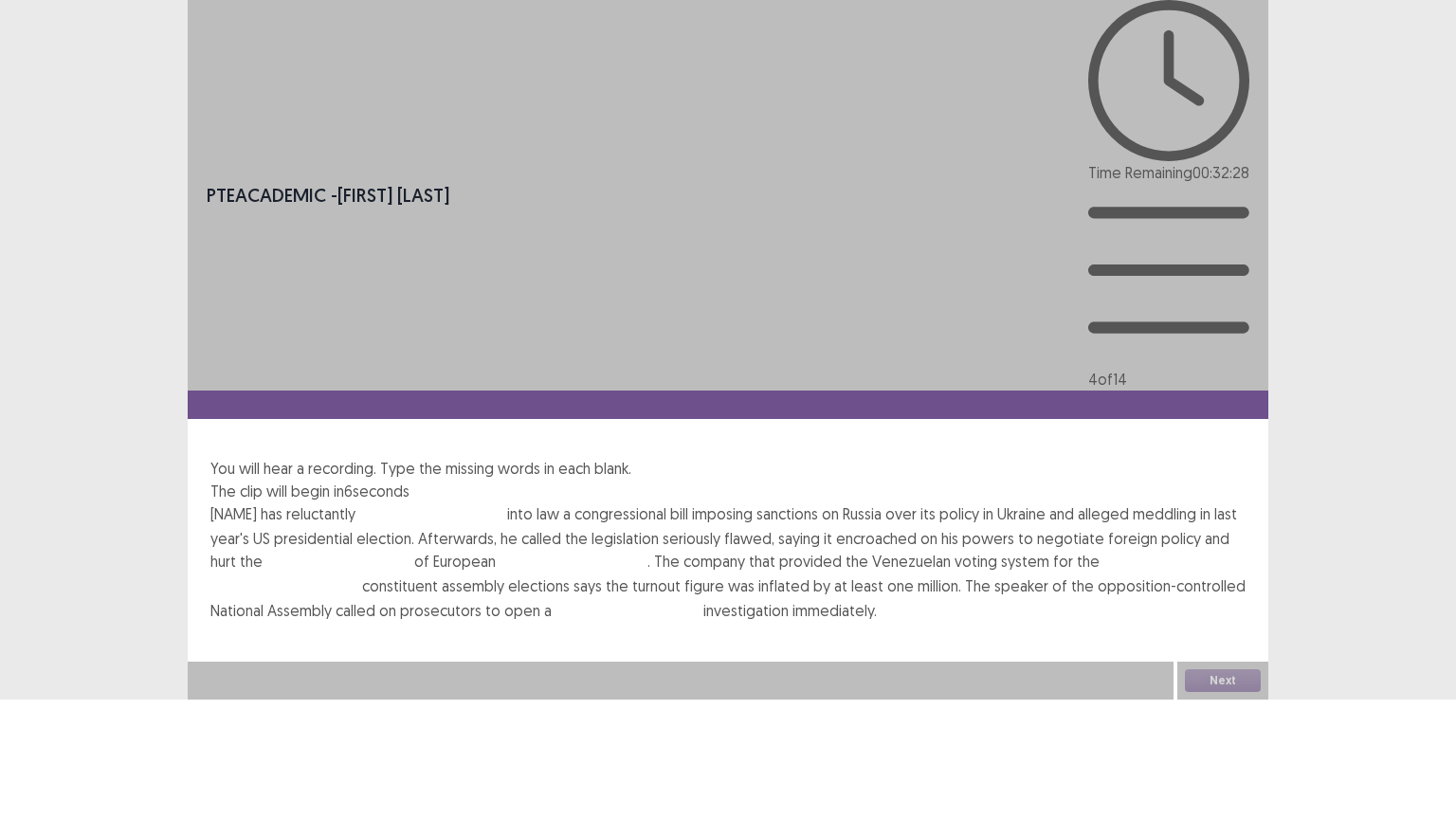 click at bounding box center [431, 516] 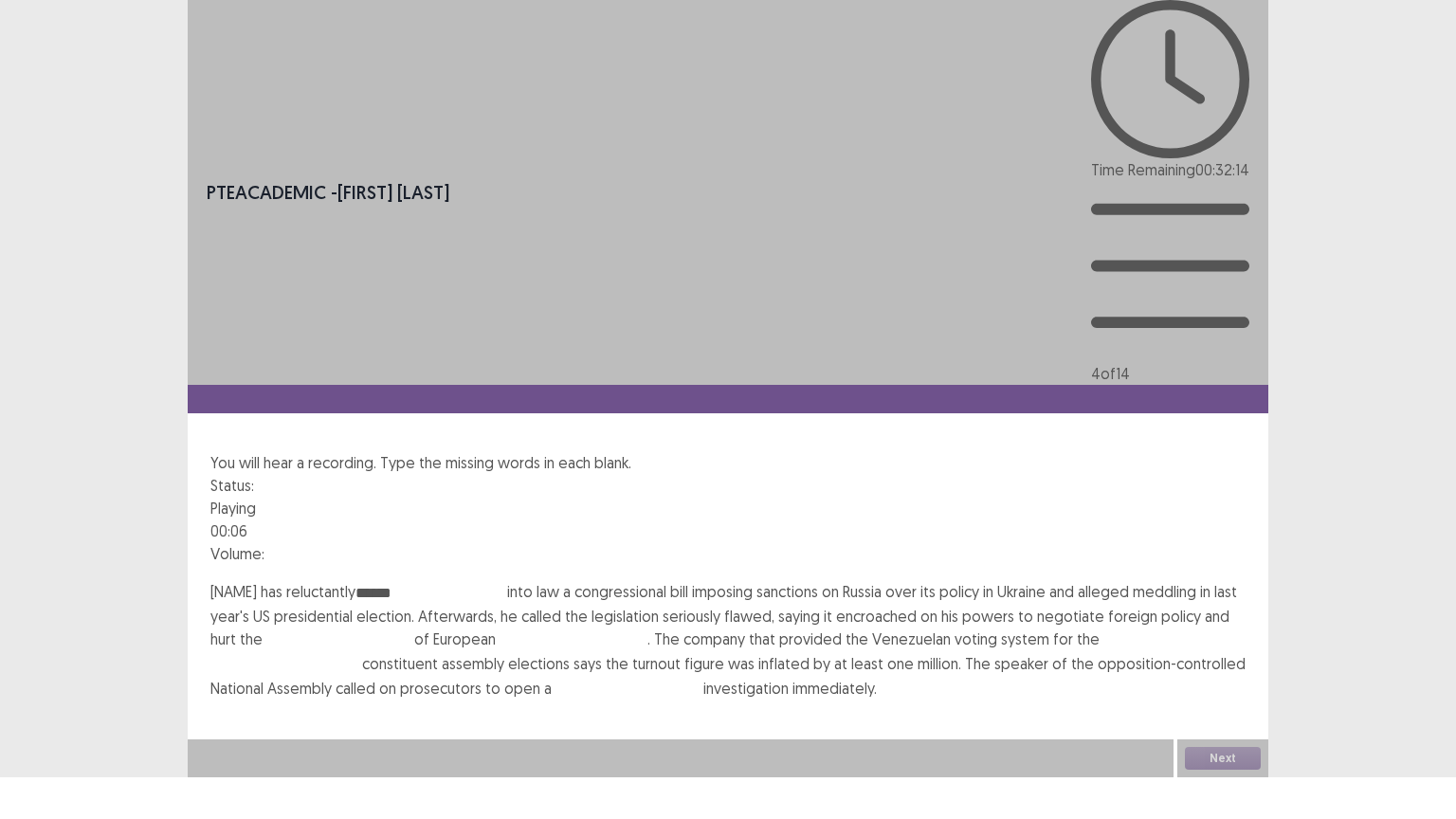 type on "******" 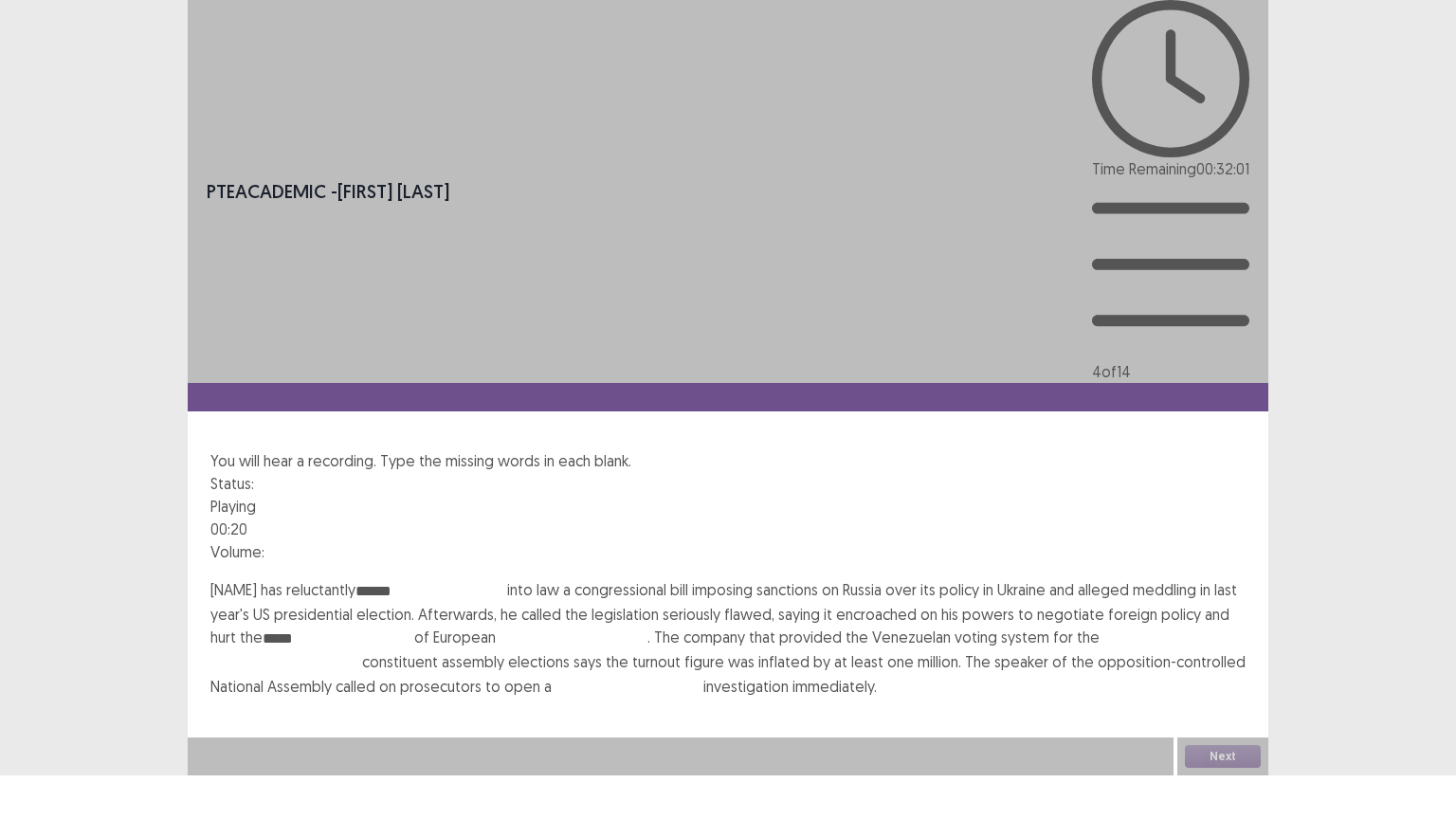 type on "*****" 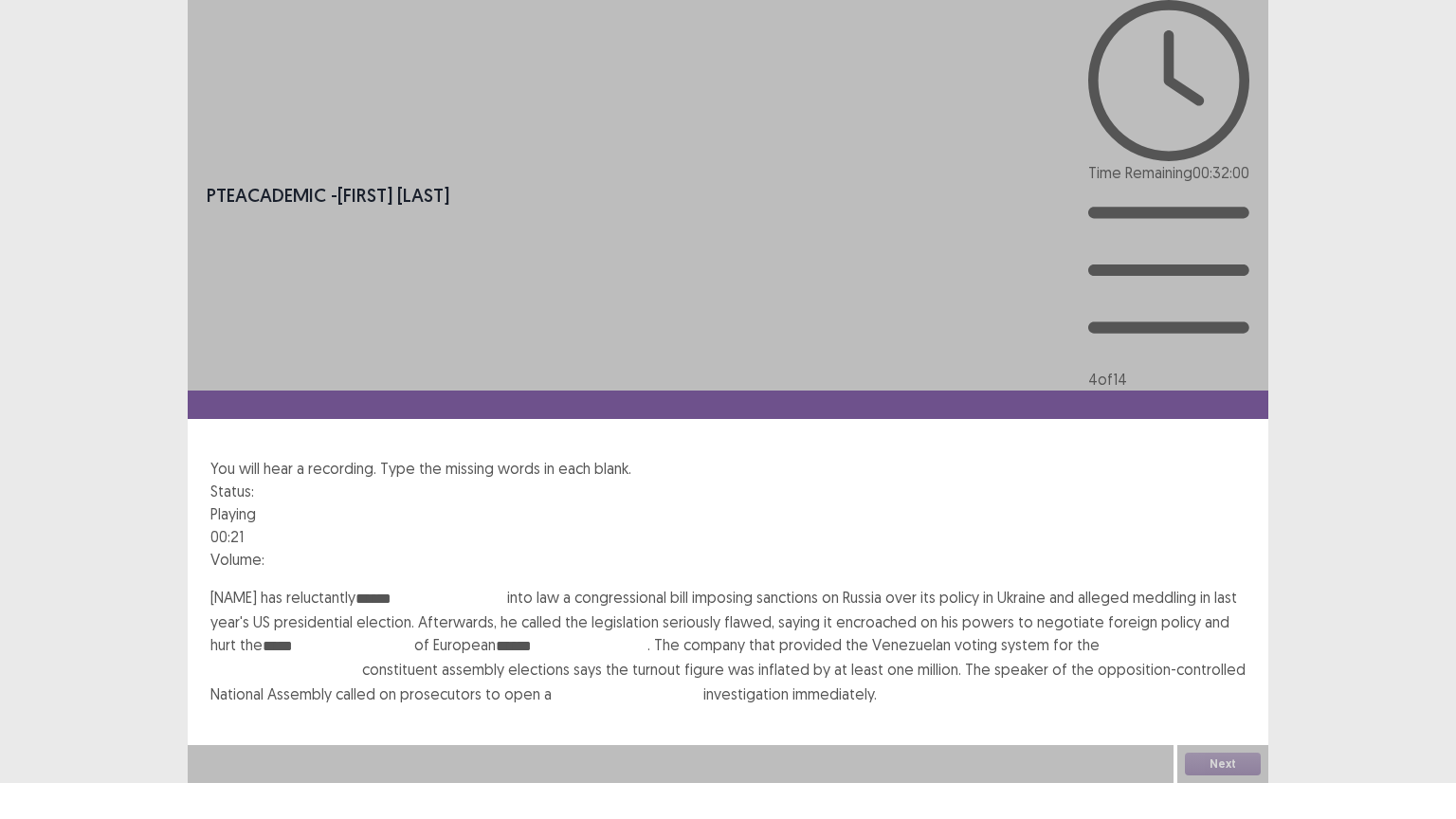 type on "******" 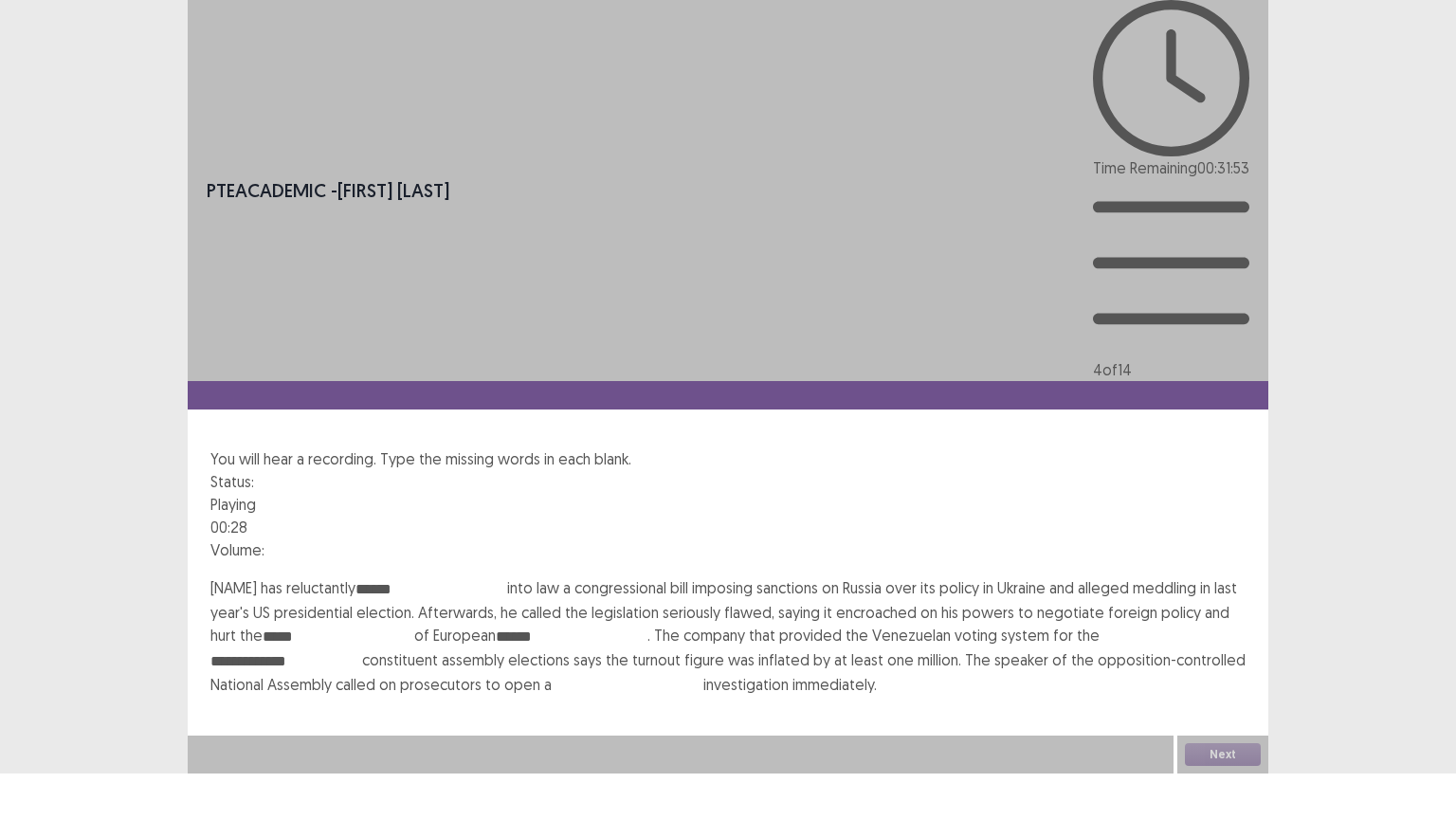 type on "**********" 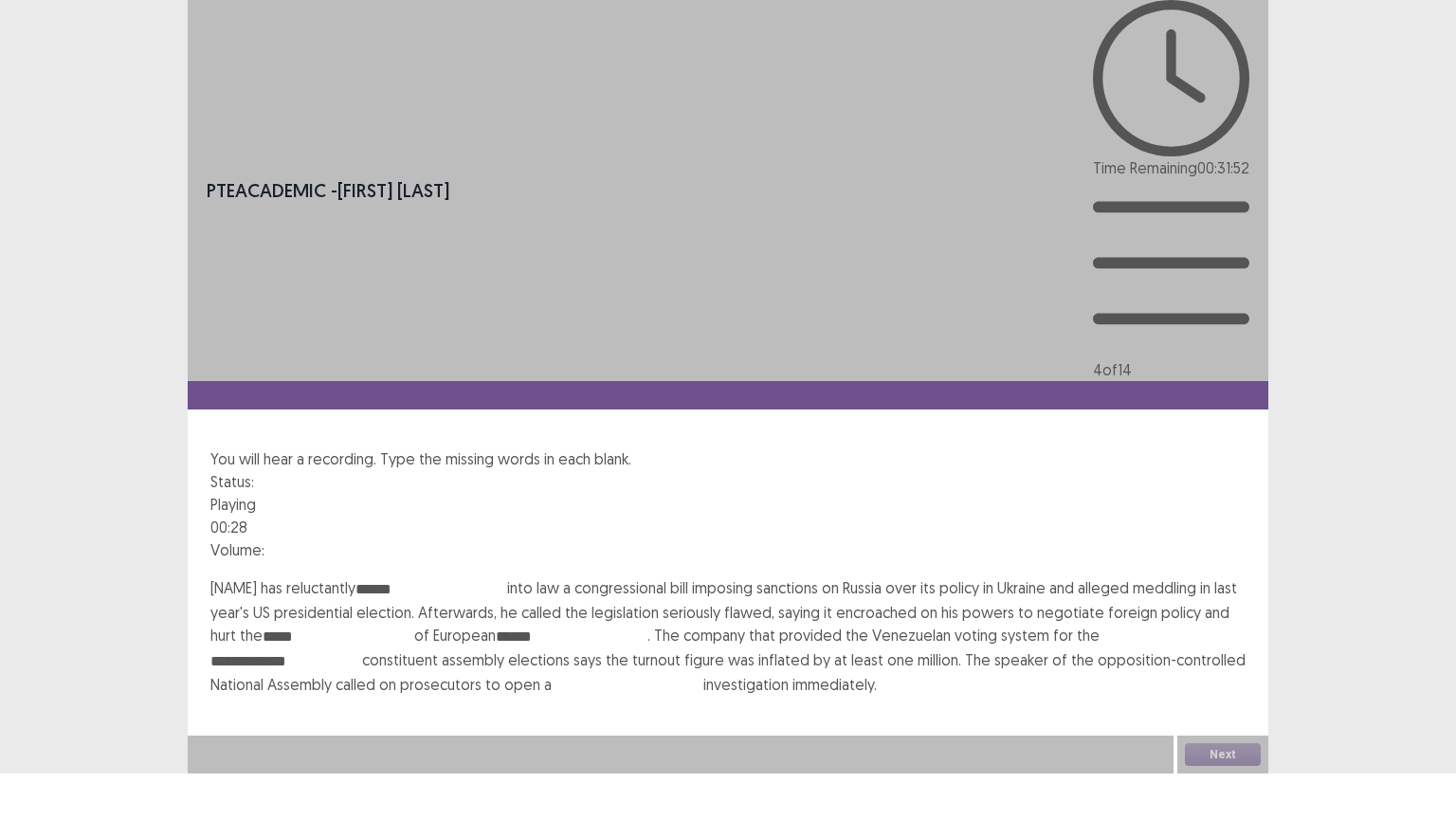 click on "*****" at bounding box center [338, 637] 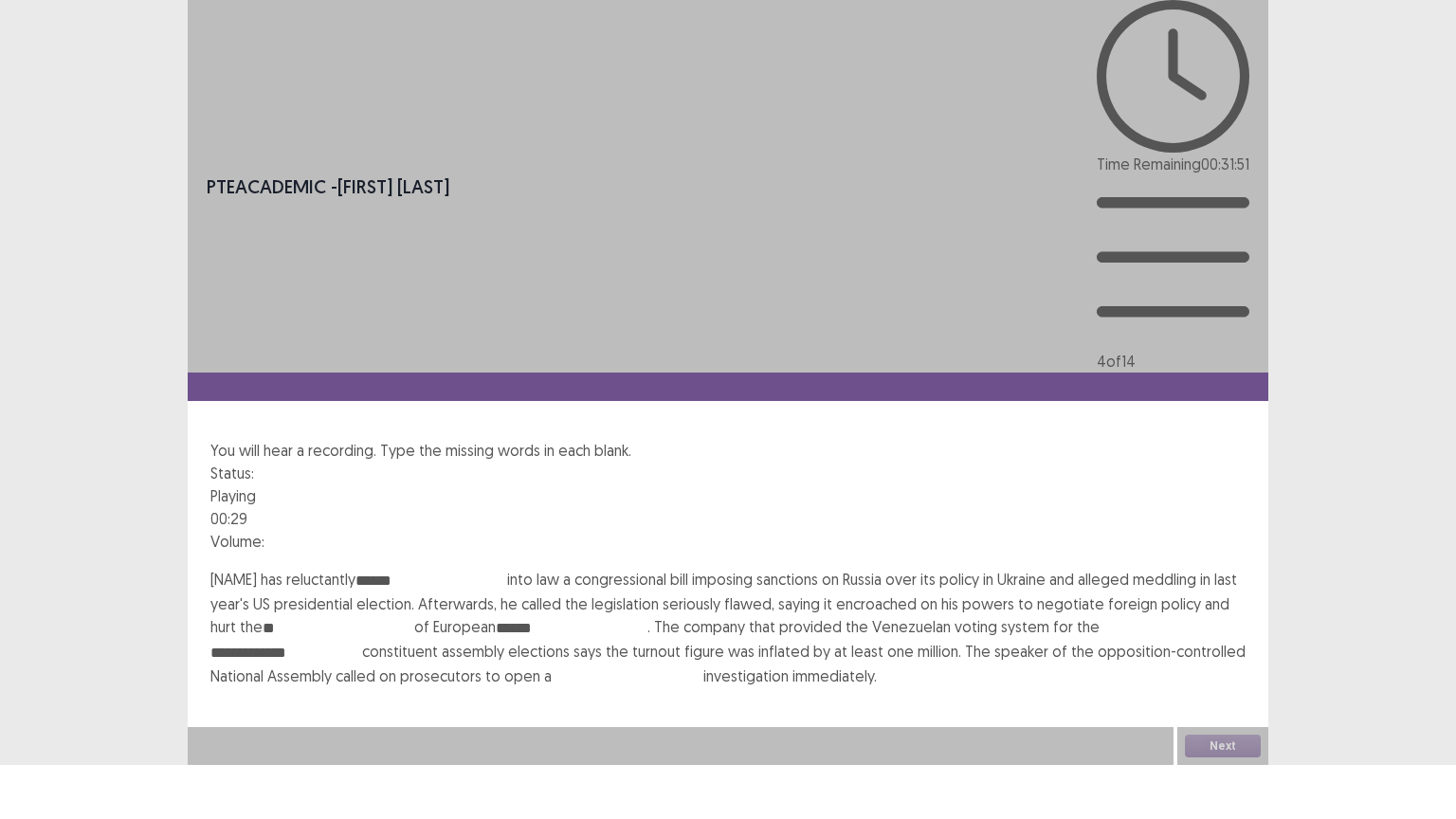 type on "*" 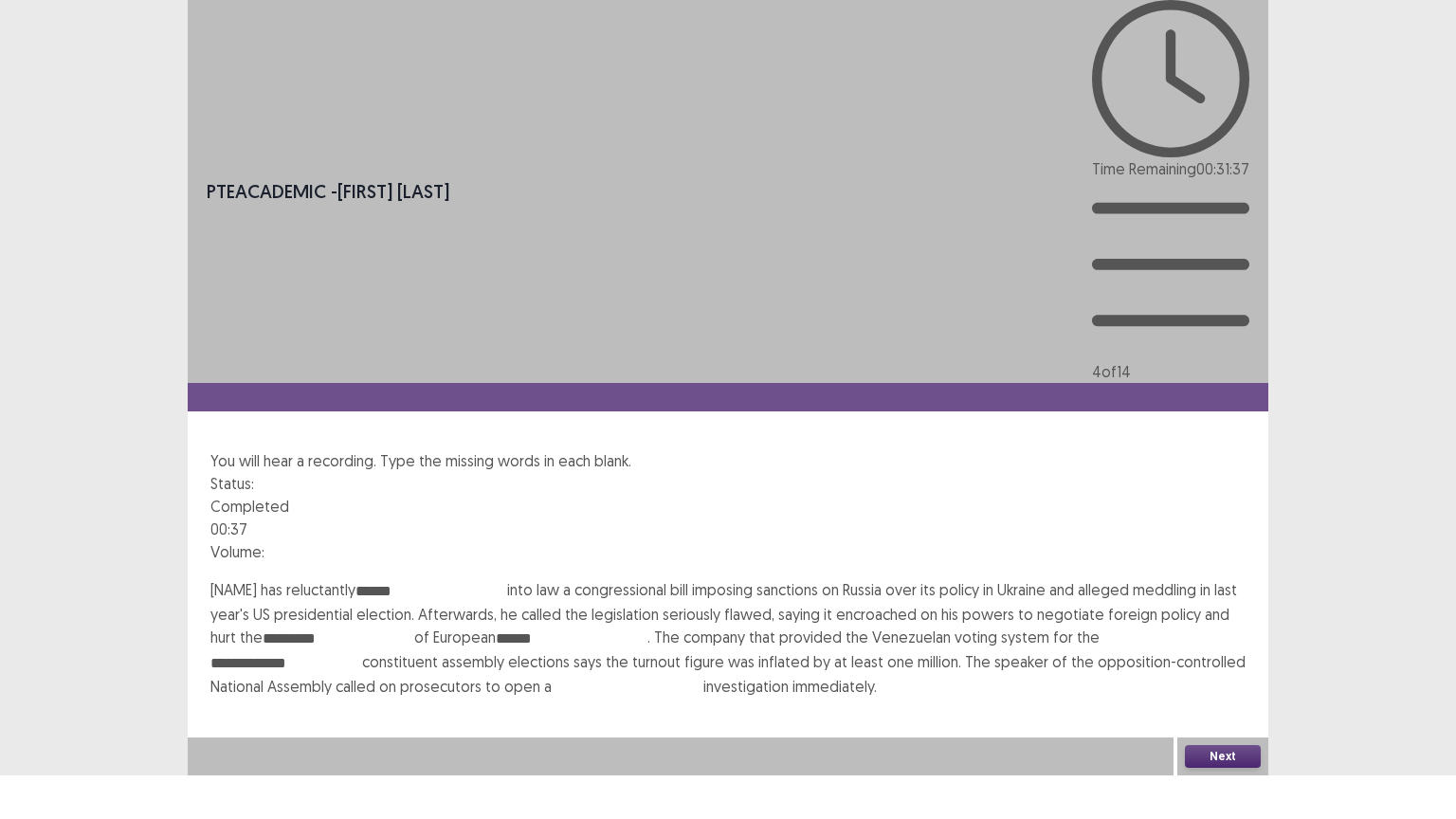 type on "*********" 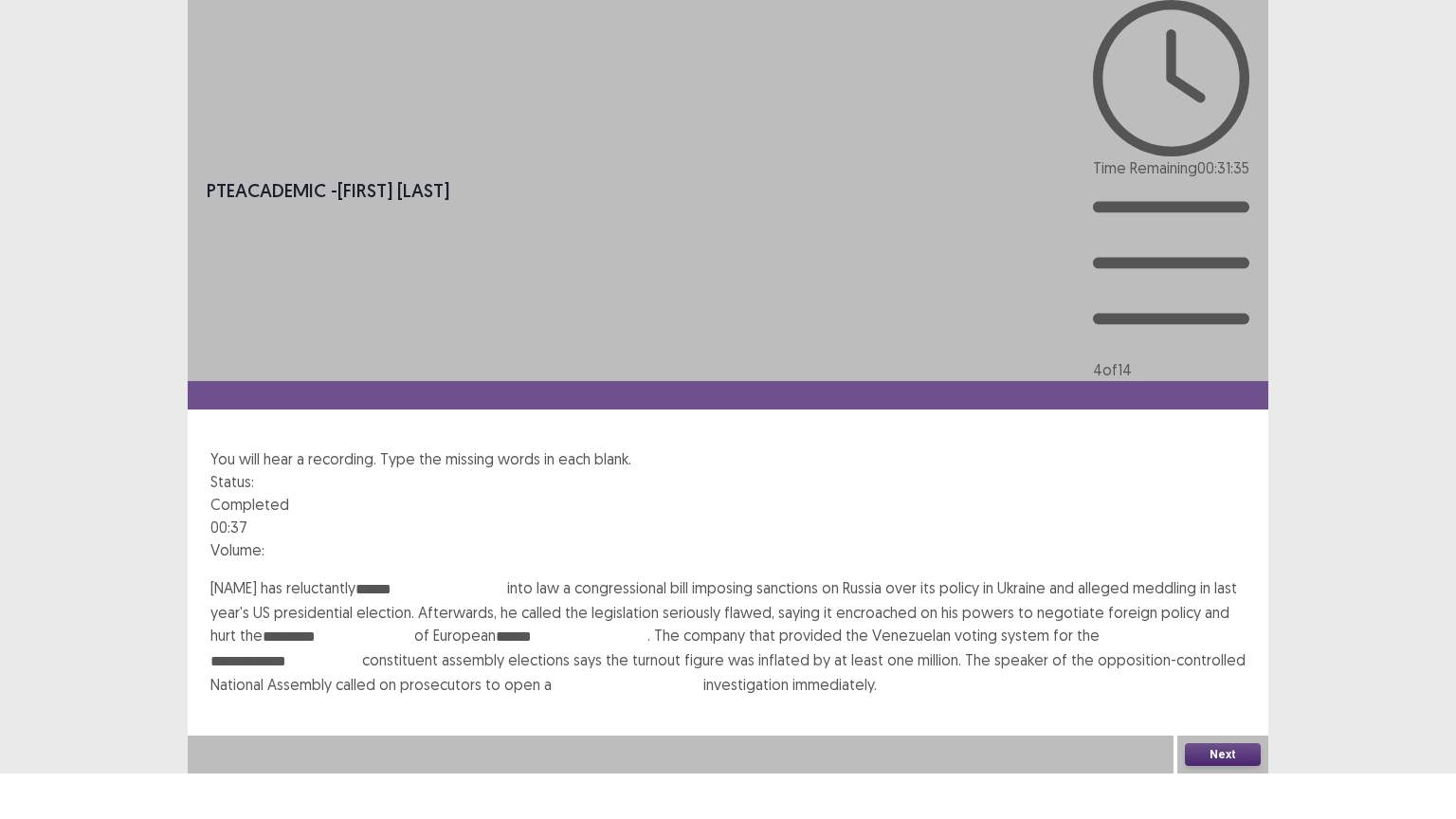 click on "Next" at bounding box center [1223, 755] 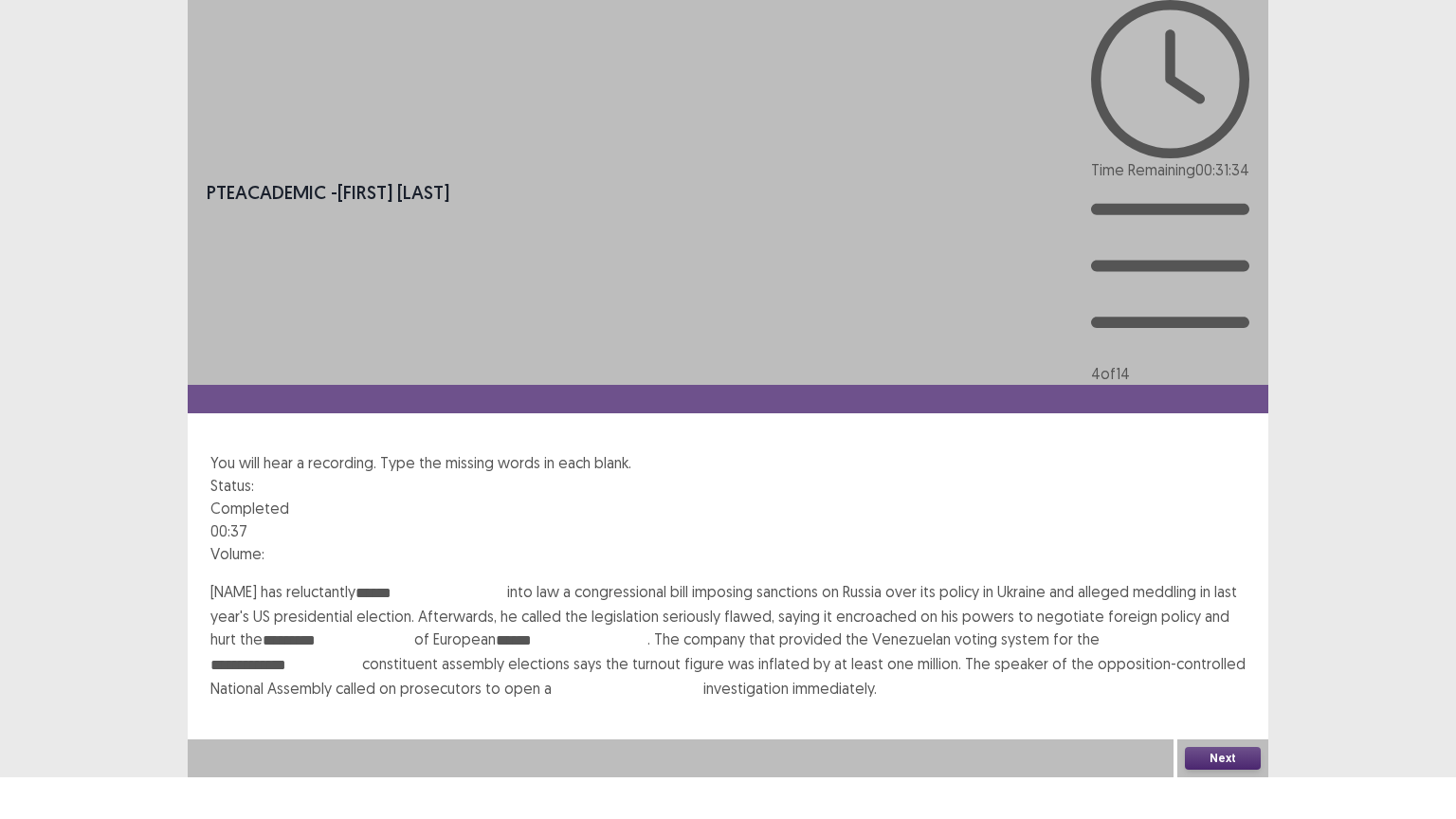click on "Next" at bounding box center (1223, 758) 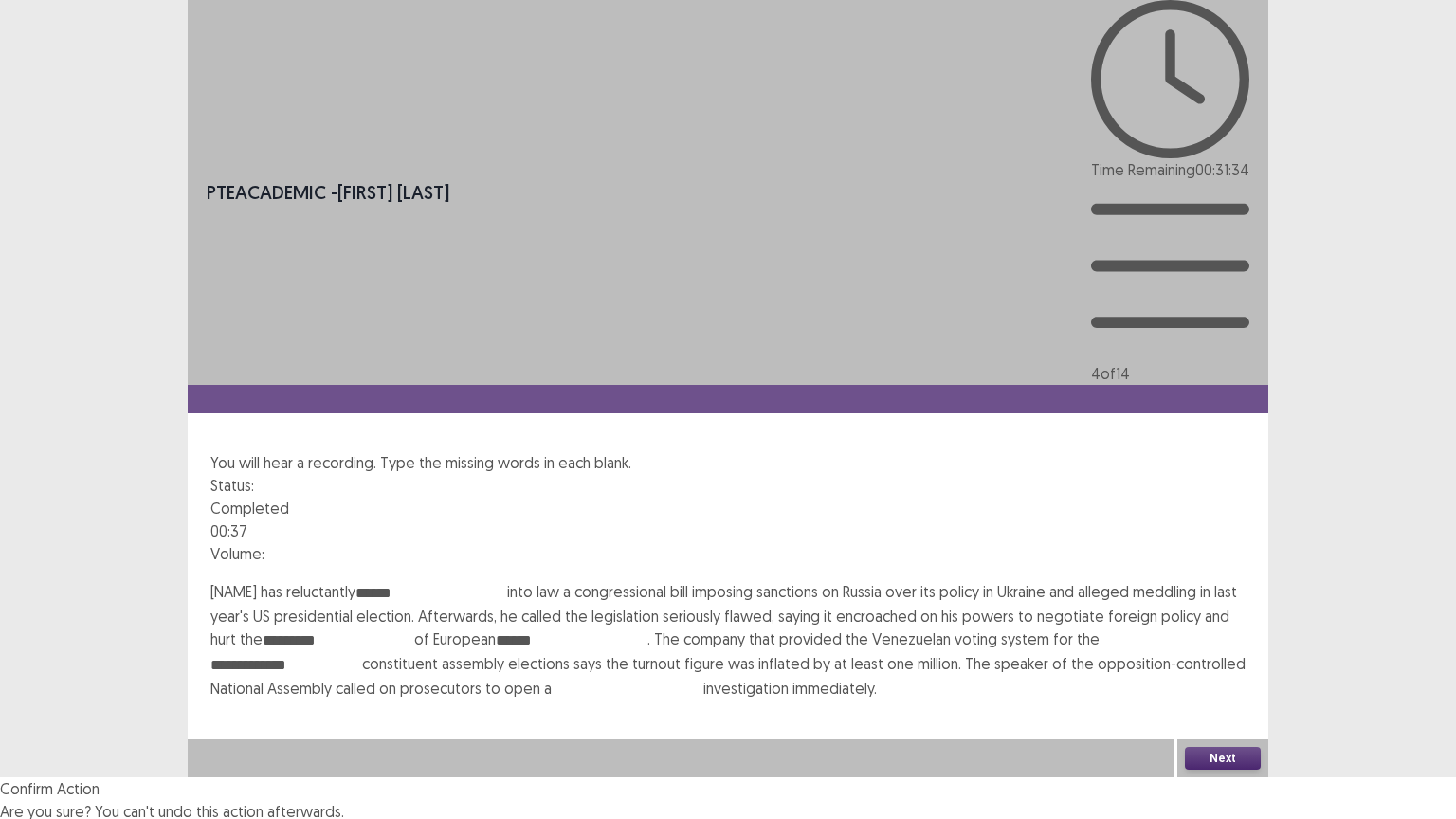 click on "Confirm" at bounding box center [41, 840] 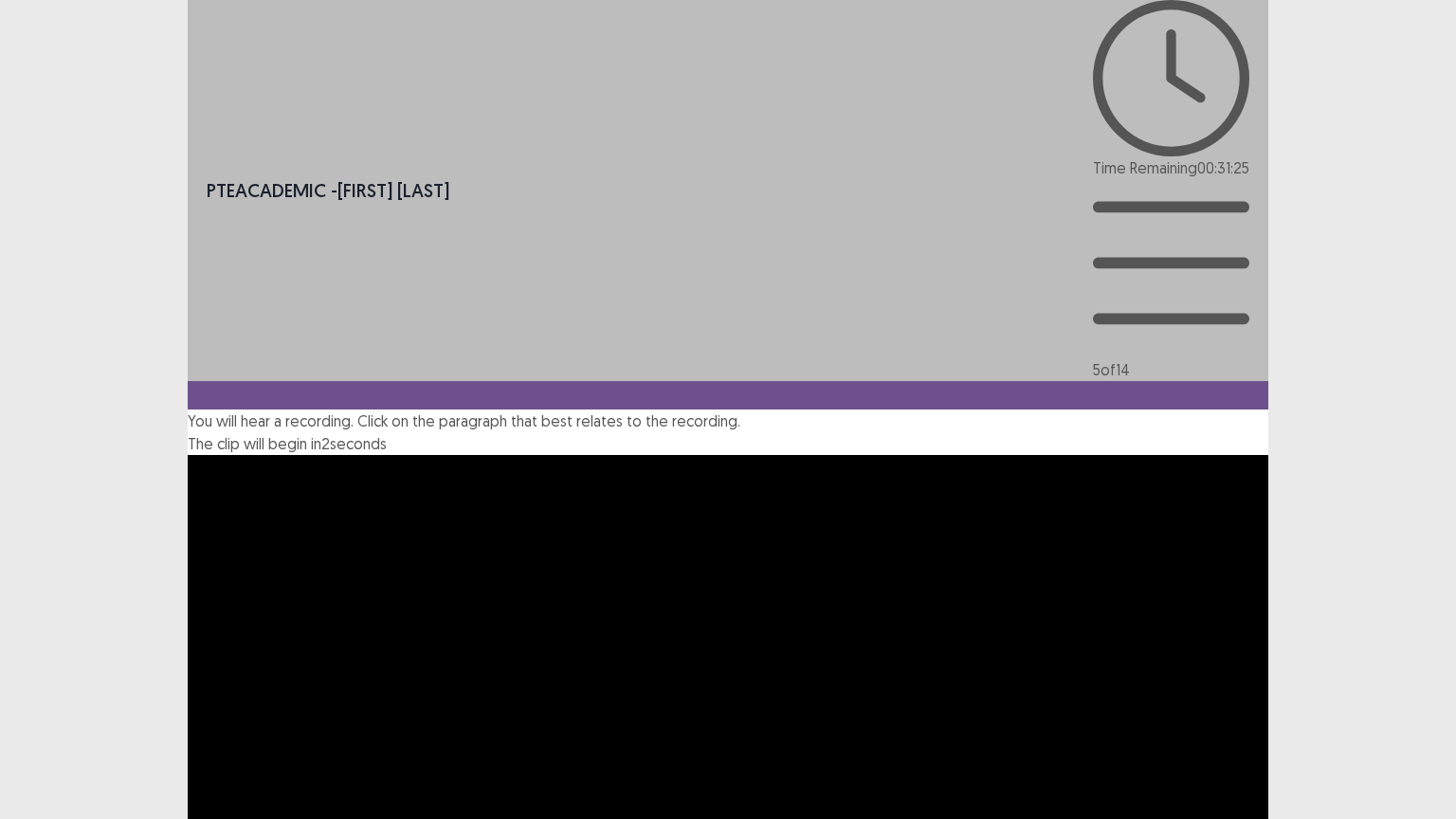 click at bounding box center (188, 1195) 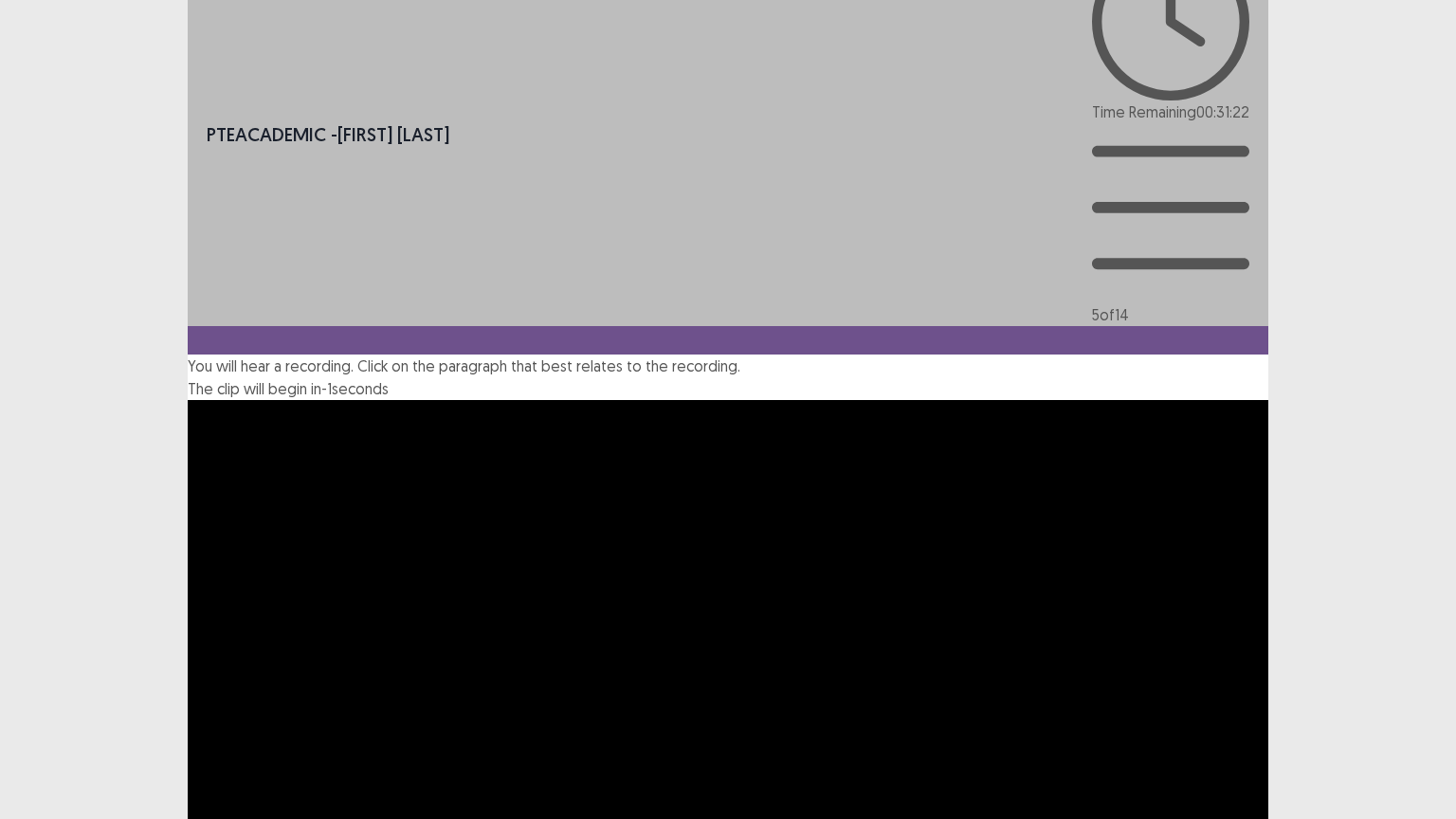 scroll, scrollTop: 58, scrollLeft: 0, axis: vertical 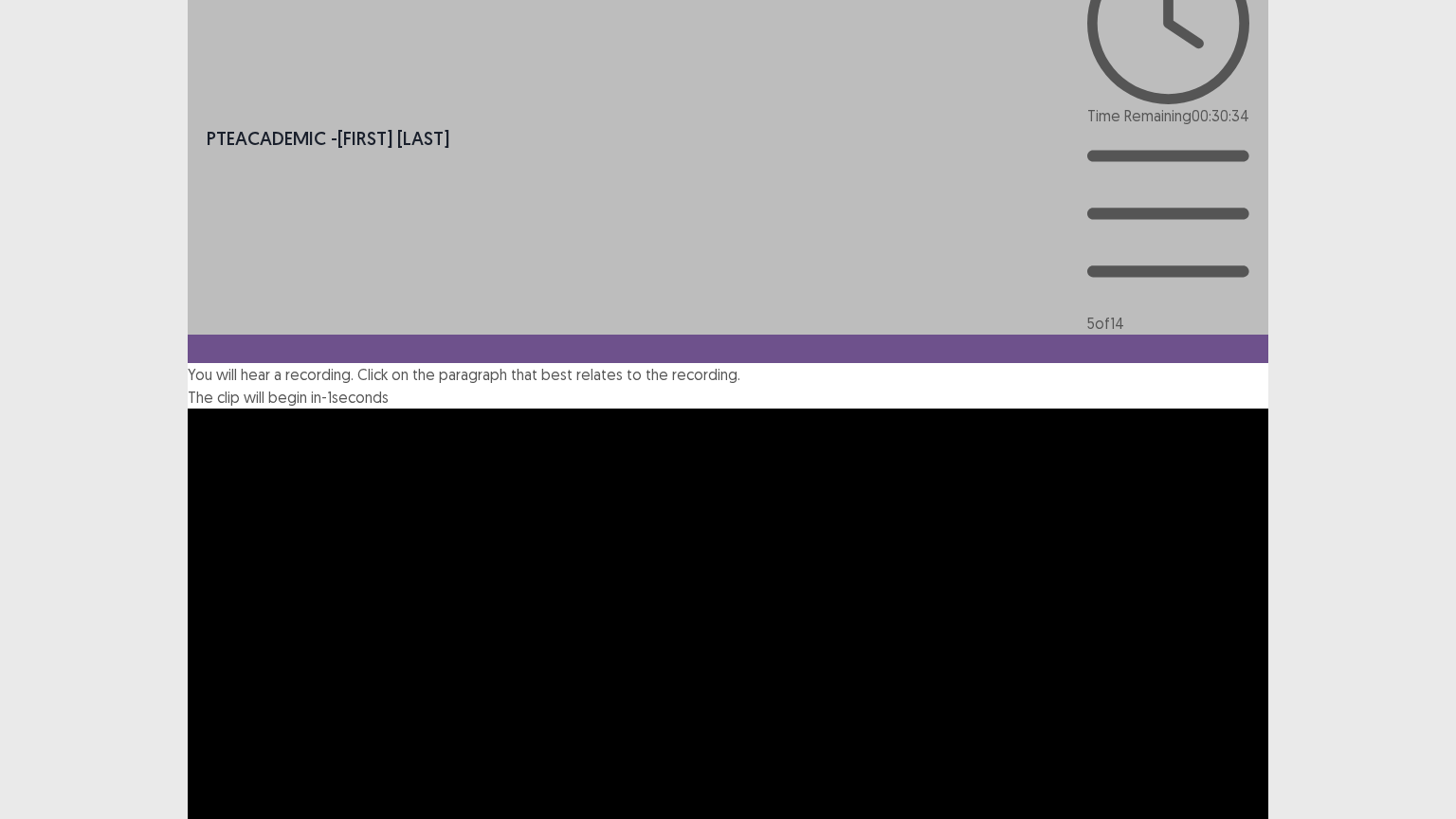 click on "Next" at bounding box center [1223, 1271] 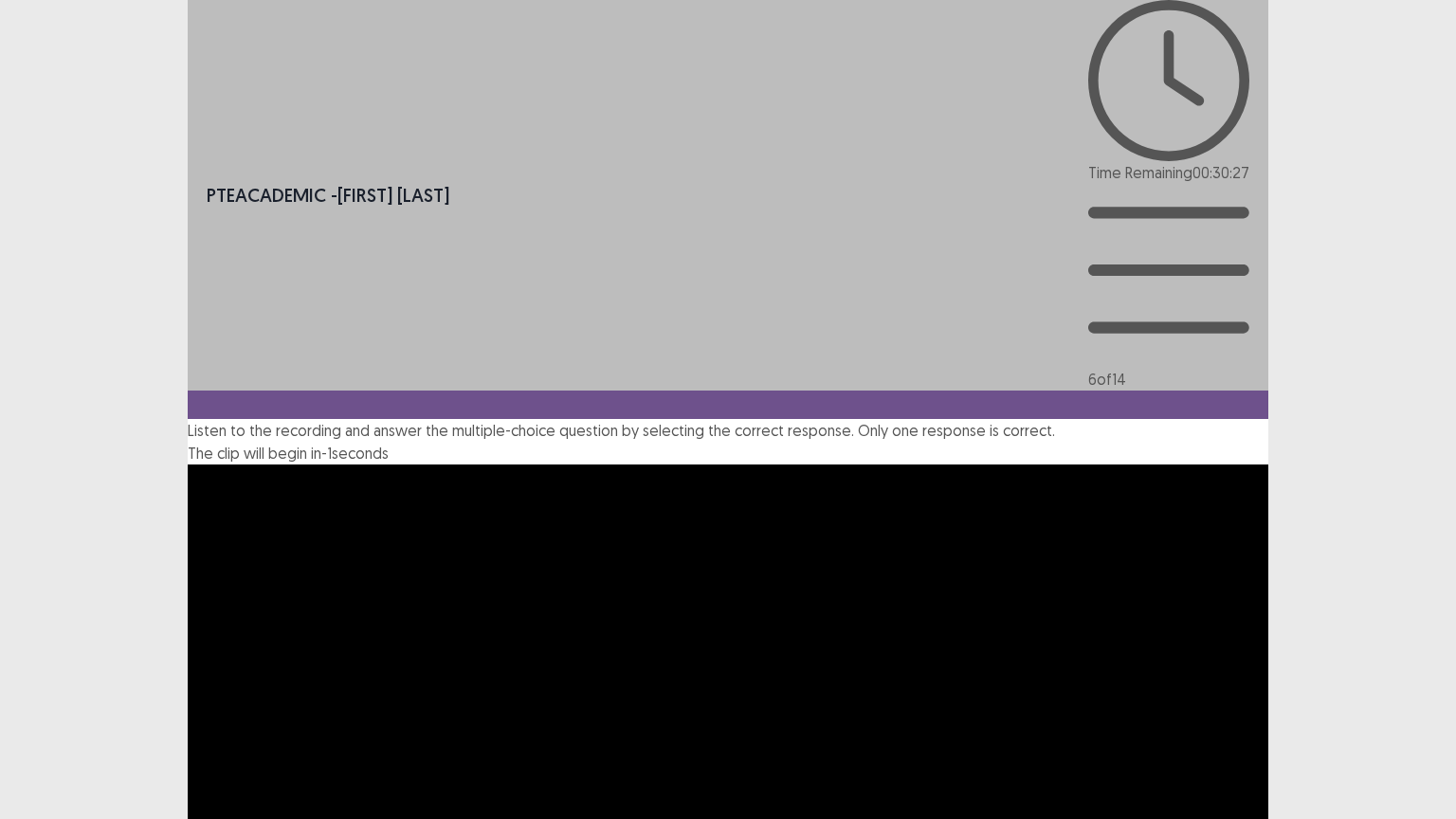 scroll, scrollTop: 36, scrollLeft: 0, axis: vertical 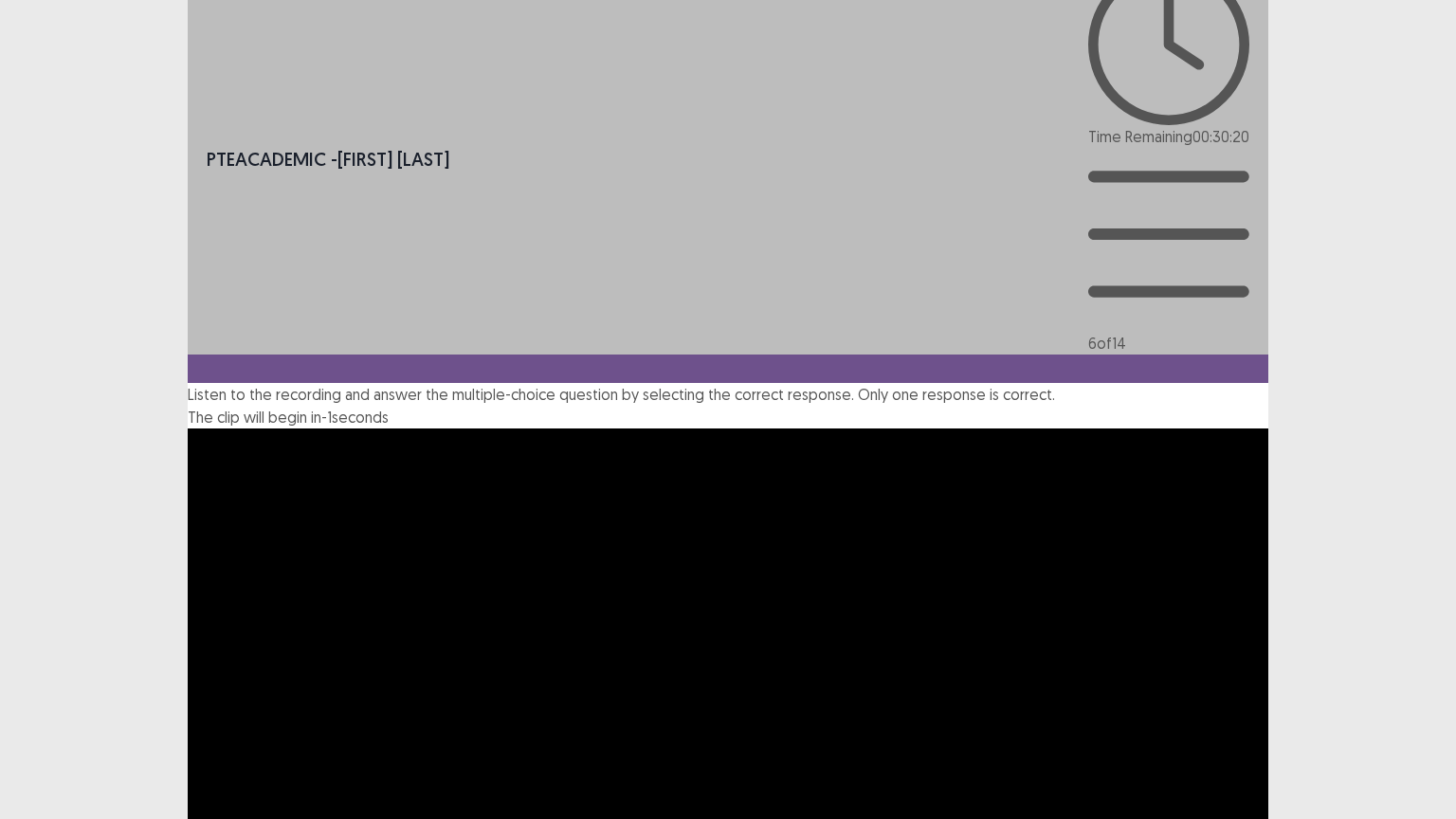 click at bounding box center (188, 1071) 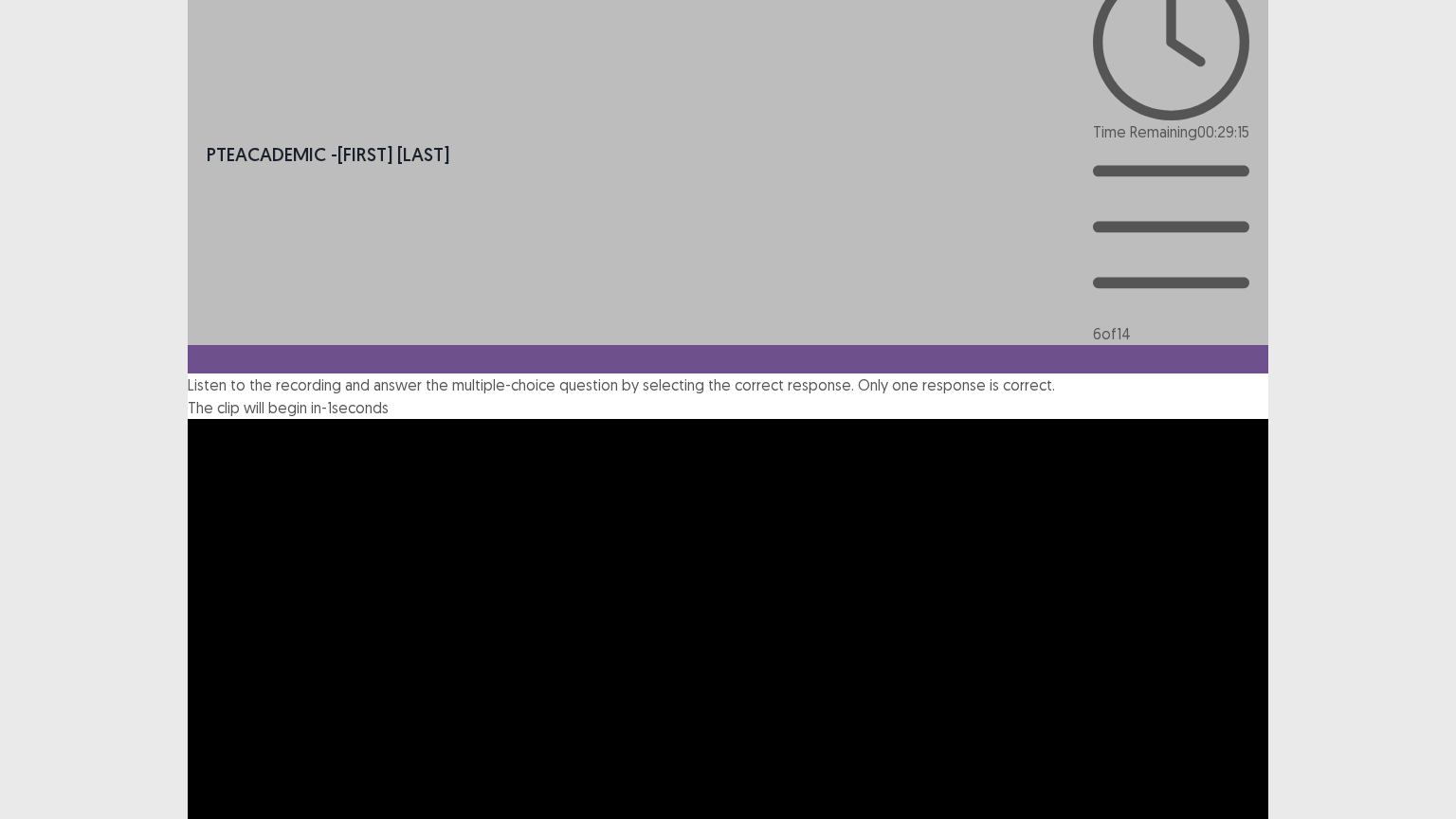 click on "Next" at bounding box center [1223, 1159] 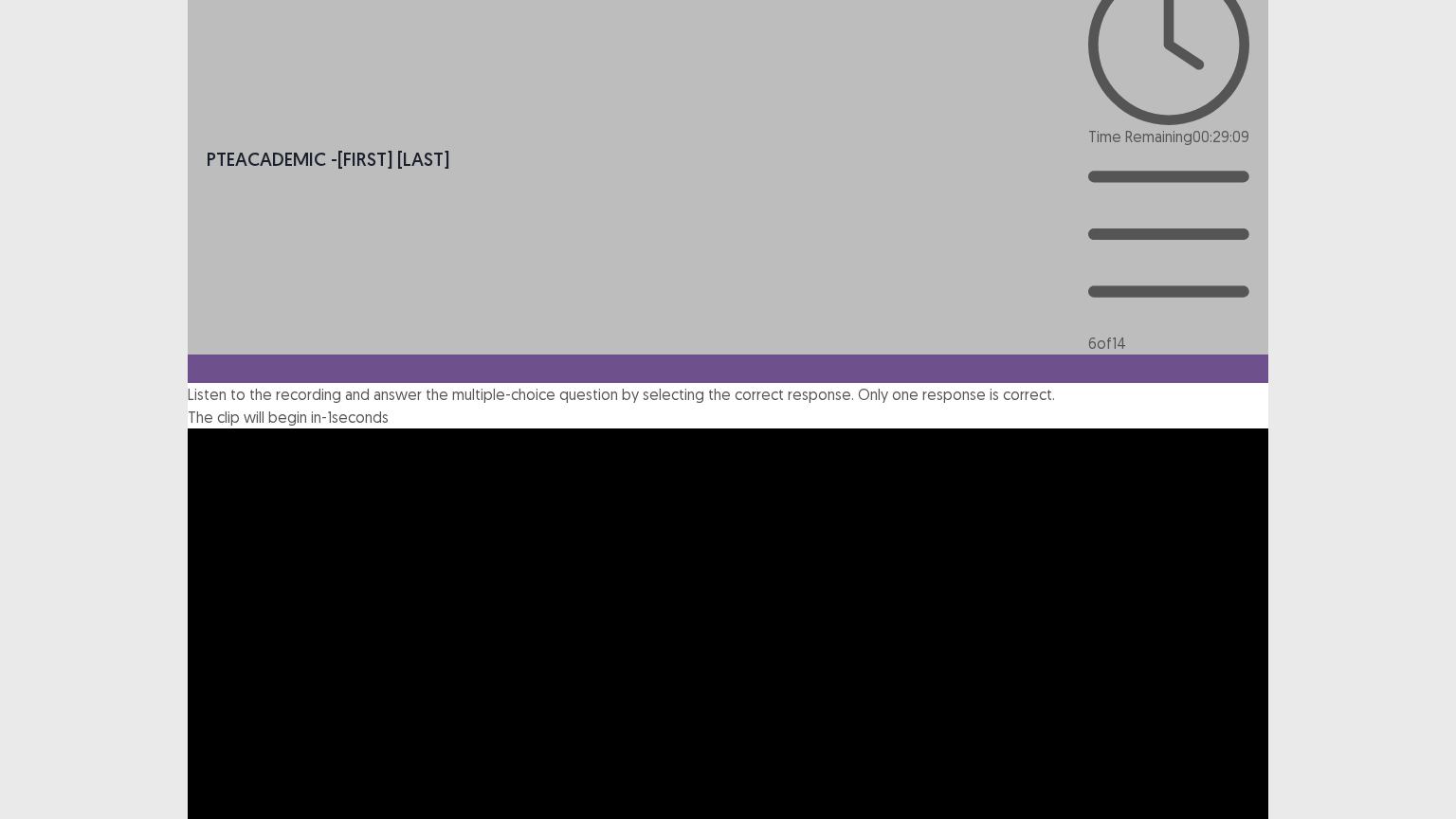 click on "Confirm" at bounding box center (41, 1251) 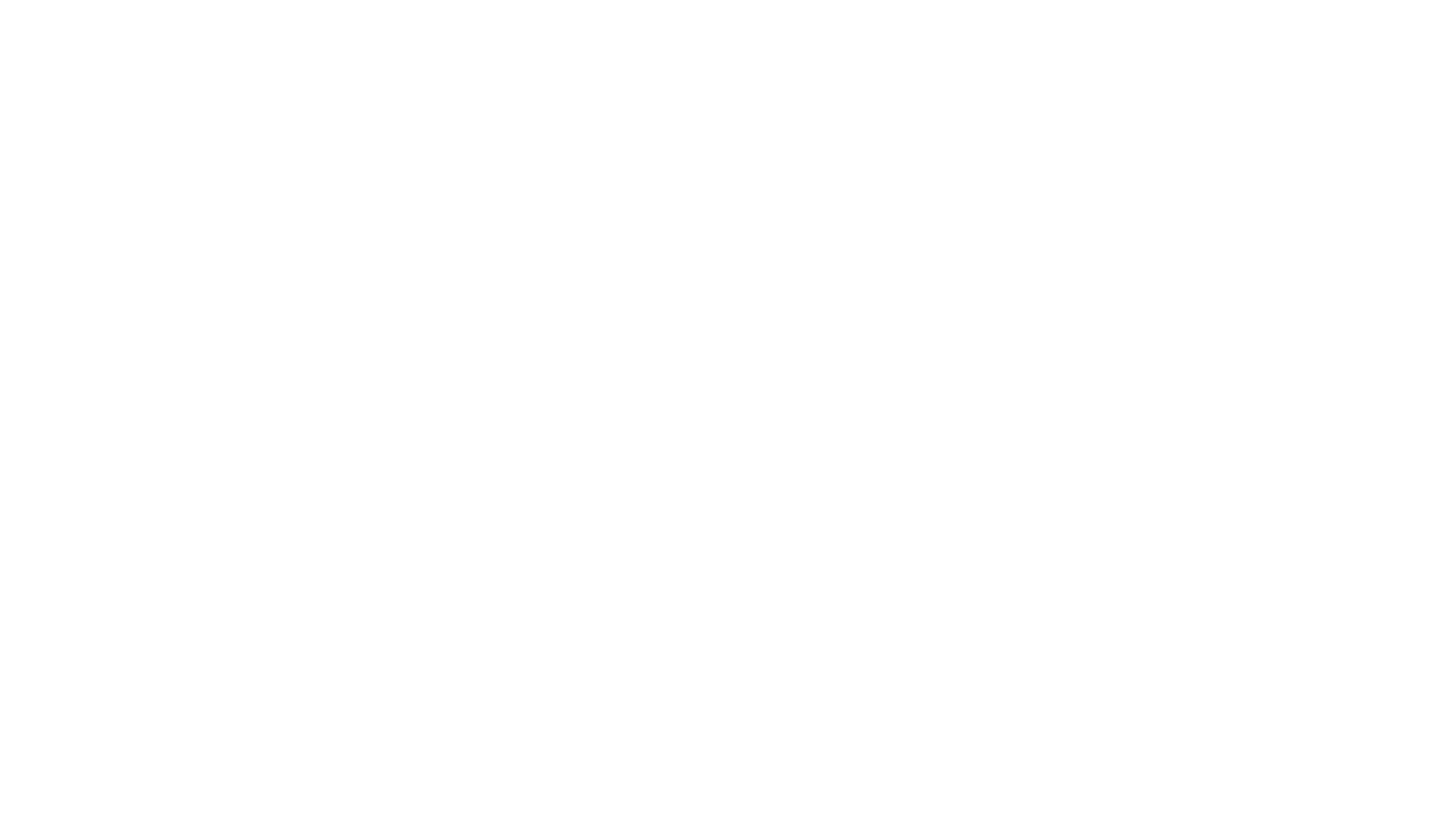 scroll, scrollTop: 0, scrollLeft: 0, axis: both 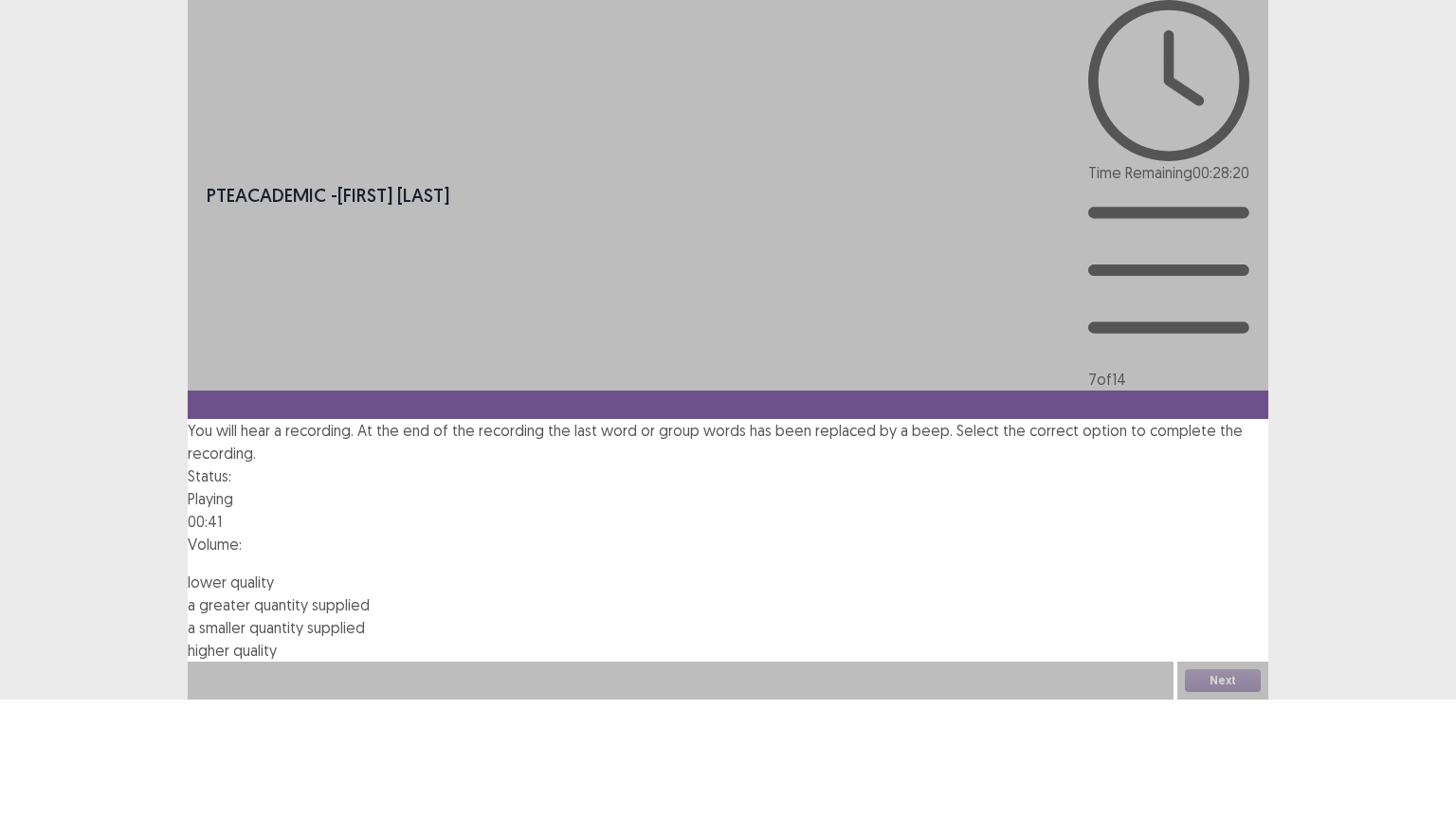 click at bounding box center (188, 628) 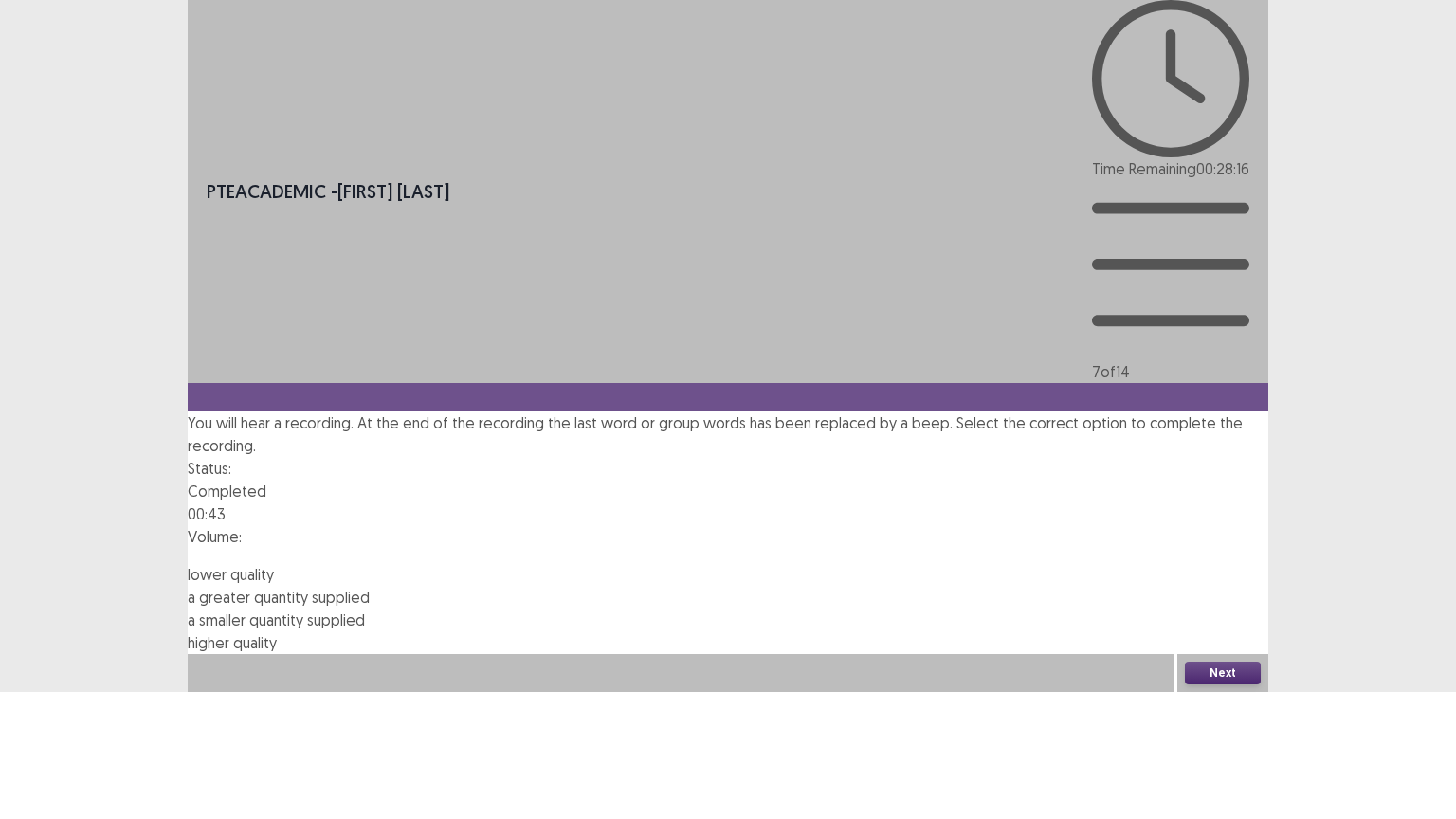 click on "Next" at bounding box center (1223, 673) 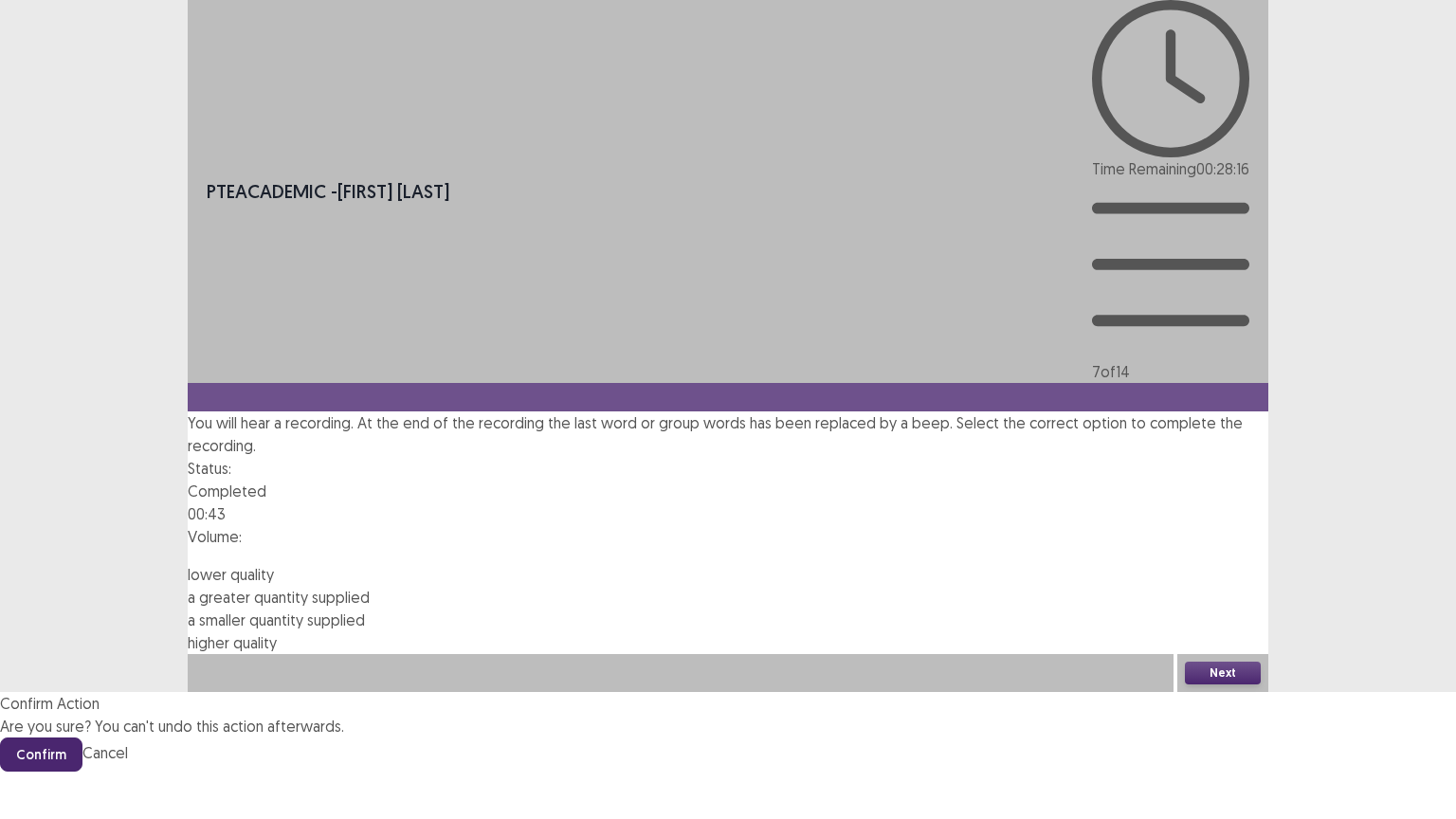 click on "Confirm" at bounding box center (41, 755) 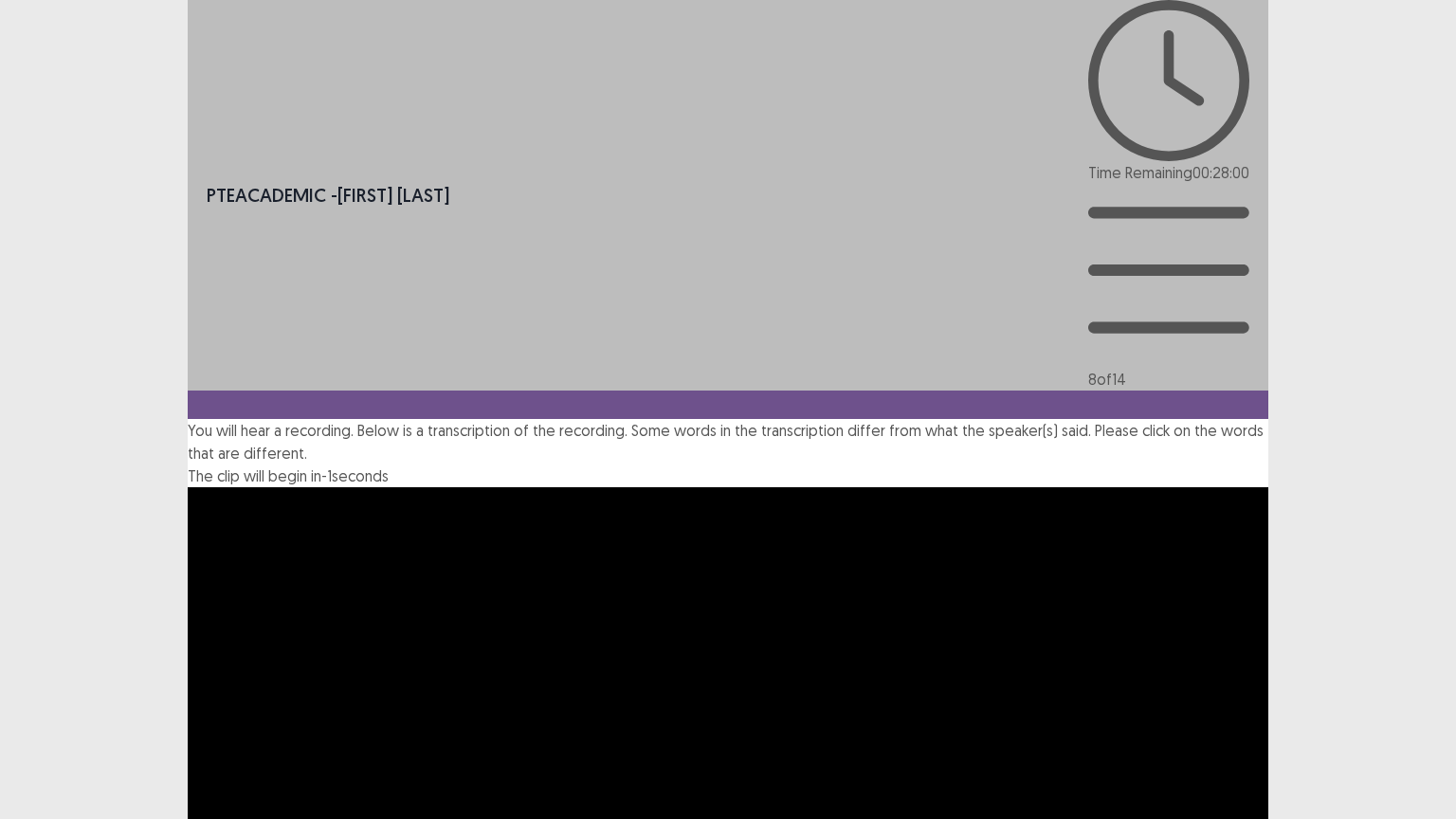drag, startPoint x: 220, startPoint y: 565, endPoint x: 231, endPoint y: 563, distance: 11.18034 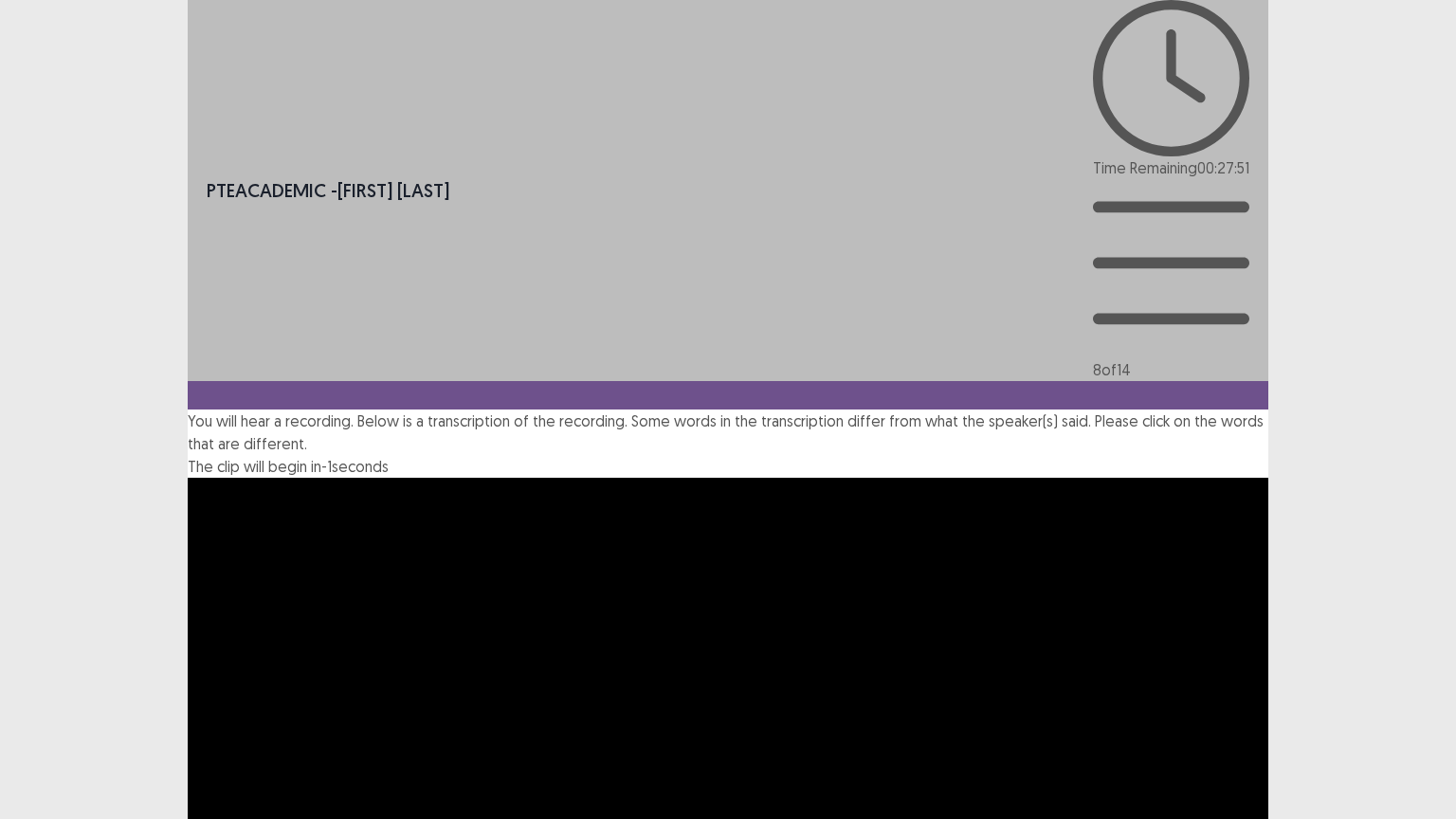 click on "Time Remaining  00 : 27 : 51" at bounding box center [1171, 168] 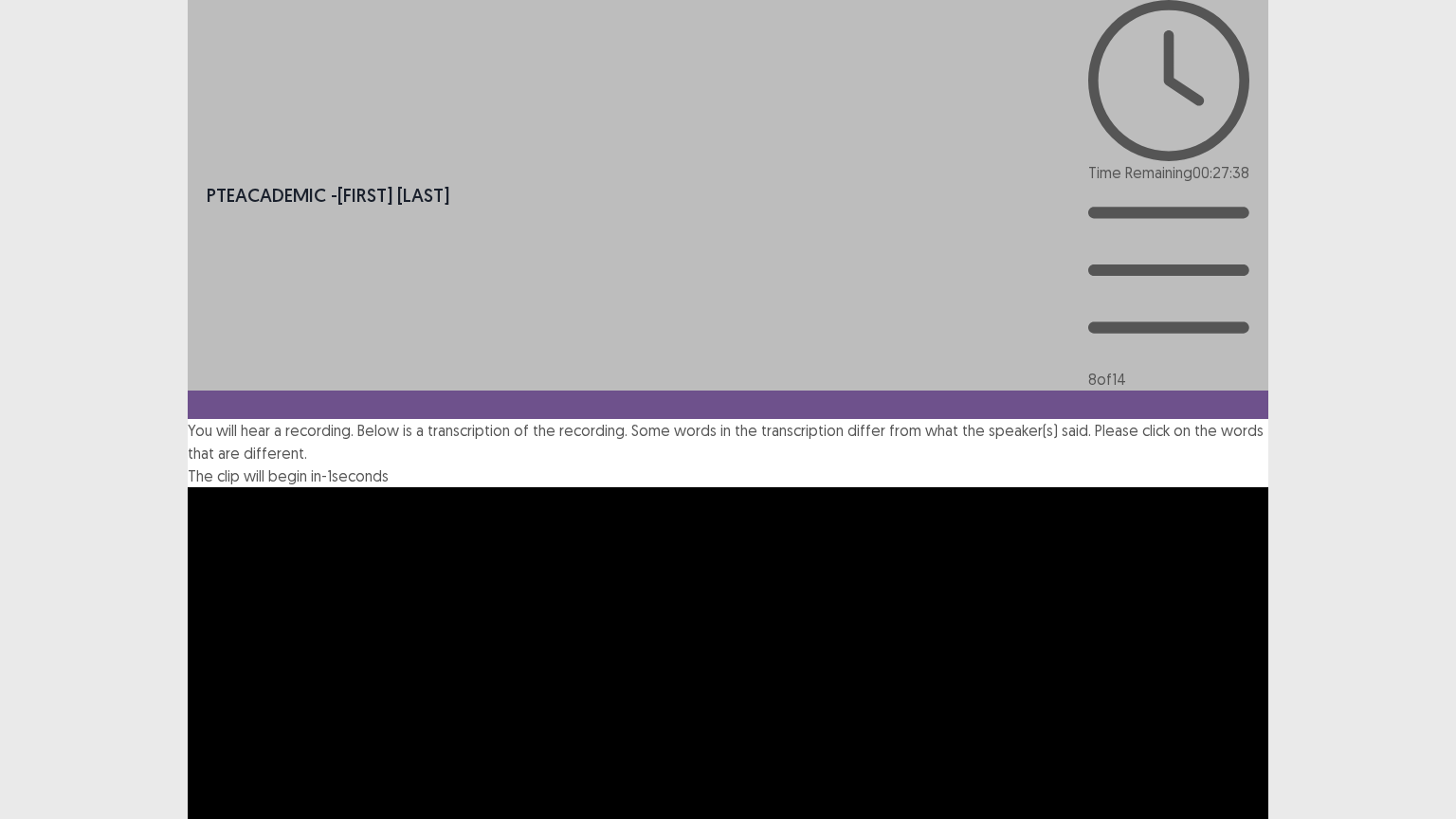 click 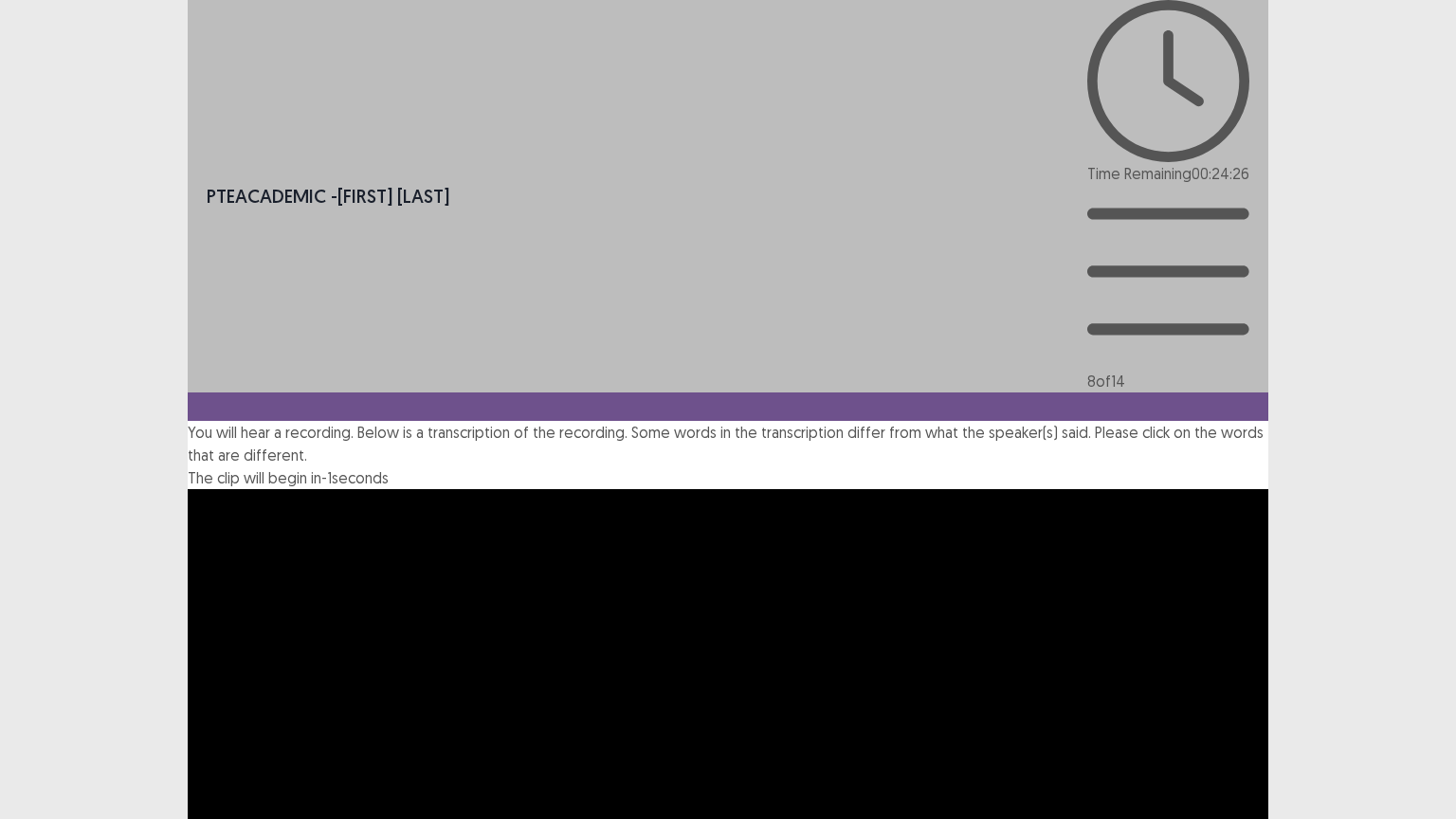 click 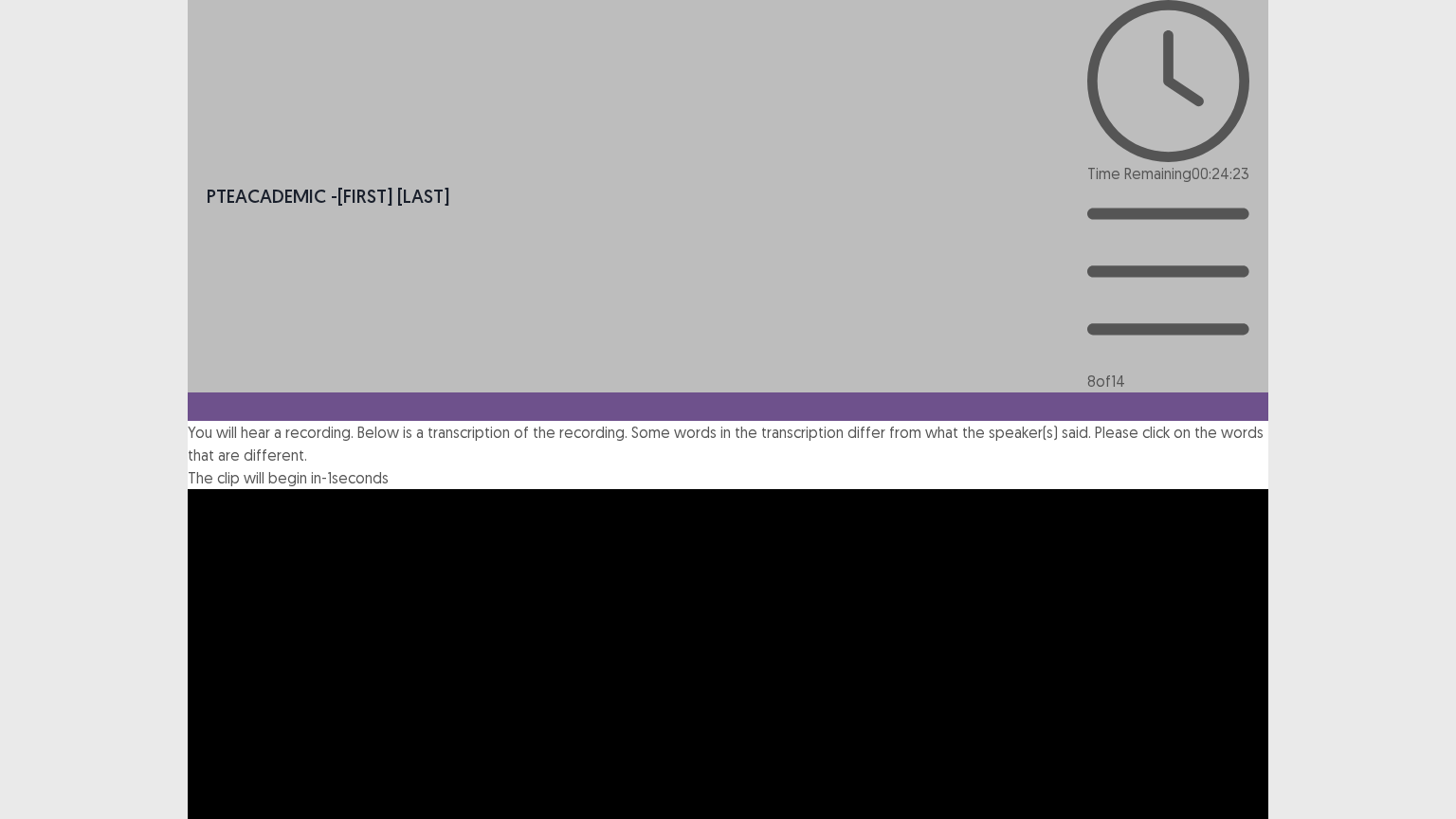 click on "Skip Backward Skip Forward Mute 95% Current Time 0:45 / Duration 0:45 Loaded : 100.00% 0:45 Stream Type LIVE Remaining Time - 0:00 1x Playback Rate Chapters Chapters Descriptions descriptions off , selected Captions captions settings , opens captions settings dialog captions off , selected Audio Track" at bounding box center [728, 1083] 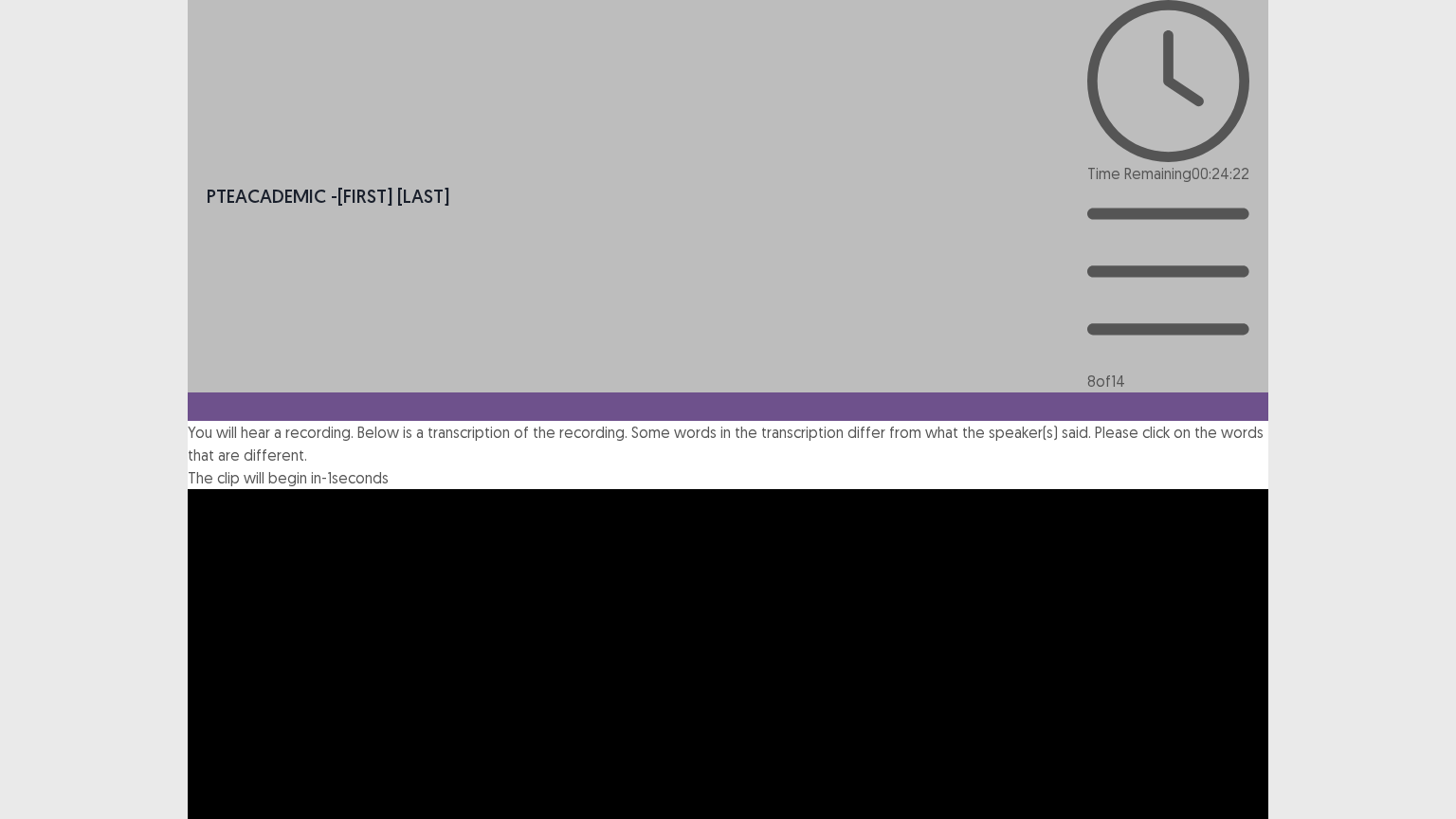 click on "Skip Backward Skip Forward Mute 95% Current Time 0:45 / Duration 0:45 Loaded : 100.00% 0:45 Stream Type LIVE Remaining Time - 0:00 1x Playback Rate Chapters Chapters Descriptions descriptions off , selected Captions captions settings , opens captions settings dialog captions off , selected Audio Track" at bounding box center (728, 1083) 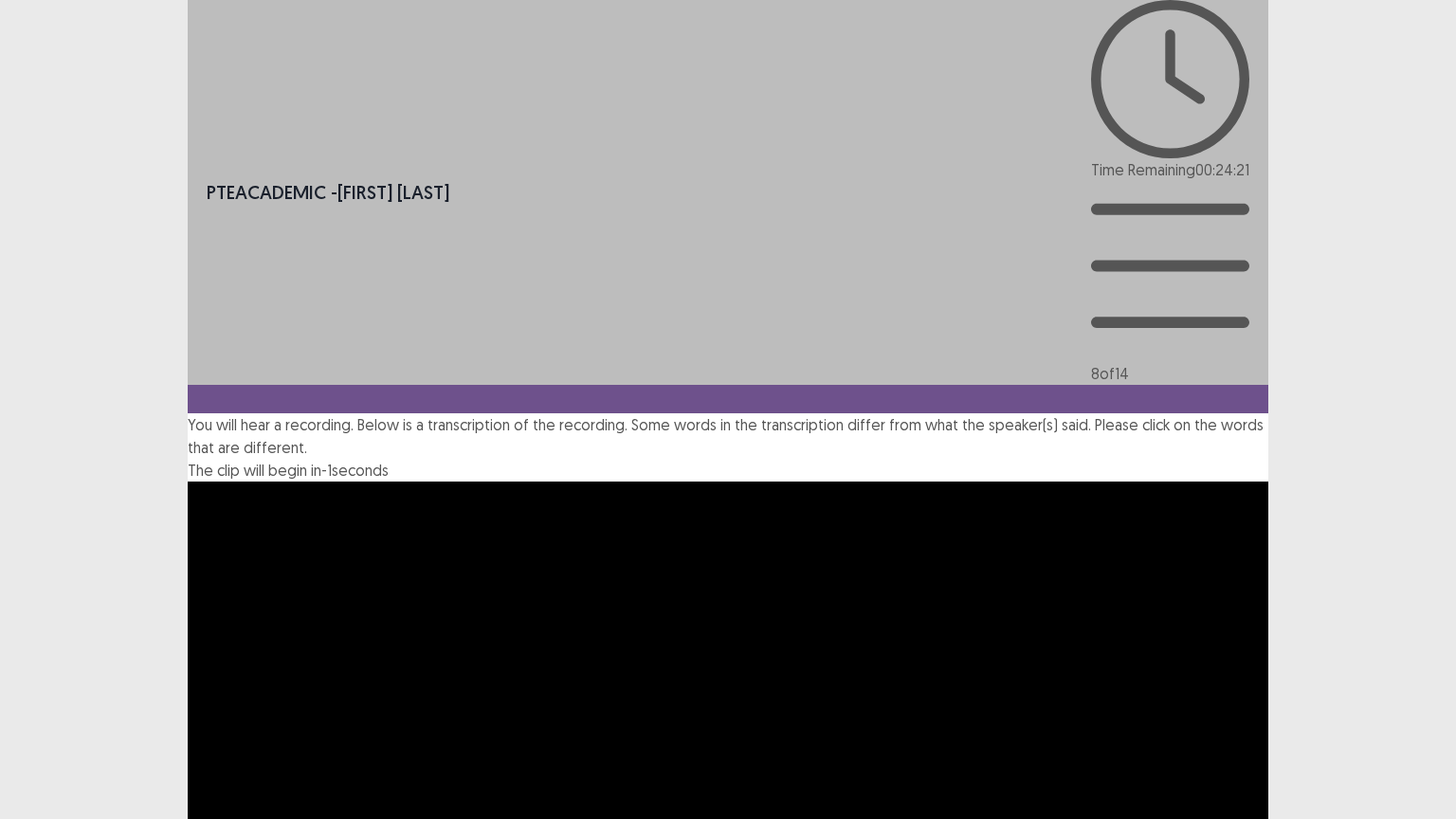 drag, startPoint x: 963, startPoint y: 494, endPoint x: 1088, endPoint y: 512, distance: 126.28935 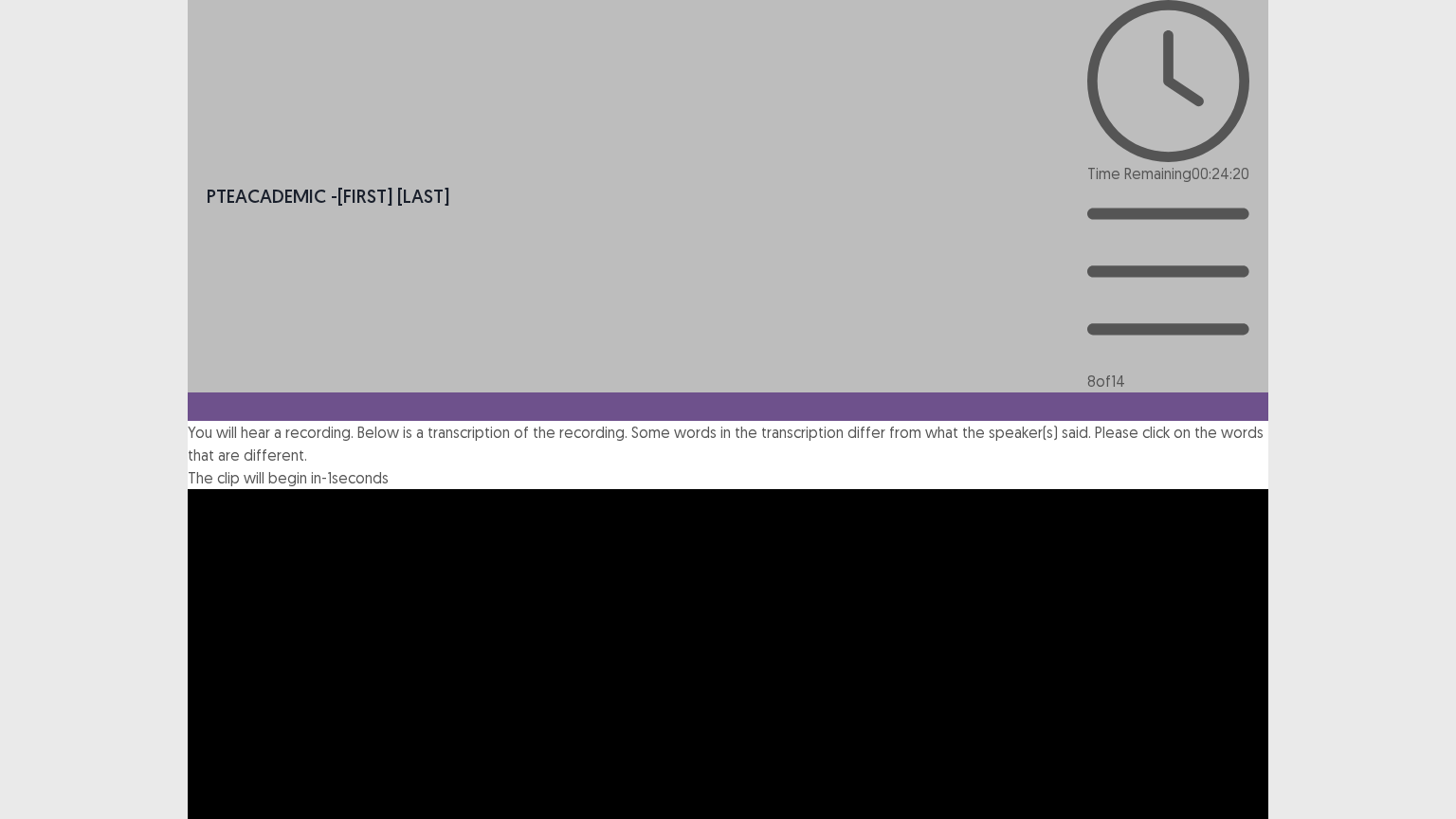 drag, startPoint x: 962, startPoint y: 500, endPoint x: 373, endPoint y: 445, distance: 591.56234 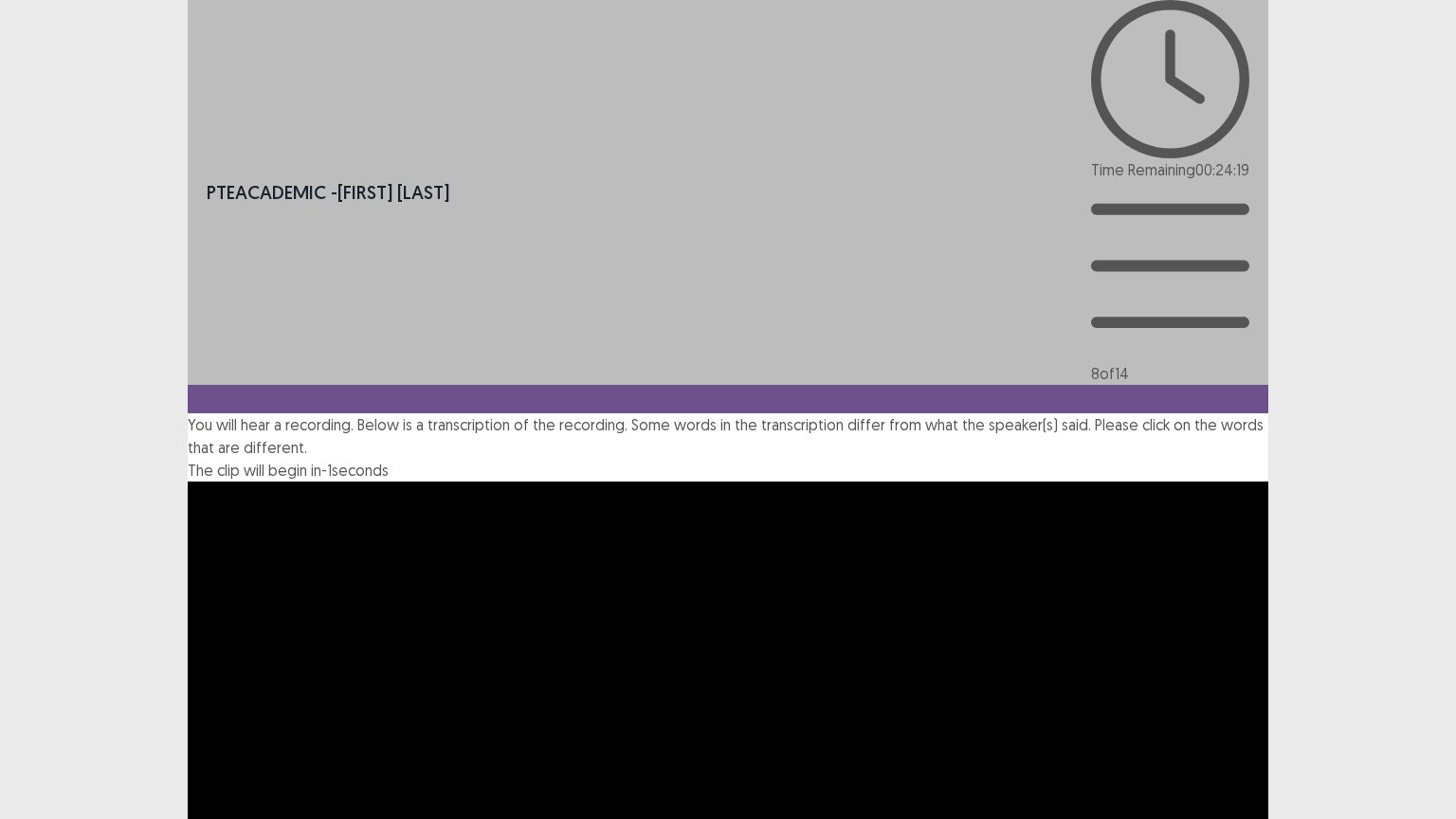 click on "Next" at bounding box center [1223, 1222] 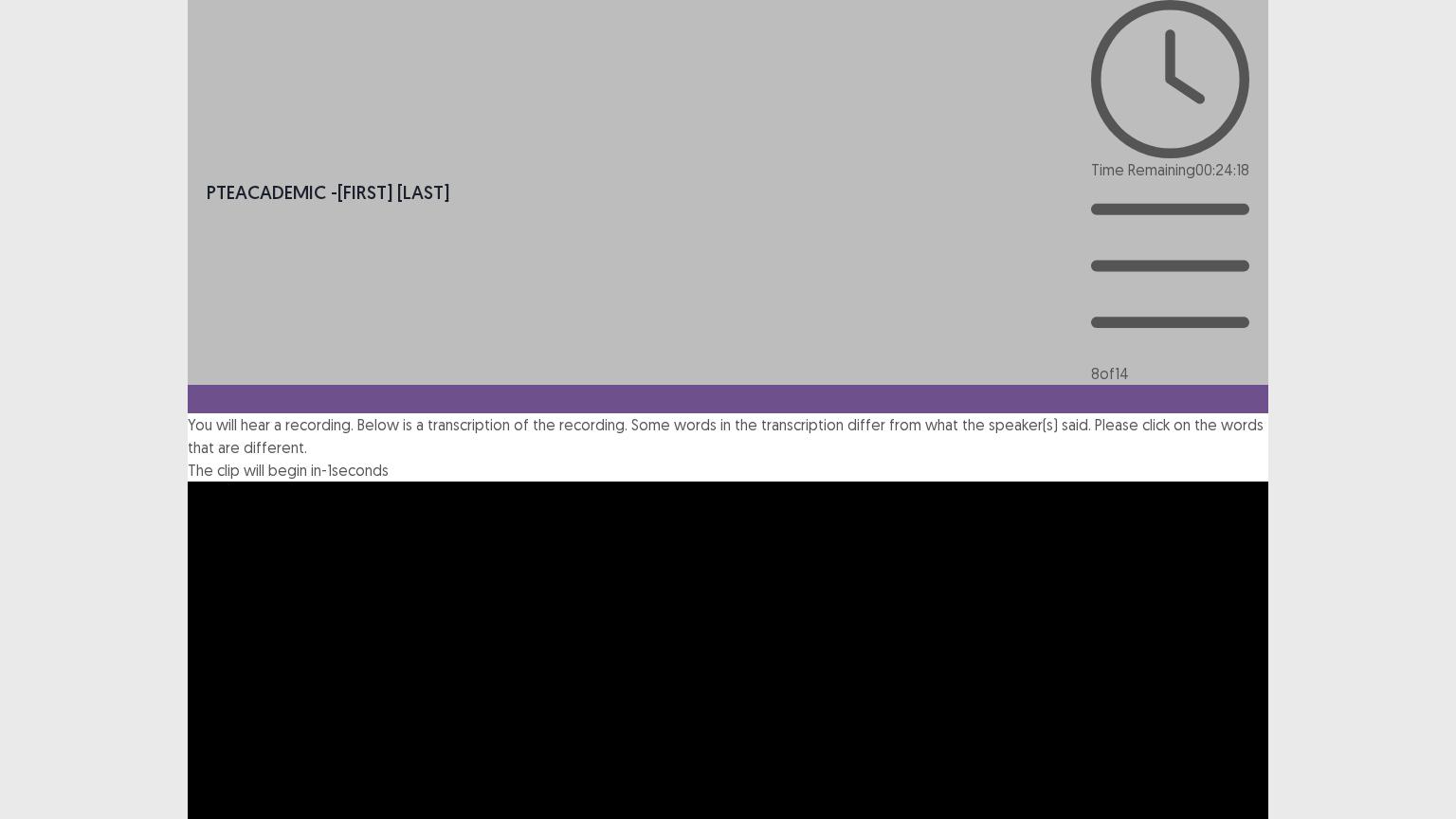 click on "Confirm Cancel" at bounding box center [728, 1303] 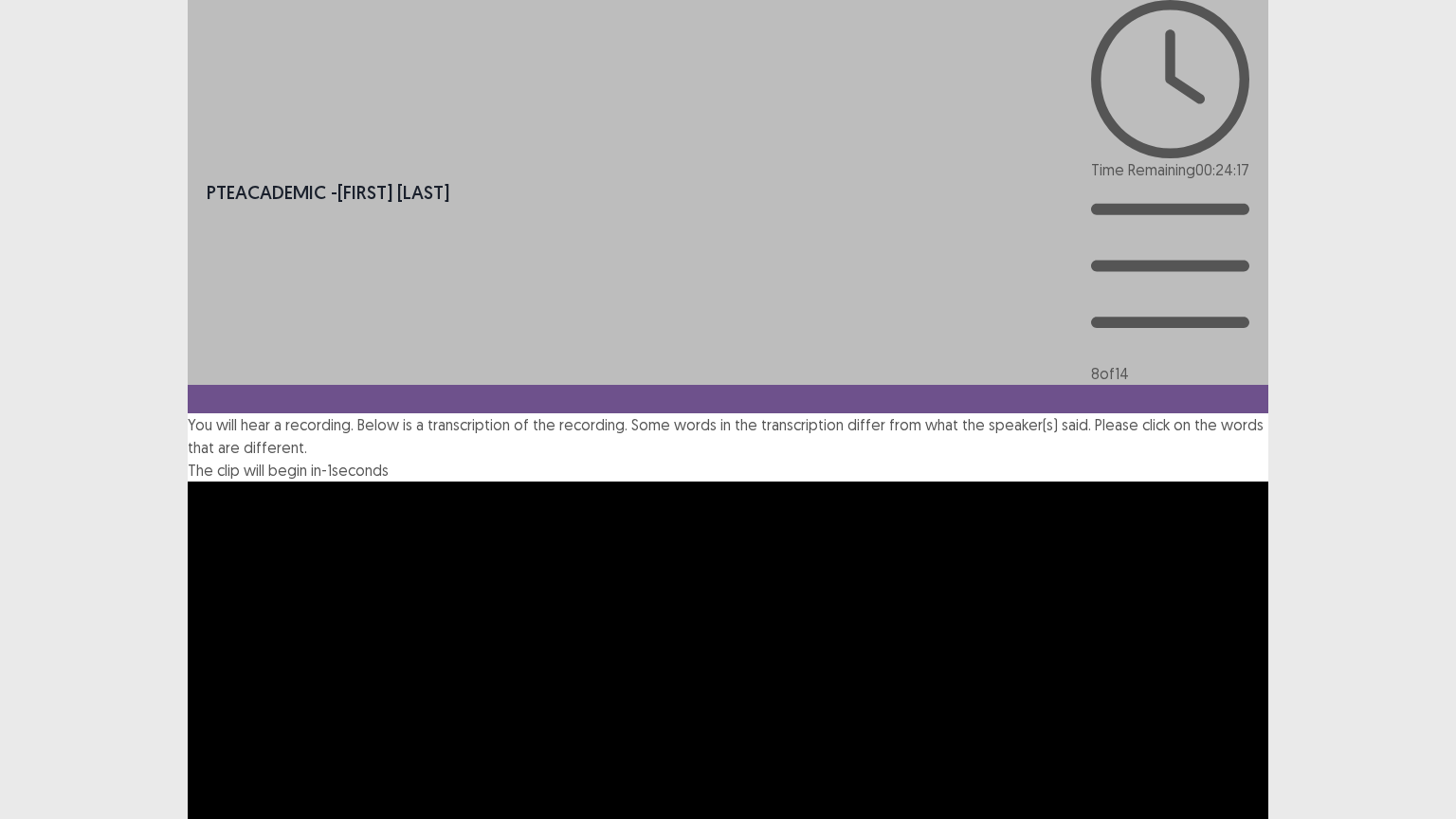 click on "Confirm" at bounding box center [41, 1303] 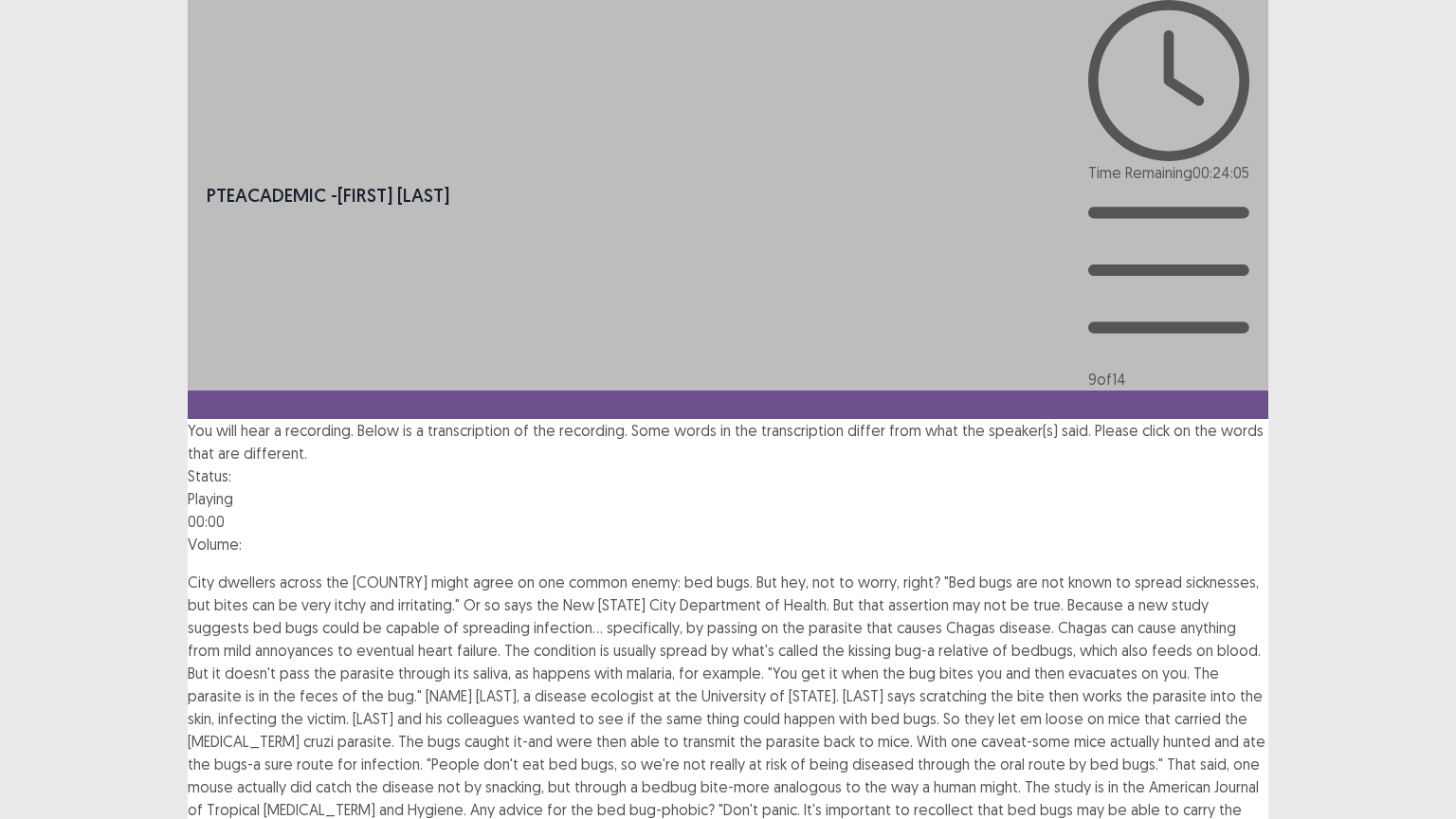 click on "City" at bounding box center [201, 582] 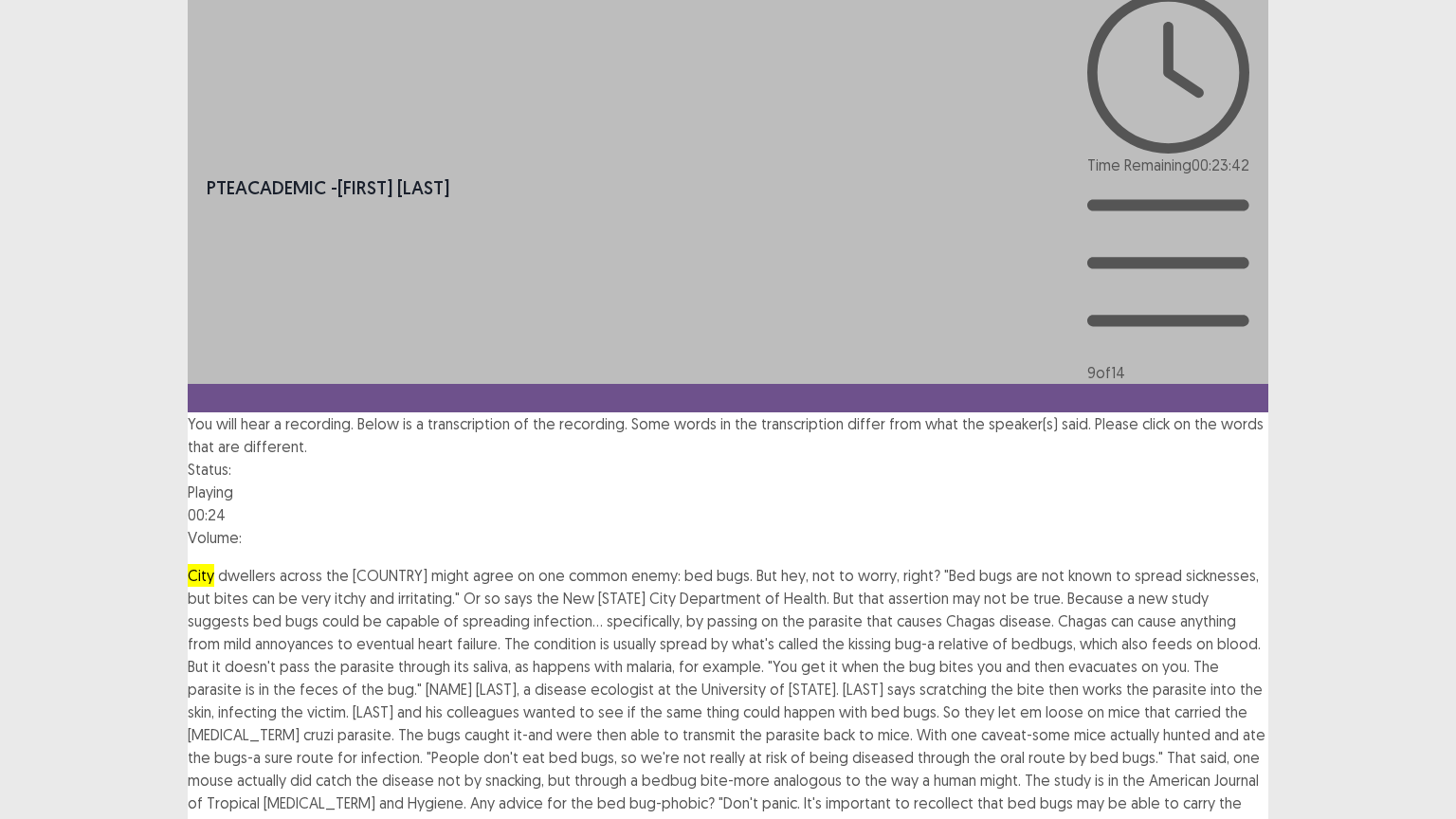 scroll, scrollTop: 16, scrollLeft: 0, axis: vertical 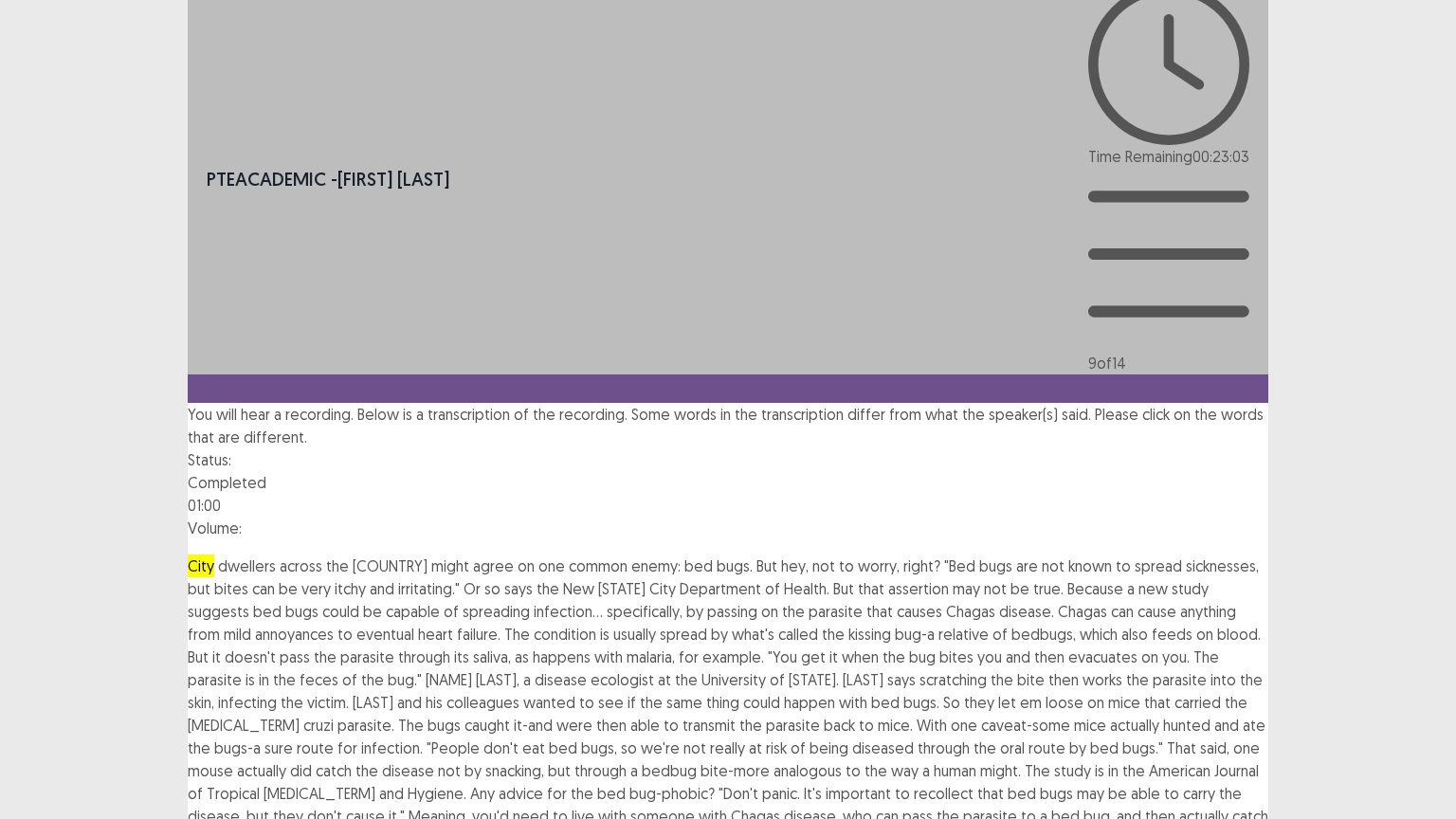 click on "Next" at bounding box center [1223, 915] 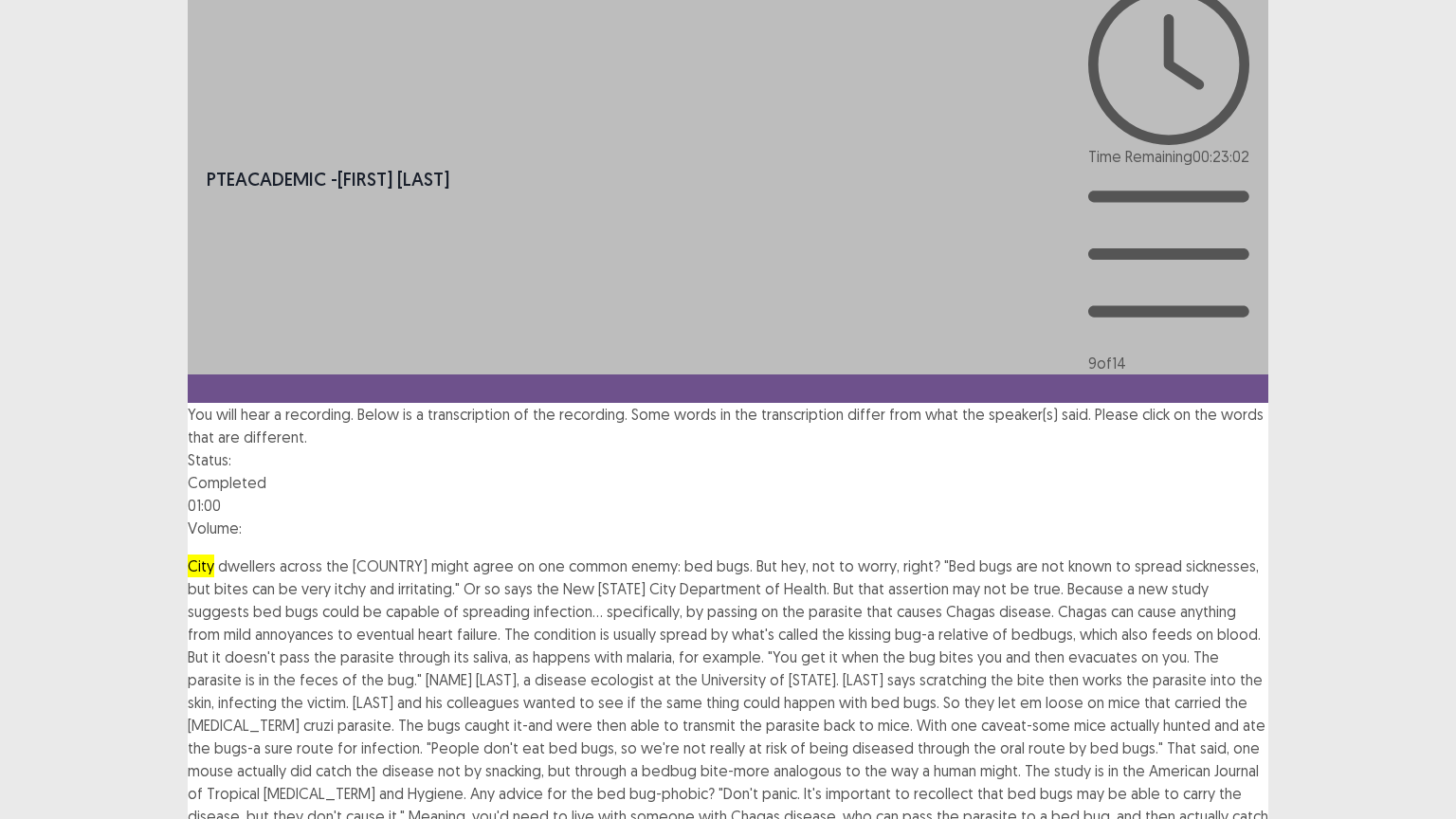 click on "Confirm" at bounding box center (41, 996) 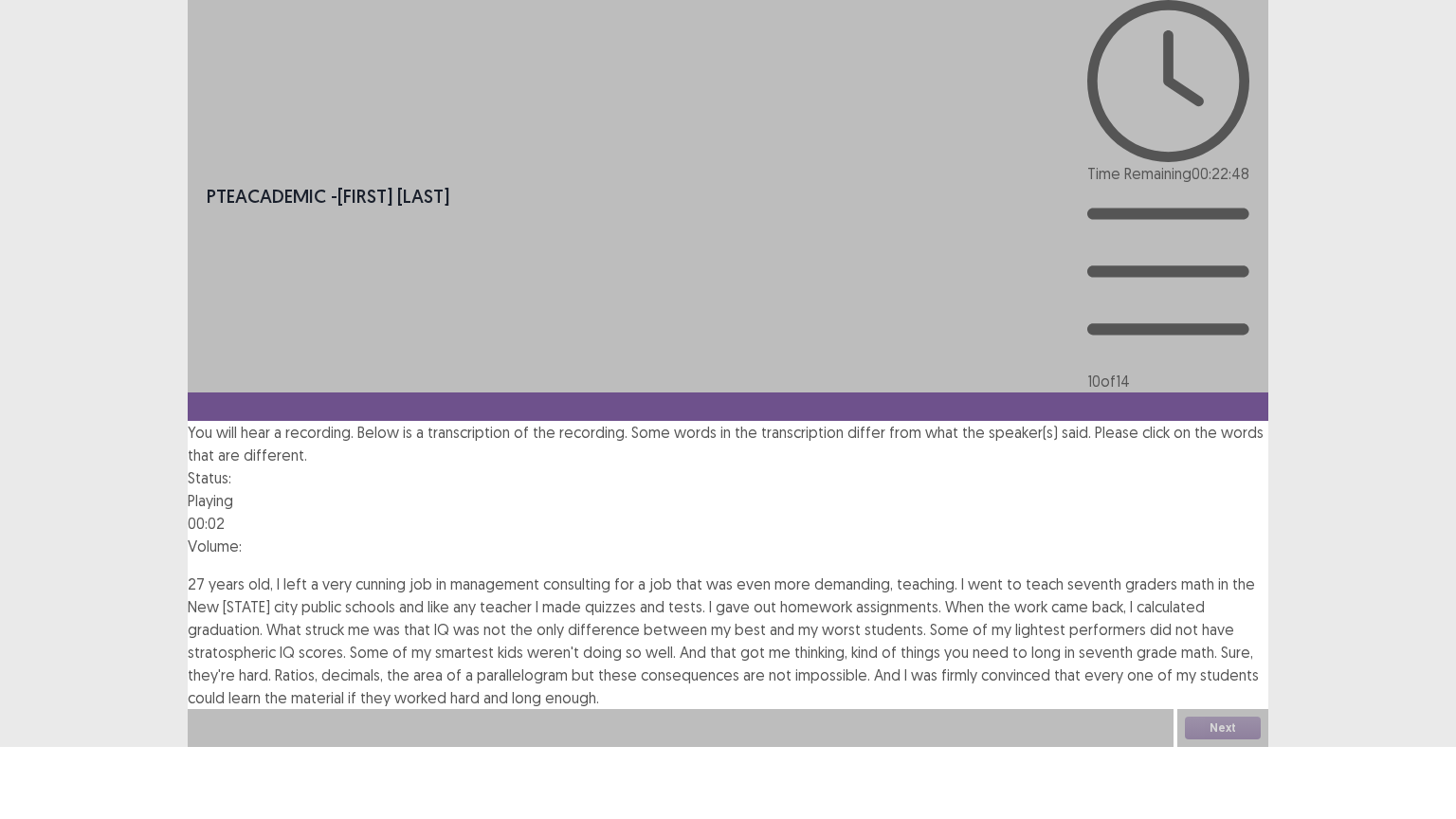 click on "cunning" at bounding box center [380, 584] 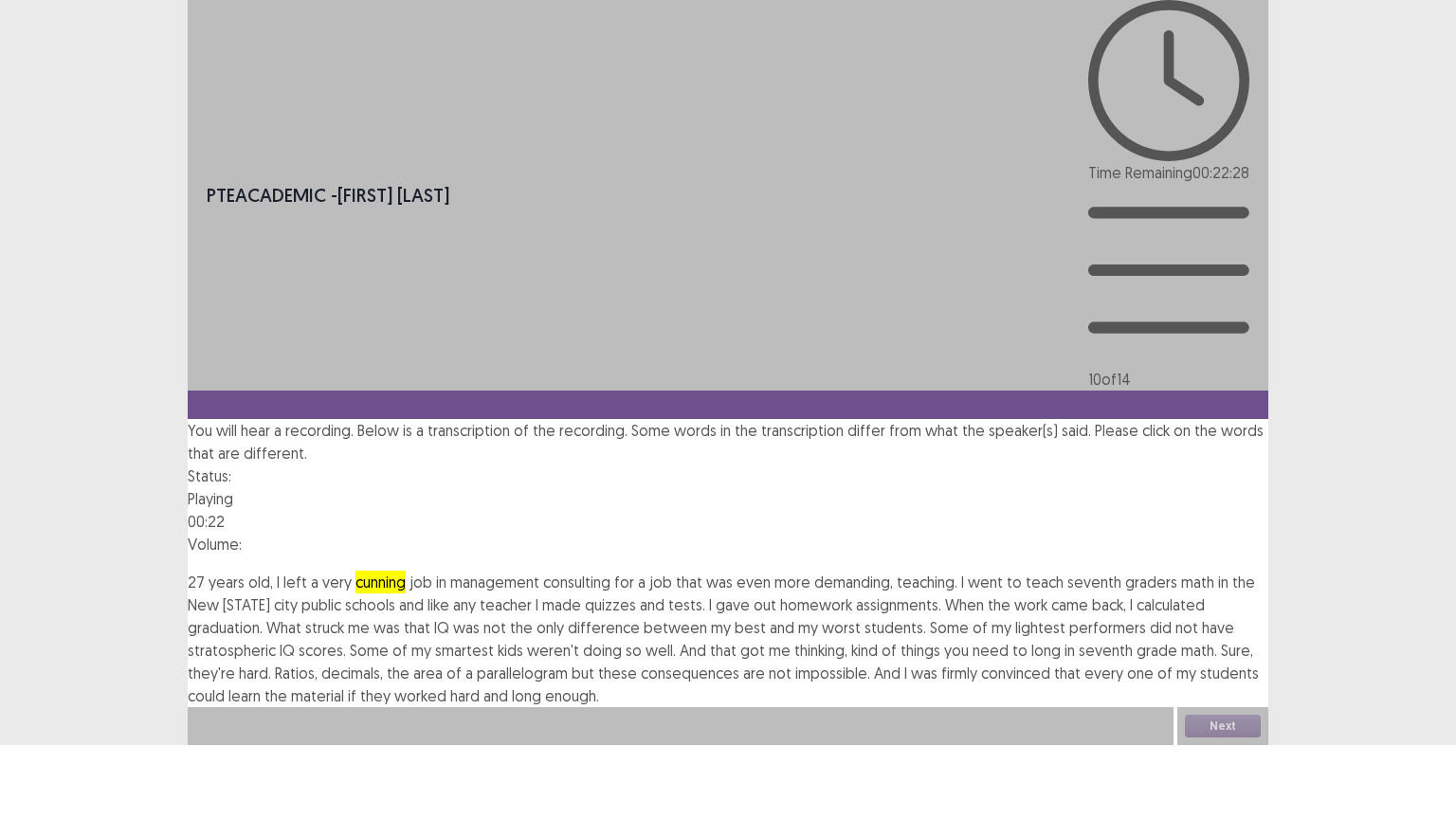drag, startPoint x: 273, startPoint y: 412, endPoint x: 355, endPoint y: 428, distance: 83.54639 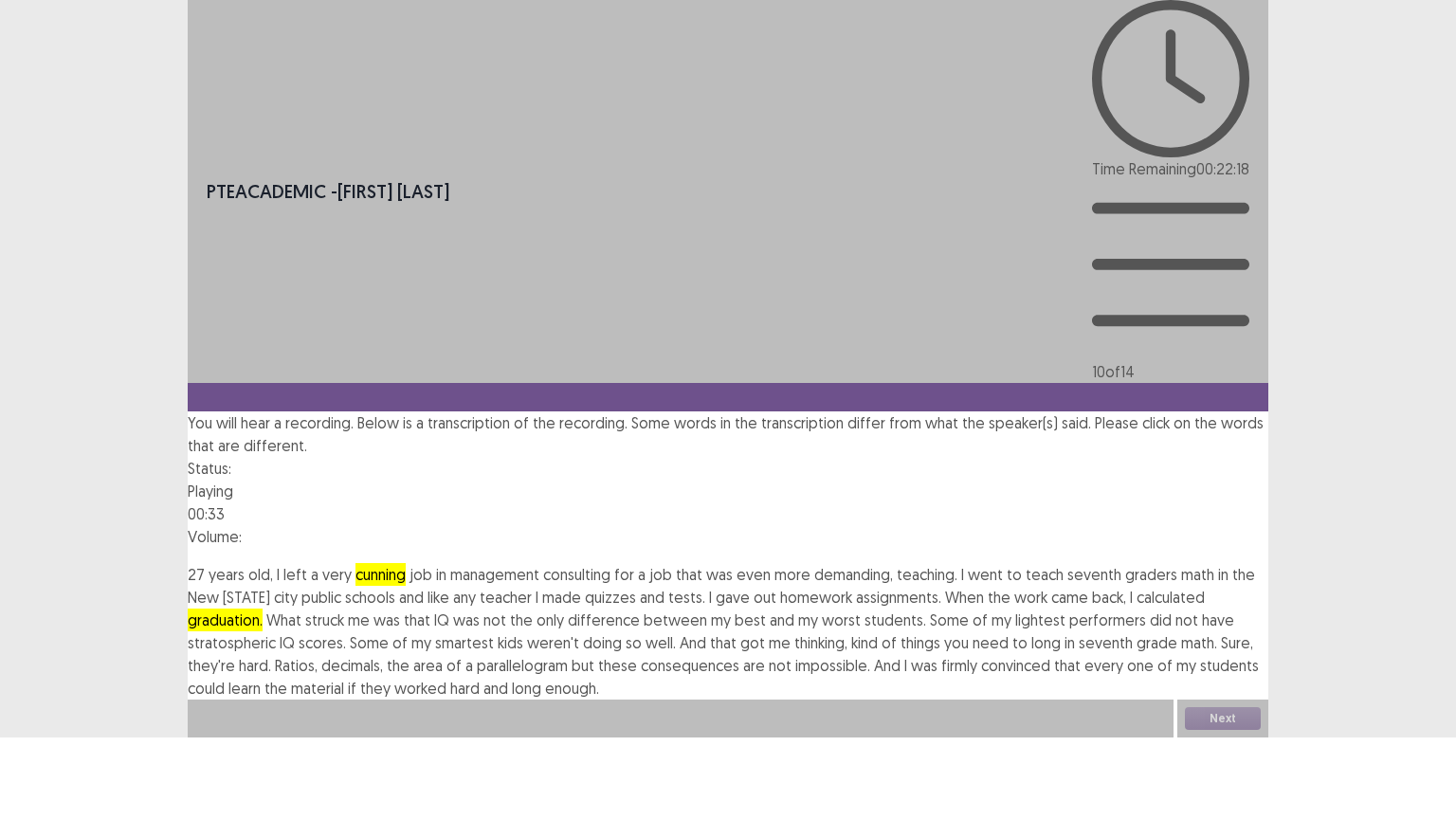 click on "lightest" at bounding box center [1040, 620] 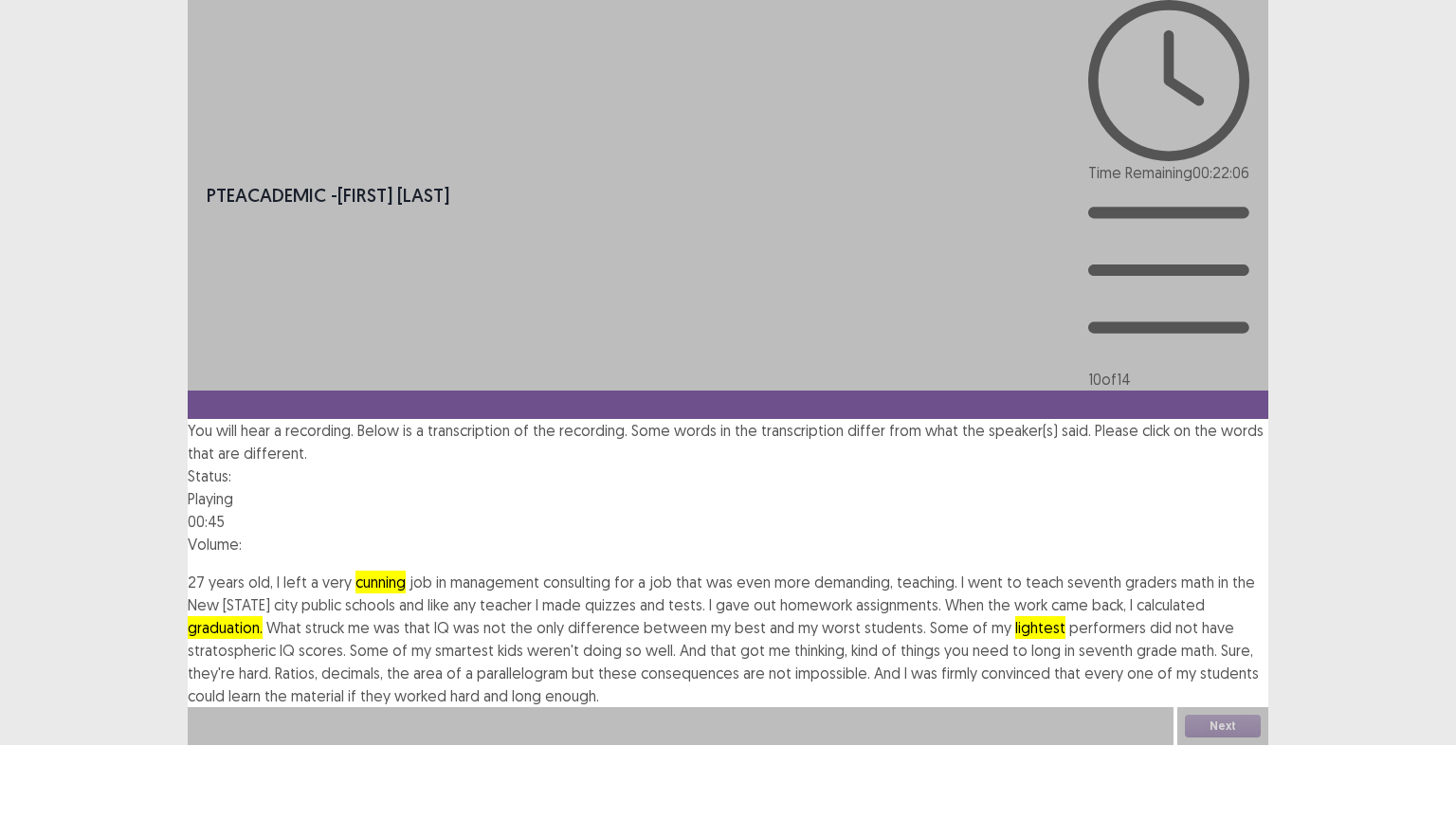 click on "long" at bounding box center (1046, 650) 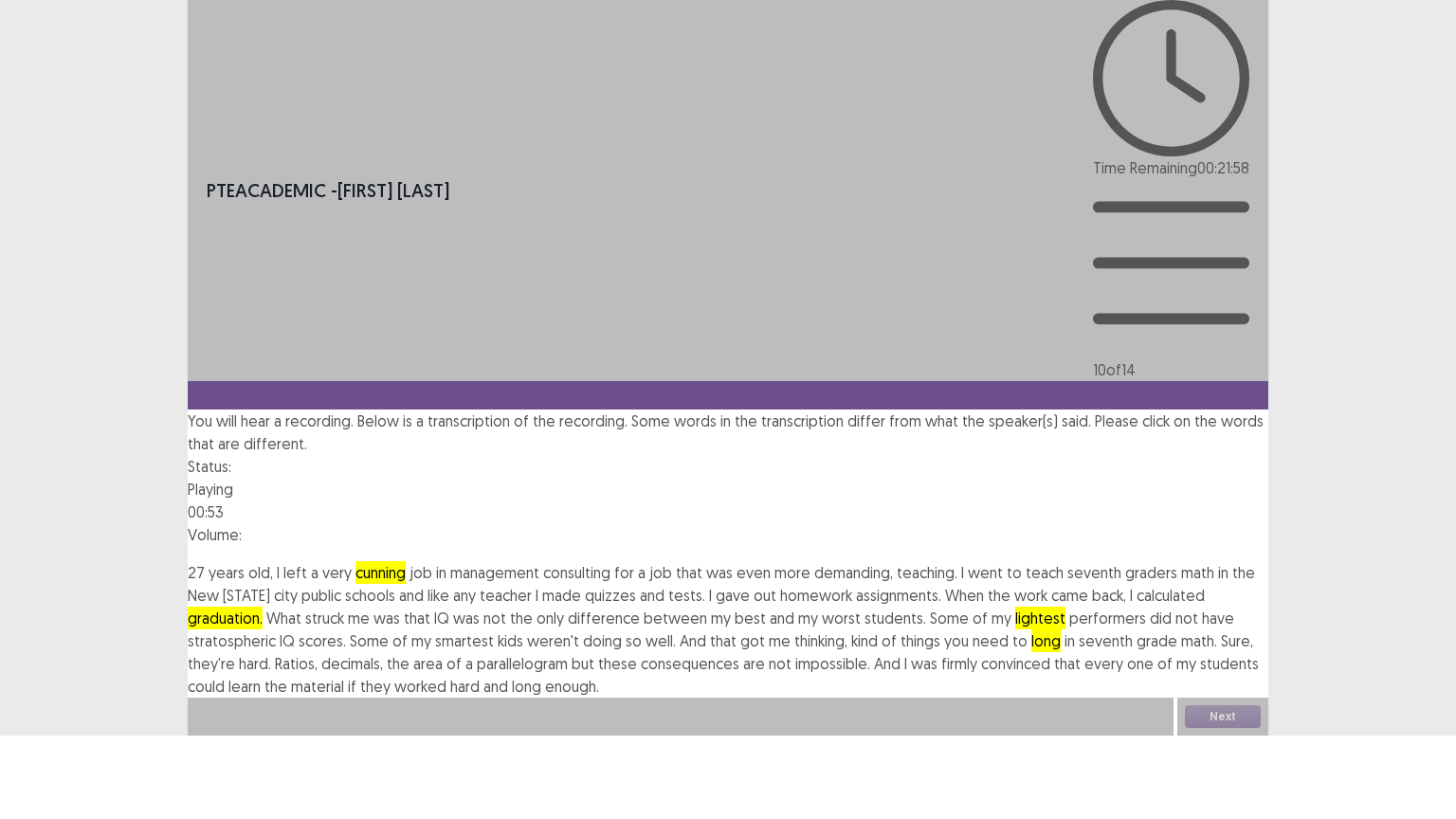 drag, startPoint x: 744, startPoint y: 471, endPoint x: 765, endPoint y: 471, distance: 21 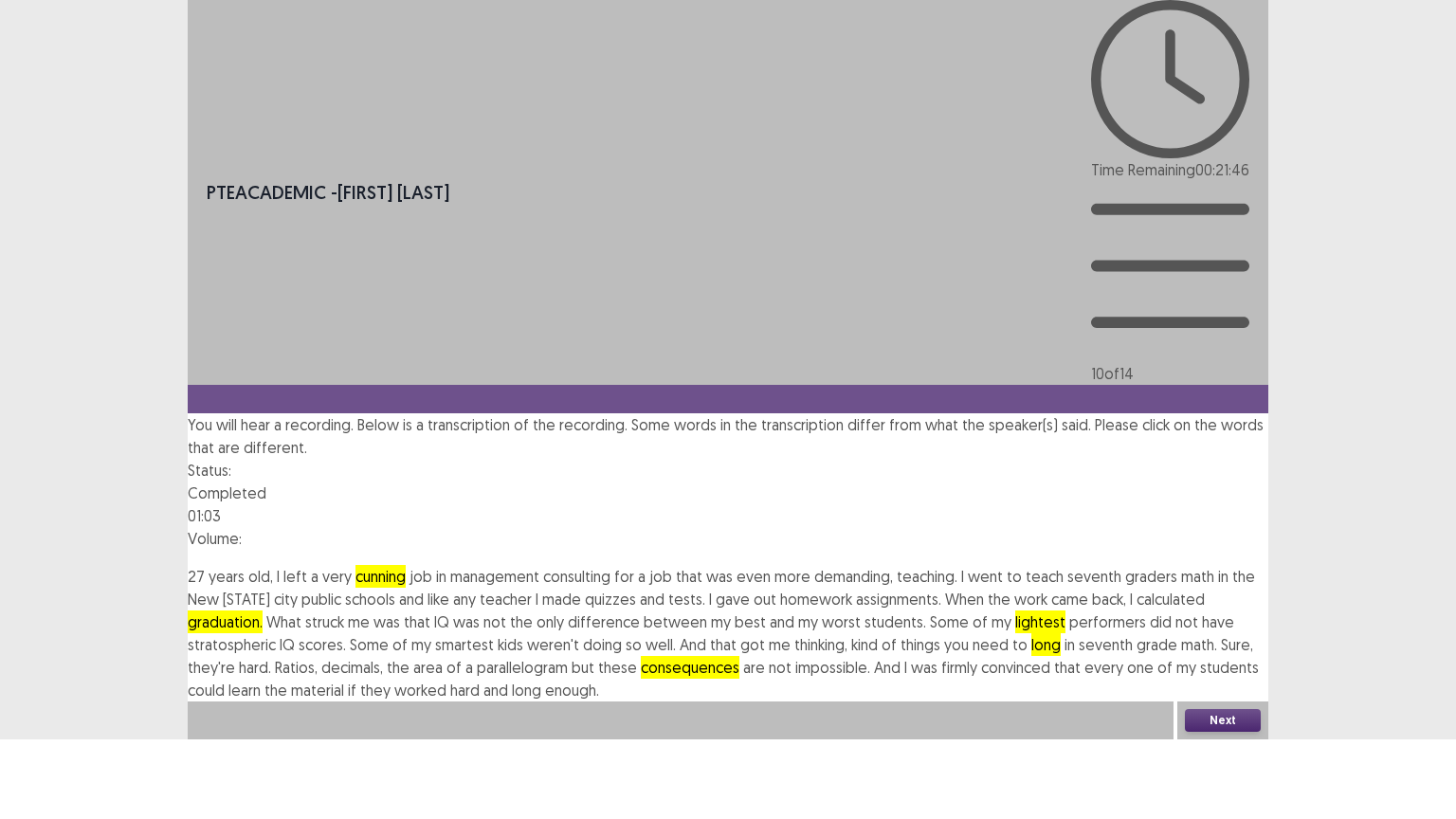 click on "Next" at bounding box center (1223, 720) 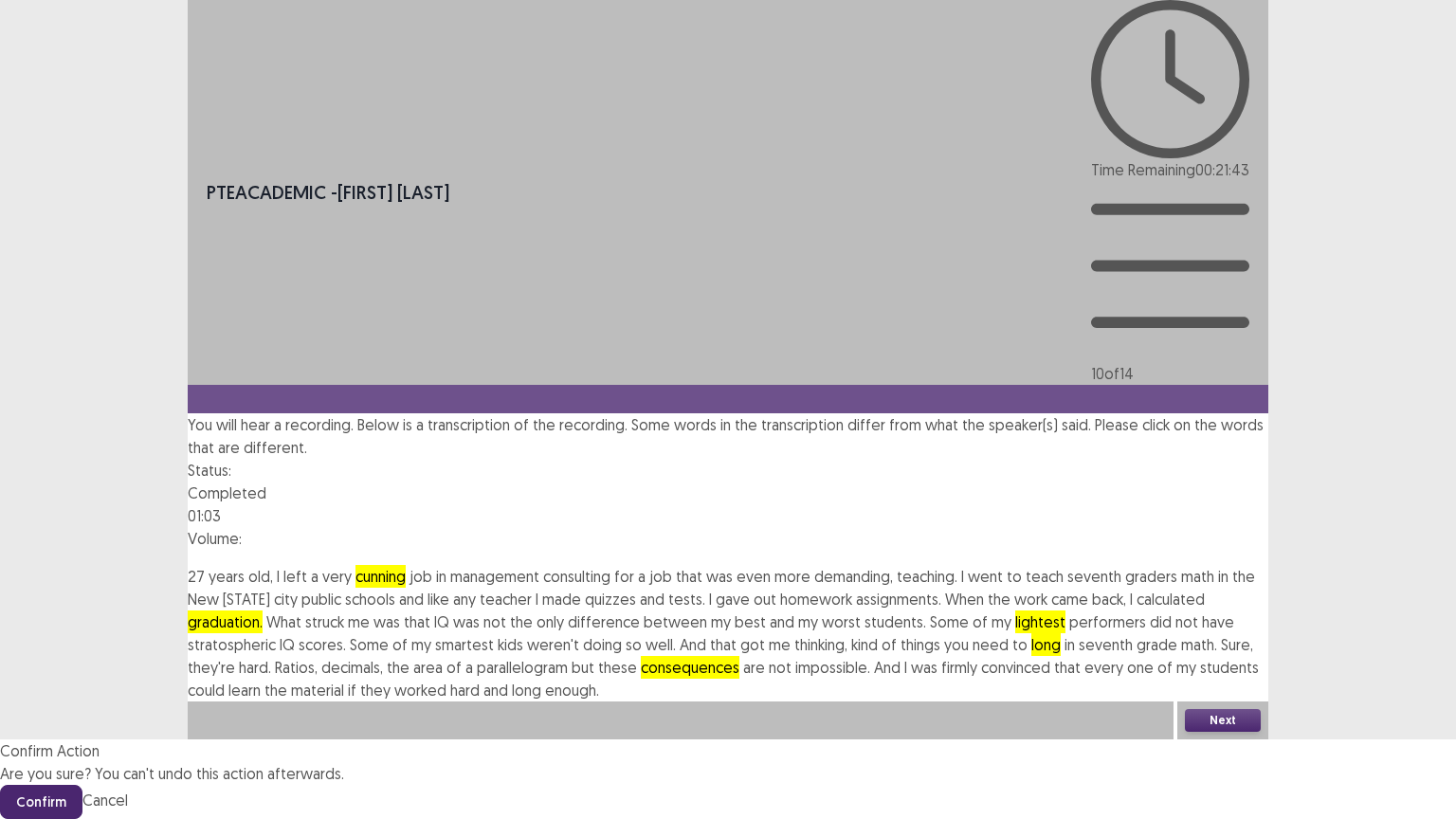 click on "Confirm" at bounding box center [41, 802] 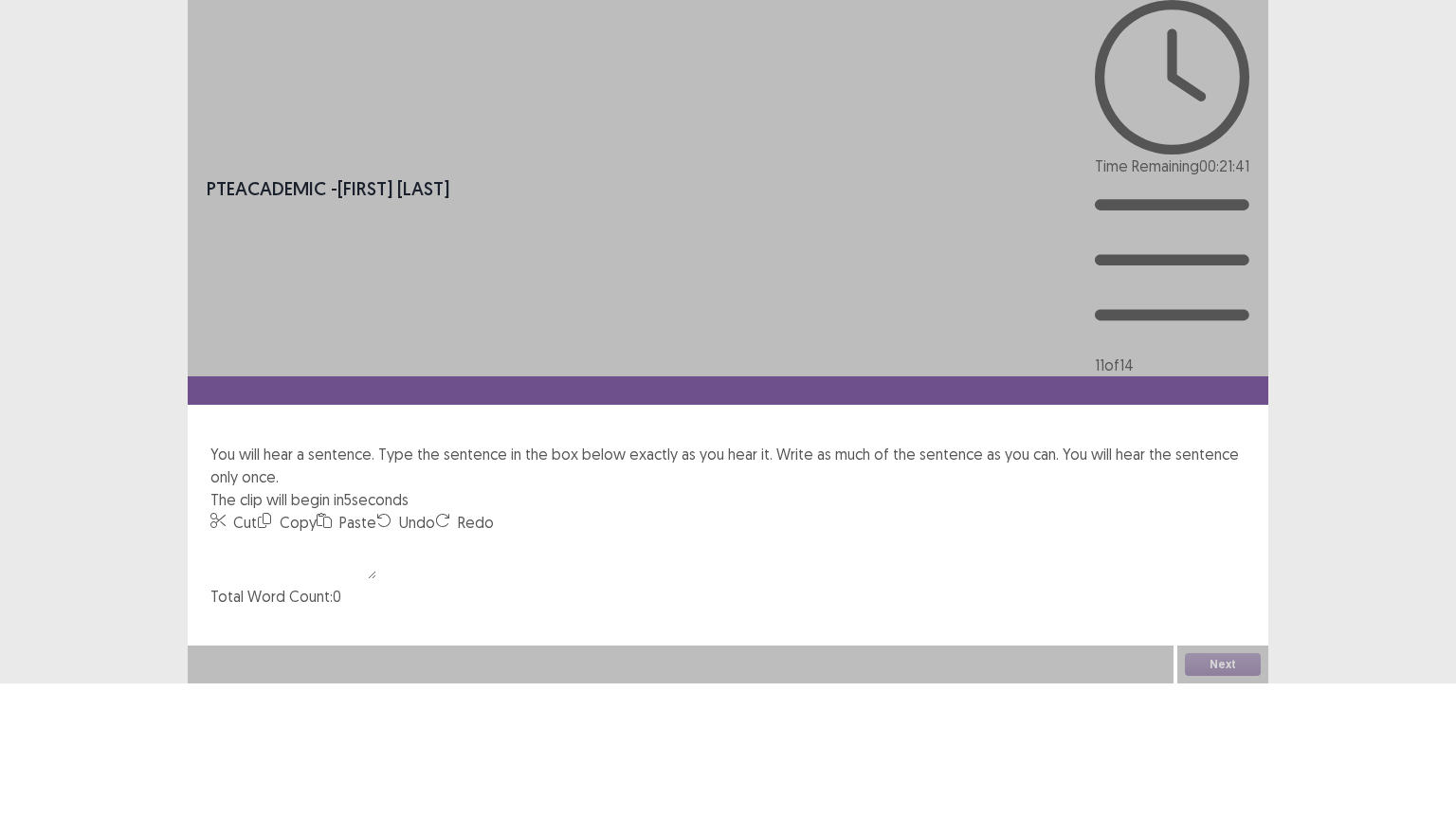 click at bounding box center [293, 556] 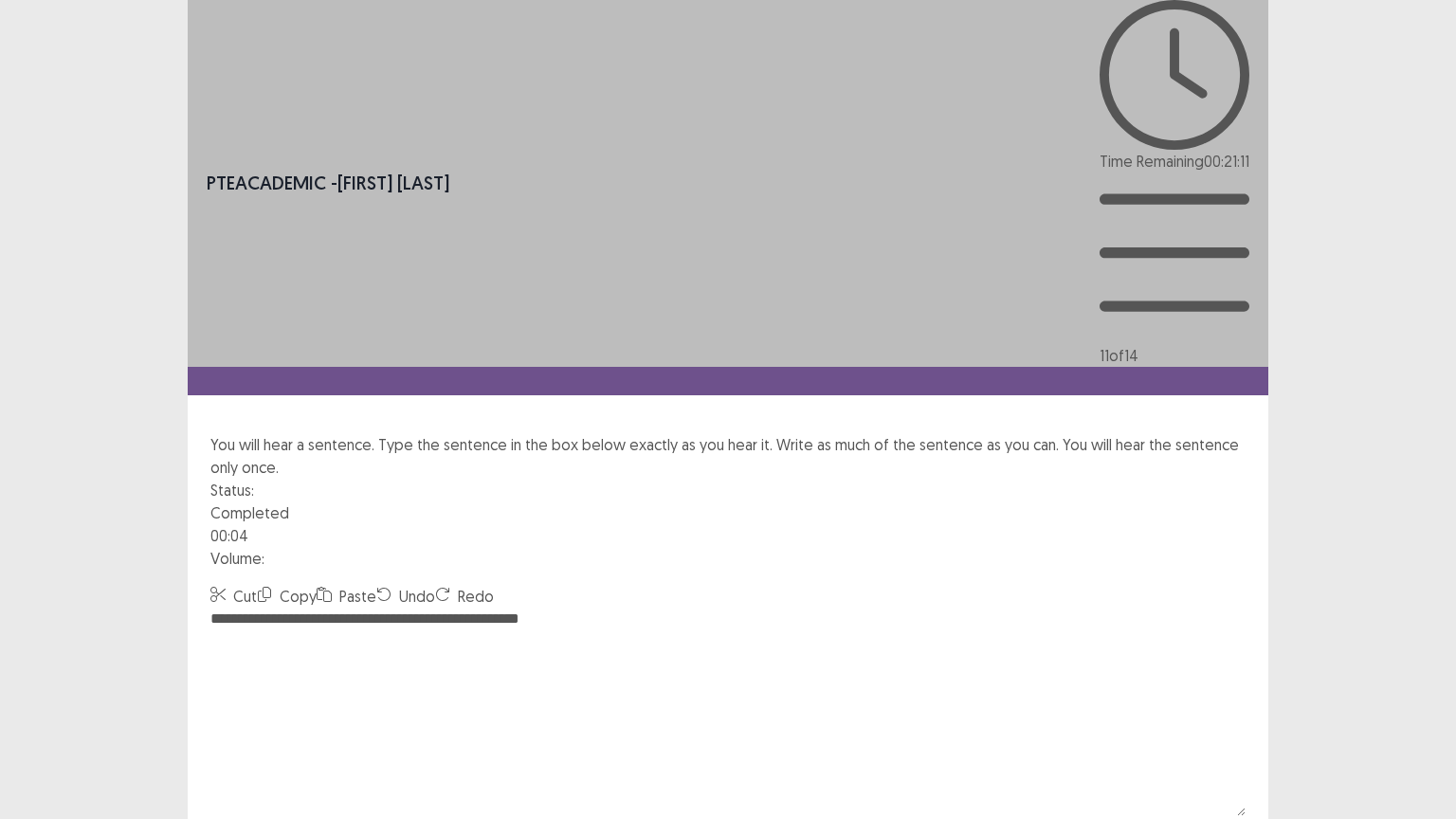 type on "**********" 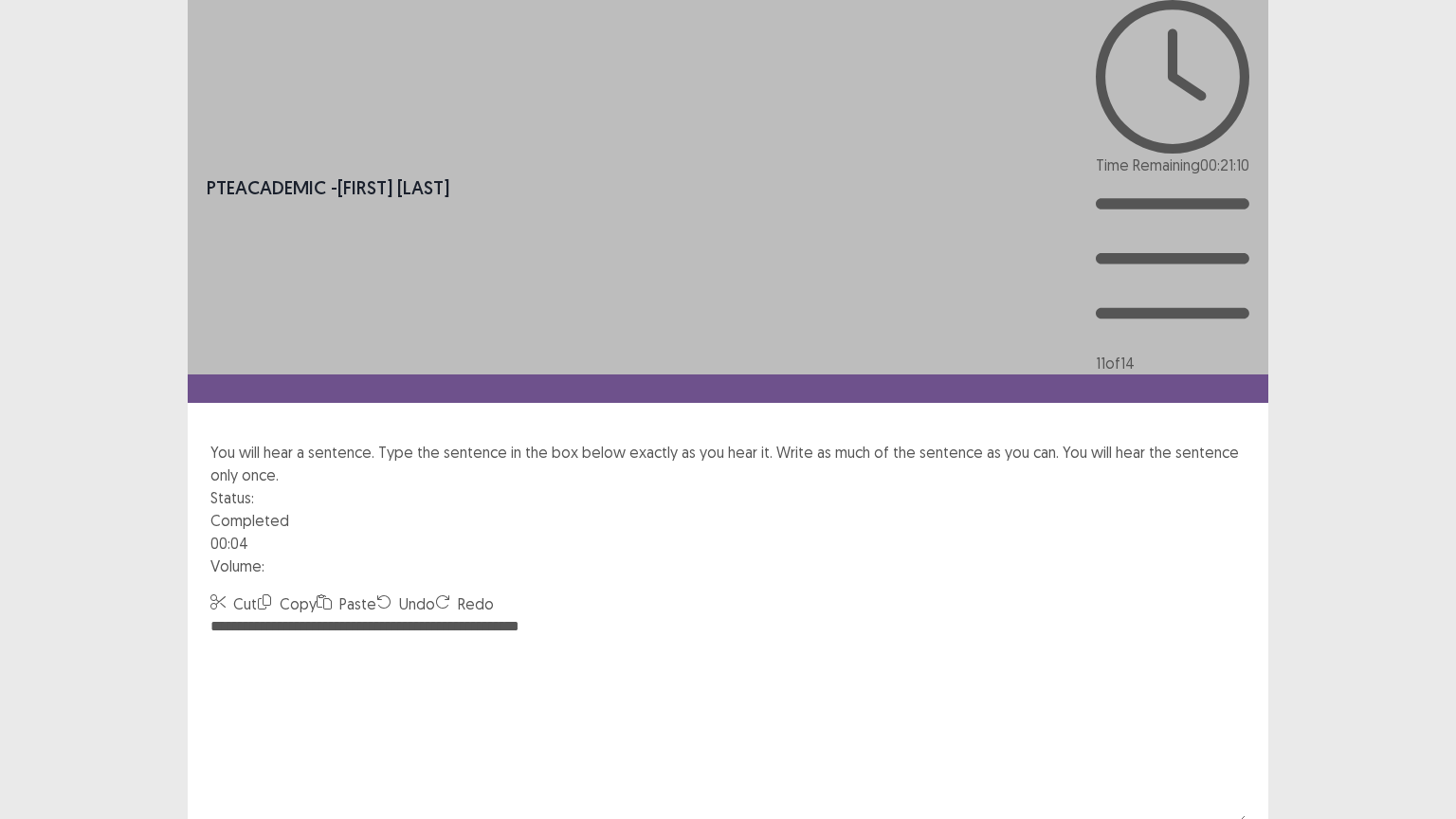 click on "Next" at bounding box center (1223, 909) 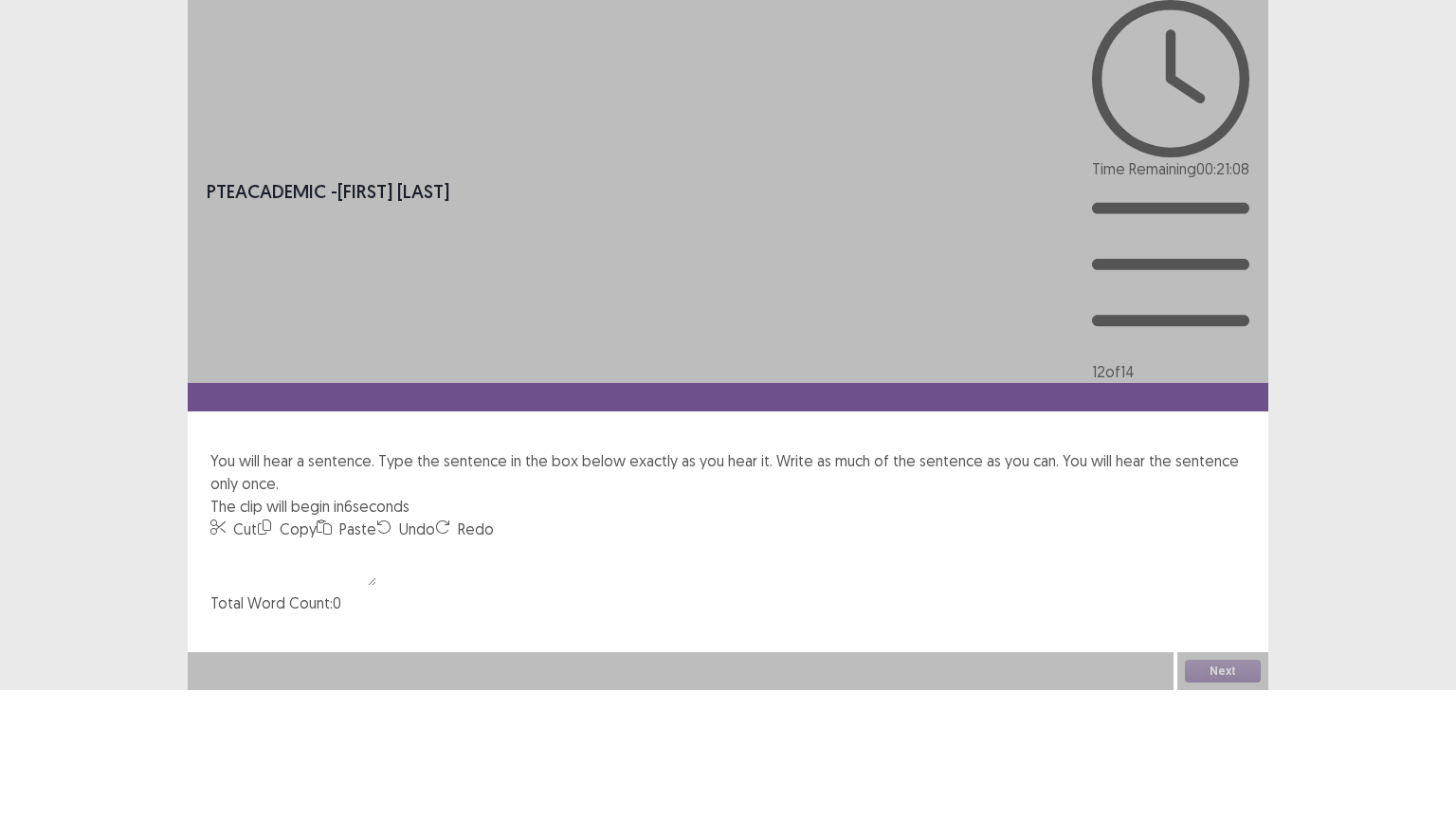 click on "Redo" at bounding box center [464, 529] 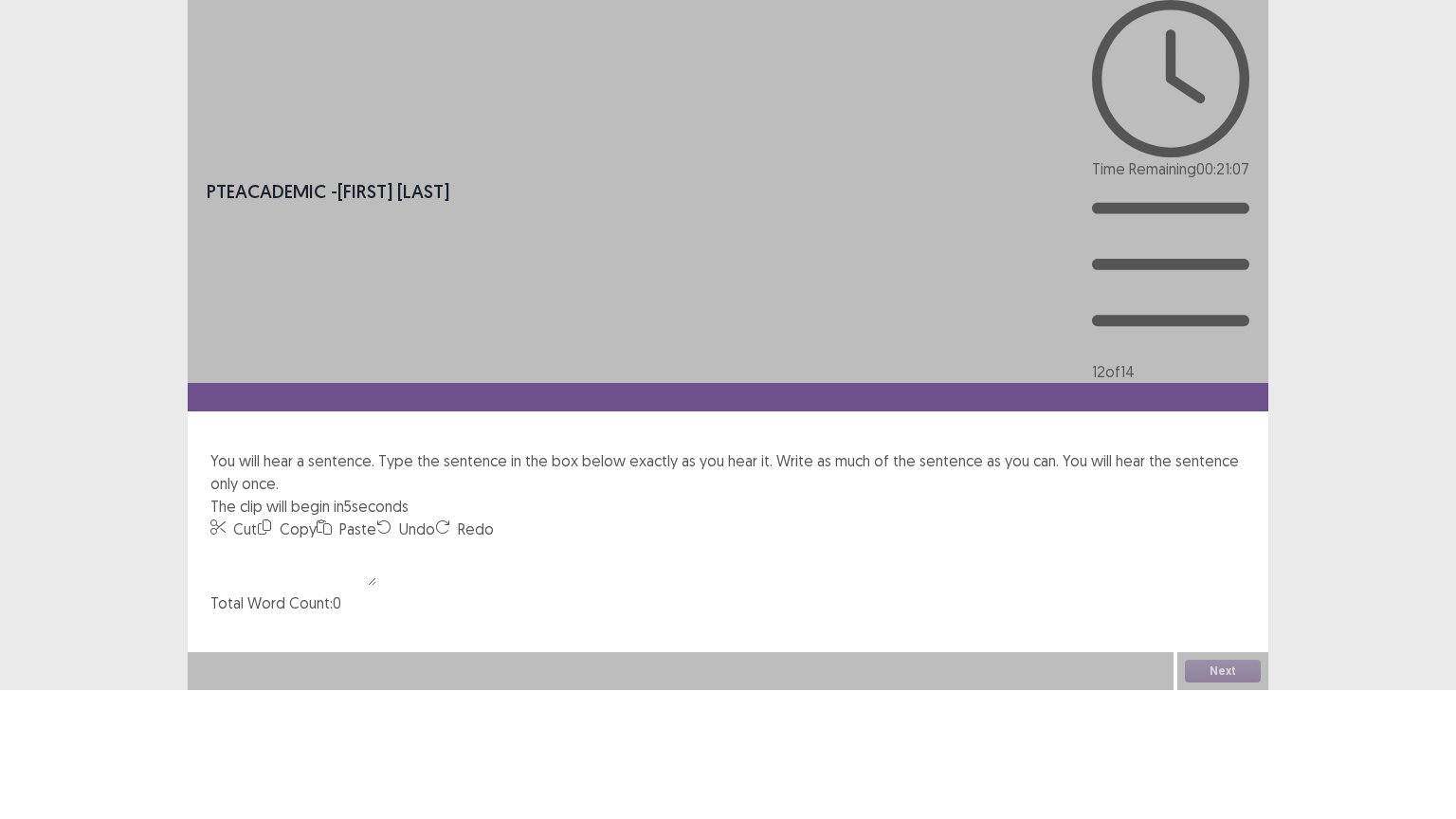drag, startPoint x: 587, startPoint y: 363, endPoint x: 584, endPoint y: 354, distance: 9.486833 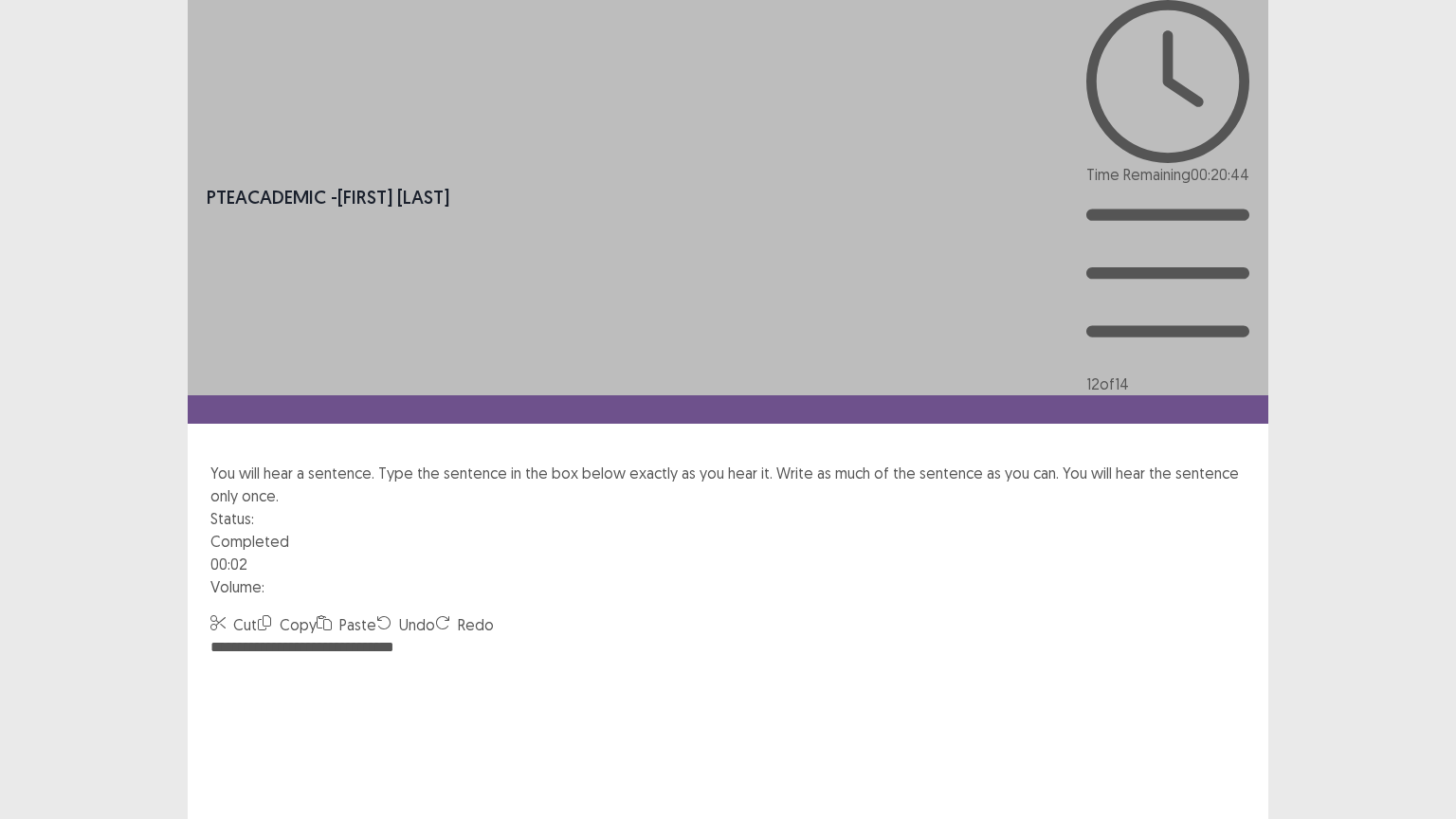 type on "**********" 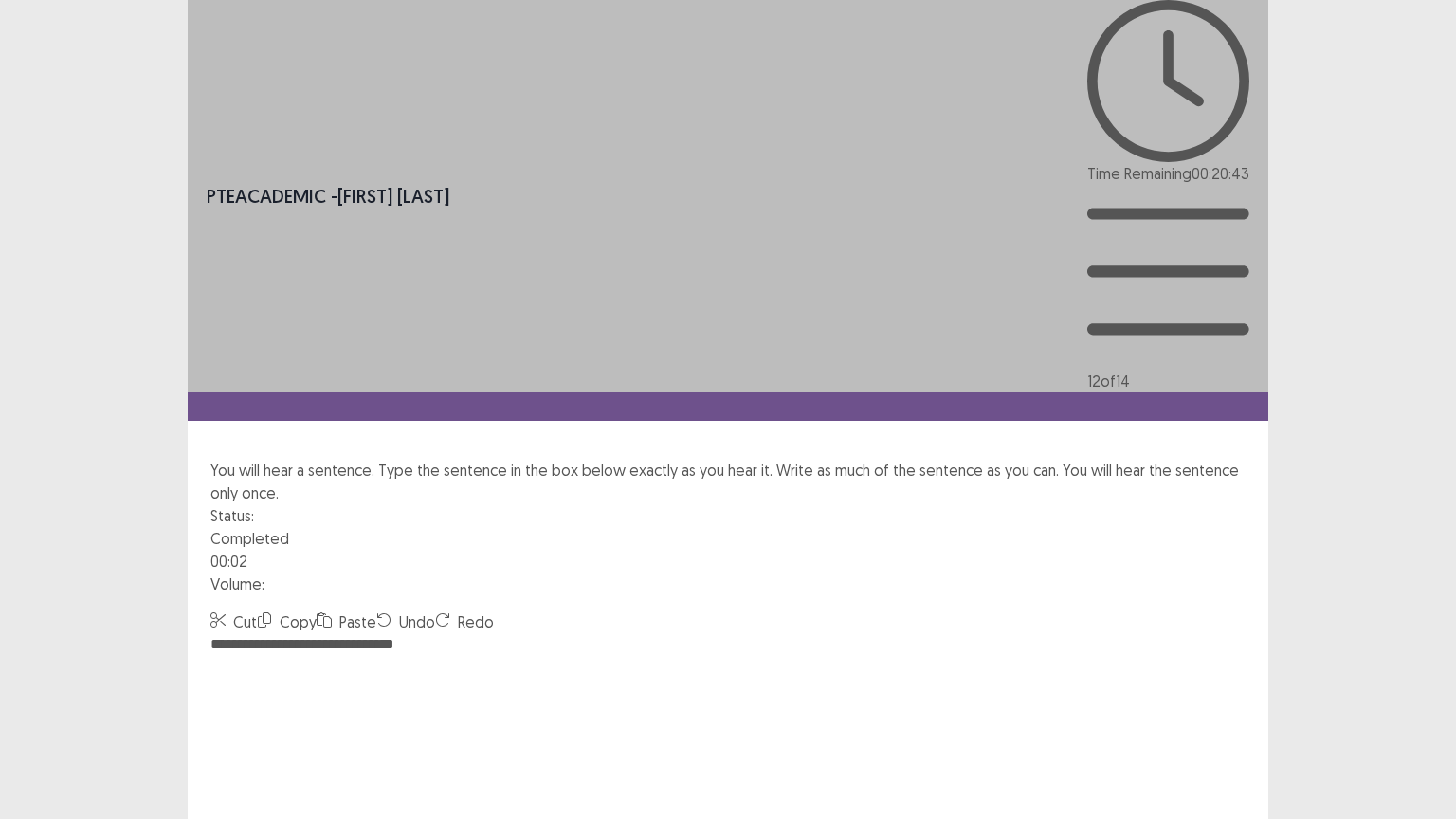 drag, startPoint x: 802, startPoint y: 456, endPoint x: 767, endPoint y: 426, distance: 46.0977 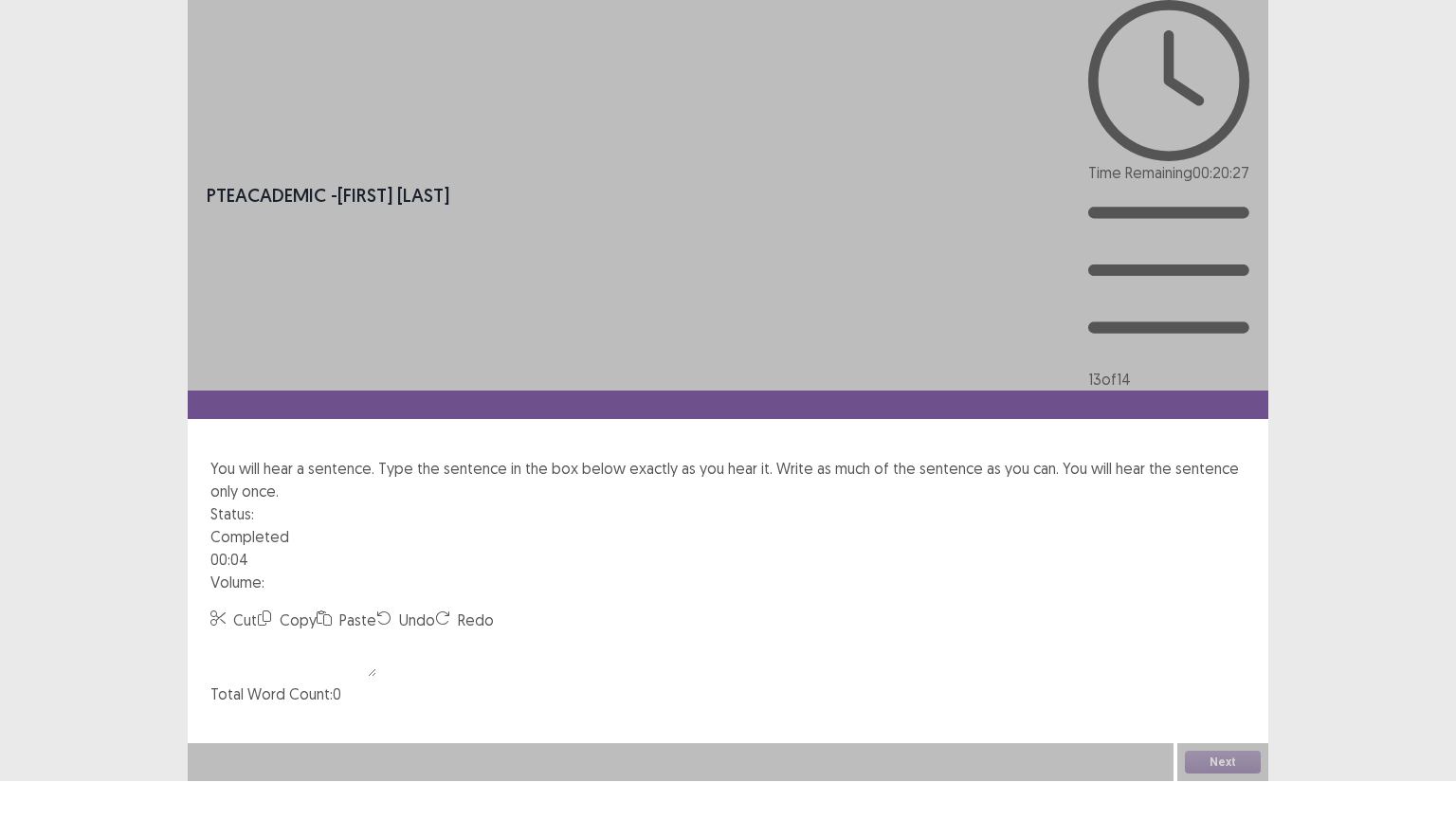 click at bounding box center [293, 654] 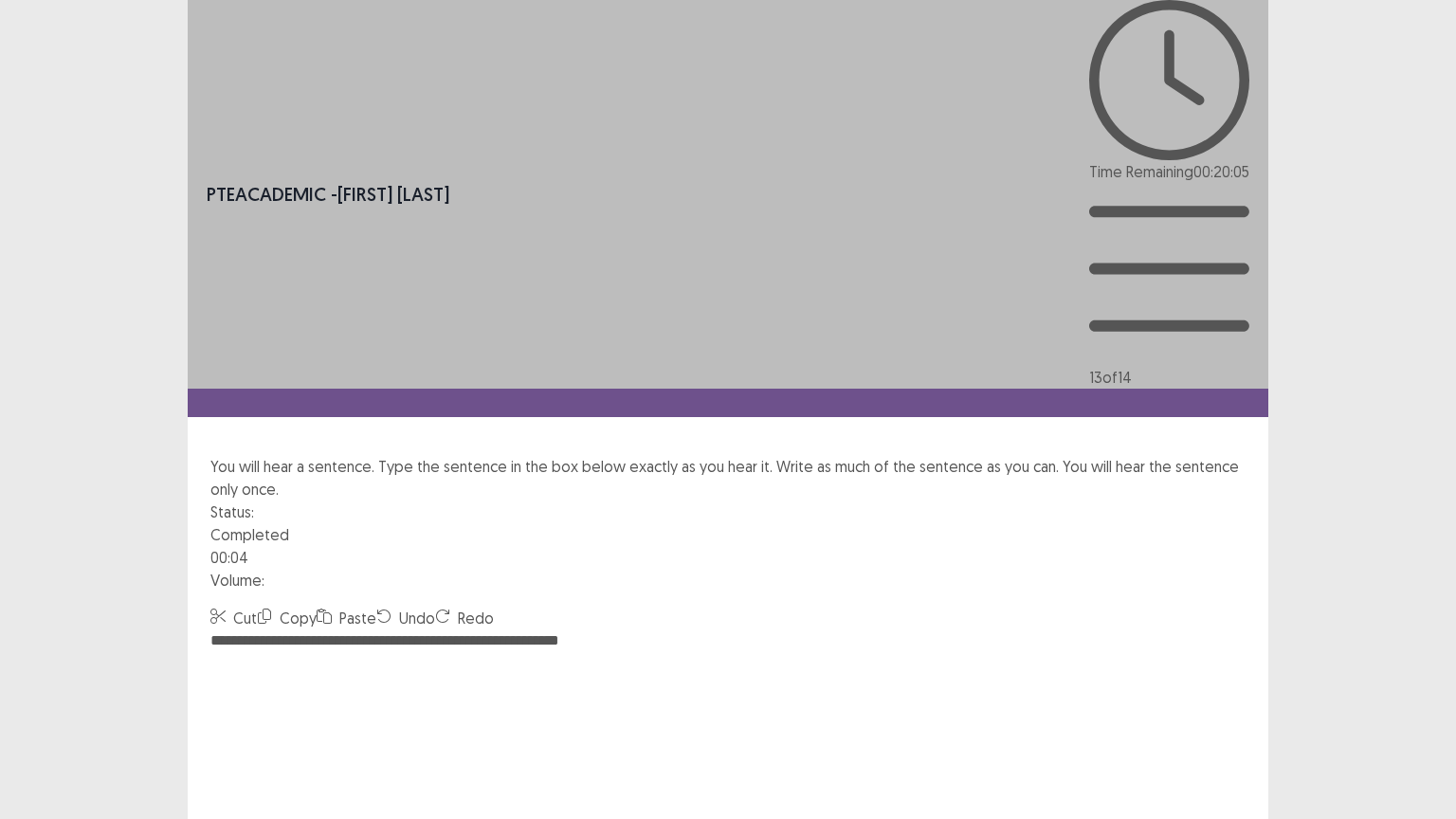 type on "**********" 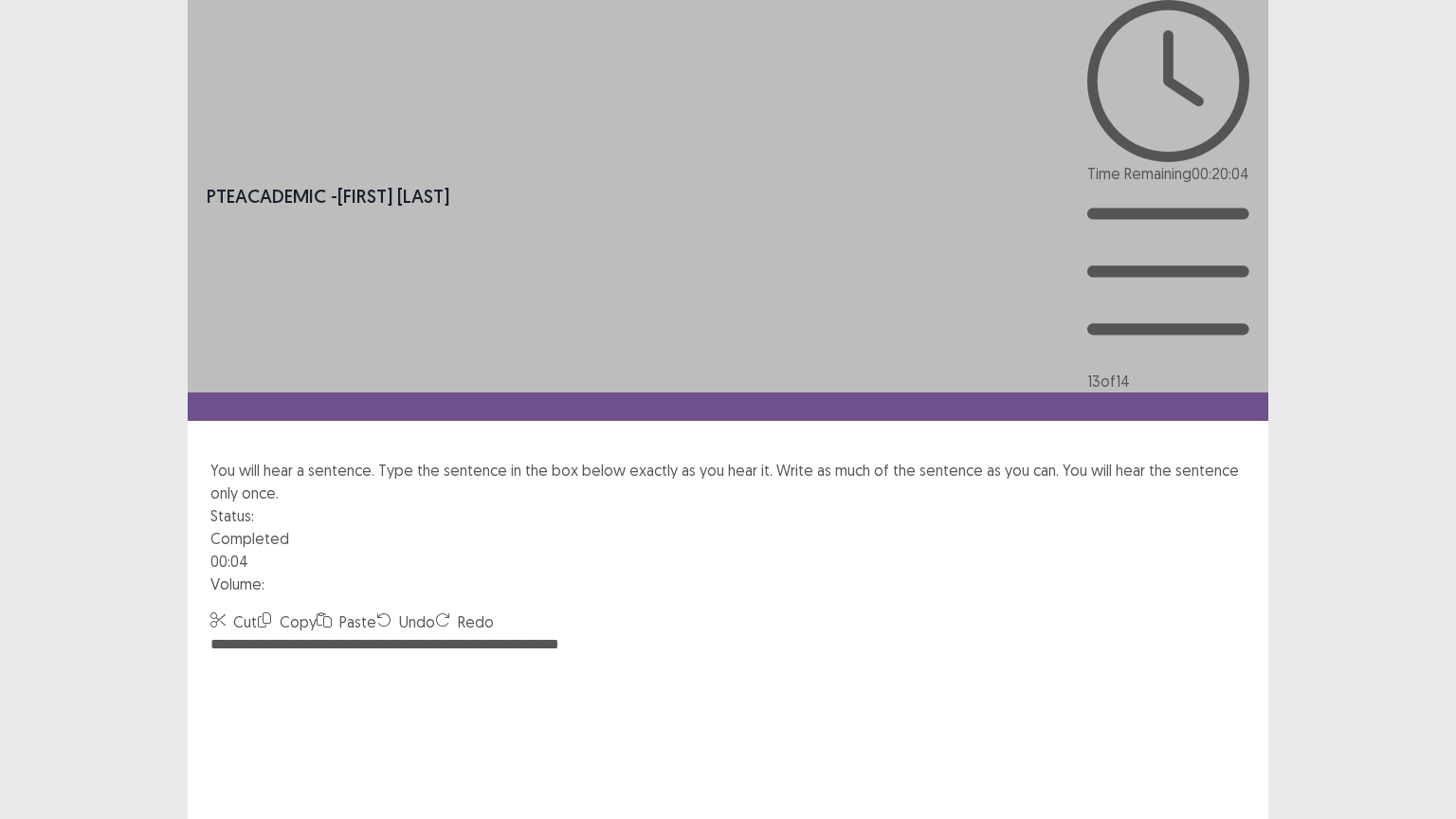 click on "Confirm" at bounding box center (41, 1009) 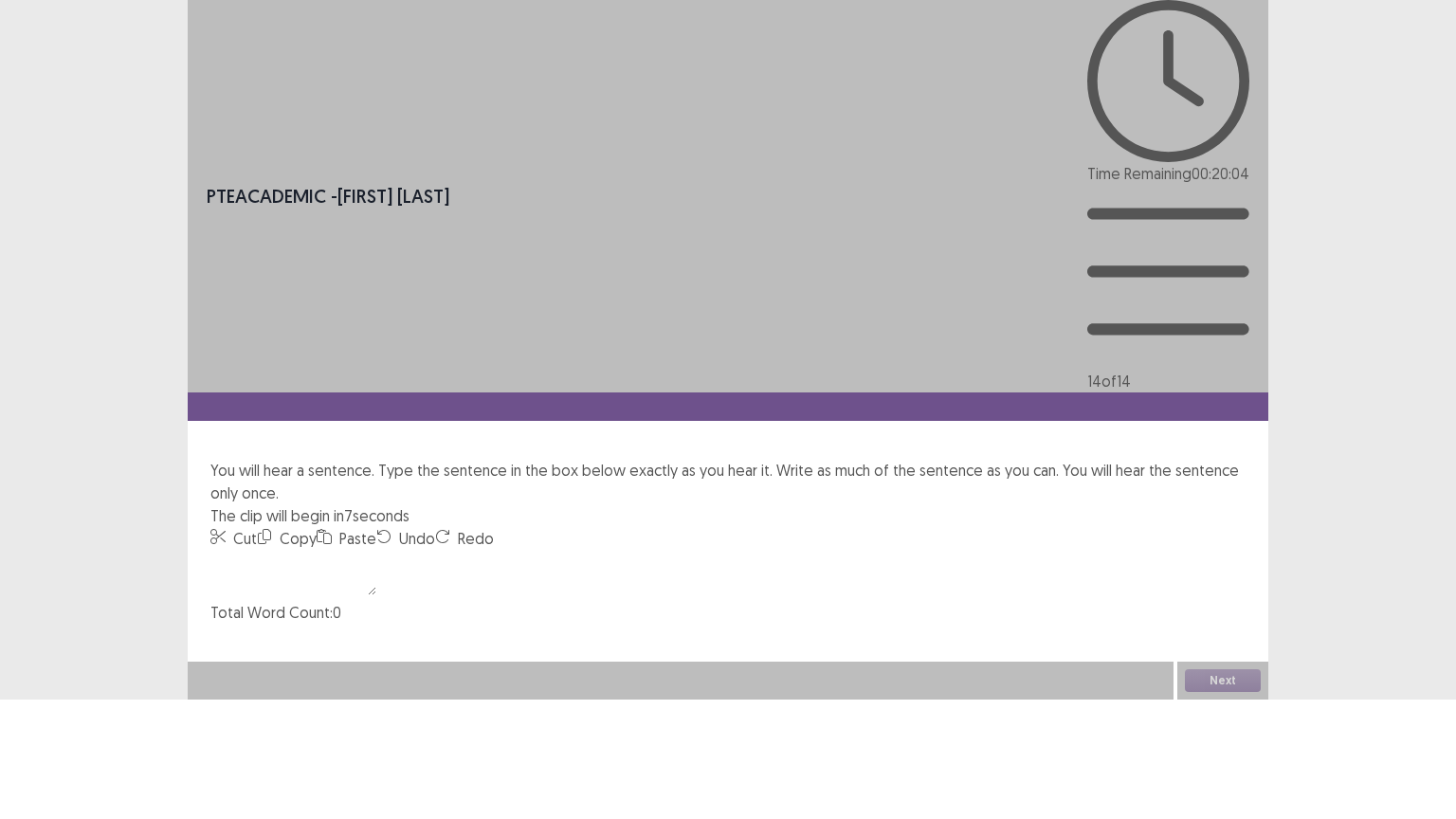 click at bounding box center (293, 573) 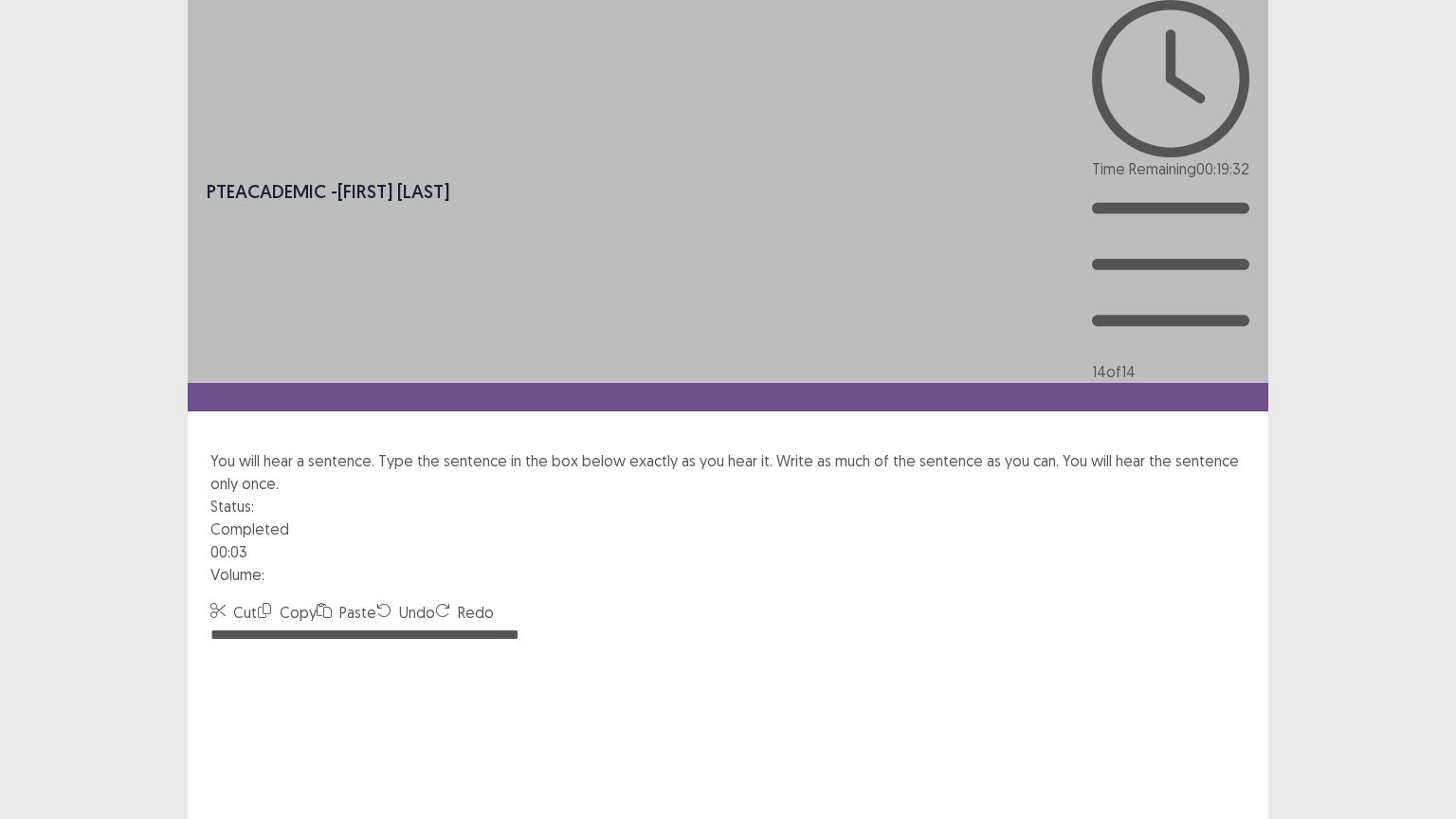 type on "**********" 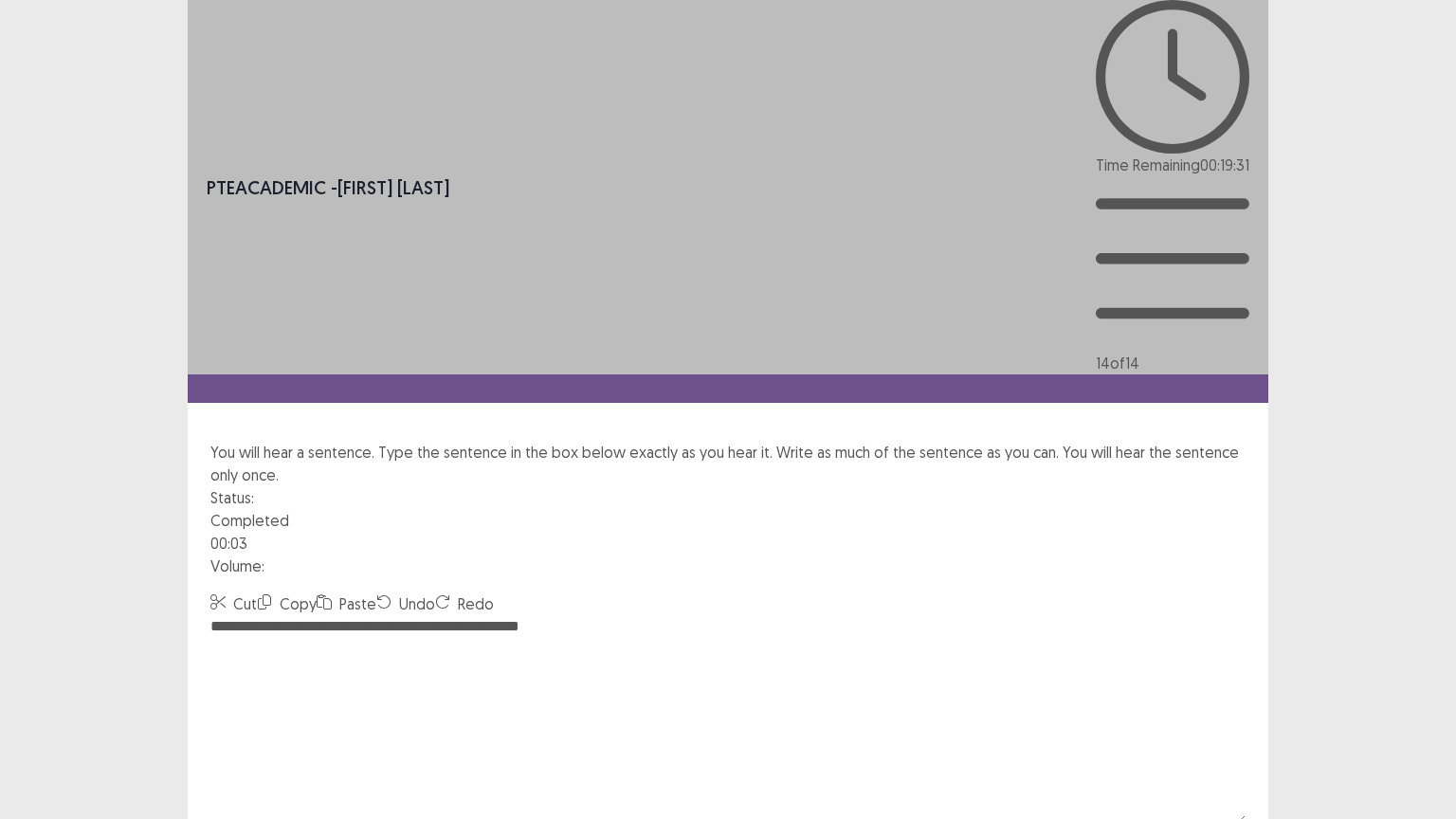 click on "Confirm" at bounding box center [41, 991] 